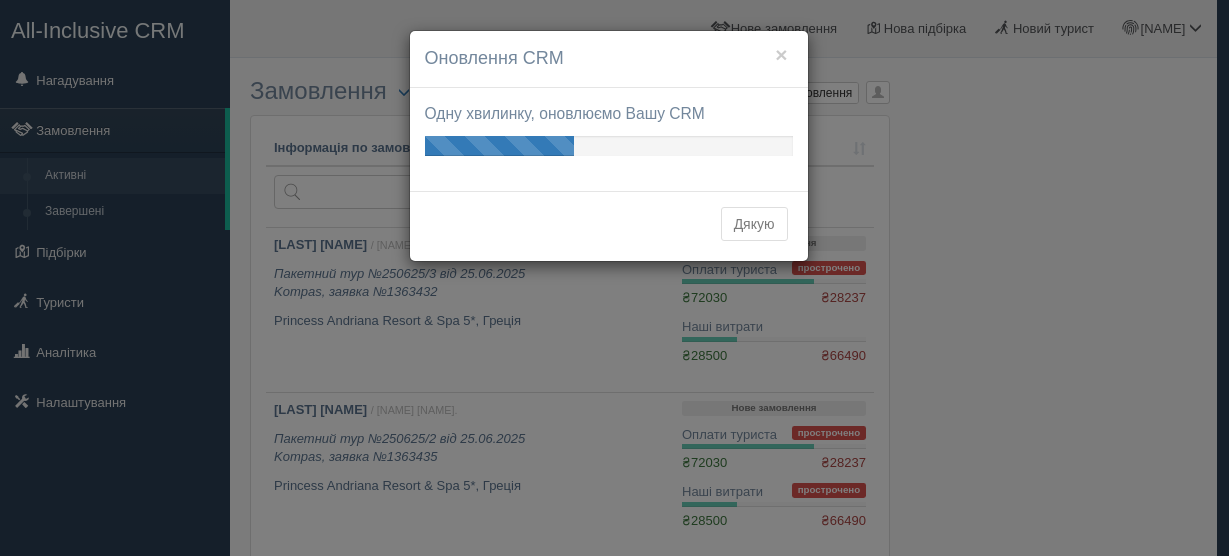scroll, scrollTop: 0, scrollLeft: 0, axis: both 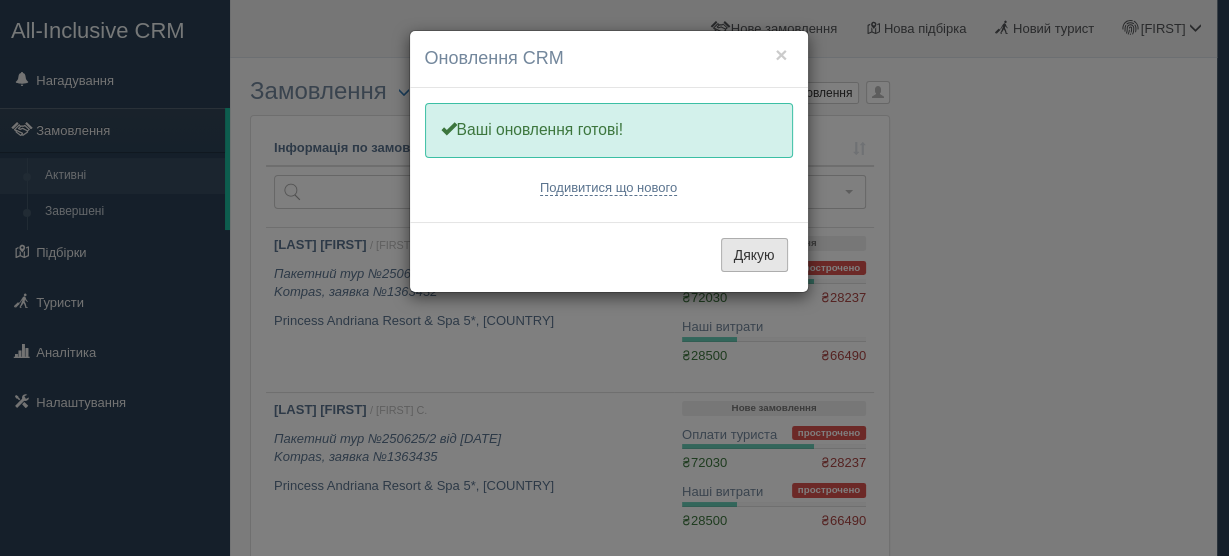 click on "Дякую" at bounding box center (754, 255) 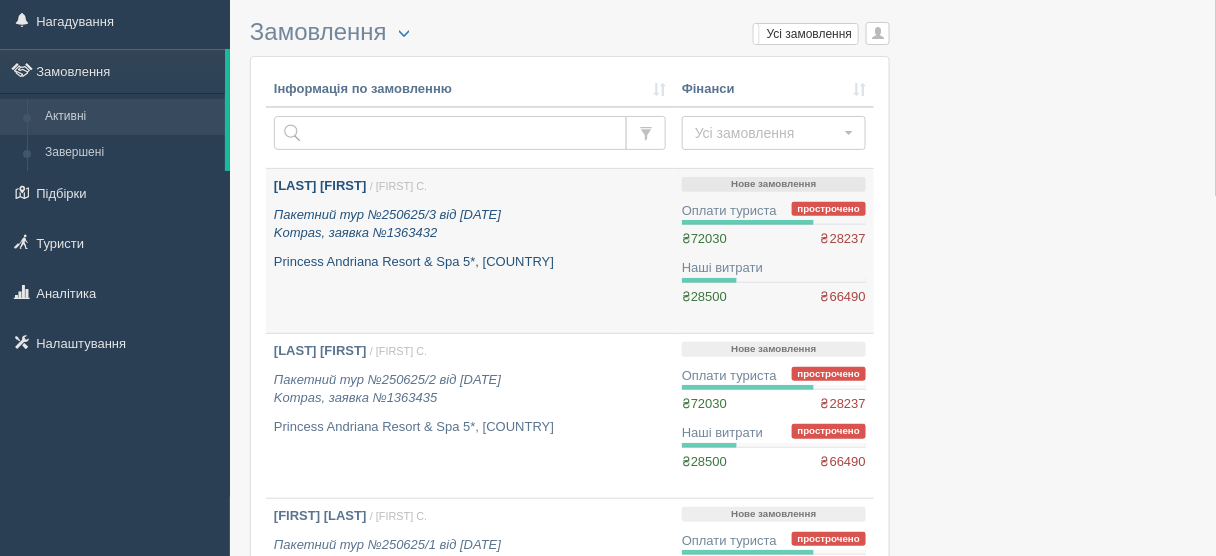 scroll, scrollTop: 0, scrollLeft: 0, axis: both 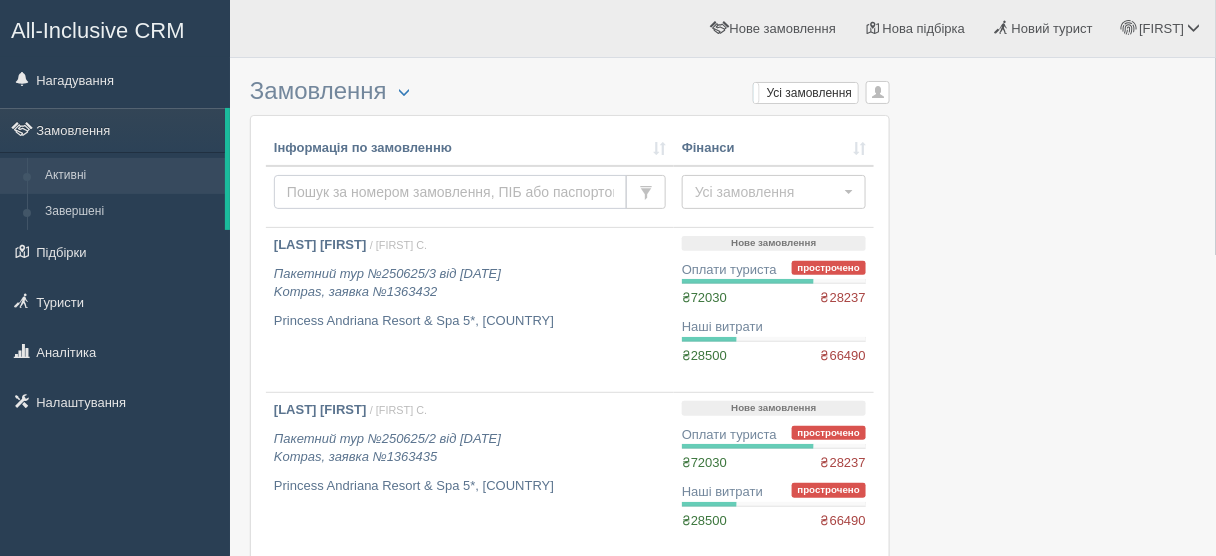 click at bounding box center [450, 192] 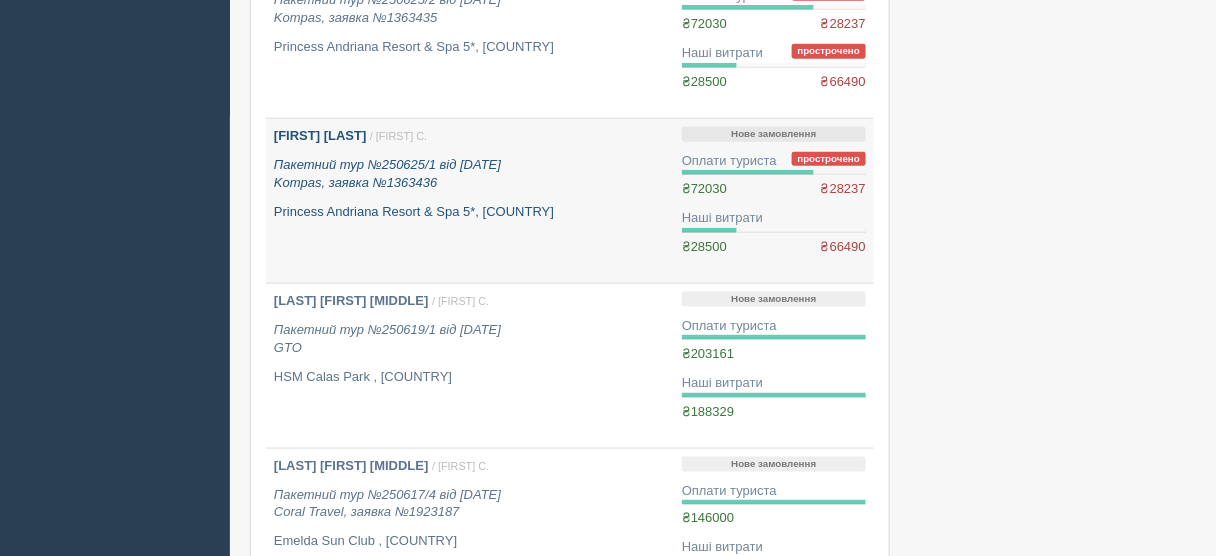 scroll, scrollTop: 480, scrollLeft: 0, axis: vertical 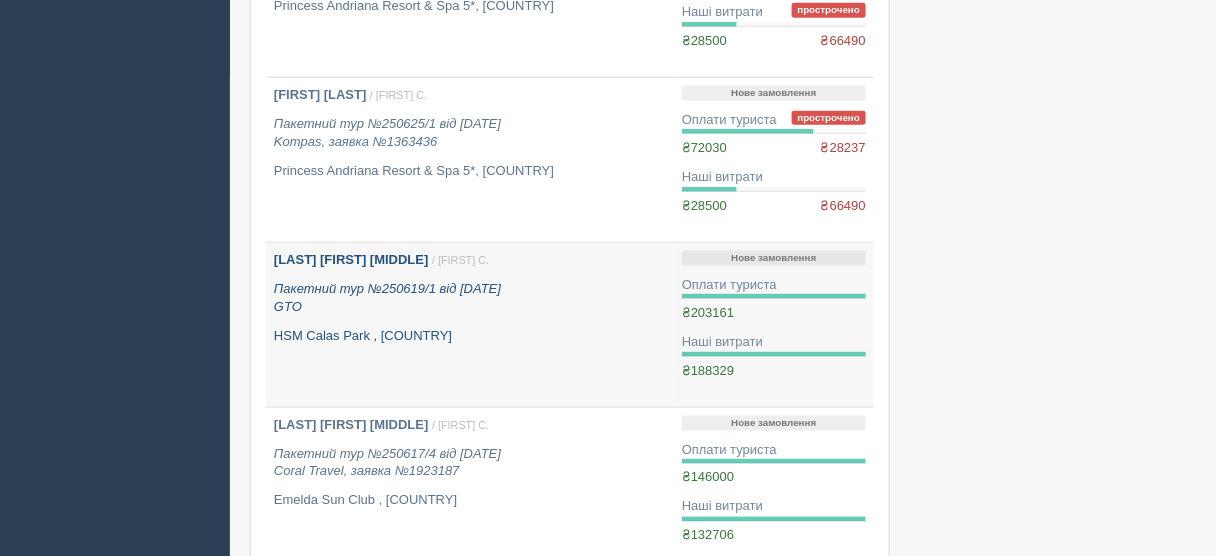 click on "HSM Calas Park , Іспанія" at bounding box center [470, 336] 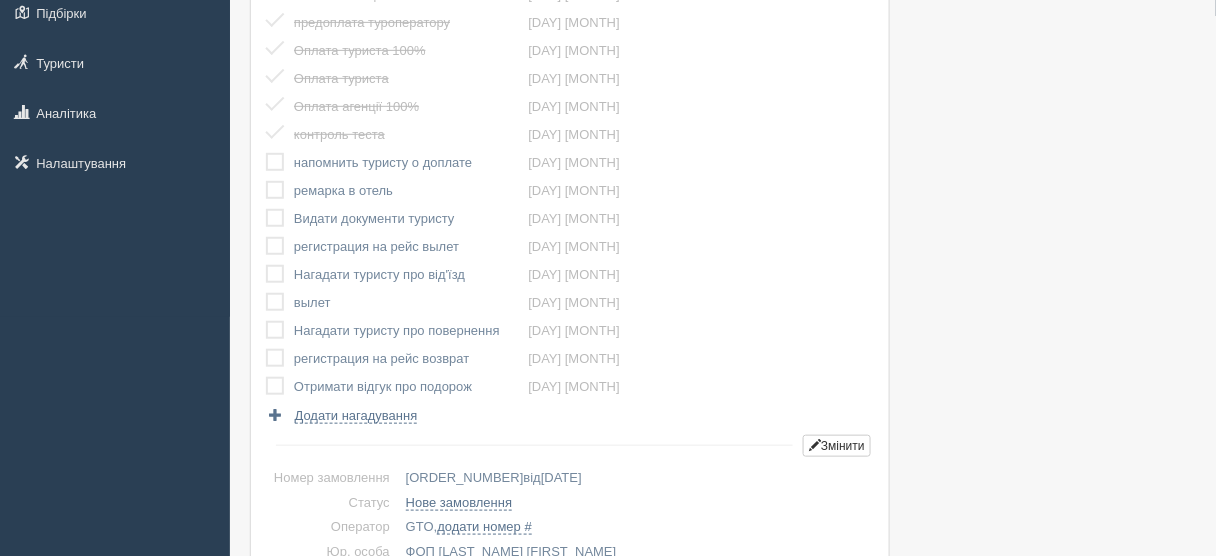 scroll, scrollTop: 240, scrollLeft: 0, axis: vertical 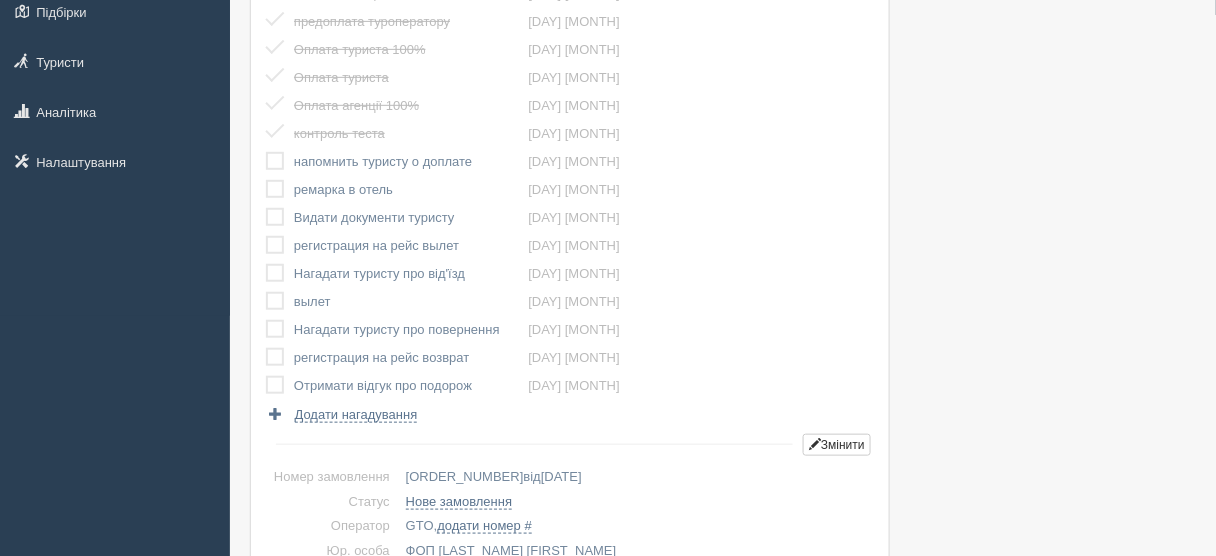 click at bounding box center [266, 152] 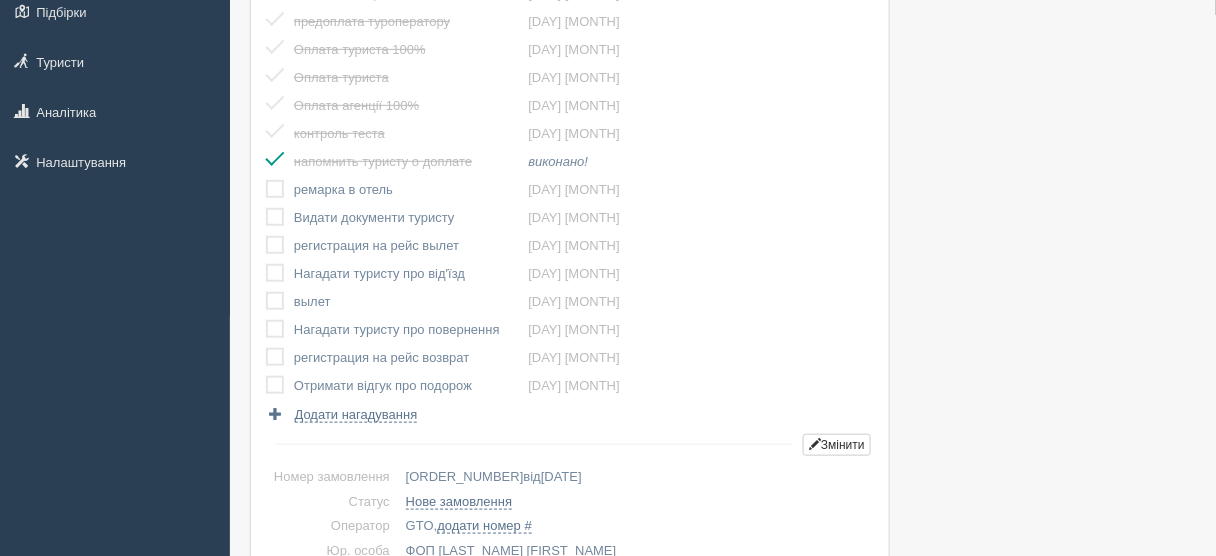 click at bounding box center (266, 180) 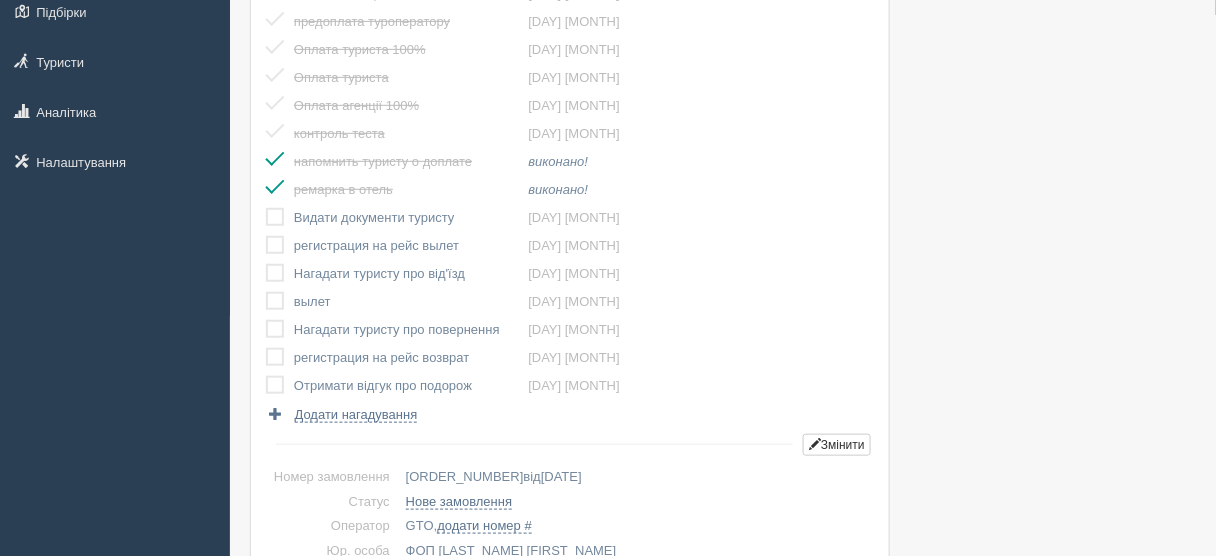 click at bounding box center [266, 208] 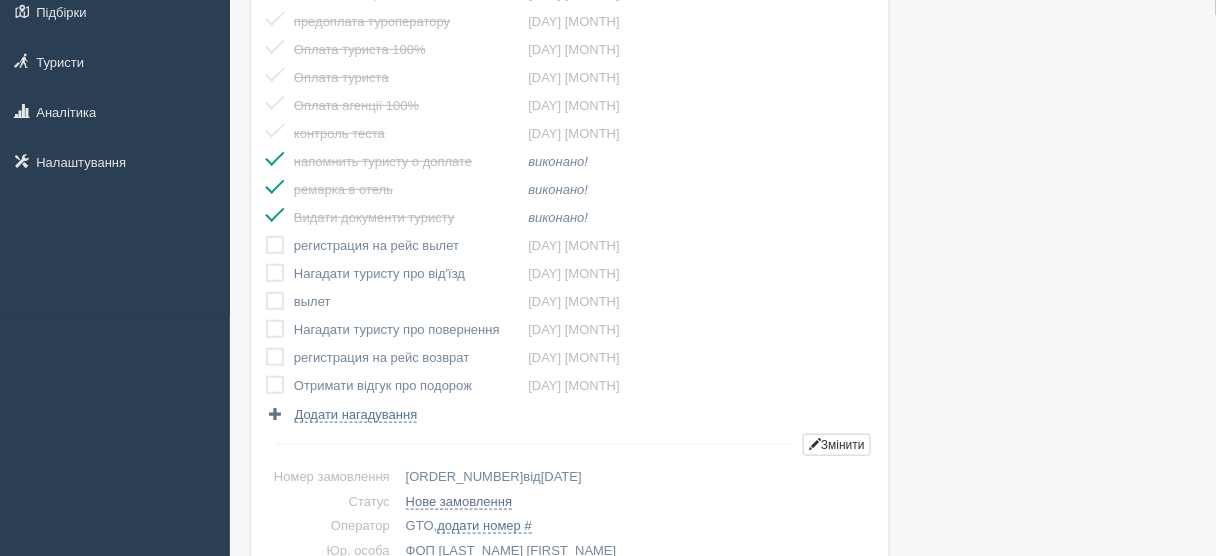 click at bounding box center (266, 236) 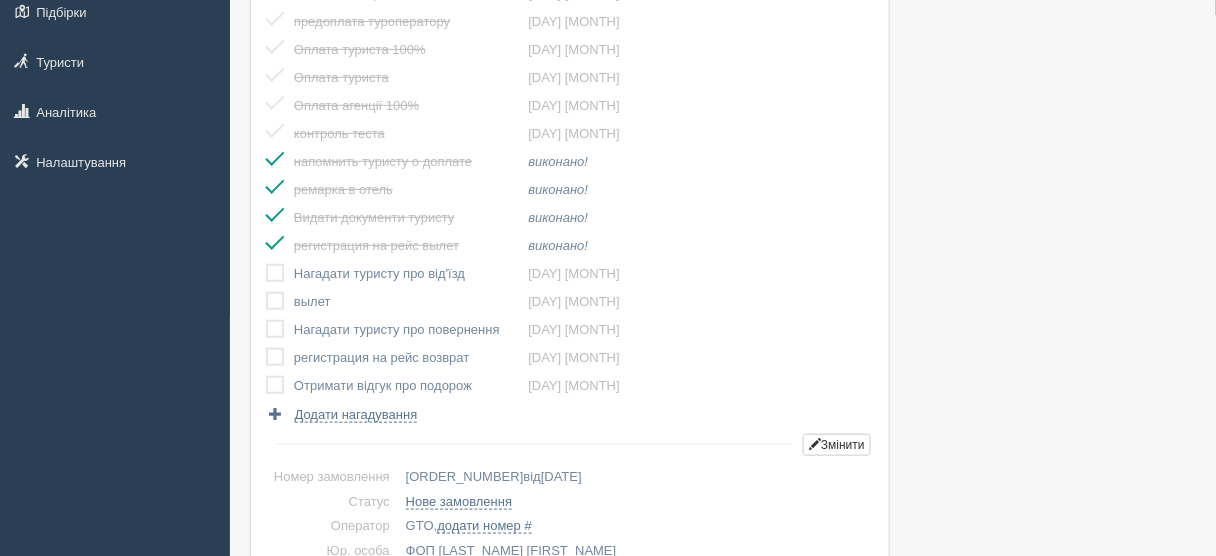 click at bounding box center (266, 264) 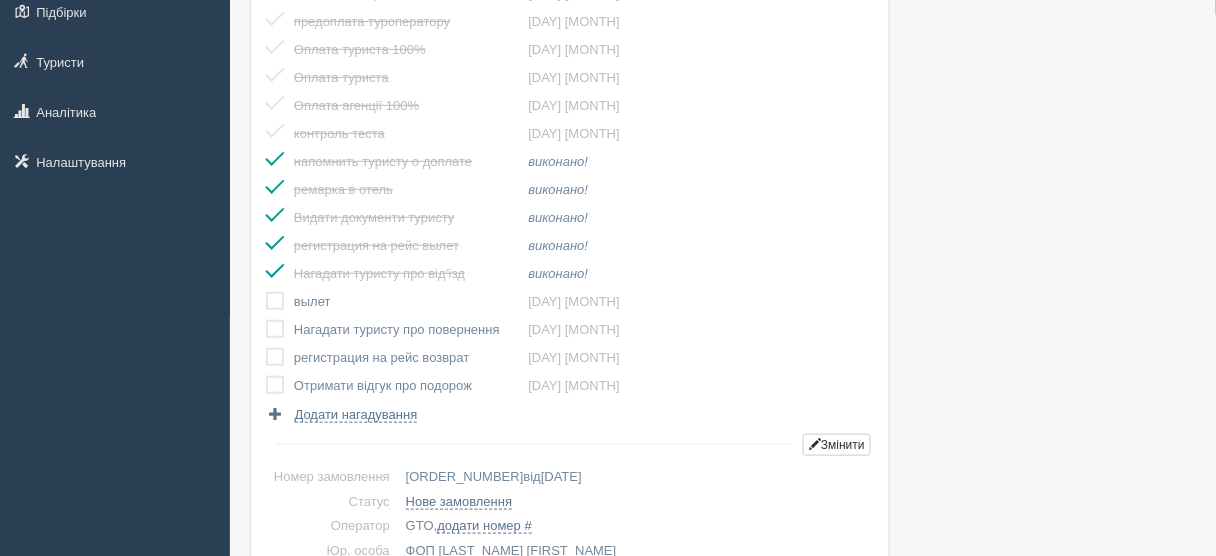click at bounding box center [266, 292] 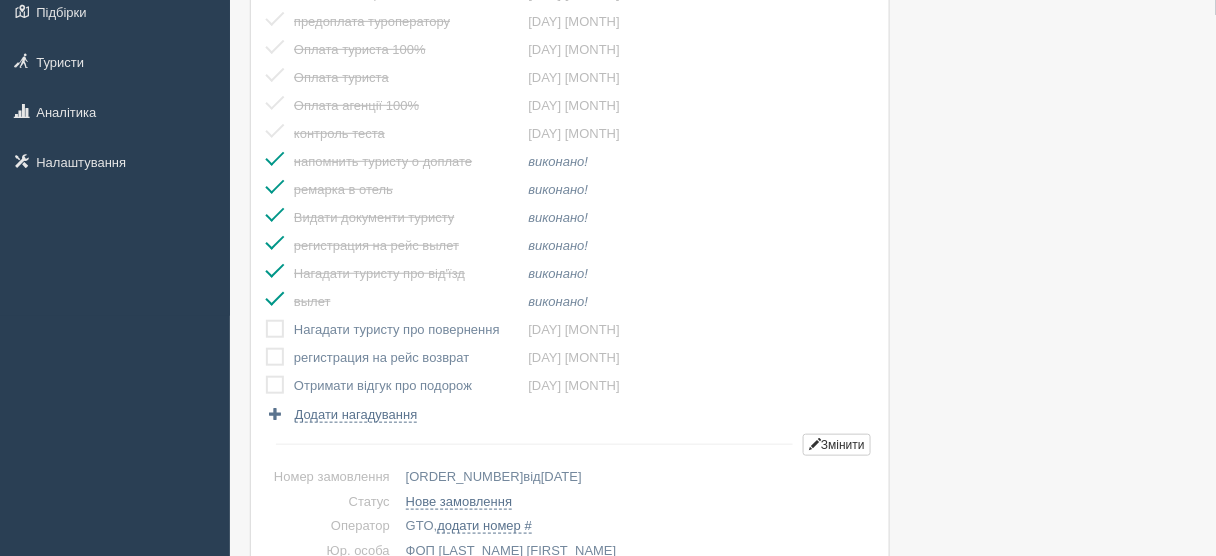 click at bounding box center (266, 320) 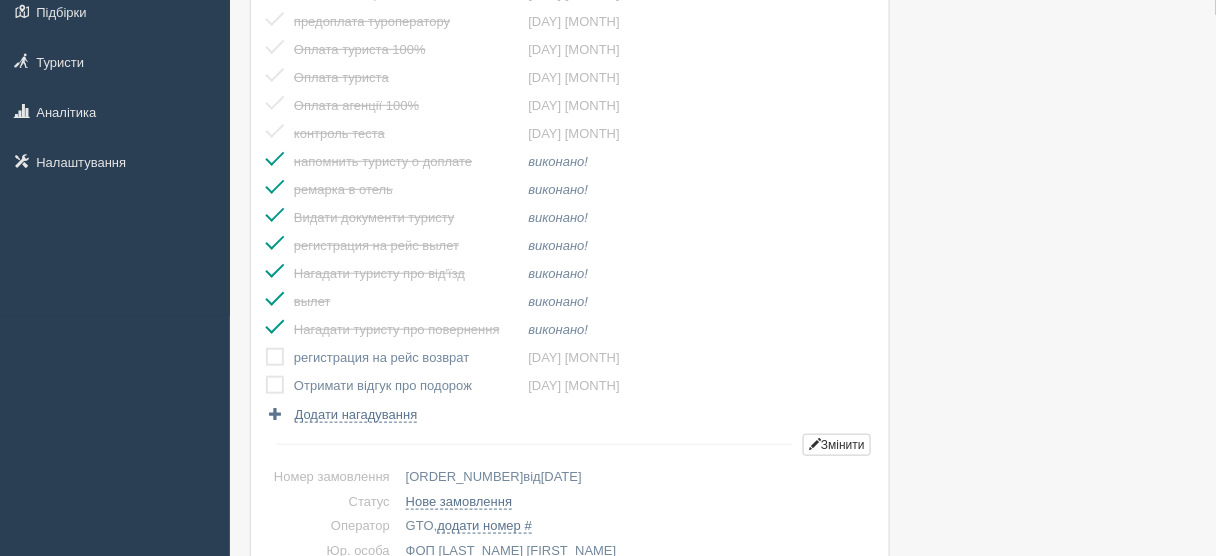 click at bounding box center (266, 348) 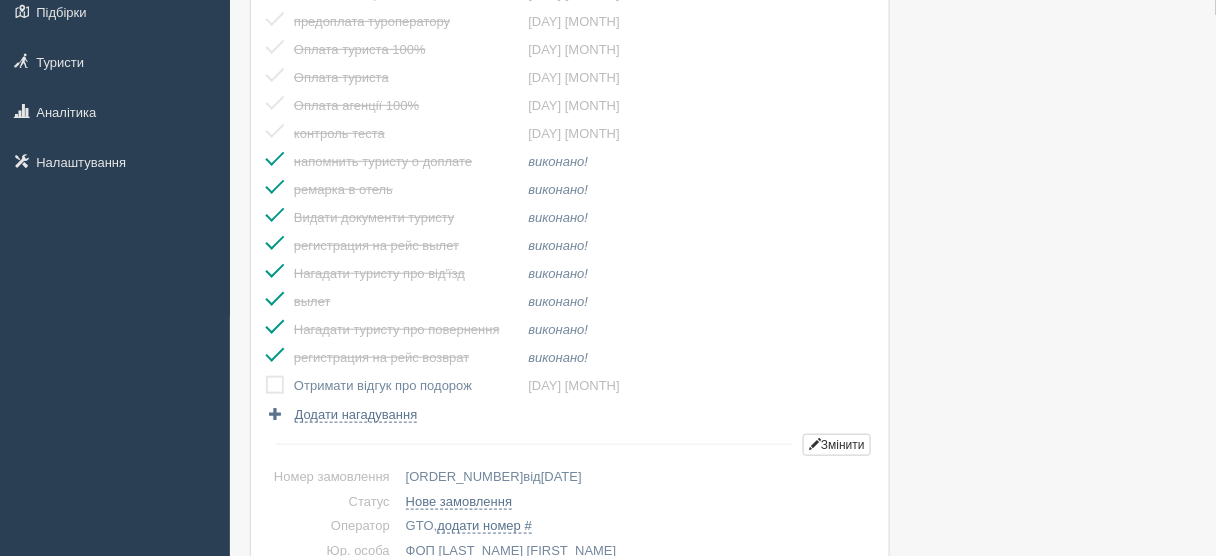 click at bounding box center [266, 376] 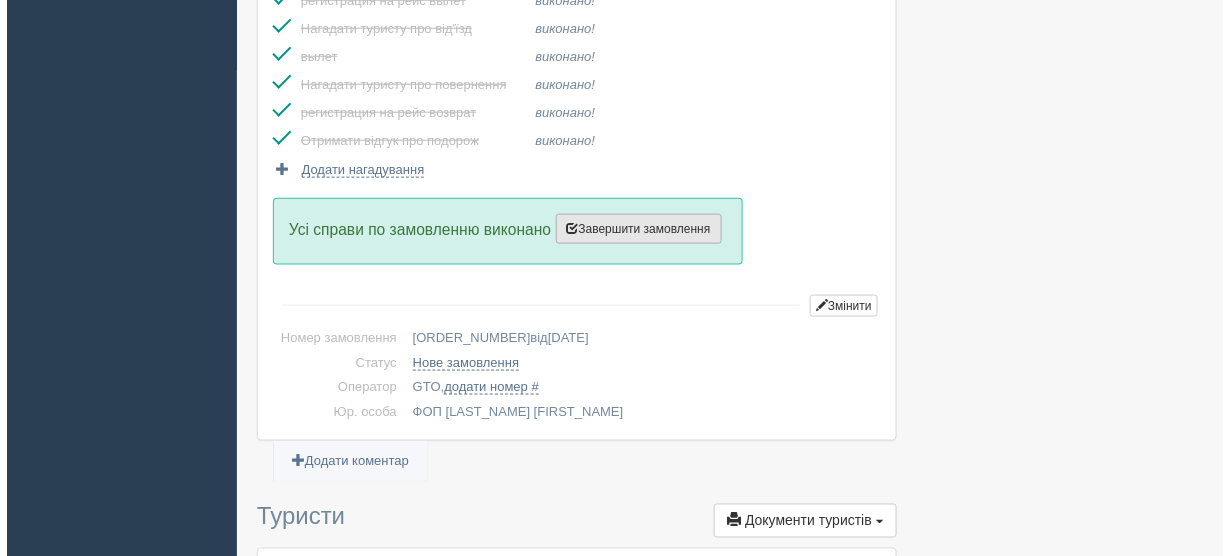scroll, scrollTop: 480, scrollLeft: 0, axis: vertical 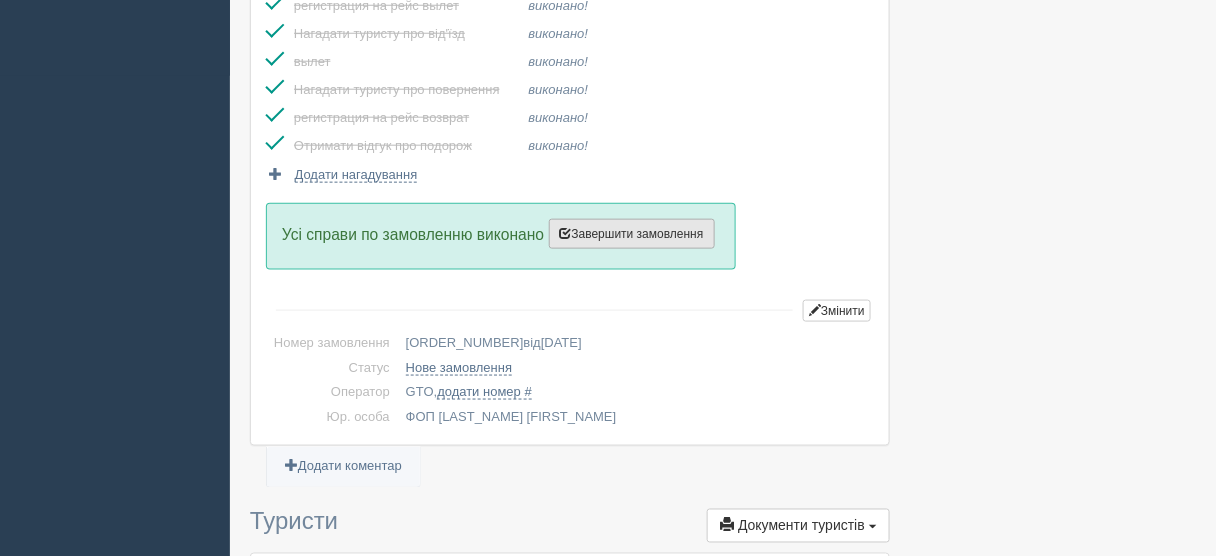 click on "Завершити замовлення" at bounding box center [632, 234] 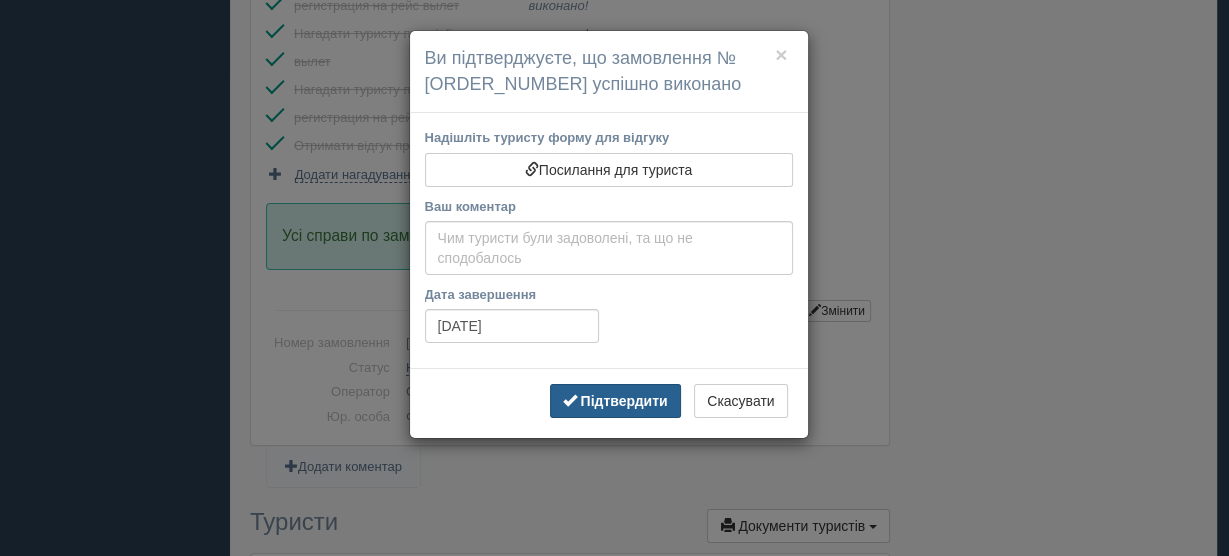 click on "Підтвердити" at bounding box center (623, 401) 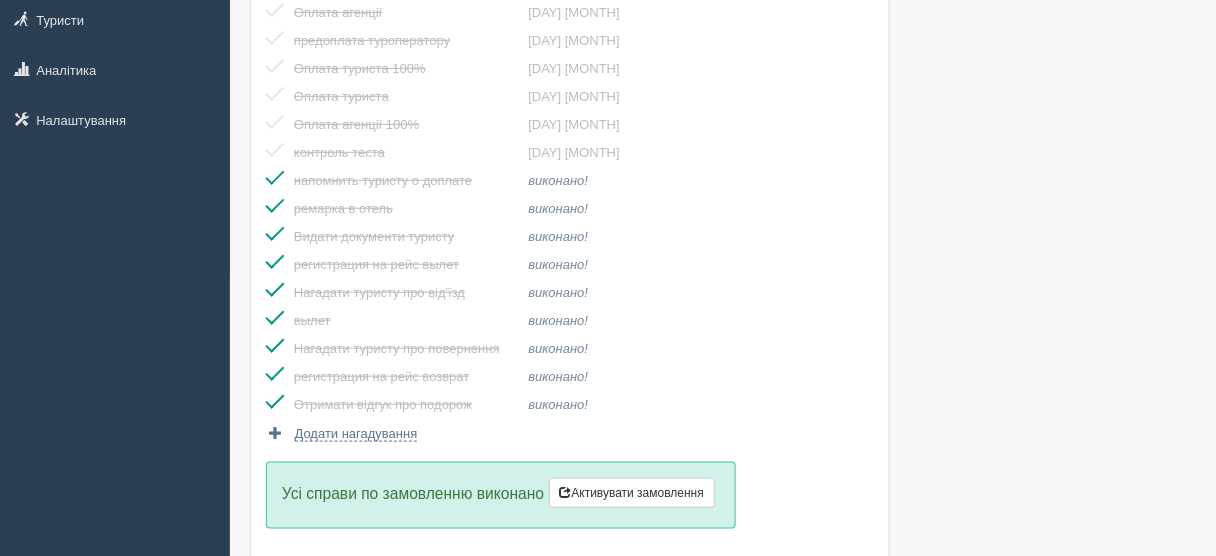 scroll, scrollTop: 0, scrollLeft: 0, axis: both 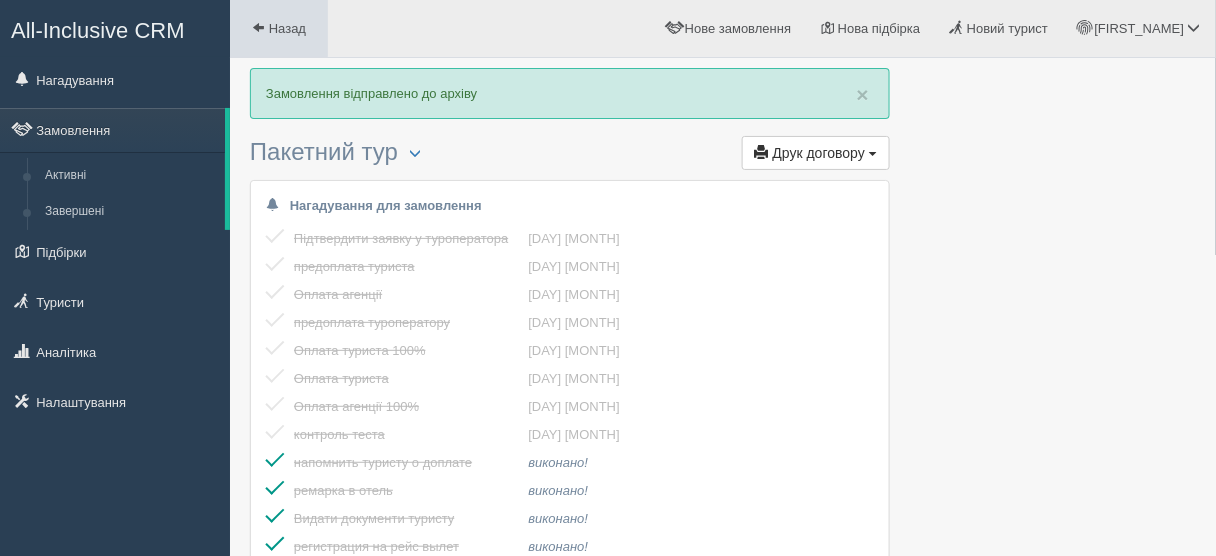 click on "Назад" at bounding box center [287, 28] 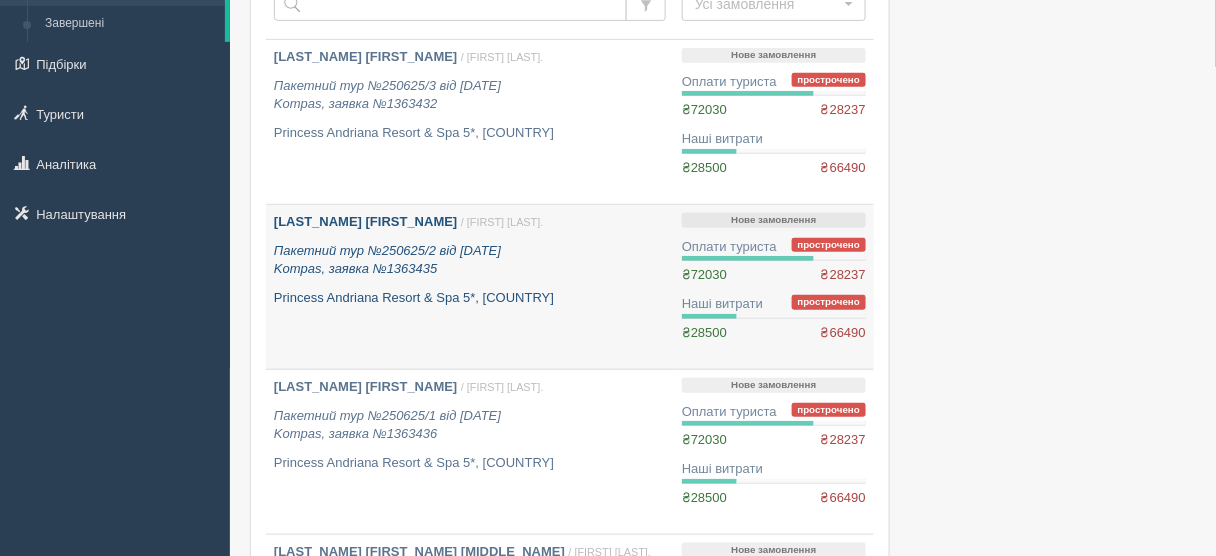 scroll, scrollTop: 160, scrollLeft: 0, axis: vertical 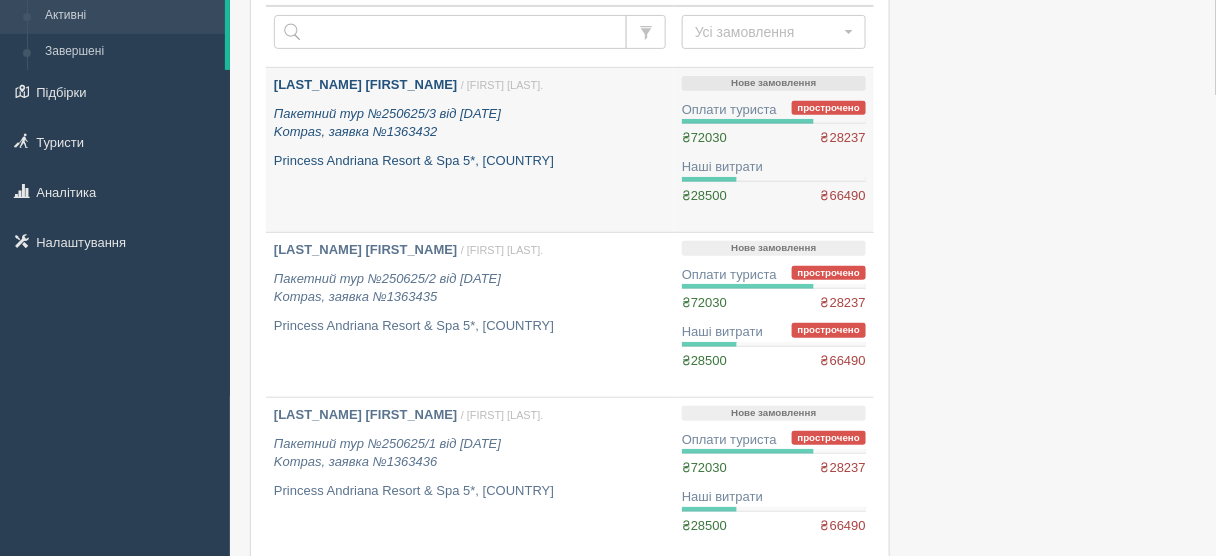 click on "Princess Andriana Resort & Spa 5*, Греція" at bounding box center (470, 161) 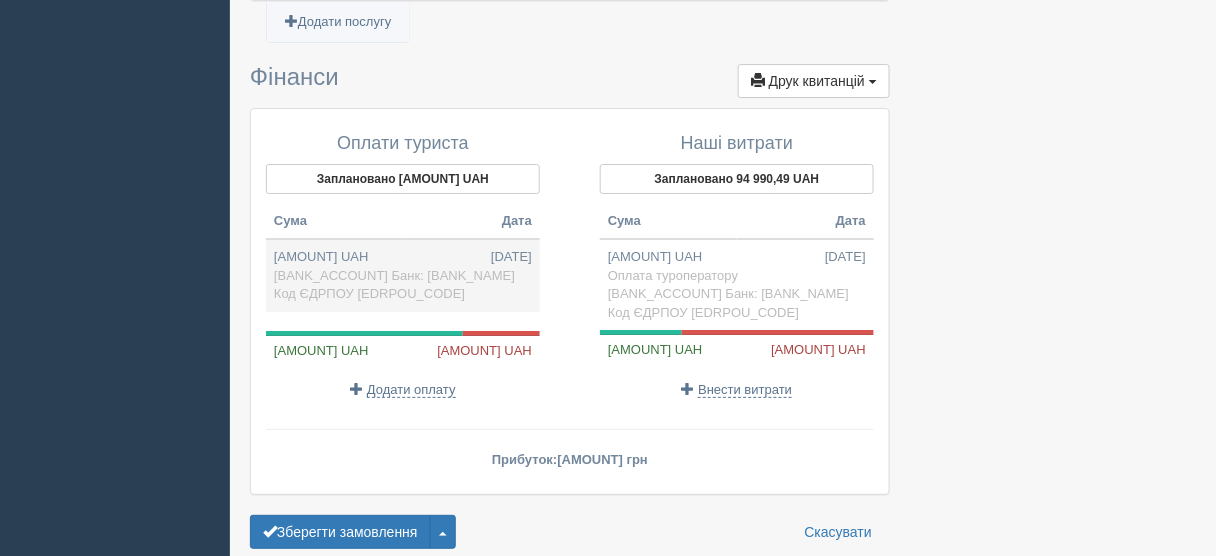 scroll, scrollTop: 1840, scrollLeft: 0, axis: vertical 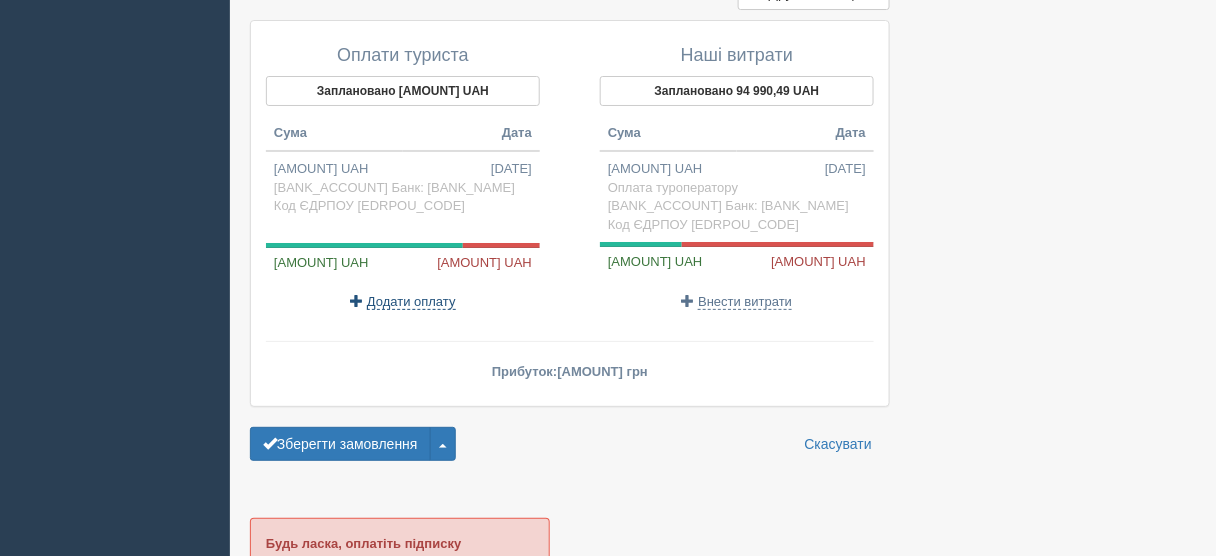 click on "Додати оплату" at bounding box center (411, 302) 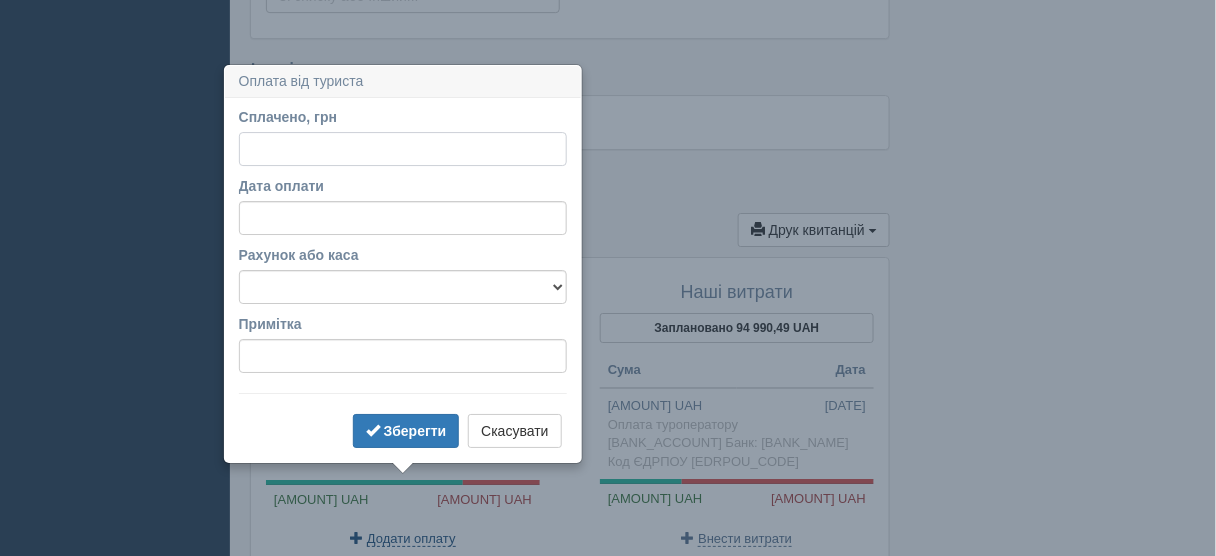 scroll, scrollTop: 1667, scrollLeft: 0, axis: vertical 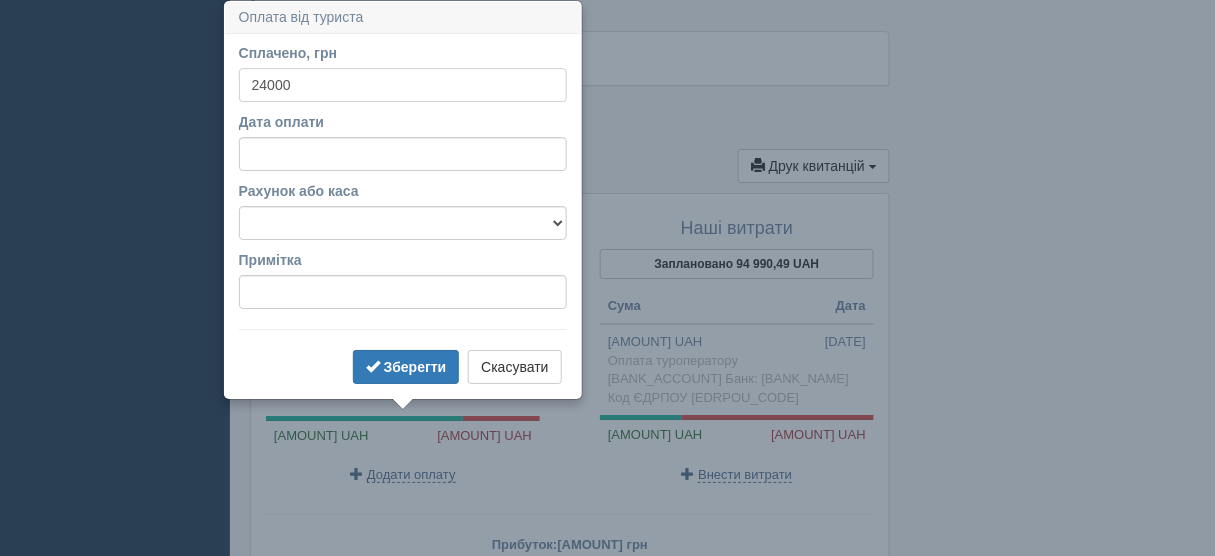 type on "24000" 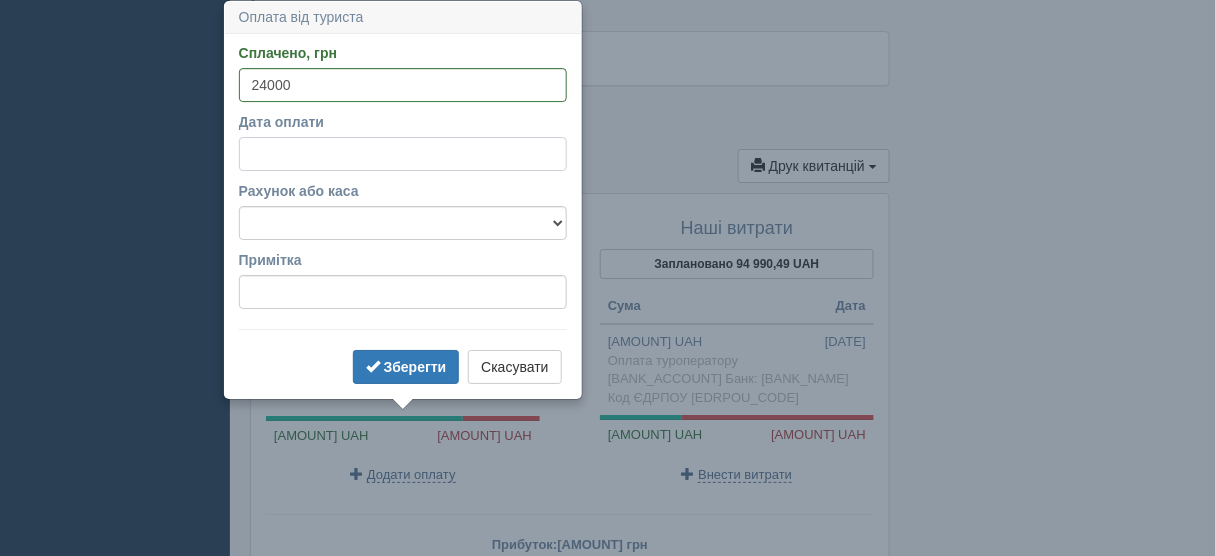 click on "Дата оплати" at bounding box center (403, 154) 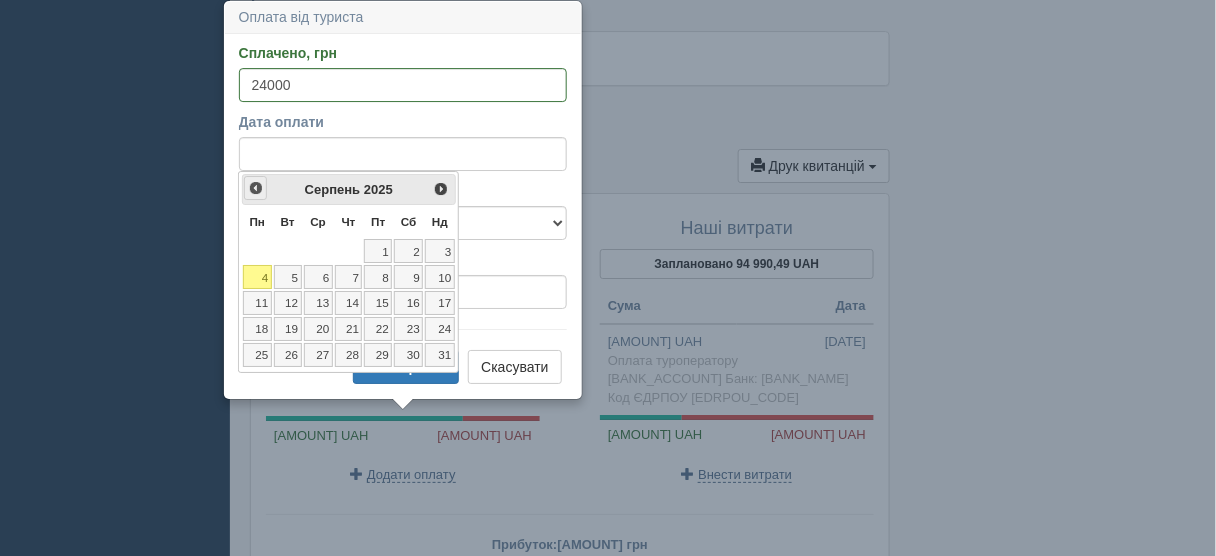 click on "<Попер" at bounding box center (256, 188) 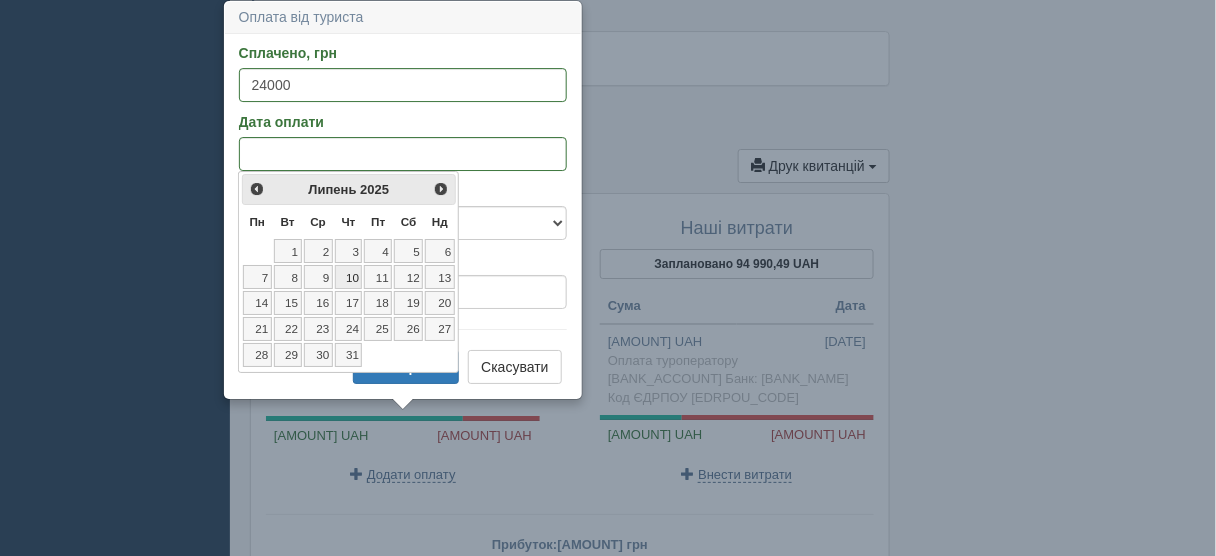 click on "10" at bounding box center [349, 277] 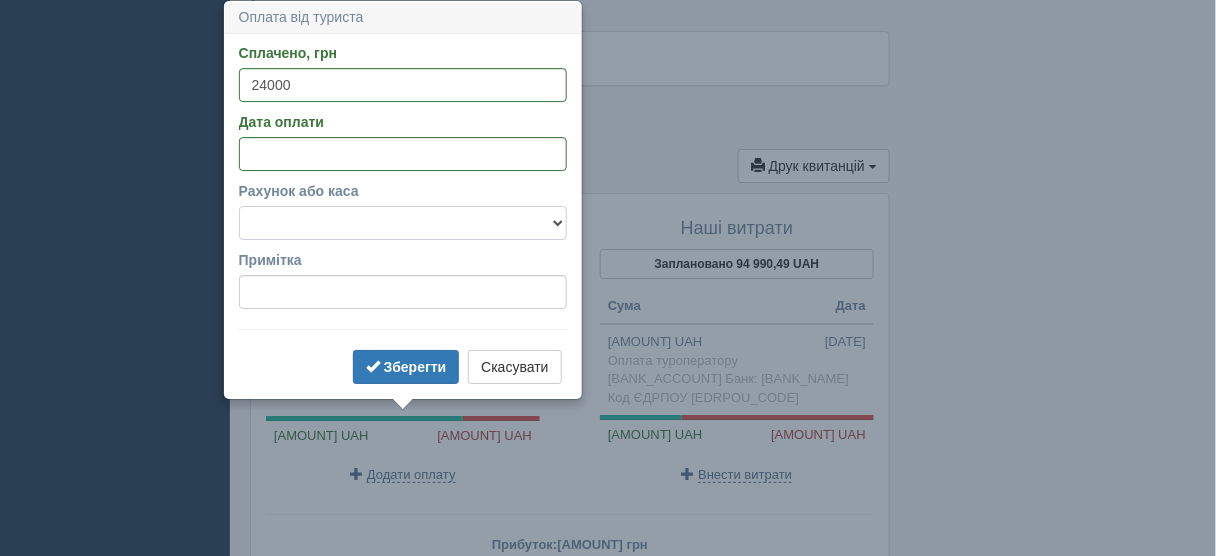click on "[BANK_ACCOUNT] Банк: АТ КБ "ПРИВАТБАНК" Код ЄДРПОУ [BANK_CODE]" at bounding box center (403, 223) 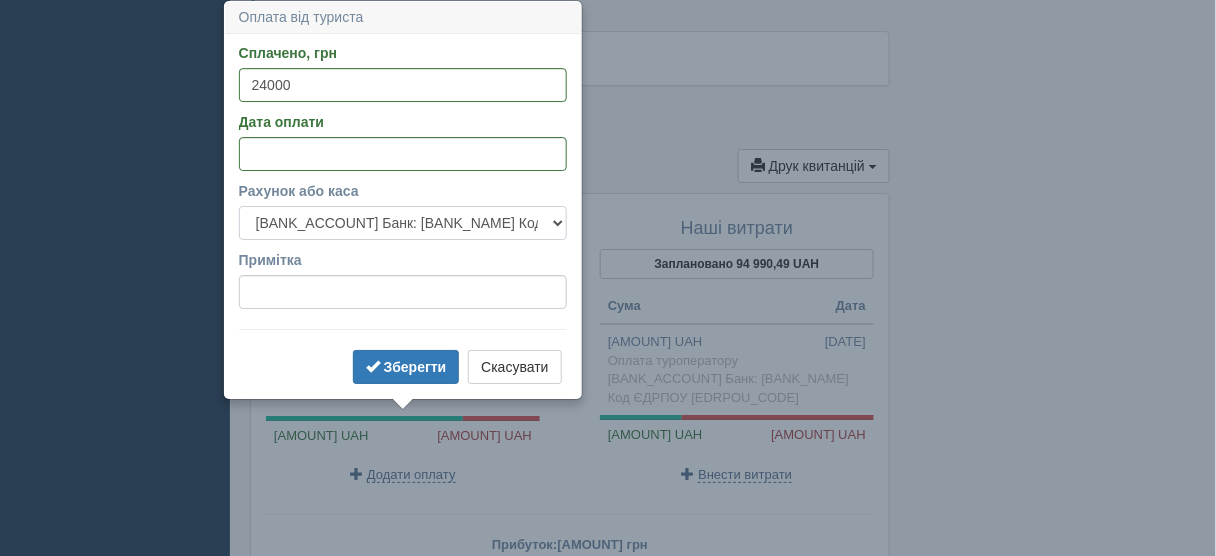 click on "[BANK_ACCOUNT] Банк: АТ КБ "ПРИВАТБАНК" Код ЄДРПОУ [BANK_CODE]" at bounding box center [403, 223] 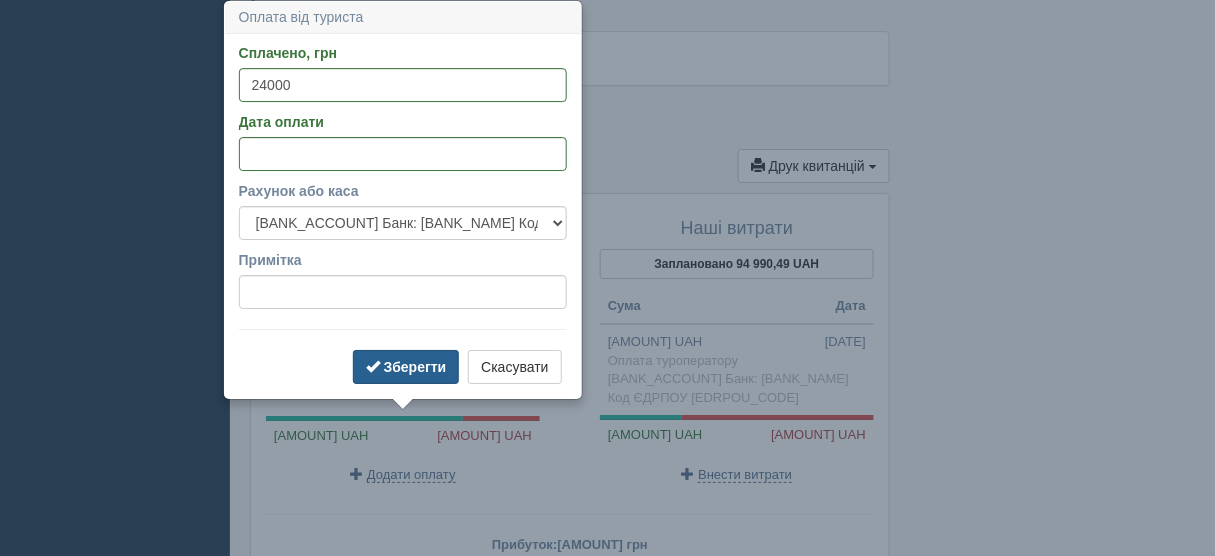 click on "Зберегти" at bounding box center [415, 367] 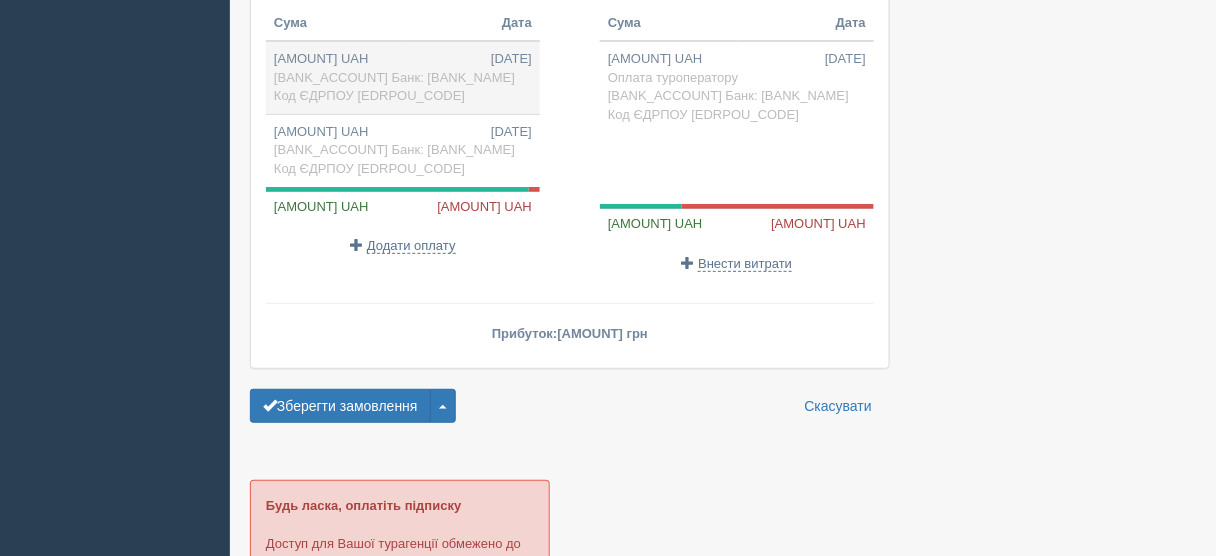 scroll, scrollTop: 1987, scrollLeft: 0, axis: vertical 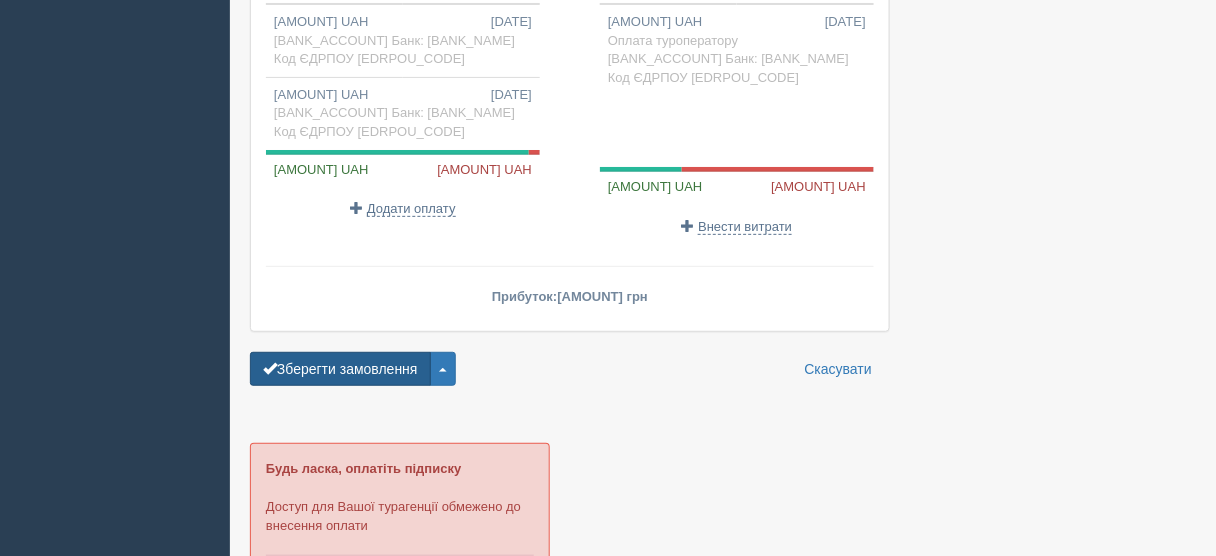 click on "Зберегти замовлення" at bounding box center (340, 369) 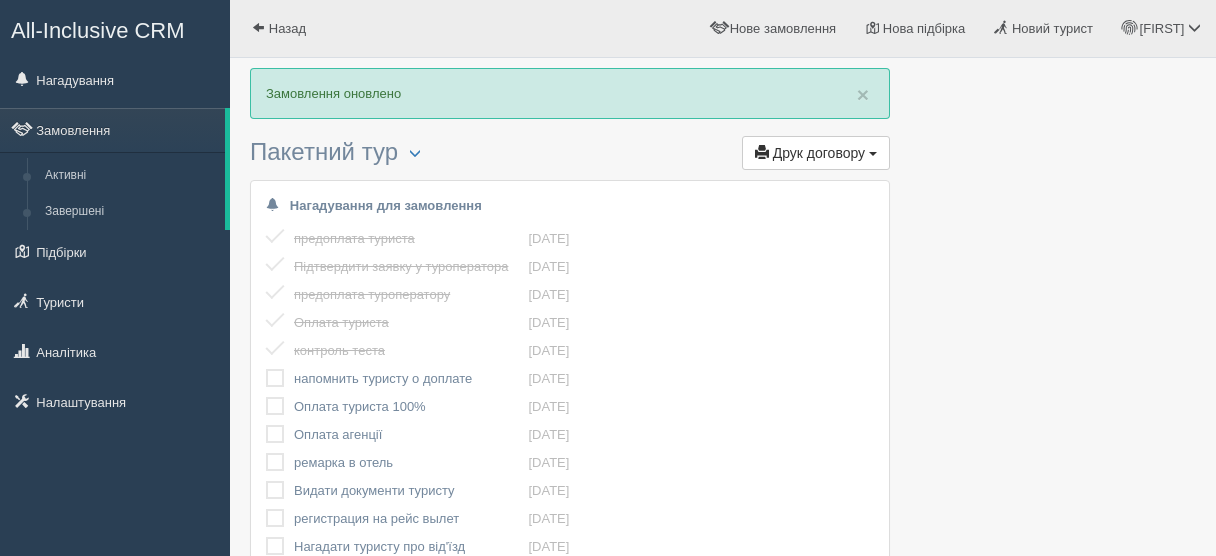 scroll, scrollTop: 0, scrollLeft: 0, axis: both 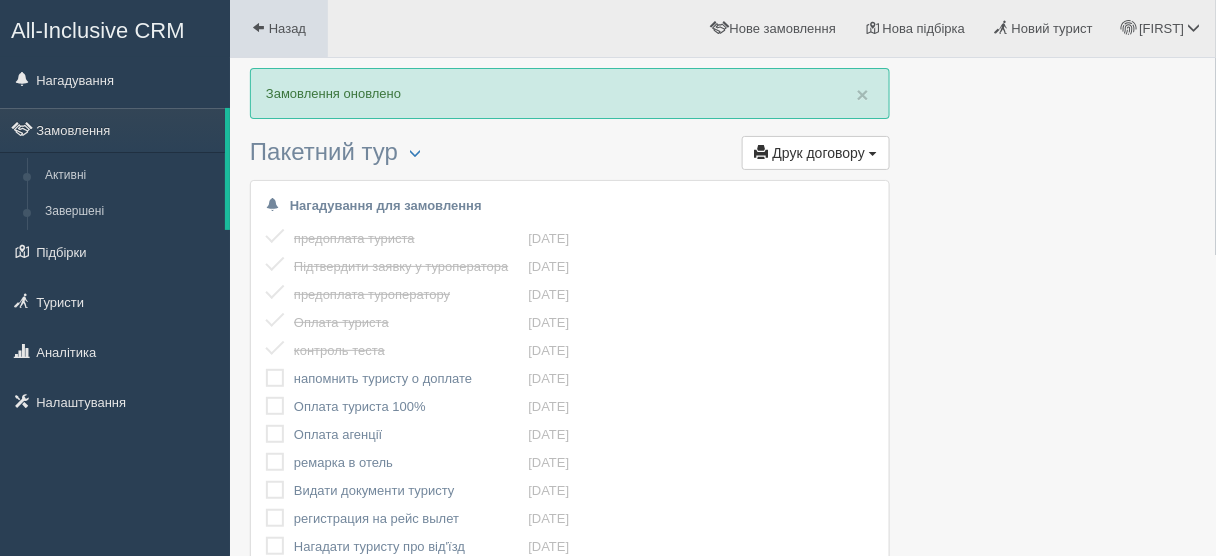 click at bounding box center [258, 27] 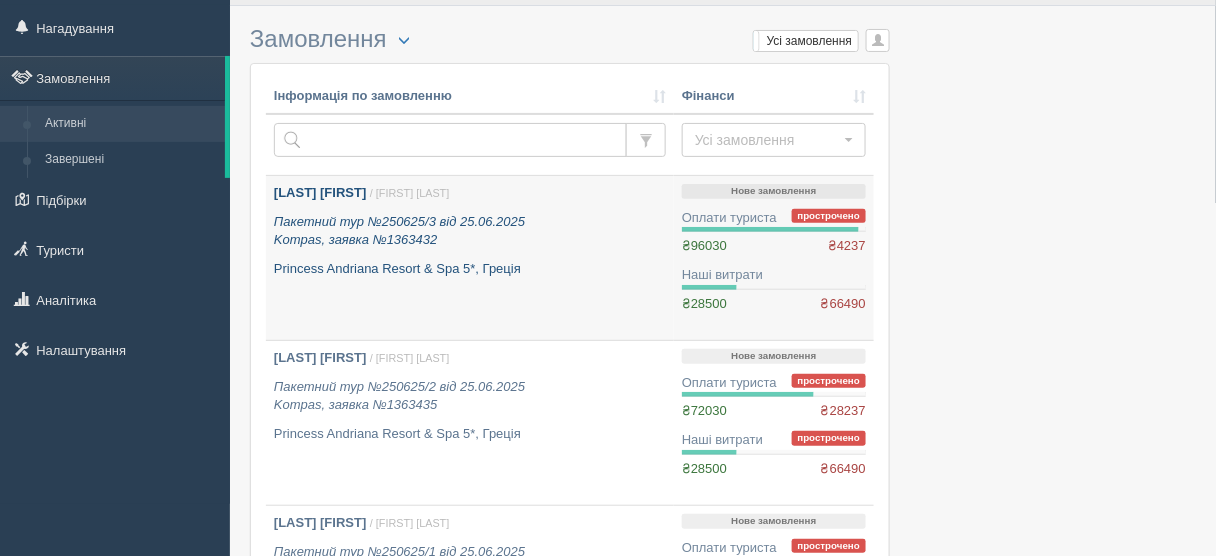 scroll, scrollTop: 80, scrollLeft: 0, axis: vertical 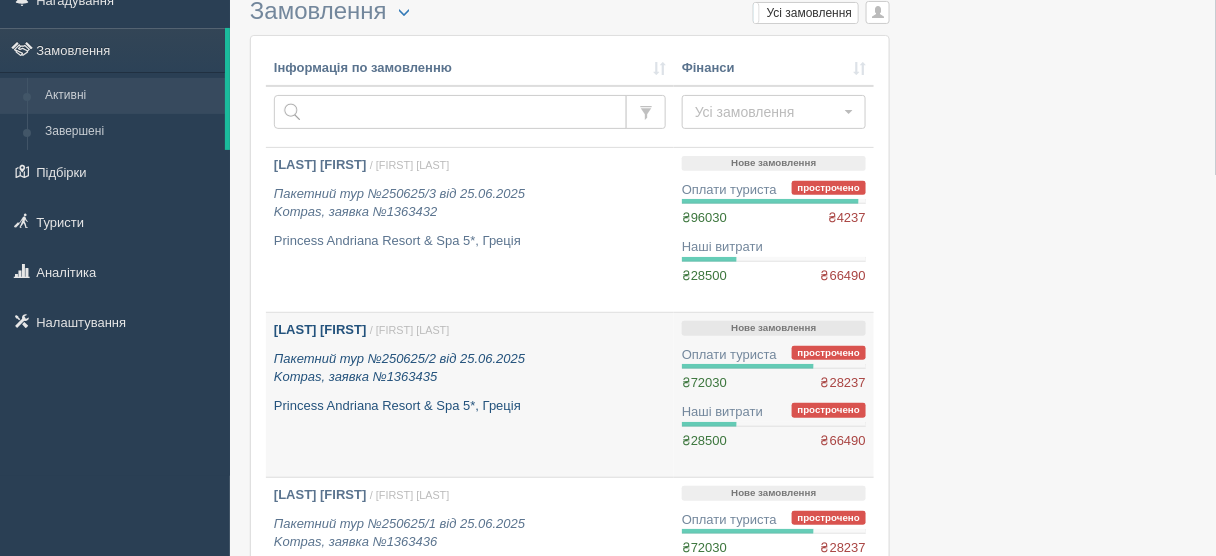 click on "Пакетний тур №250625/2 від [DATE] Kompas, заявка №1363435" at bounding box center [399, 368] 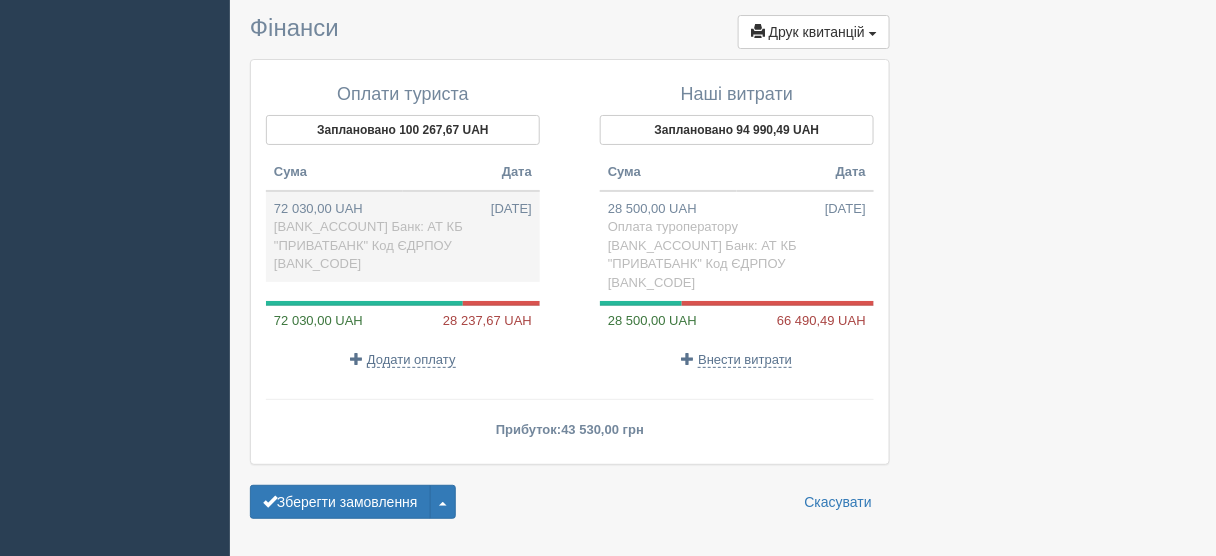 scroll, scrollTop: 1920, scrollLeft: 0, axis: vertical 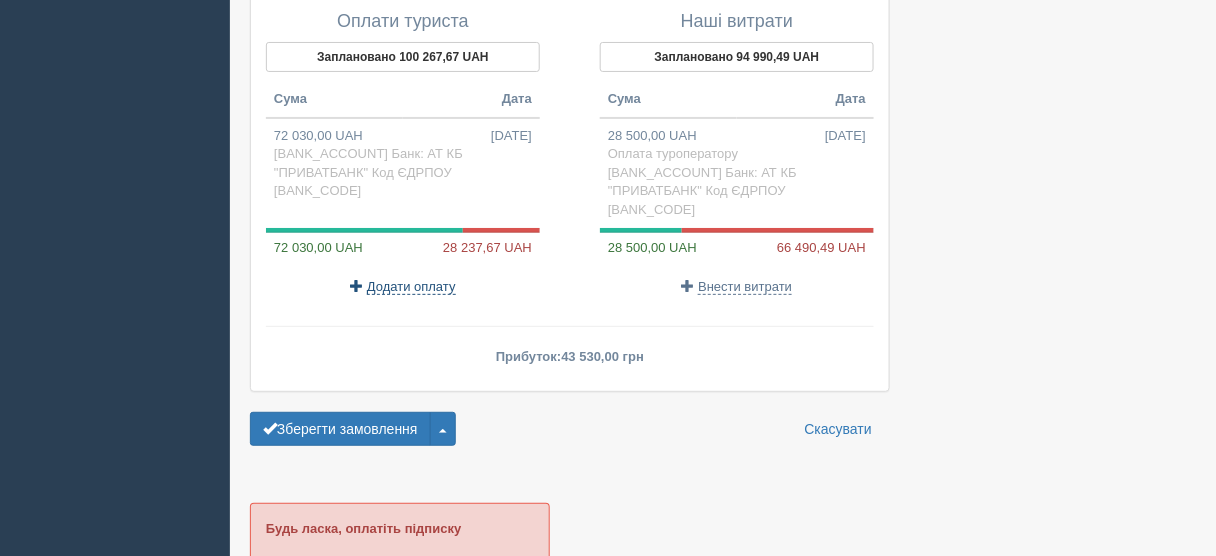 click on "Додати оплату" at bounding box center (411, 287) 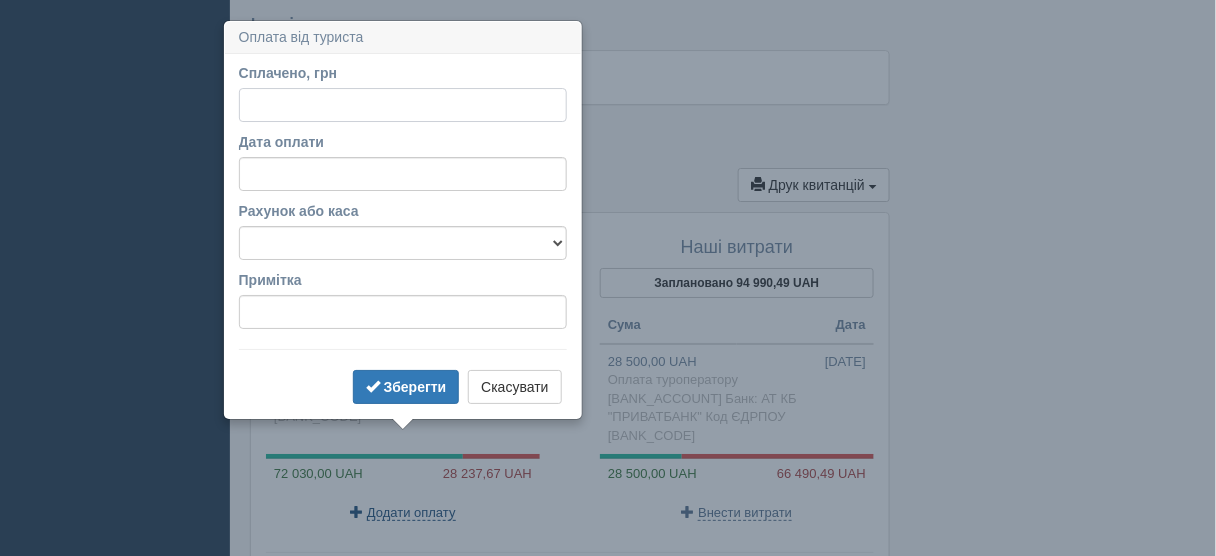 scroll, scrollTop: 1713, scrollLeft: 0, axis: vertical 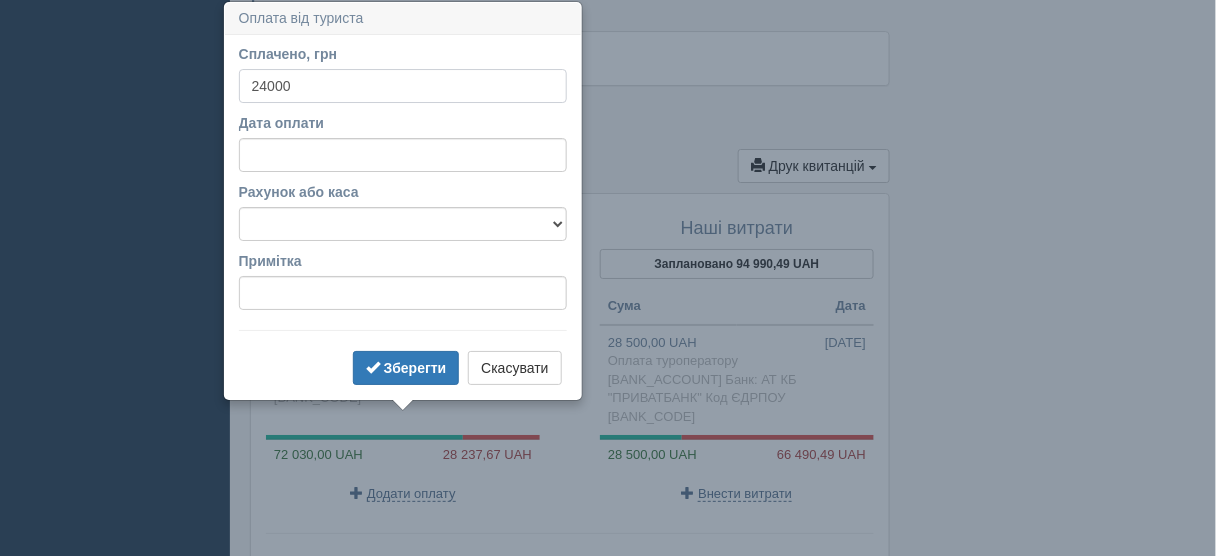 type on "24000" 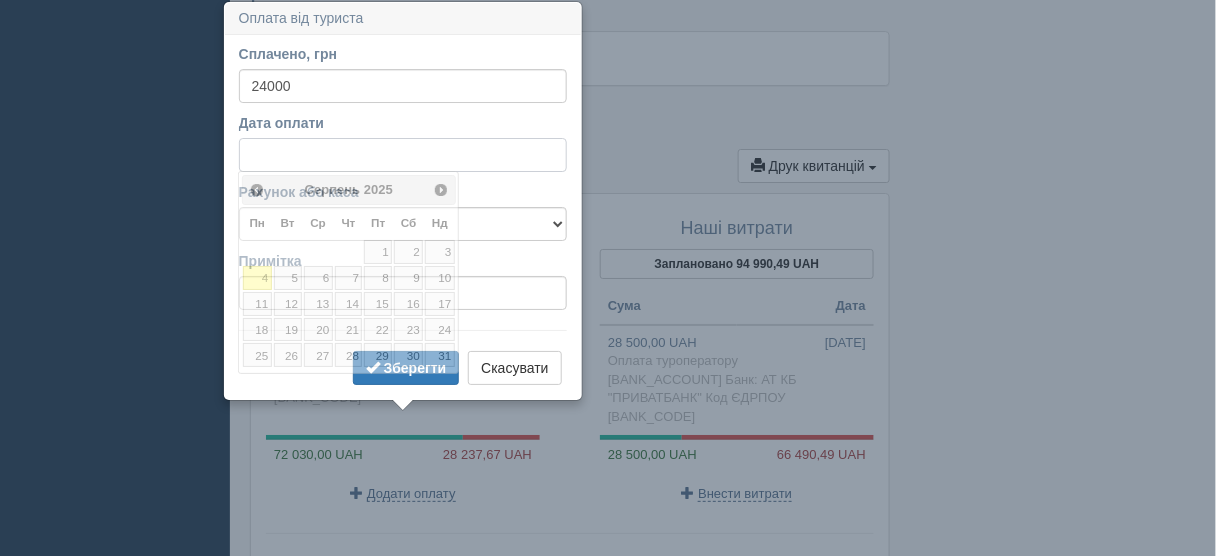 click on "Дата оплати" at bounding box center [403, 155] 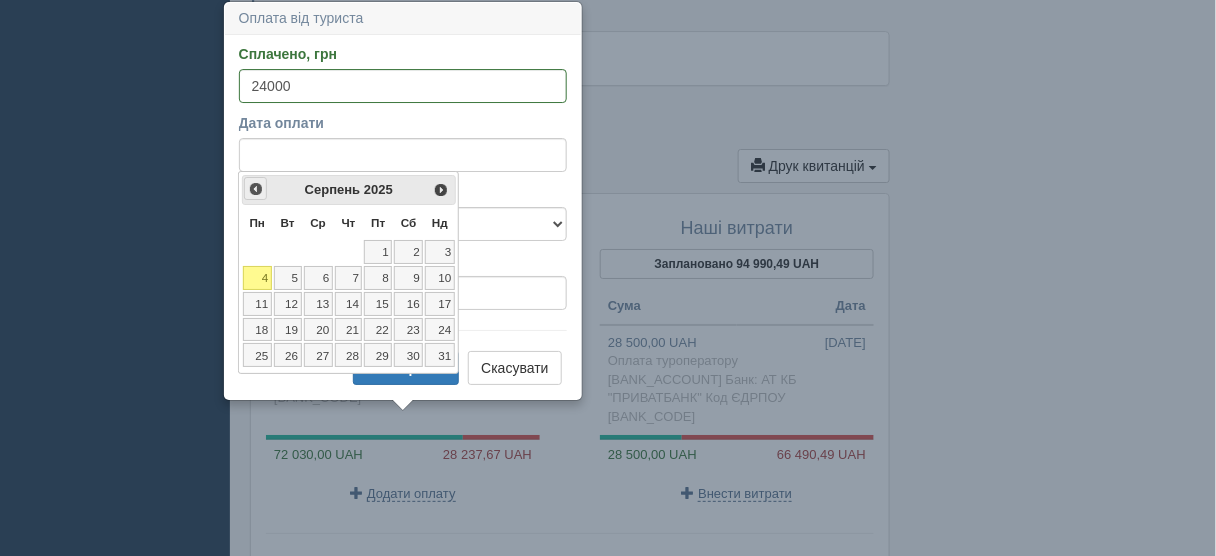 click on "<Попер" at bounding box center (256, 189) 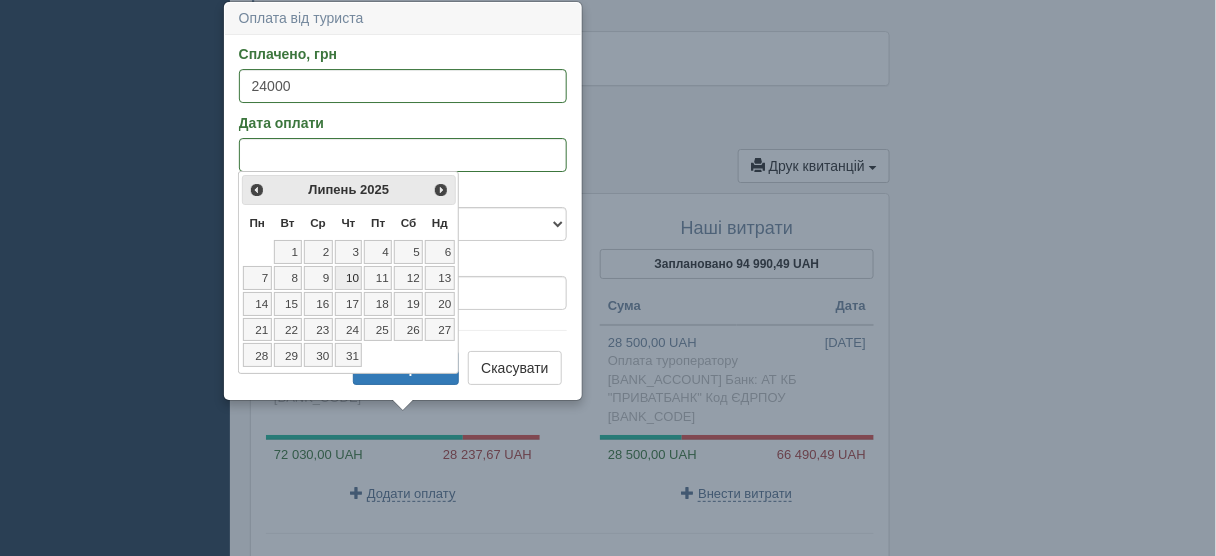 click on "10" at bounding box center (349, 278) 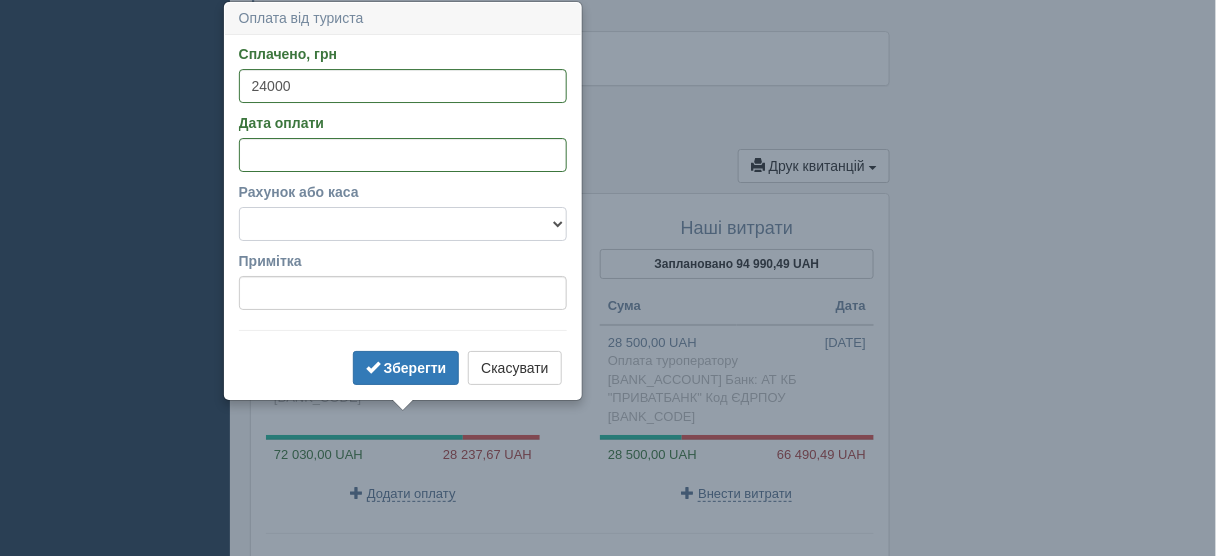 click on "[IBAN] Банк: АТ КБ "ПРИВАТБАНК" Код ЄДРПОУ [EDRPOU_CODE]" at bounding box center (403, 224) 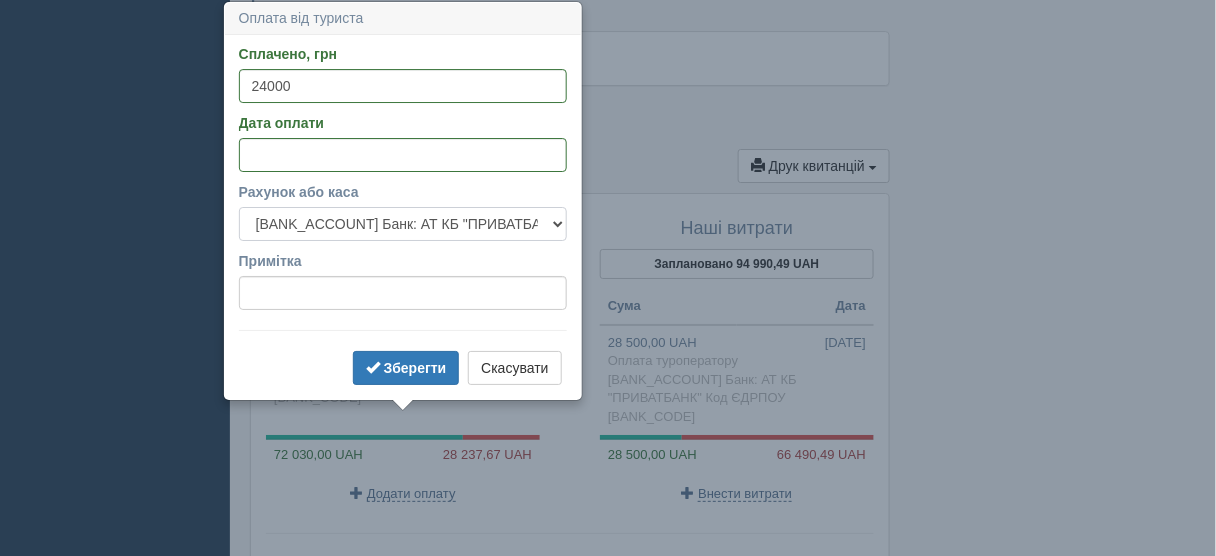 click on "[IBAN] Банк: АТ КБ "ПРИВАТБАНК" Код ЄДРПОУ [EDRPOU_CODE]" at bounding box center [403, 224] 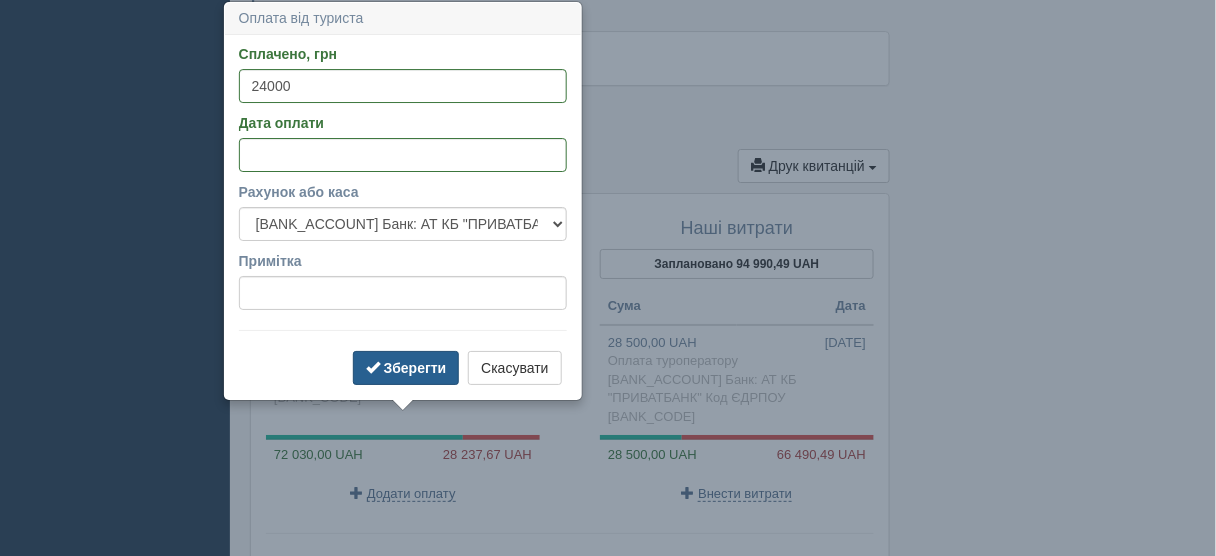 click on "Зберегти" at bounding box center [415, 368] 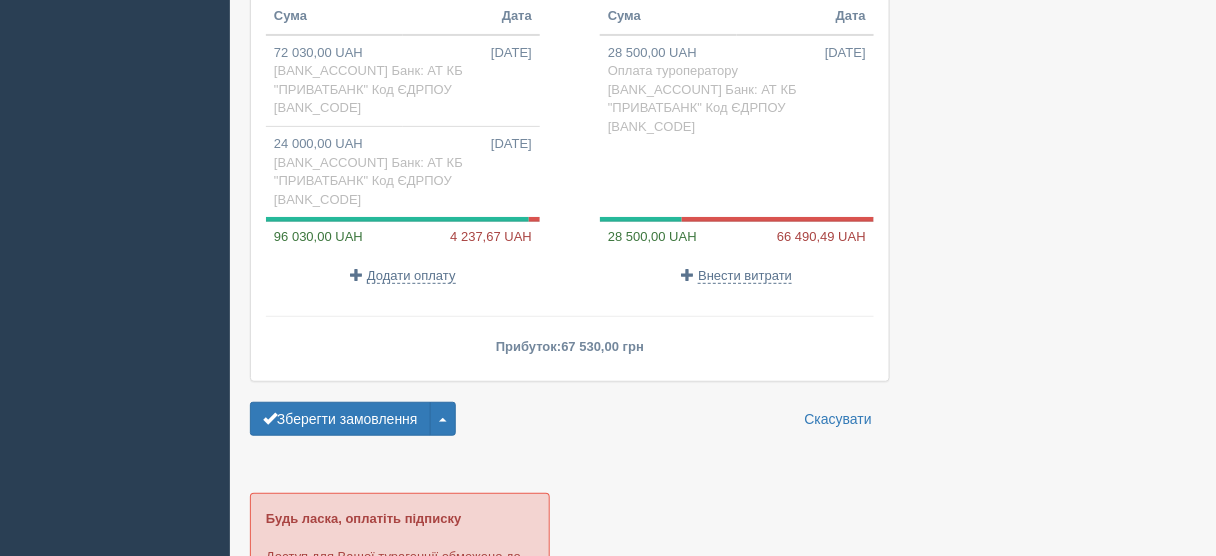 scroll, scrollTop: 2033, scrollLeft: 0, axis: vertical 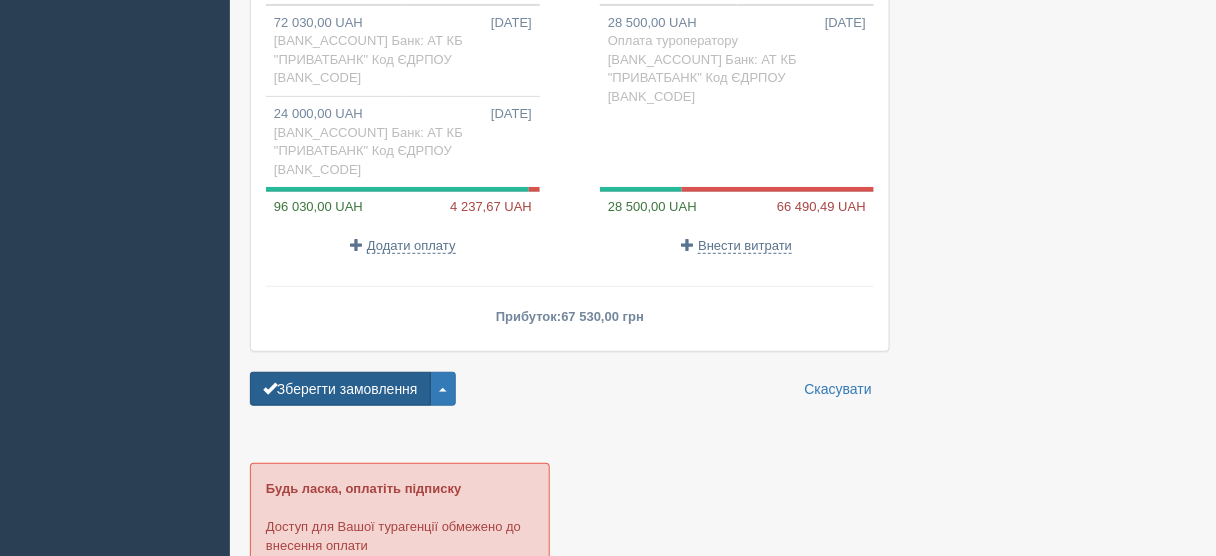 click on "Зберегти замовлення" at bounding box center [340, 389] 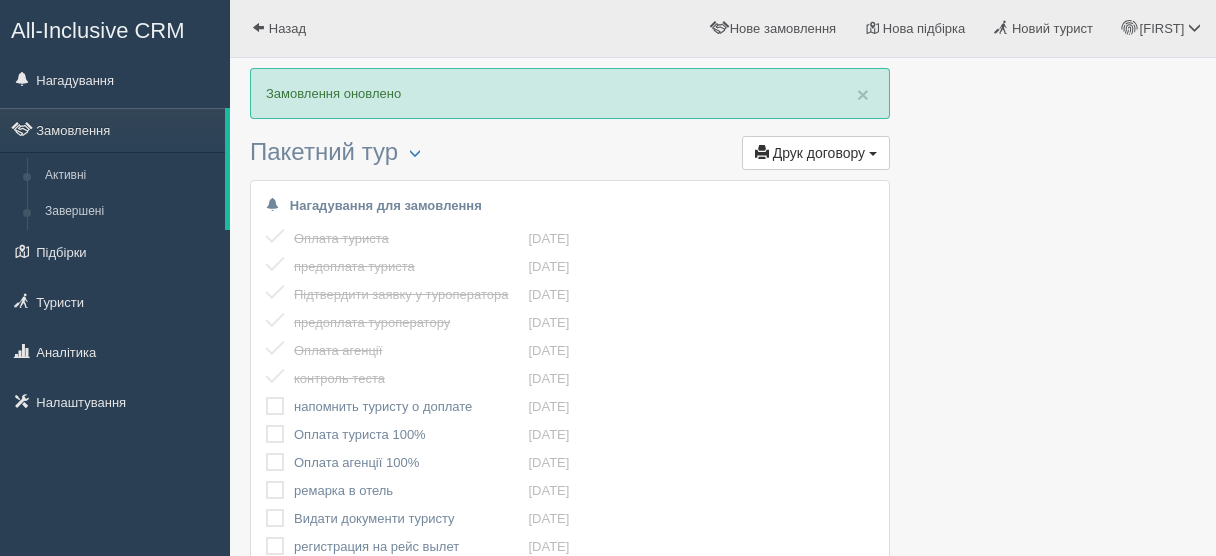 scroll, scrollTop: 0, scrollLeft: 0, axis: both 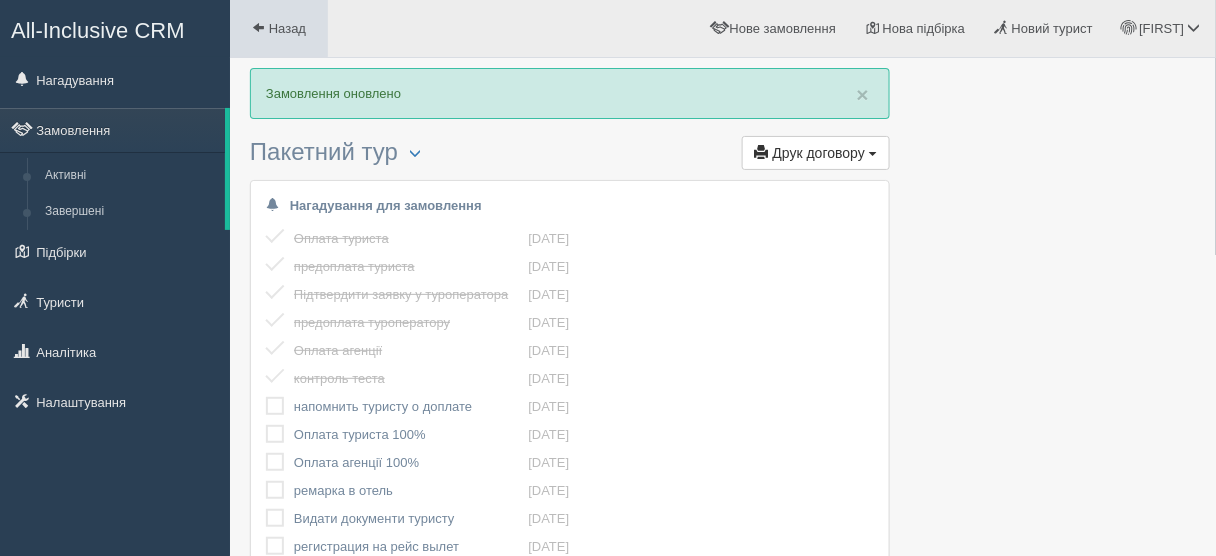 click on "Назад" at bounding box center [287, 28] 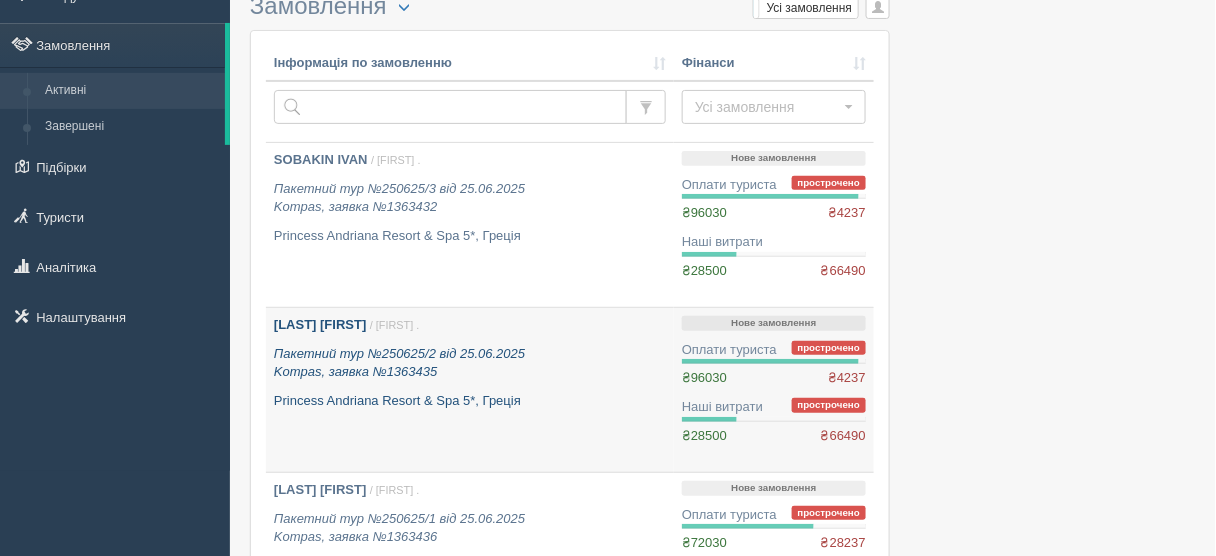 scroll, scrollTop: 240, scrollLeft: 0, axis: vertical 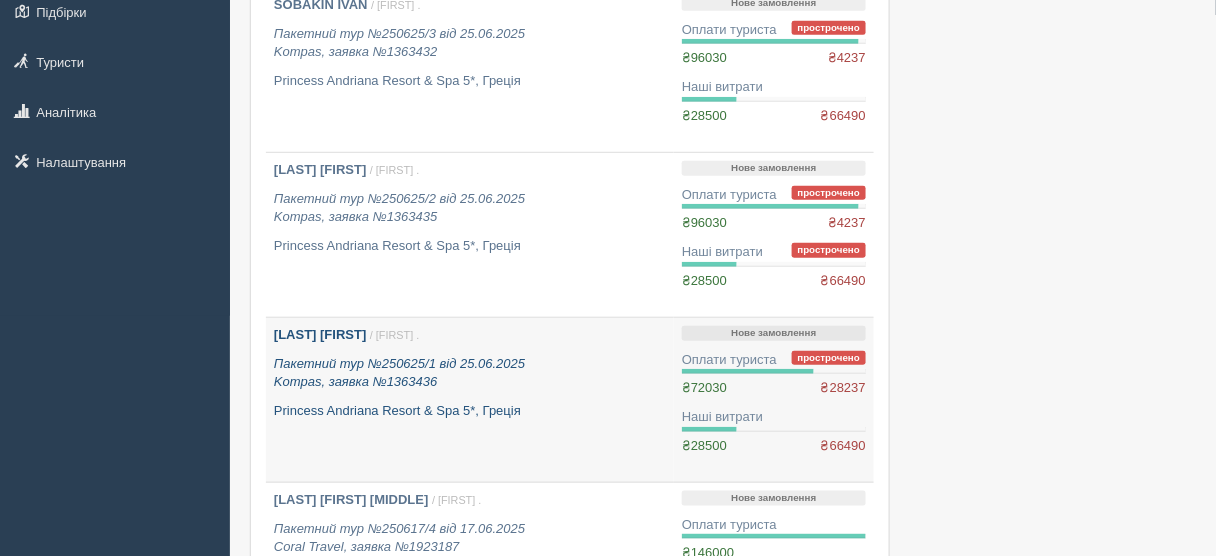 click on "Пакетний тур №250625/1 від 25.06.2025
Kompas, заявка №1363436" at bounding box center (470, 373) 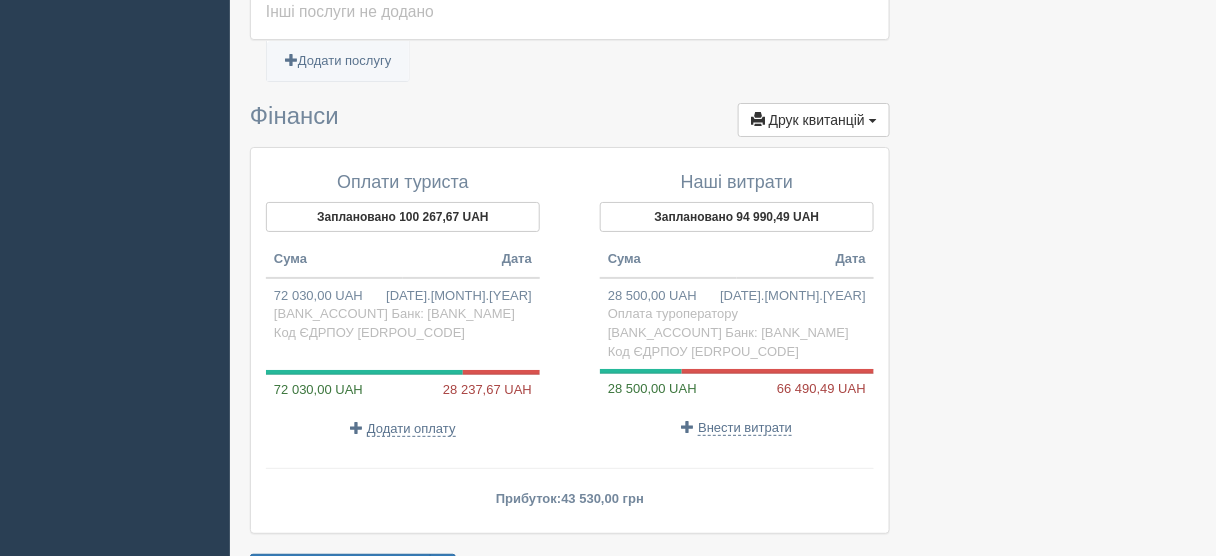 scroll, scrollTop: 1920, scrollLeft: 0, axis: vertical 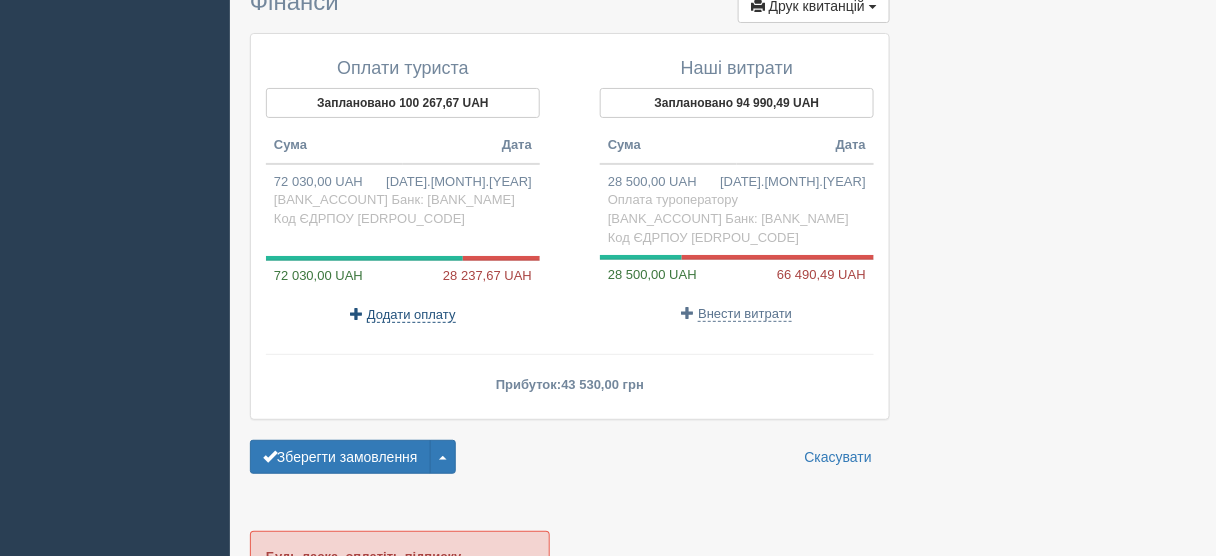 click on "Додати оплату" at bounding box center (411, 315) 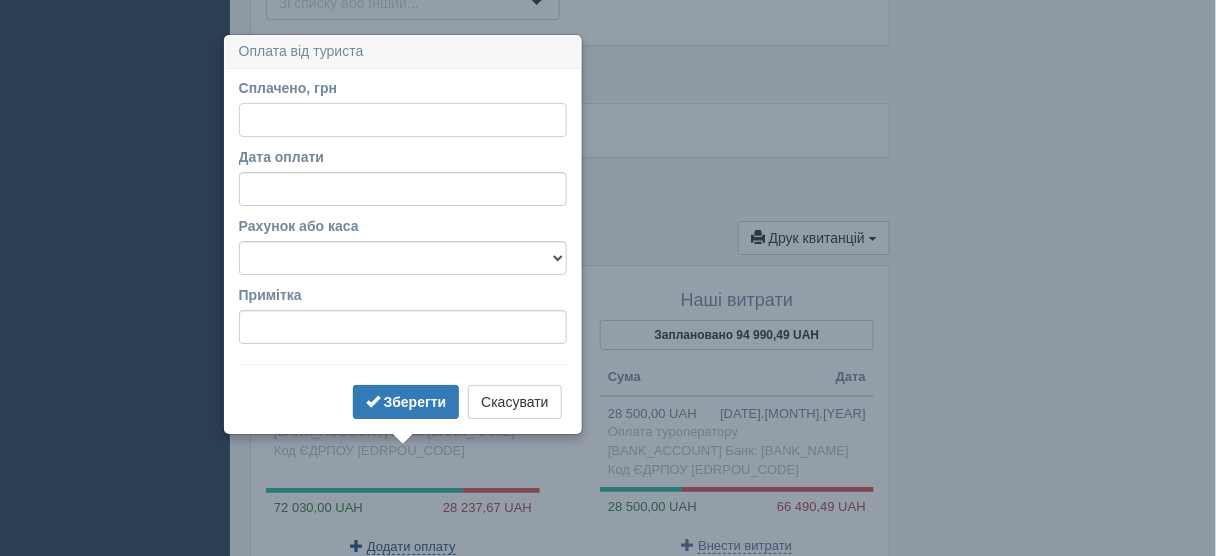 scroll, scrollTop: 1722, scrollLeft: 0, axis: vertical 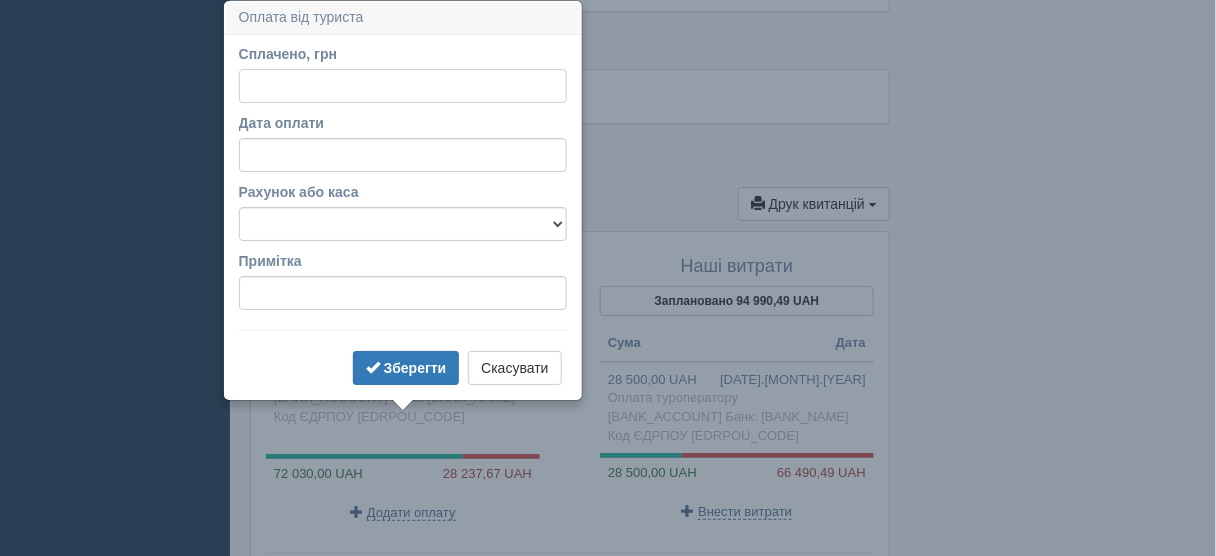 click on "Сплачено, грн" at bounding box center (403, 86) 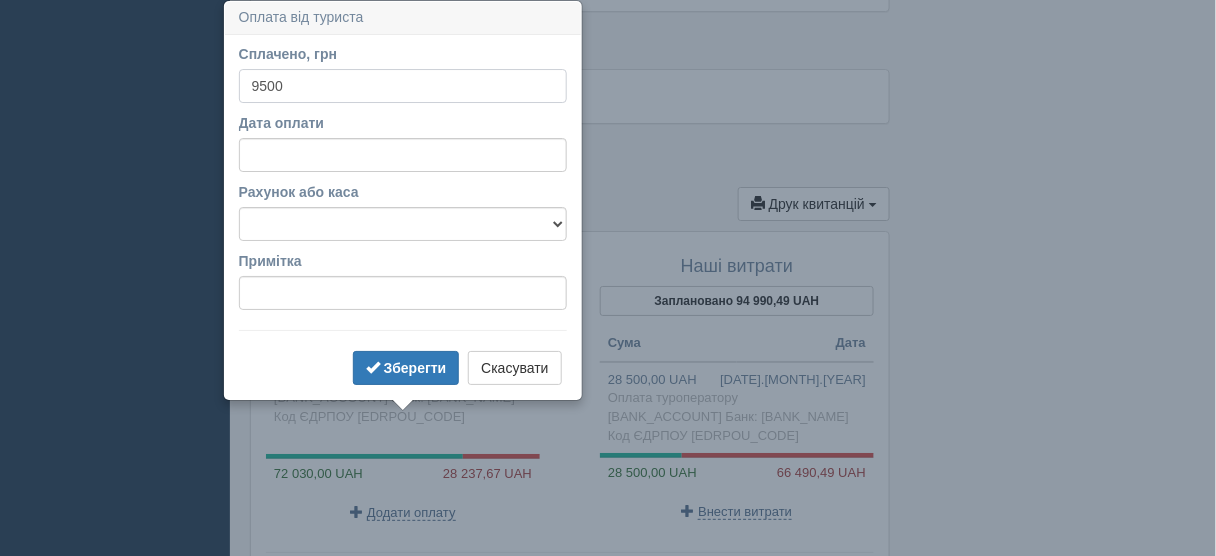 type on "9500" 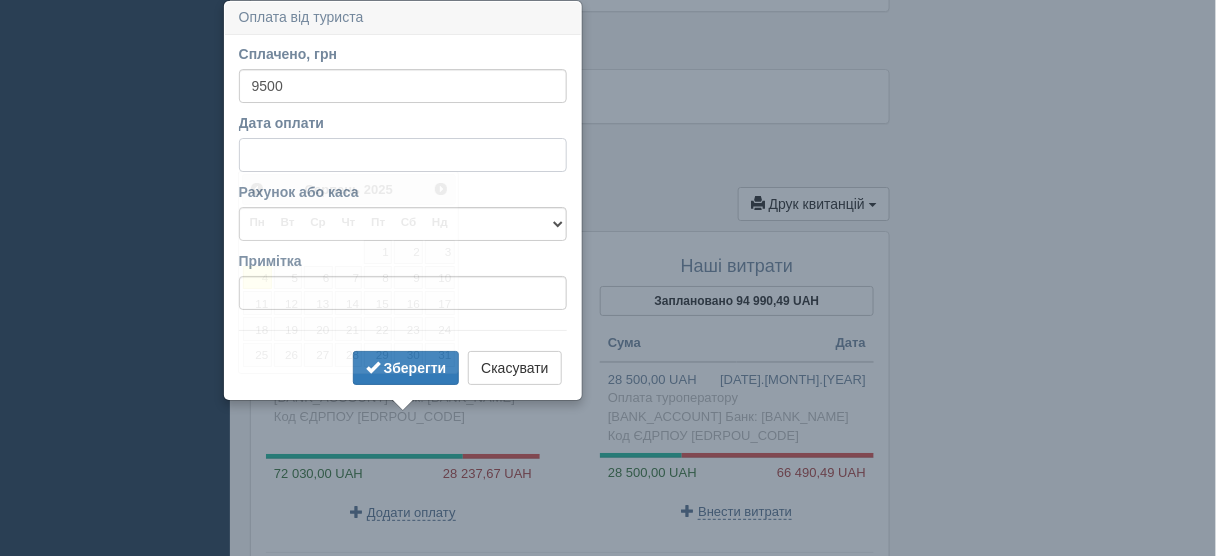click on "Дата оплати" at bounding box center [403, 155] 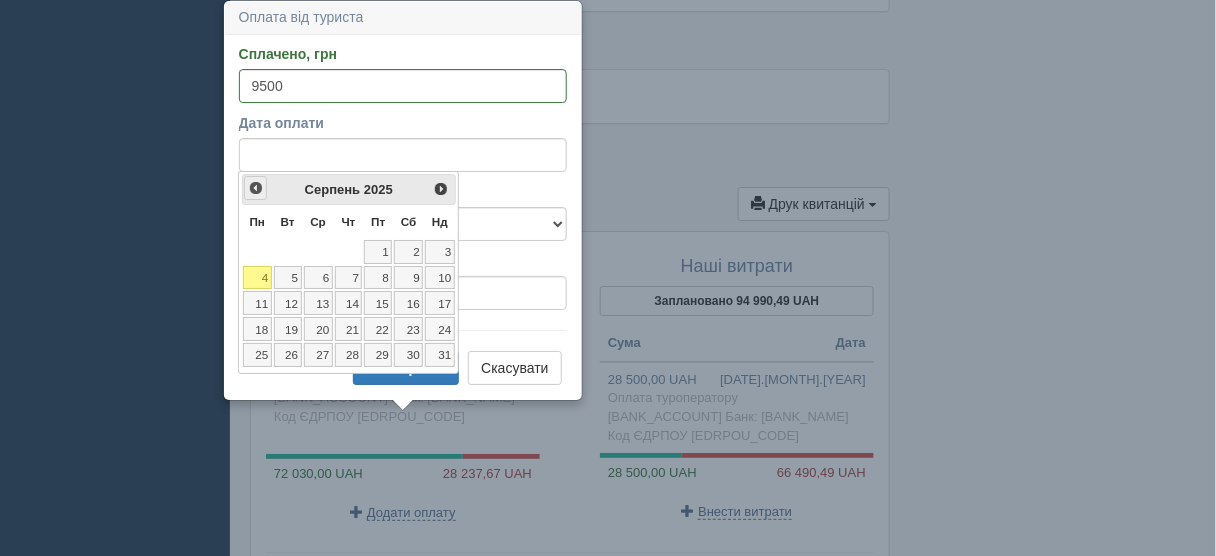click on "<Попер" at bounding box center [256, 188] 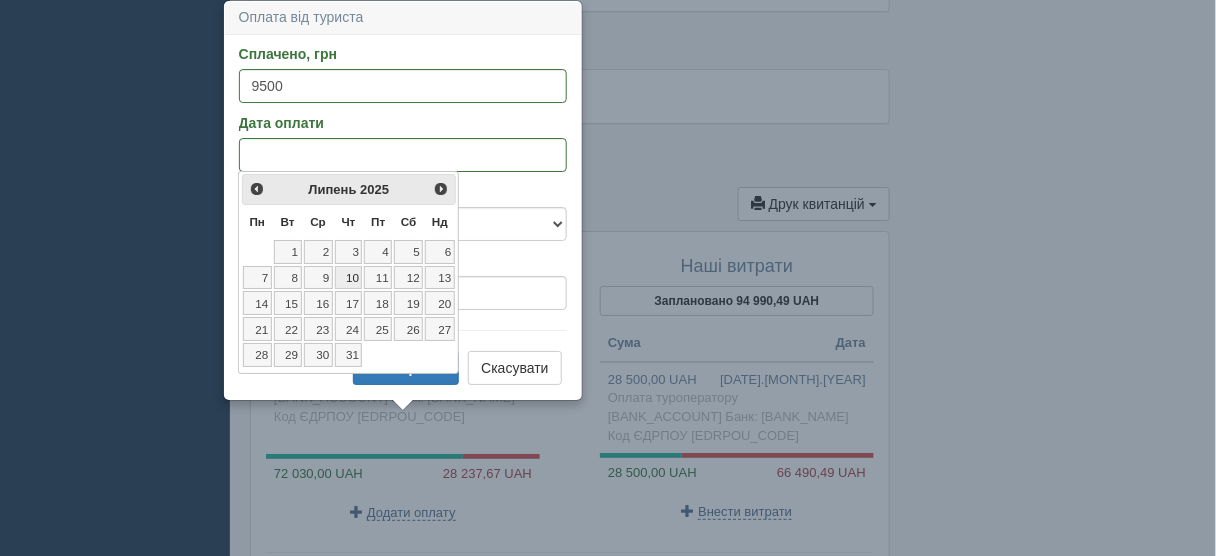 click on "10" at bounding box center (349, 278) 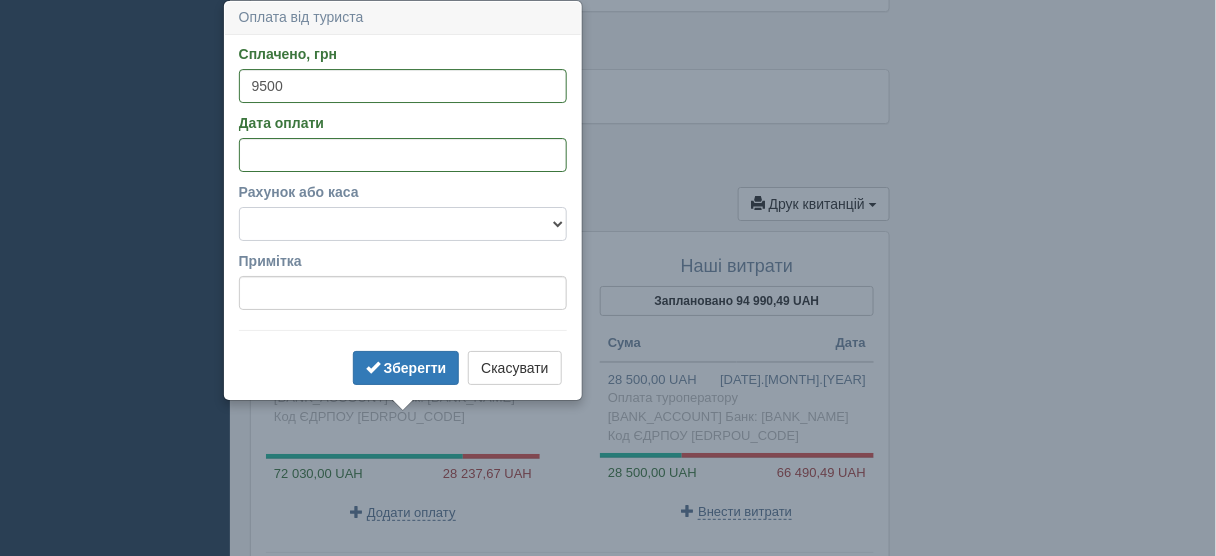 click on "UA443052990000026008010115173 Банк: АТ КБ "ПРИВАТБАНК" Код ЄДРПОУ 3539505627" at bounding box center [403, 224] 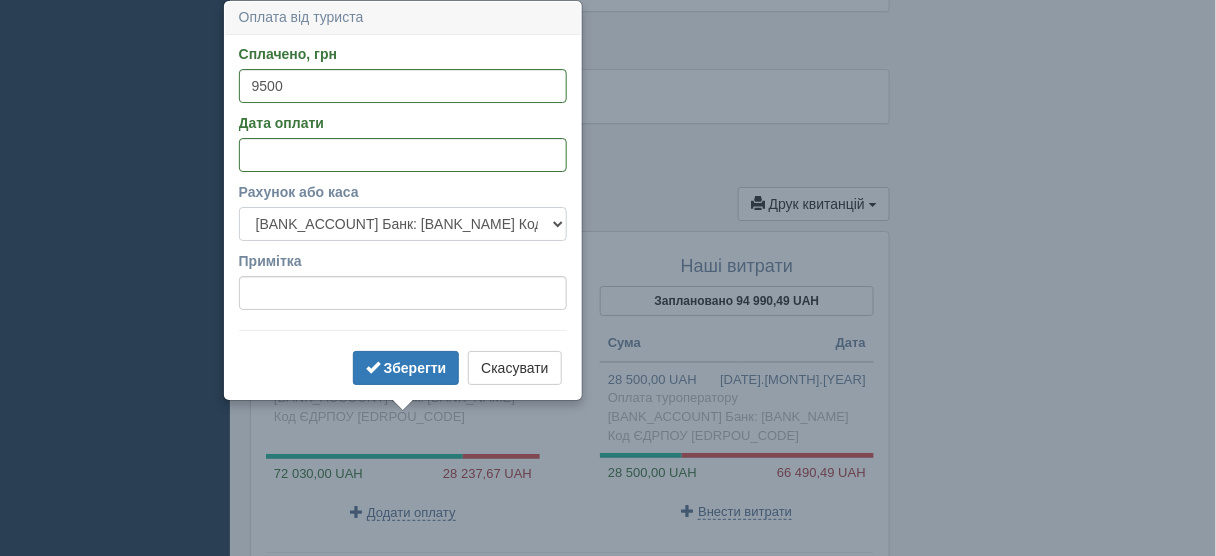 click on "UA443052990000026008010115173 Банк: АТ КБ "ПРИВАТБАНК" Код ЄДРПОУ 3539505627" at bounding box center (403, 224) 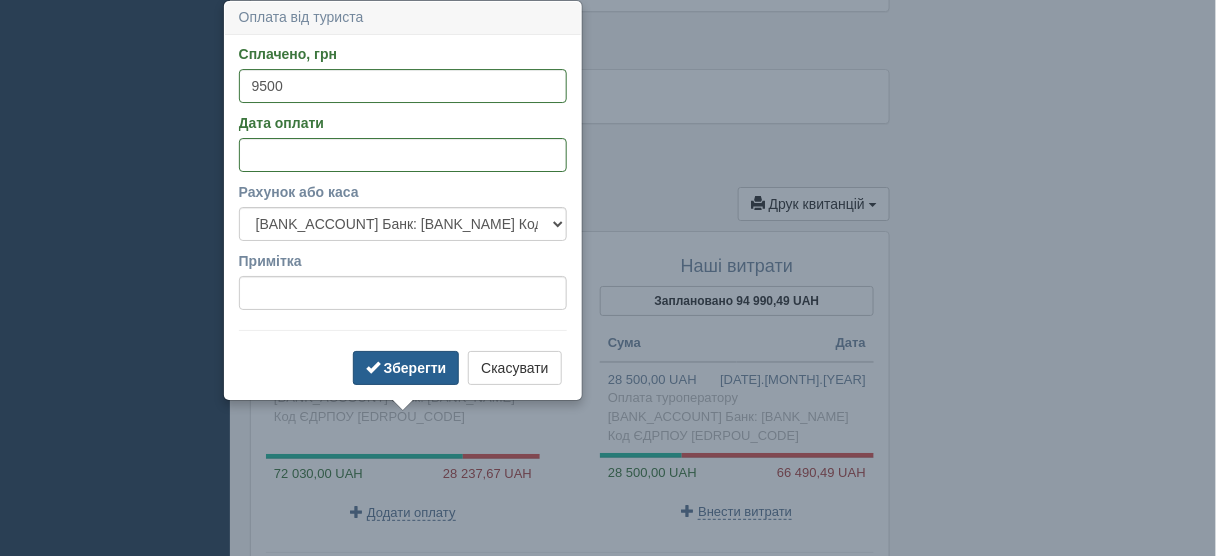 click on "Зберегти" at bounding box center (415, 368) 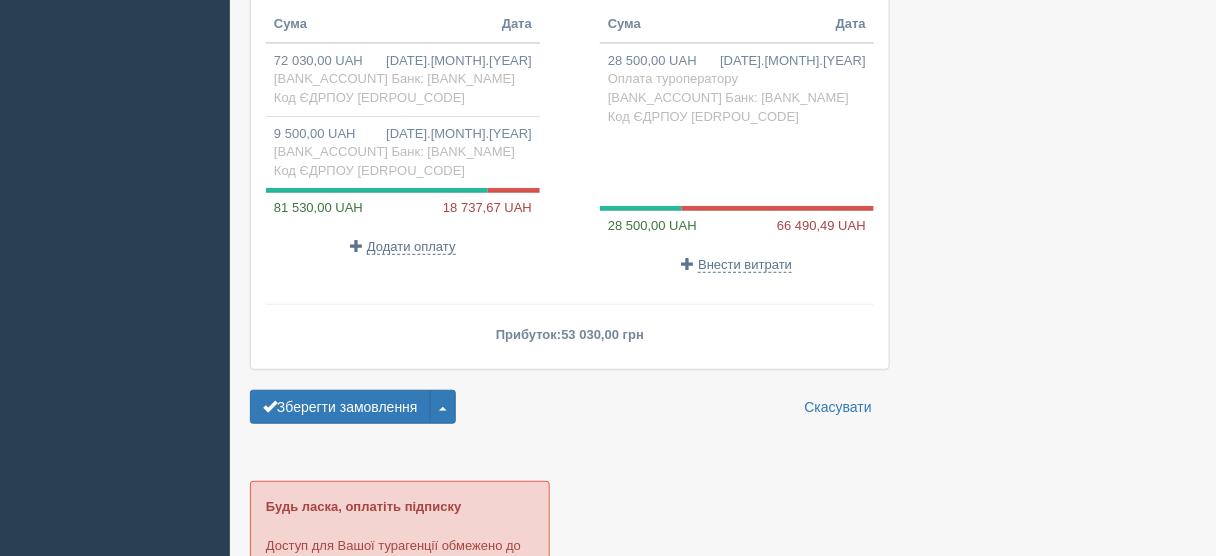 scroll, scrollTop: 2042, scrollLeft: 0, axis: vertical 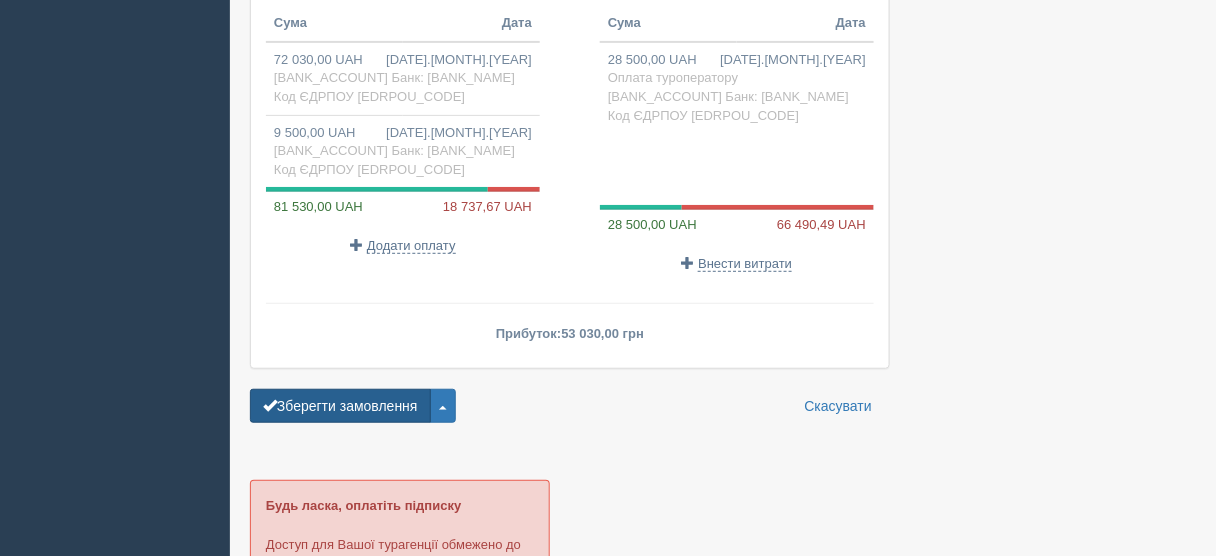 click on "Зберегти замовлення" at bounding box center [340, 406] 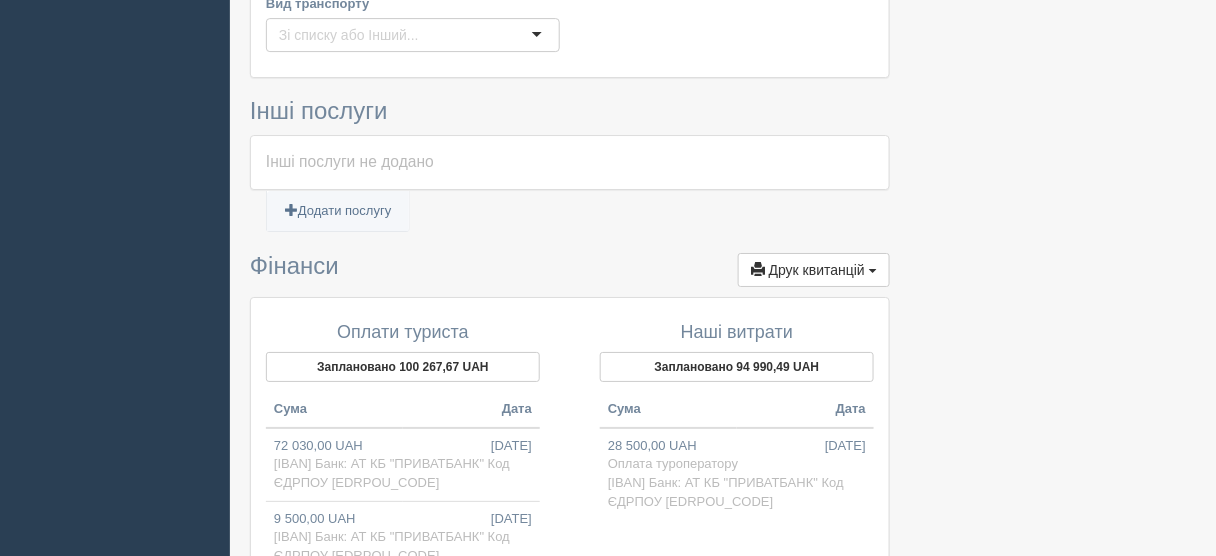 scroll, scrollTop: 2000, scrollLeft: 0, axis: vertical 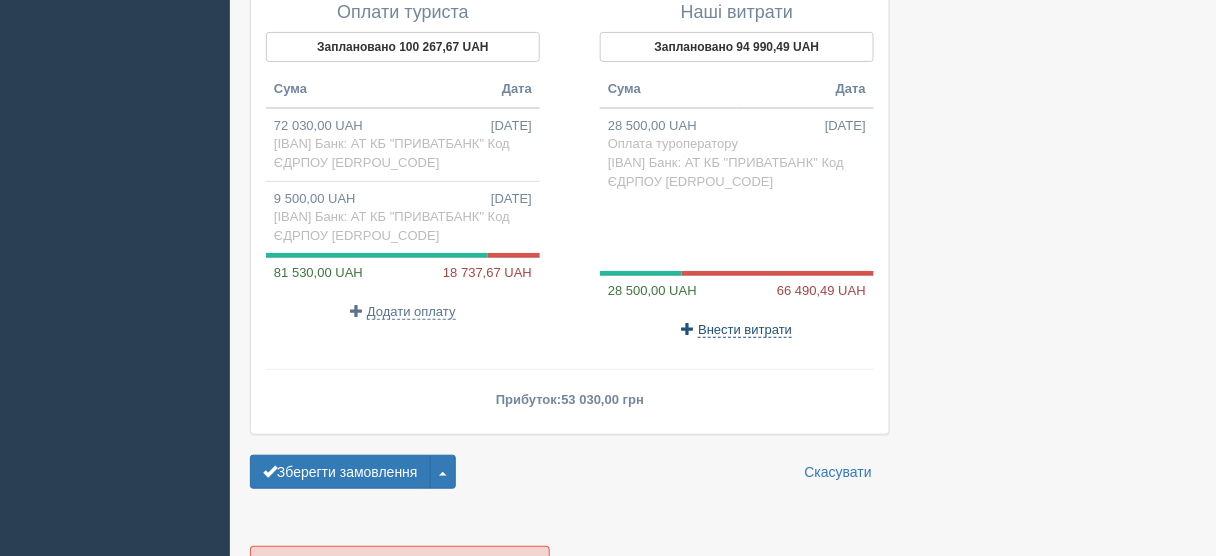 click on "Внести витрати" at bounding box center [745, 330] 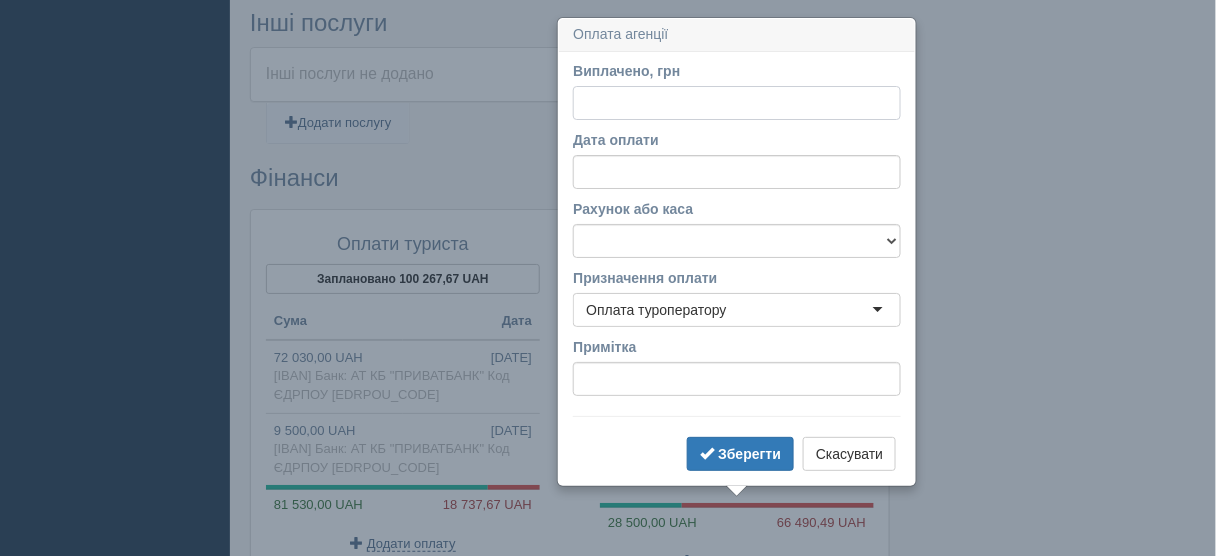 scroll, scrollTop: 1784, scrollLeft: 0, axis: vertical 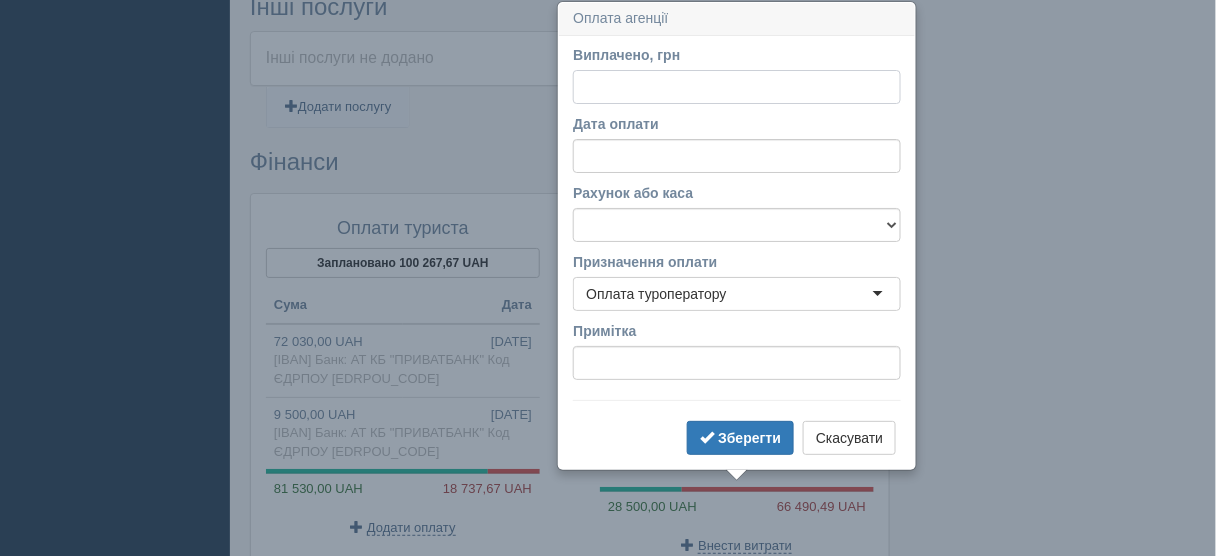paste on "55253.87" 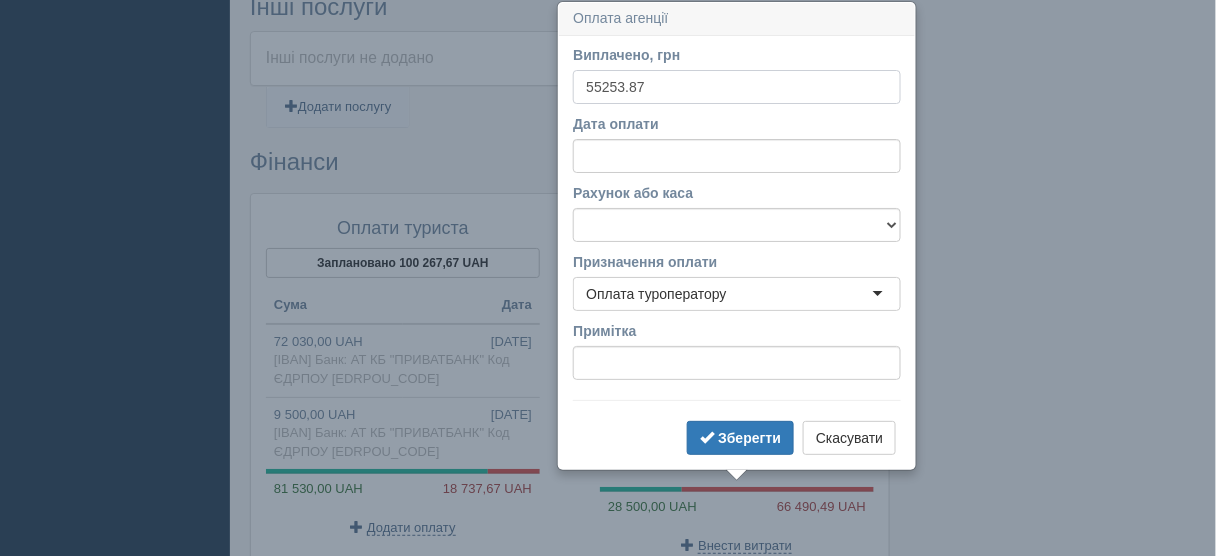 click on "55253.87" at bounding box center [737, 87] 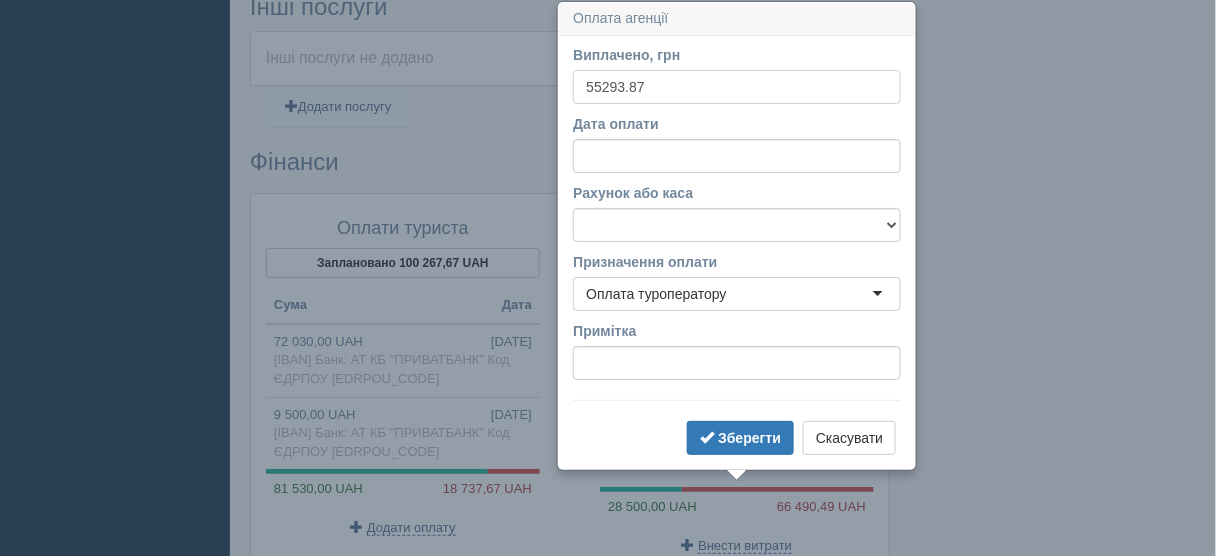 type on "55293.87" 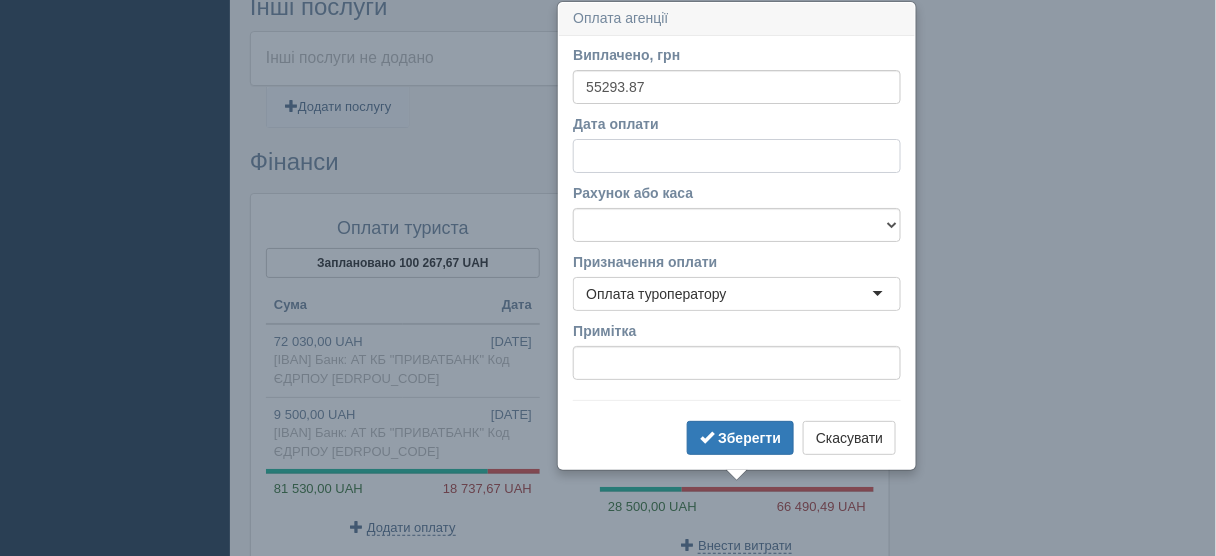click on "Дата оплати" at bounding box center [737, 156] 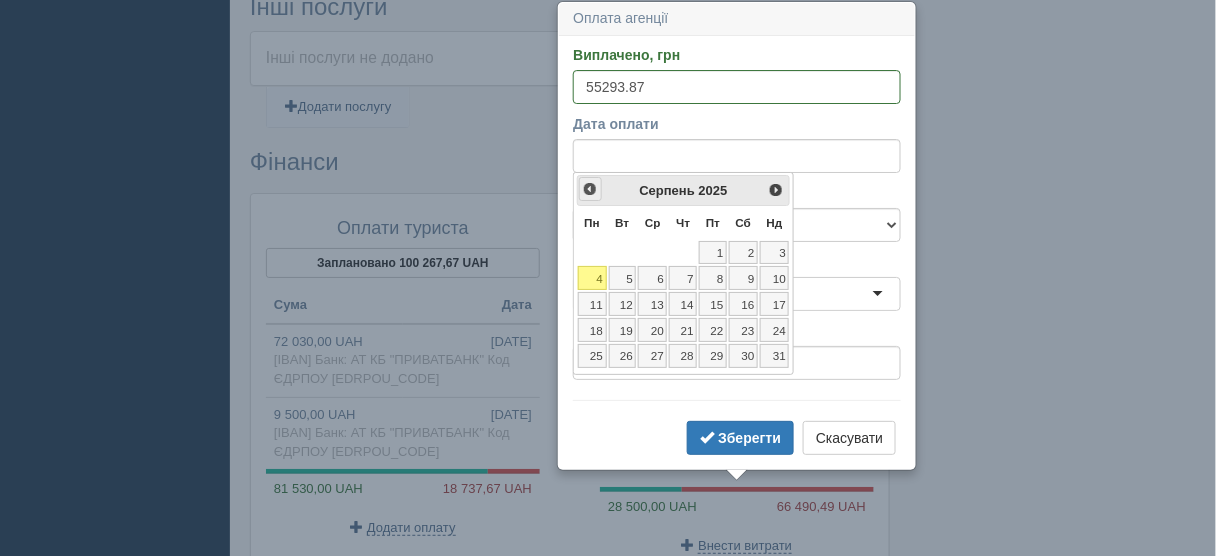 click on "<Попер" at bounding box center (590, 189) 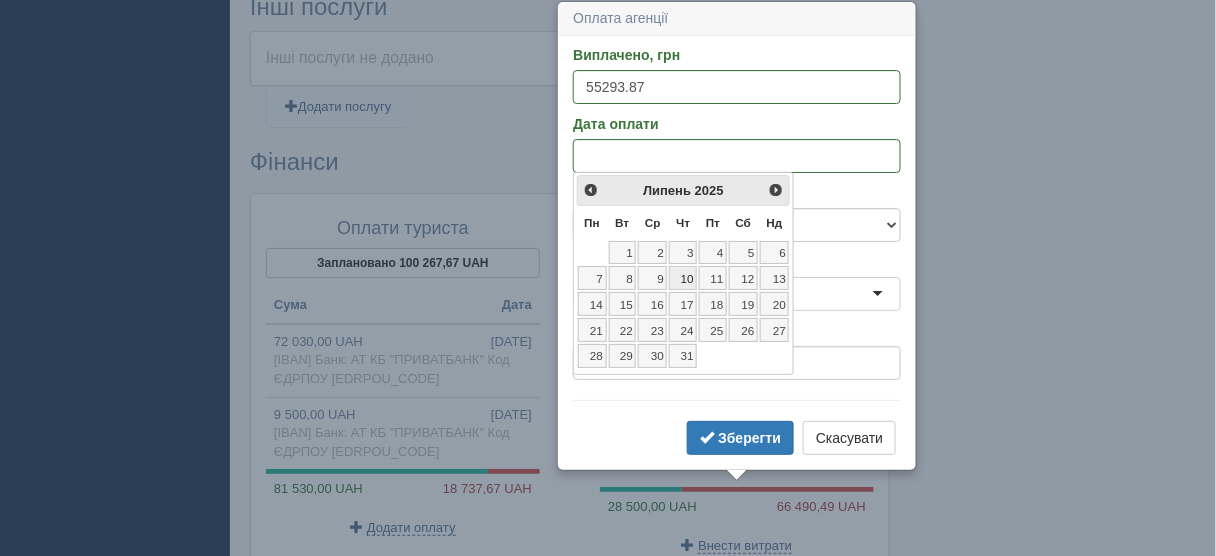 click on "10" at bounding box center [683, 278] 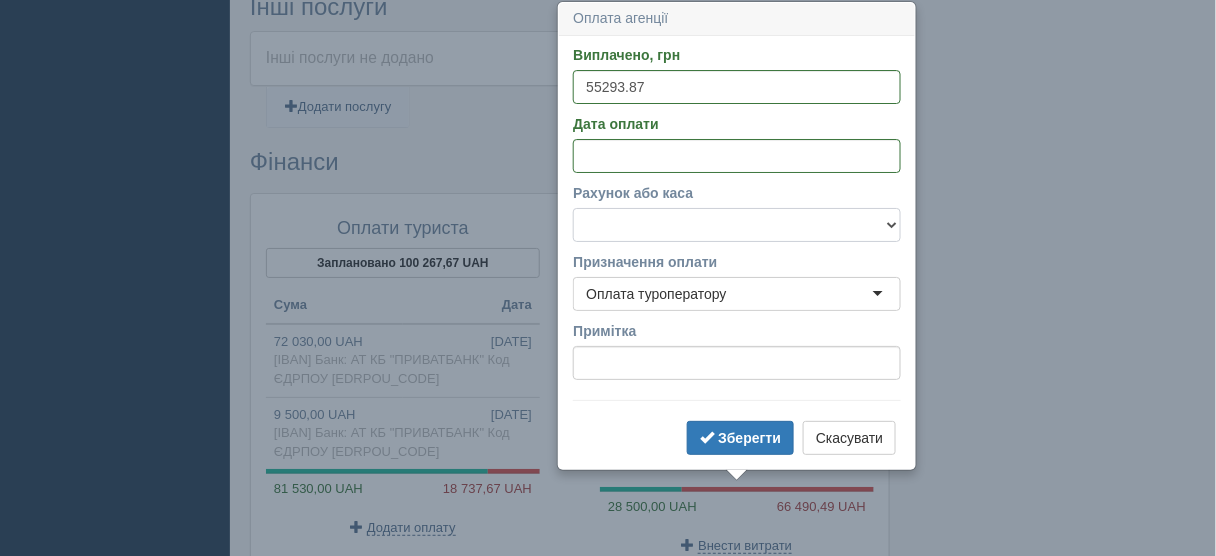 click on "UA443052990000026008010115173 Банк: АТ КБ "ПРИВАТБАНК" Код ЄДРПОУ 3539505627" at bounding box center [737, 225] 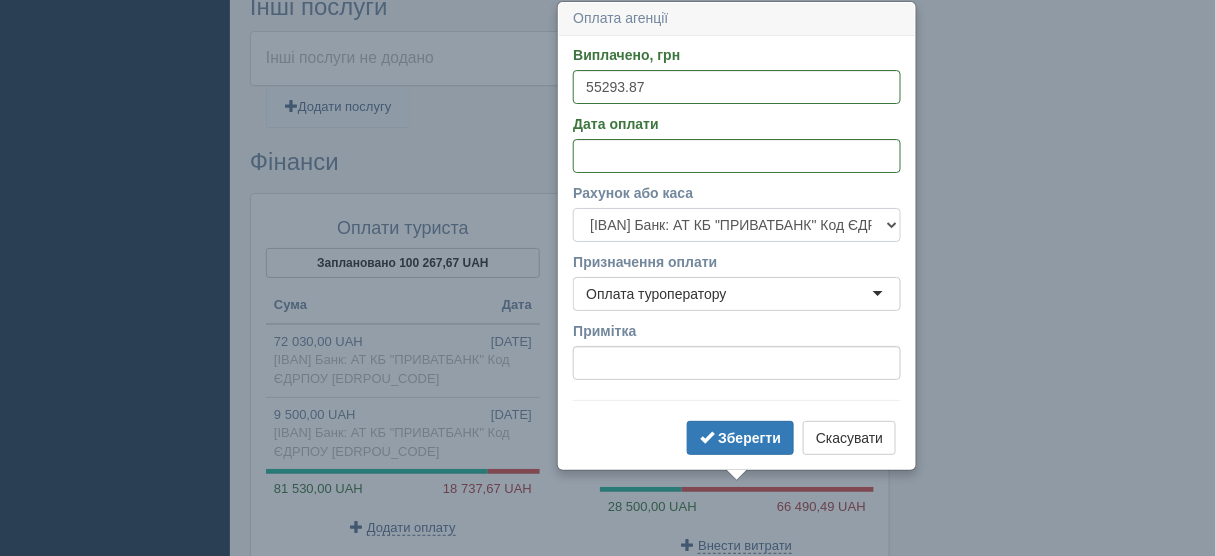 click on "UA443052990000026008010115173 Банк: АТ КБ "ПРИВАТБАНК" Код ЄДРПОУ 3539505627" at bounding box center (737, 225) 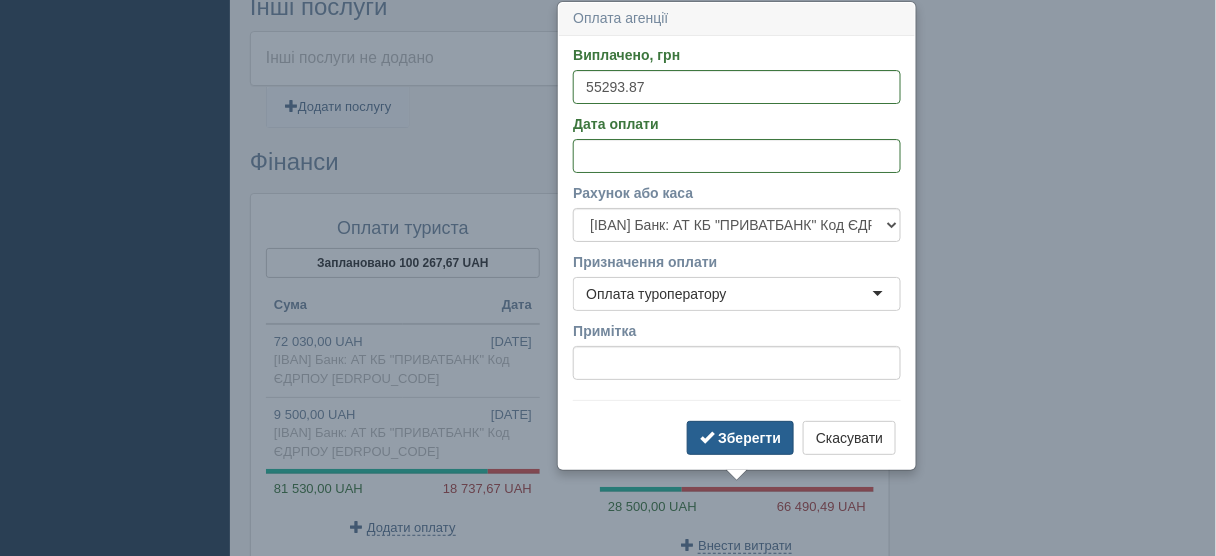 click on "Зберегти" at bounding box center [749, 438] 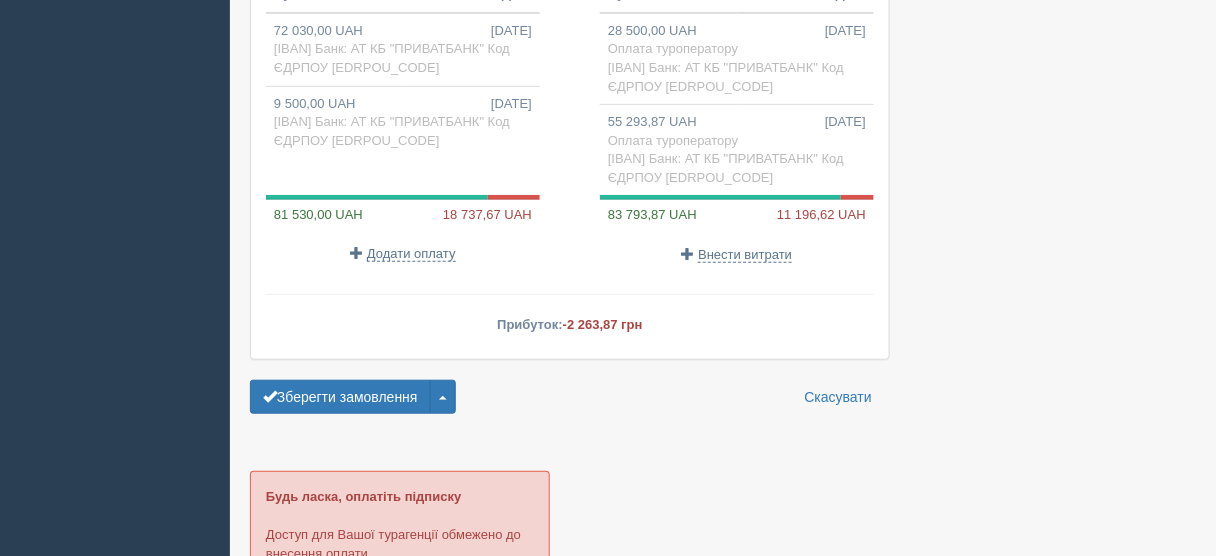 scroll, scrollTop: 2104, scrollLeft: 0, axis: vertical 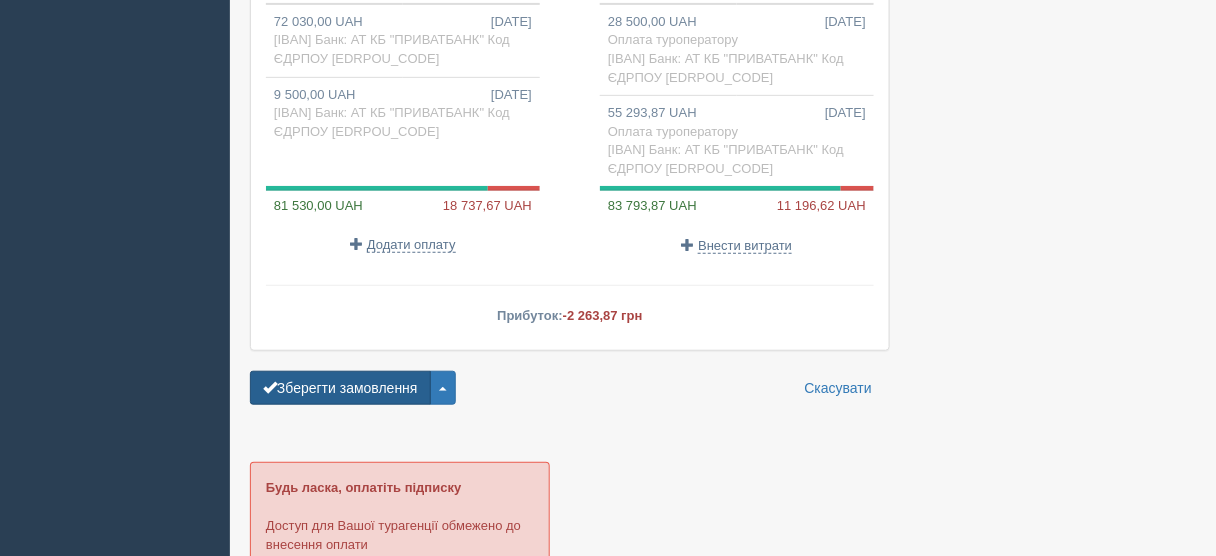click on "Зберегти замовлення" at bounding box center [340, 388] 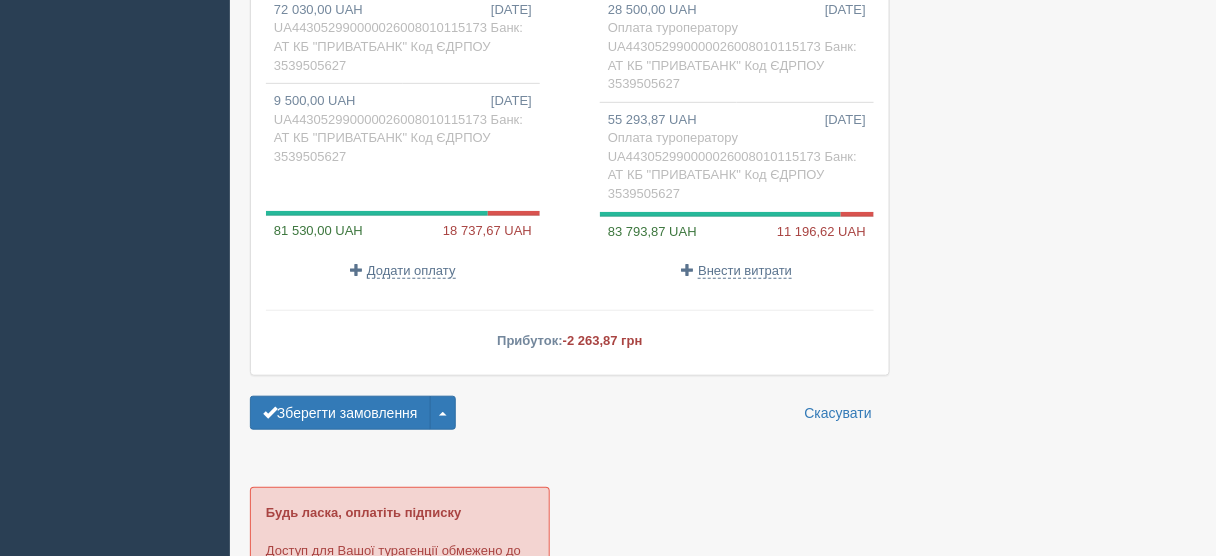 scroll, scrollTop: 2080, scrollLeft: 0, axis: vertical 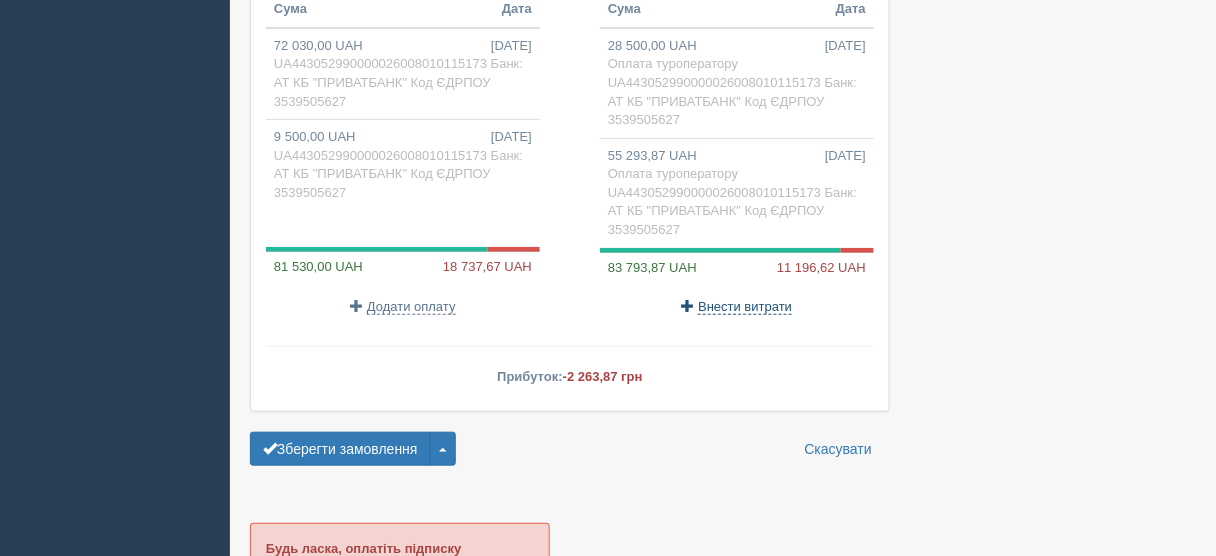 click on "Внести витрати" at bounding box center (745, 307) 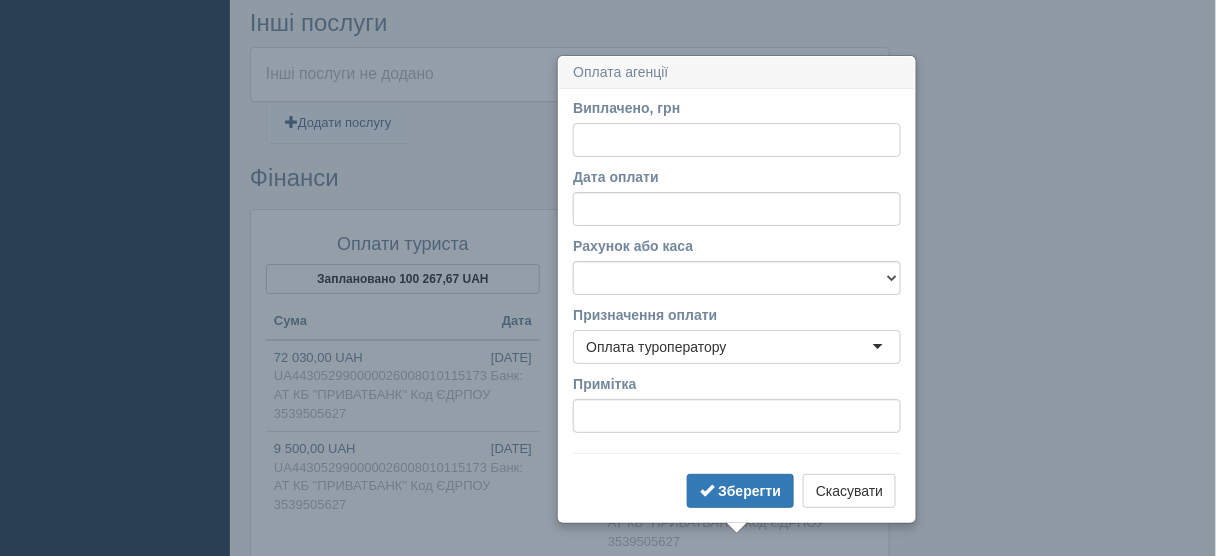 scroll, scrollTop: 1822, scrollLeft: 0, axis: vertical 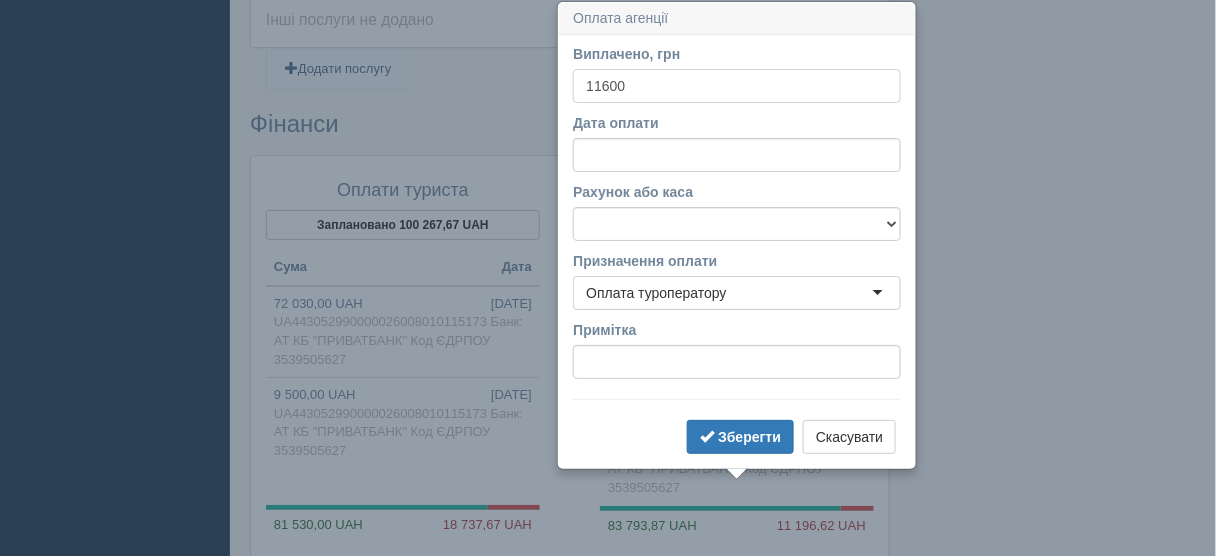 click on "Зберегти" at bounding box center [740, 437] 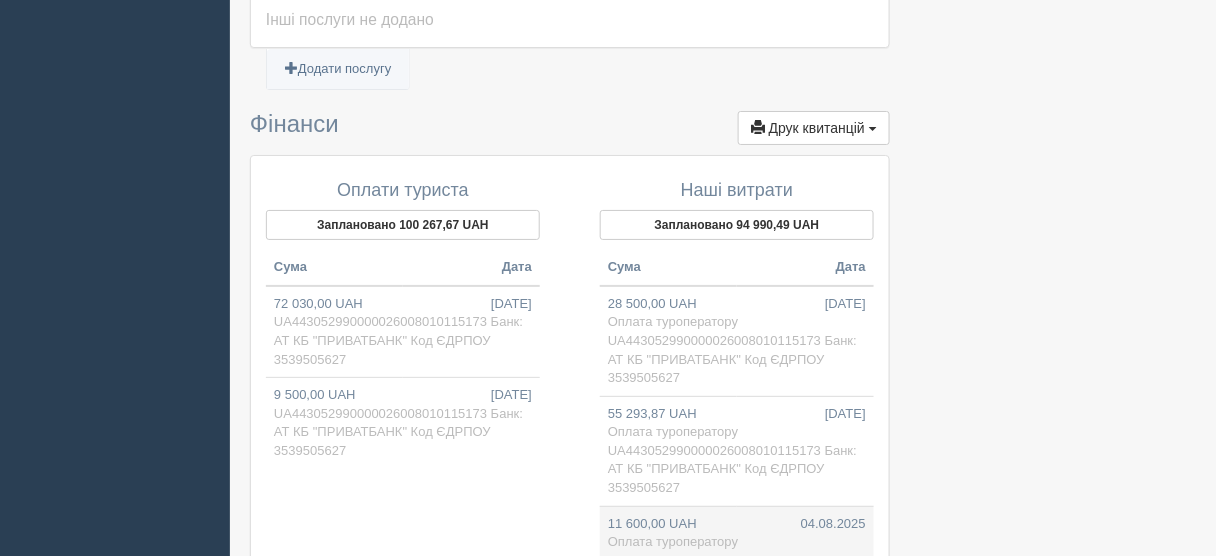 click on "11 600,00 UAH
[DATE]
Оплата туроператору" at bounding box center [737, 533] 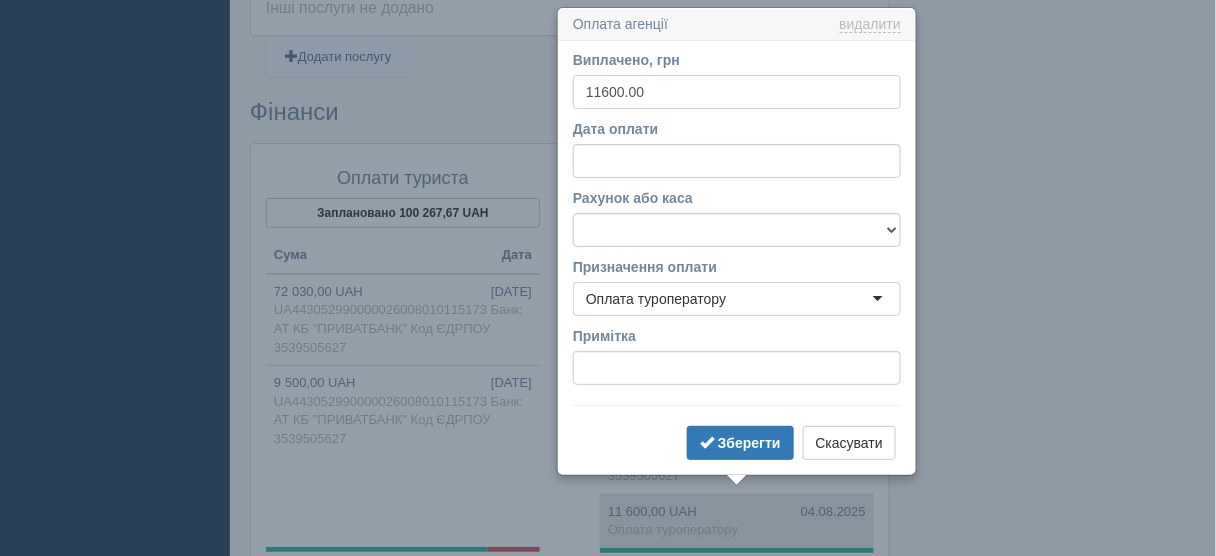 scroll, scrollTop: 1841, scrollLeft: 0, axis: vertical 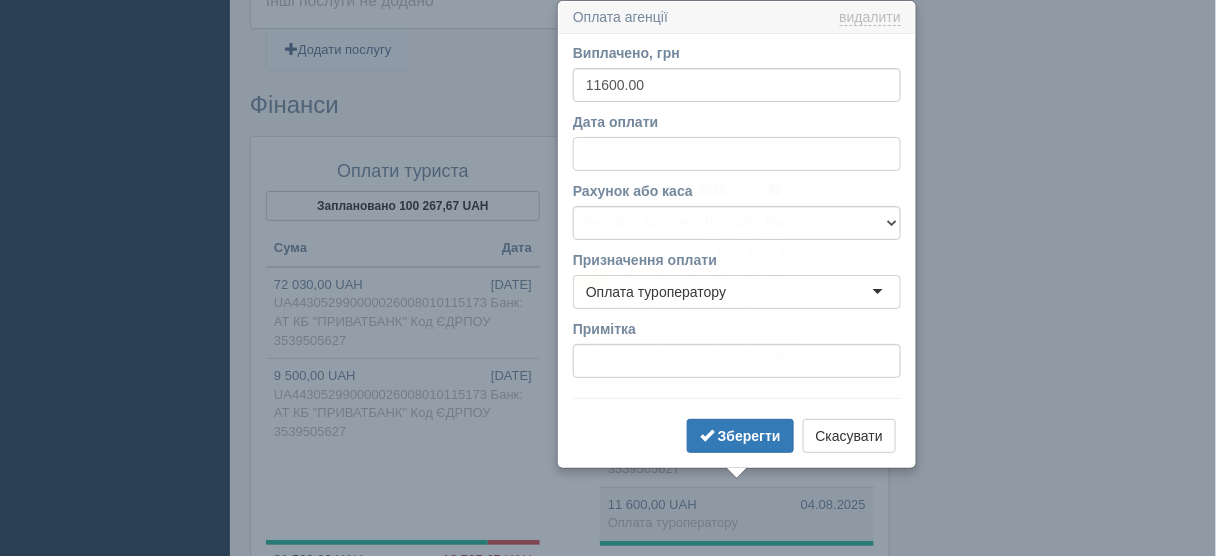 click on "Дата оплати" at bounding box center (737, 154) 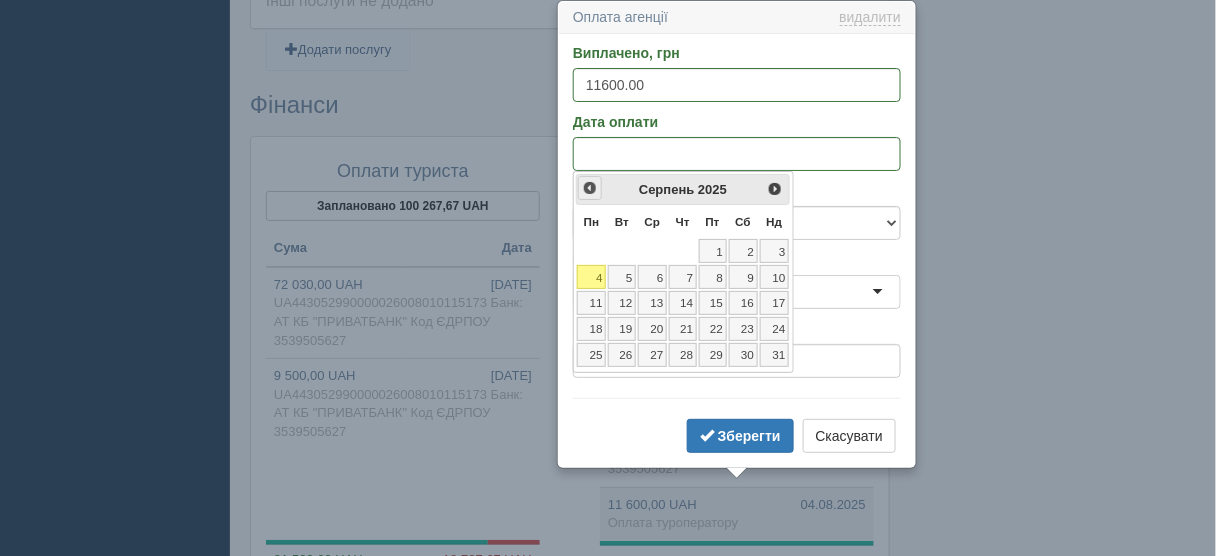 click on "<Попер" at bounding box center (590, 188) 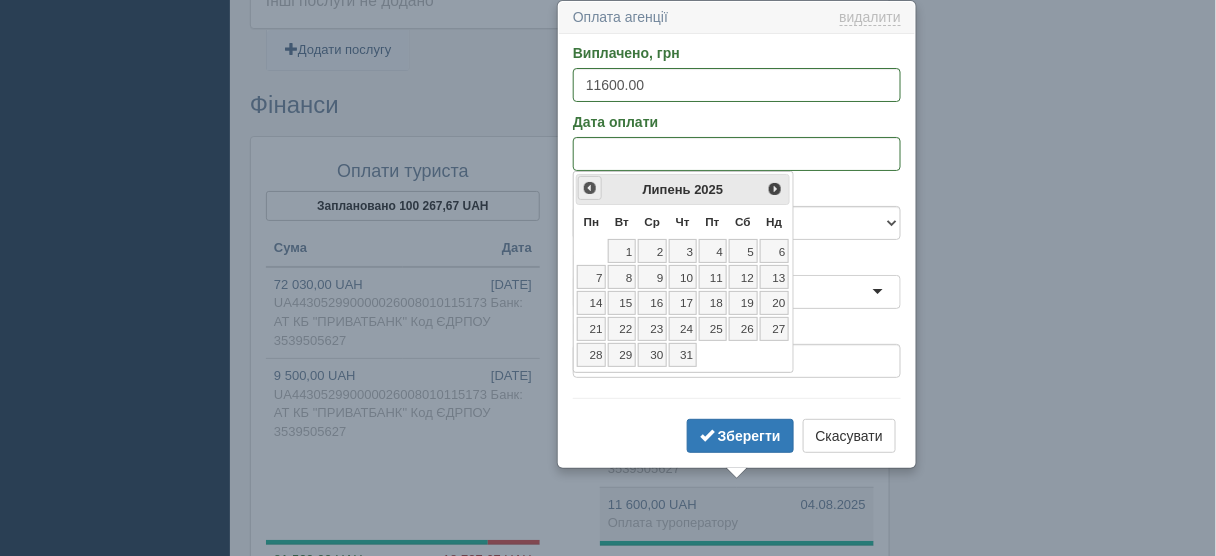 click on "<Попер" at bounding box center [590, 188] 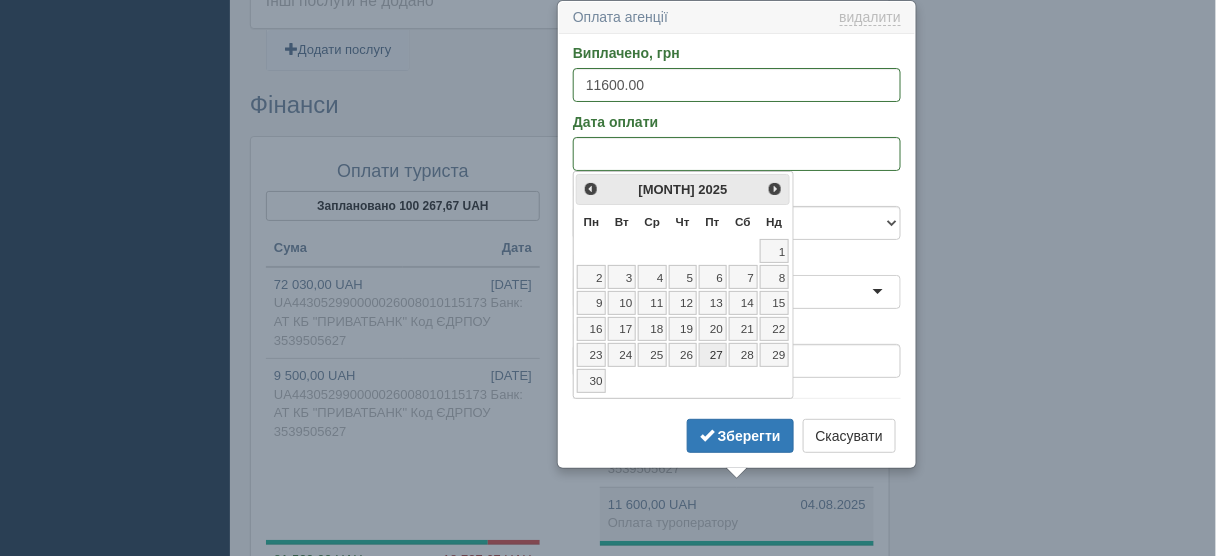 click on "27" at bounding box center (713, 355) 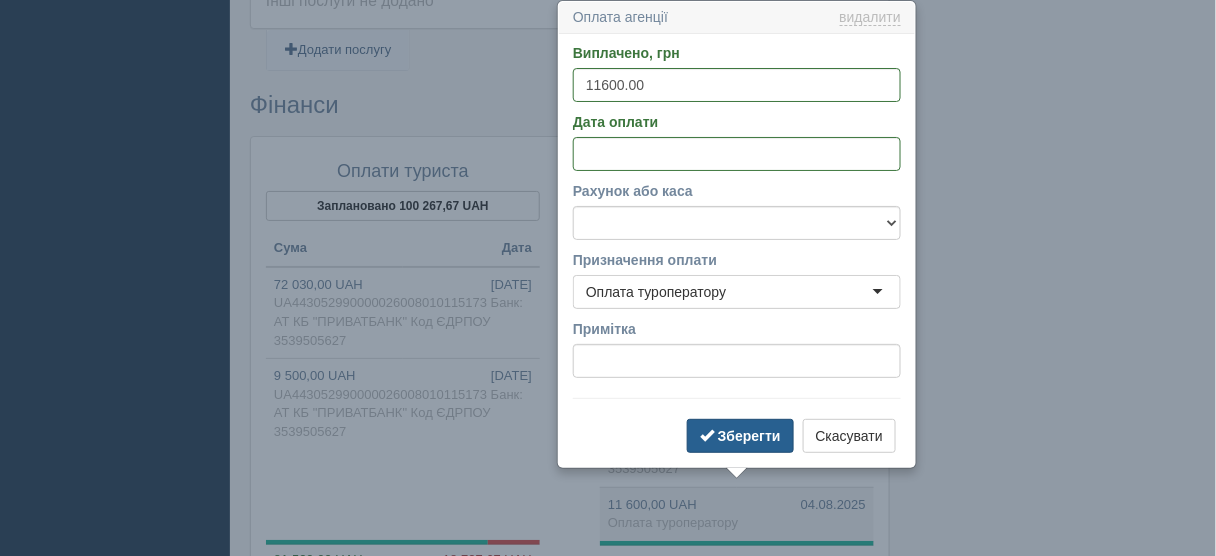 click on "Зберегти" at bounding box center (749, 436) 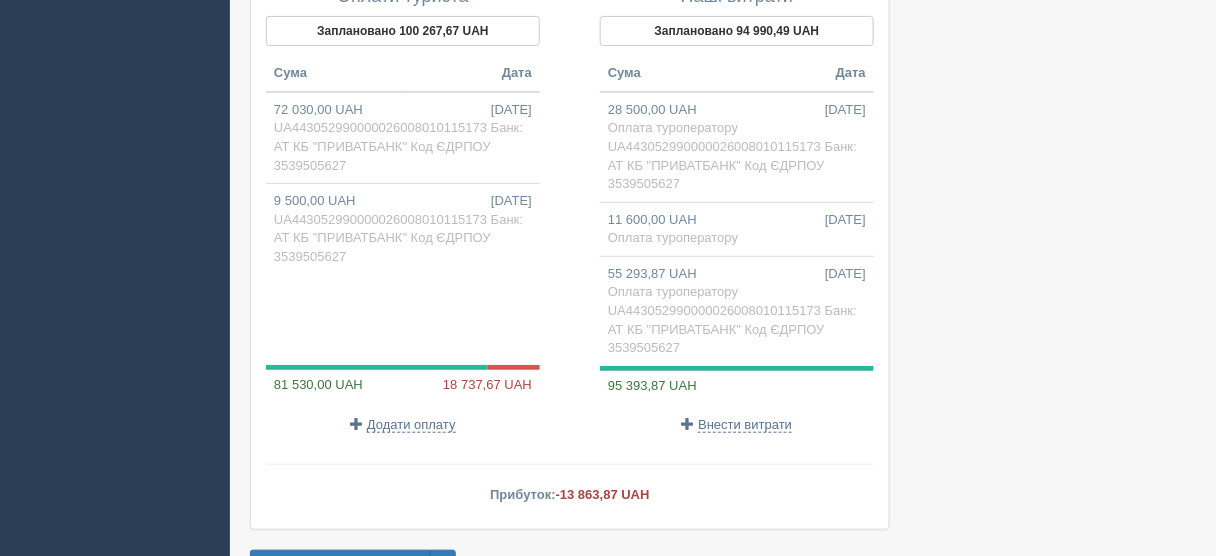 scroll, scrollTop: 2321, scrollLeft: 0, axis: vertical 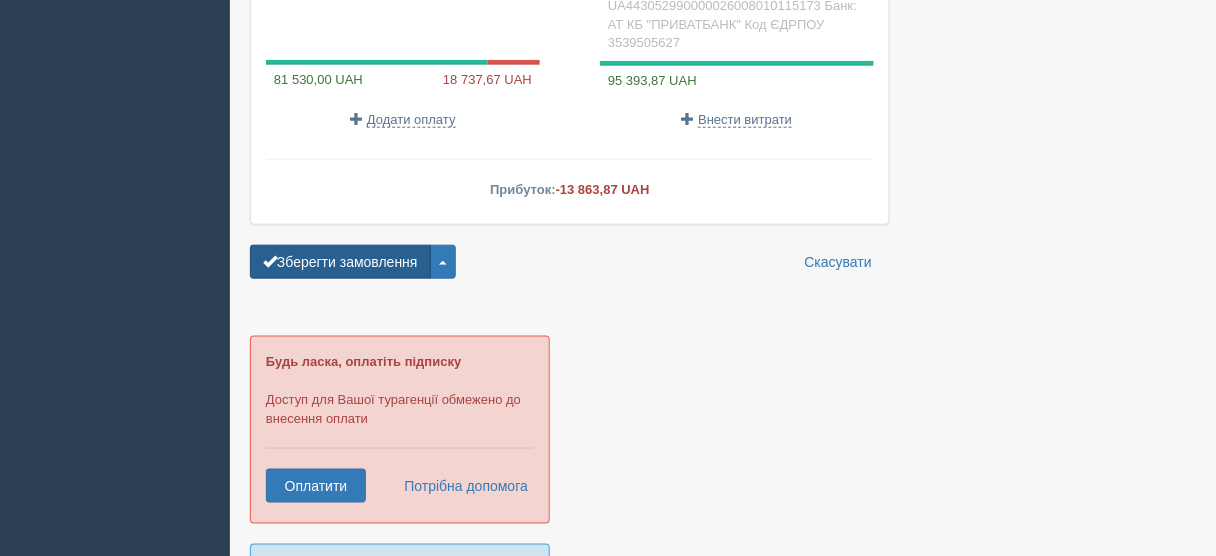 click on "Зберегти замовлення" at bounding box center [340, 262] 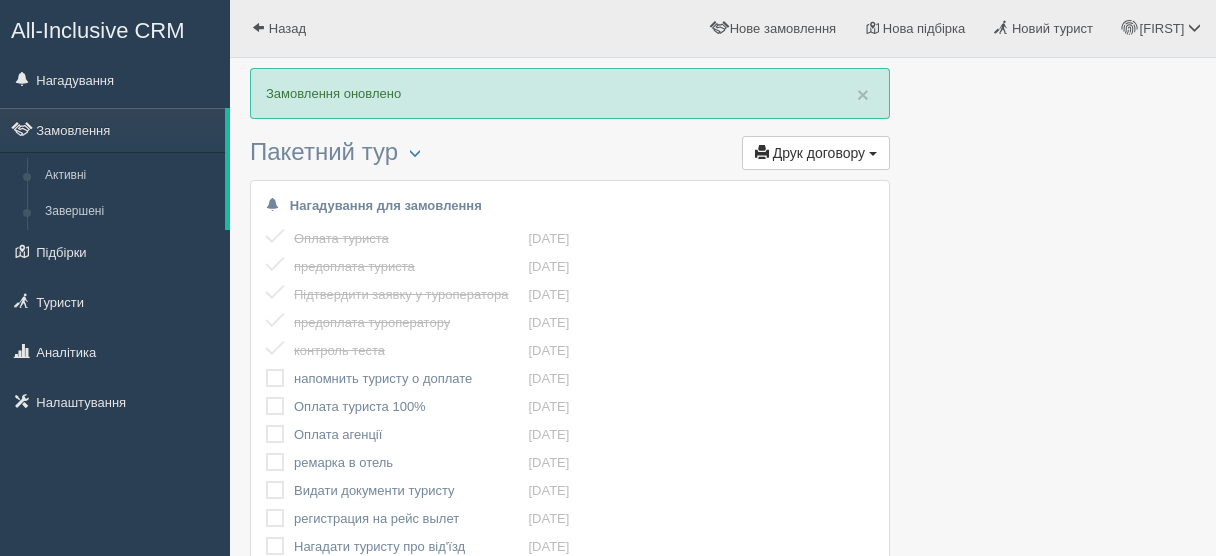 scroll, scrollTop: 0, scrollLeft: 0, axis: both 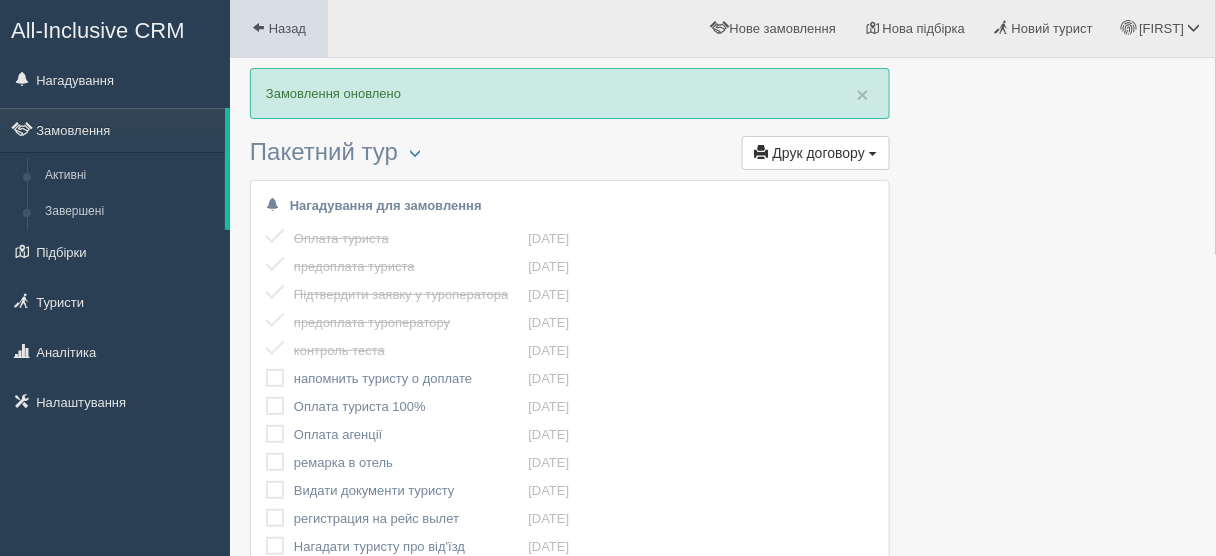 click at bounding box center (258, 27) 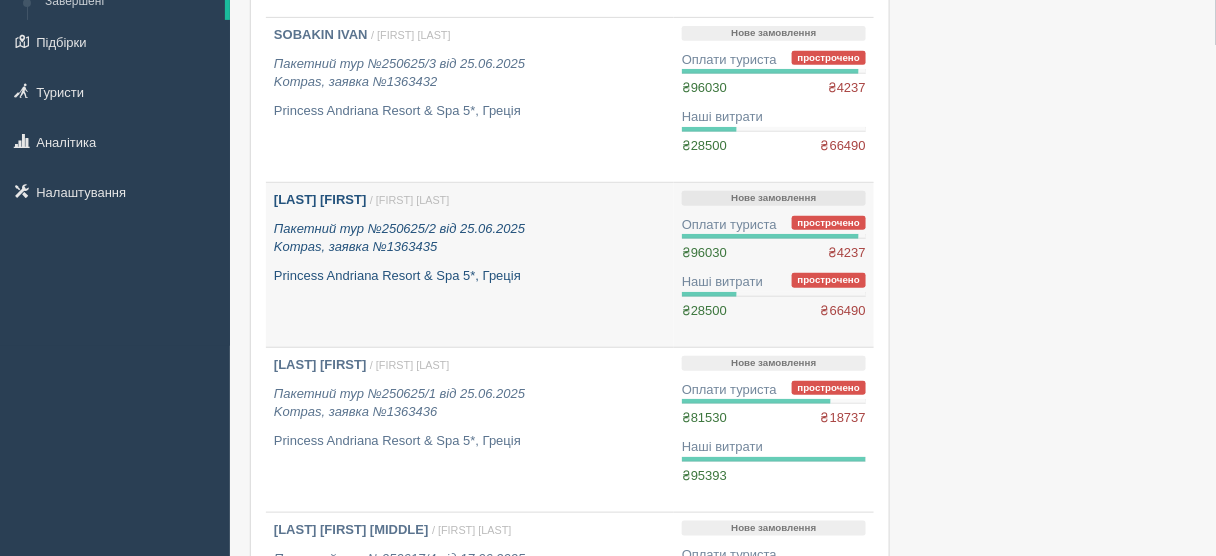 scroll, scrollTop: 160, scrollLeft: 0, axis: vertical 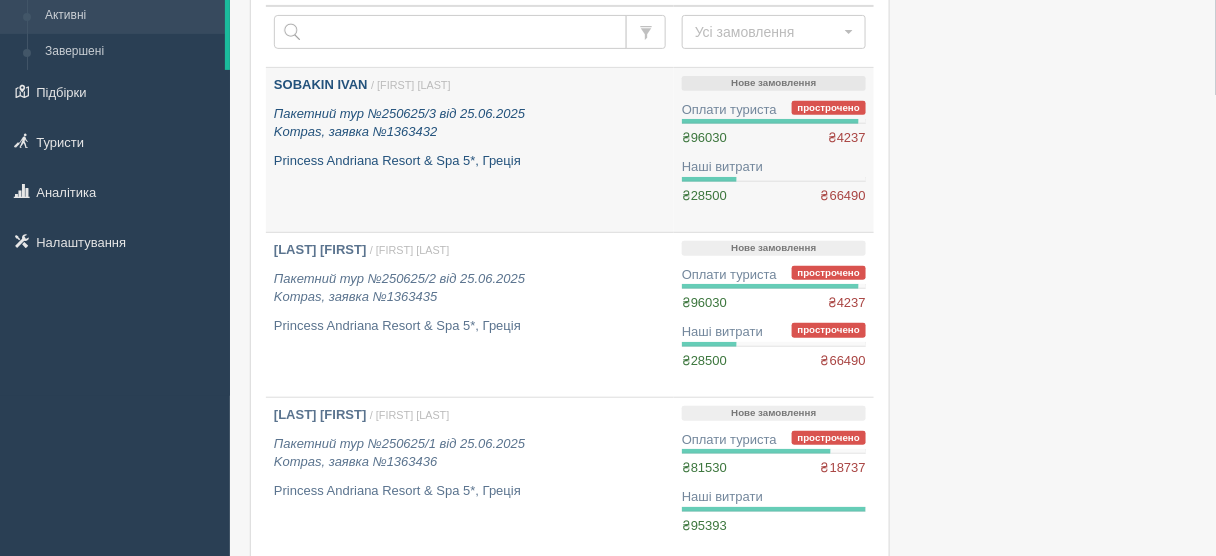 click on "Princess Andriana Resort & Spa 5*, Греція" at bounding box center [470, 161] 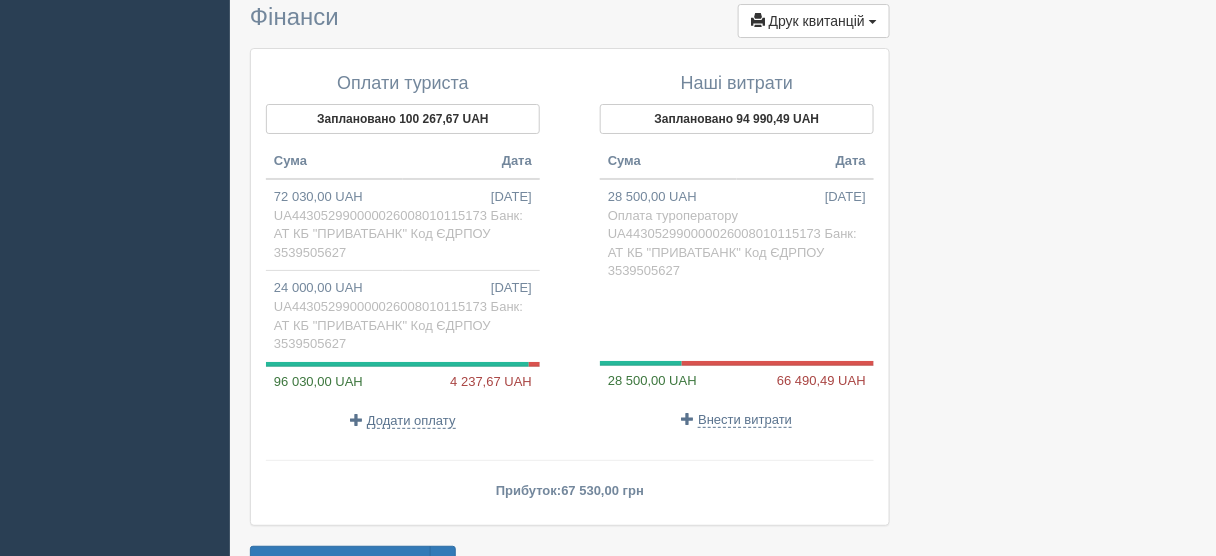 scroll, scrollTop: 1840, scrollLeft: 0, axis: vertical 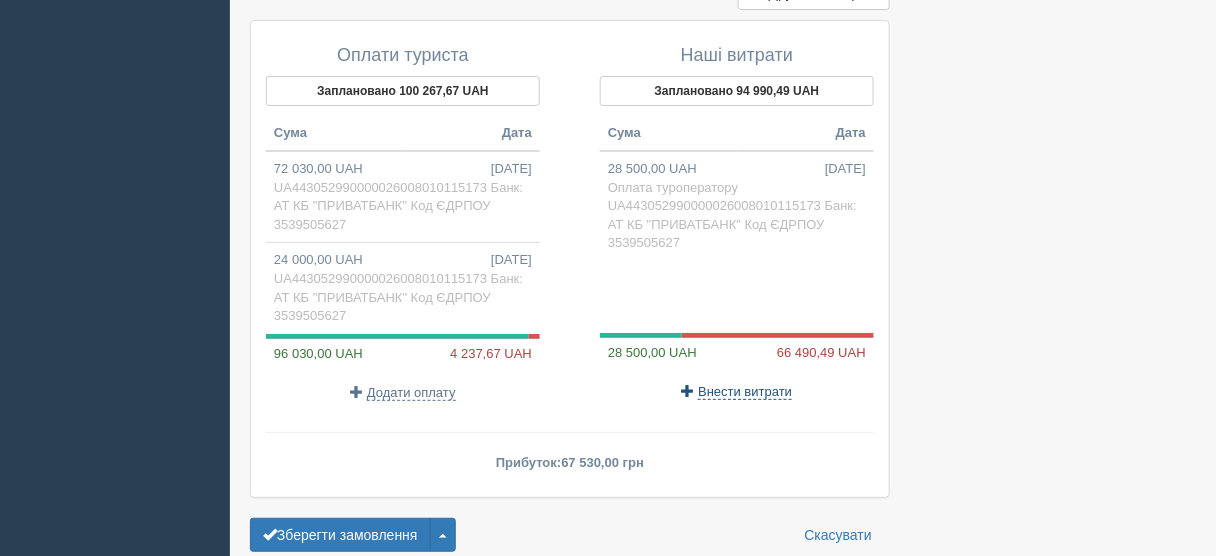 click on "Внести витрати" at bounding box center [745, 392] 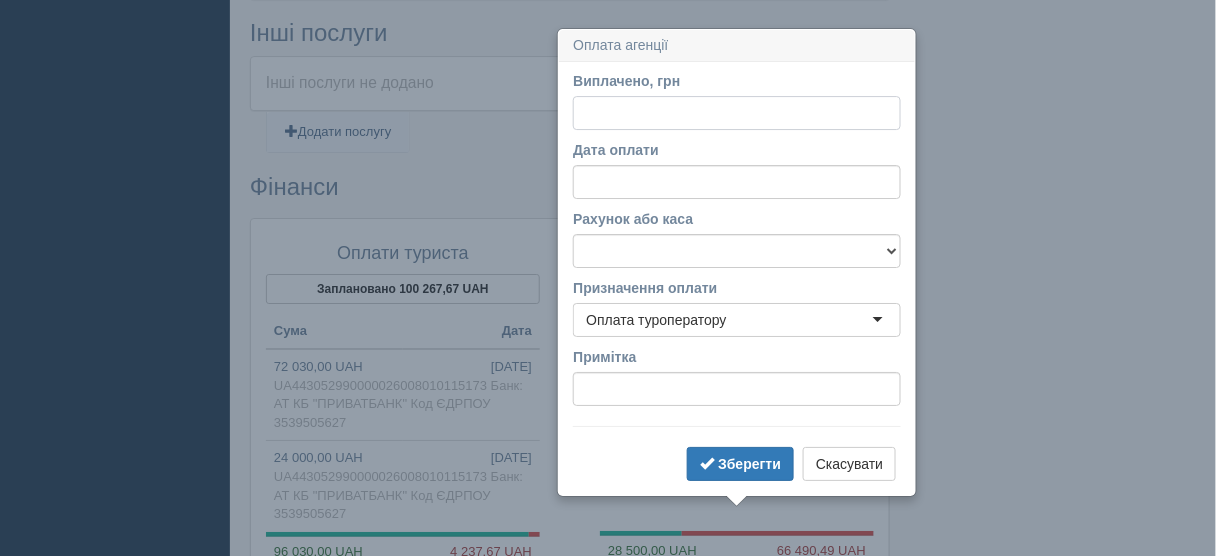 scroll, scrollTop: 1669, scrollLeft: 0, axis: vertical 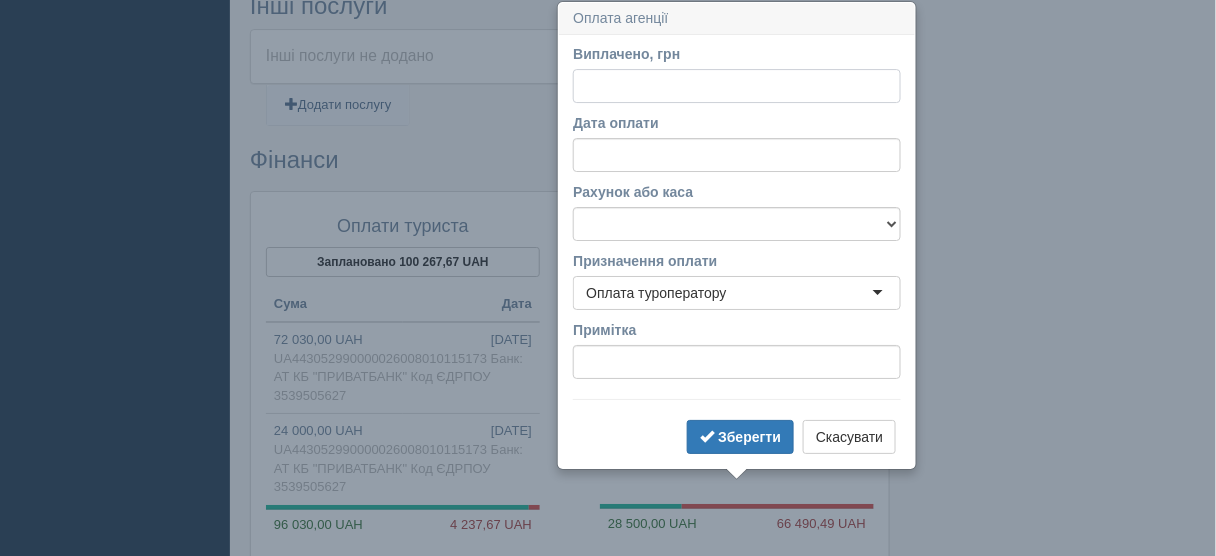 paste on "66663.14" 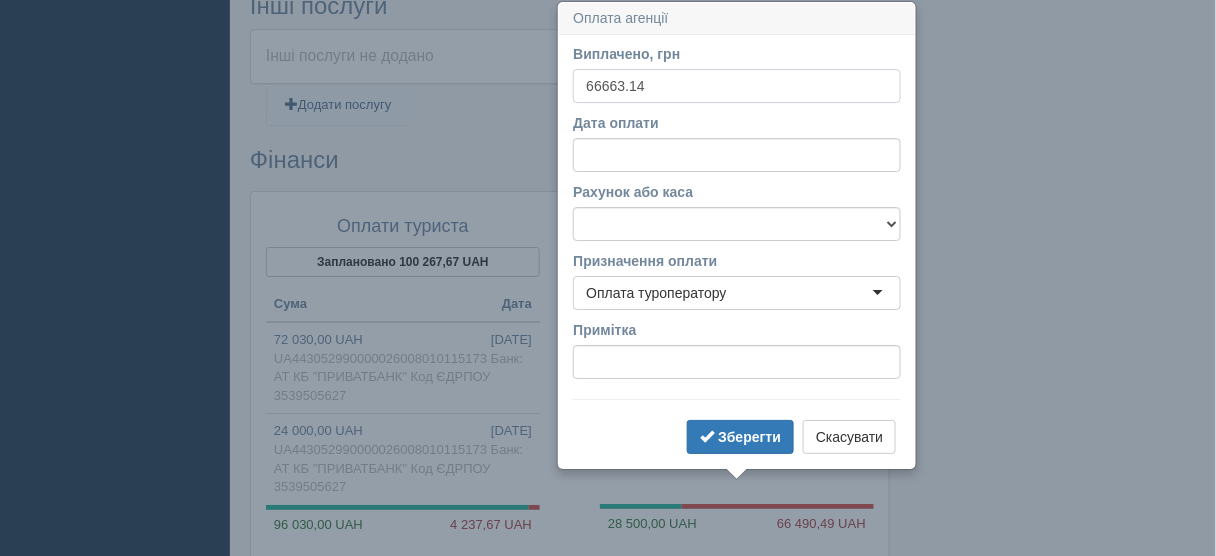 type on "66663.14" 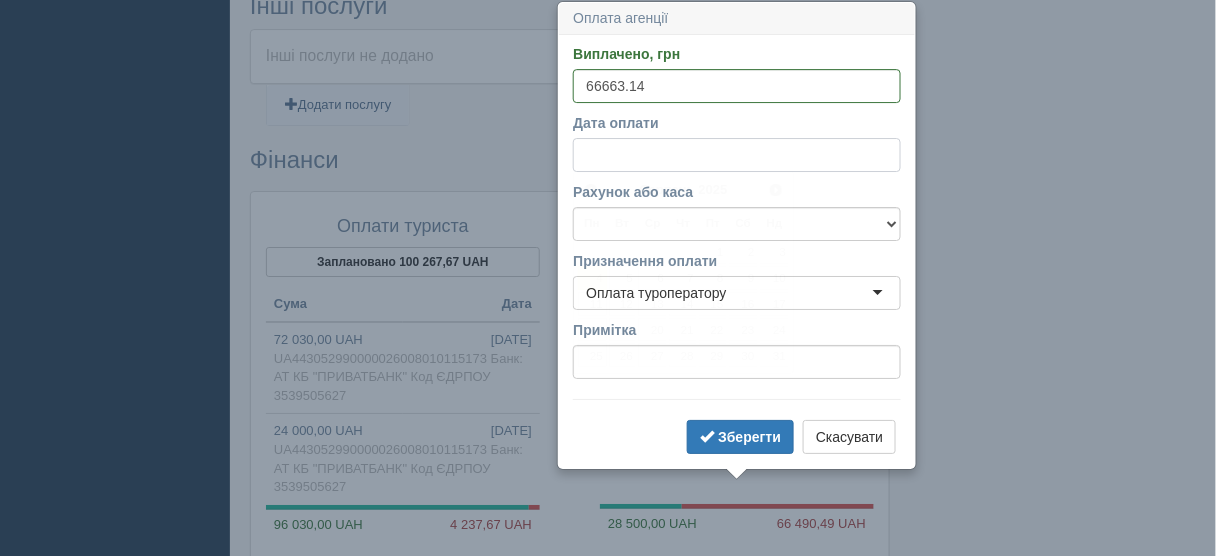 click on "Дата оплати" at bounding box center (737, 155) 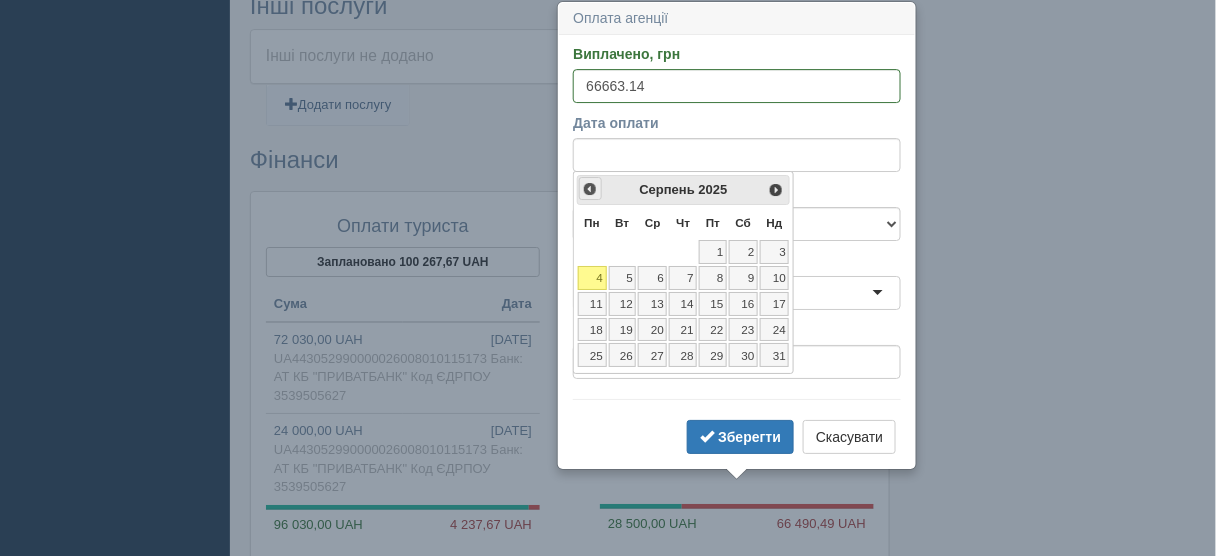 click on "<Попер" at bounding box center [590, 189] 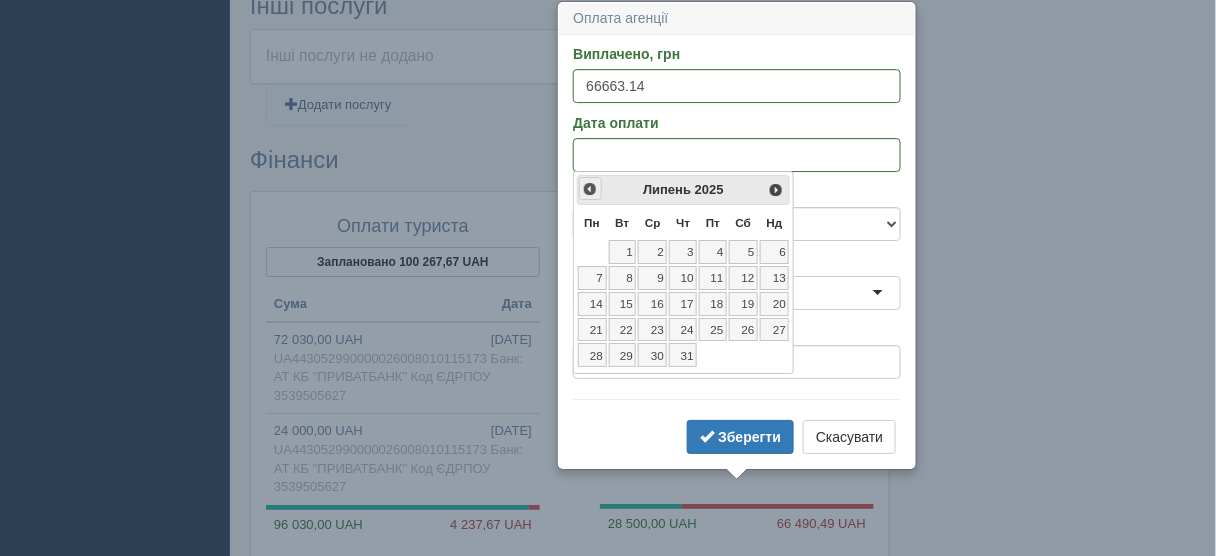 click on "<Попер" at bounding box center [590, 189] 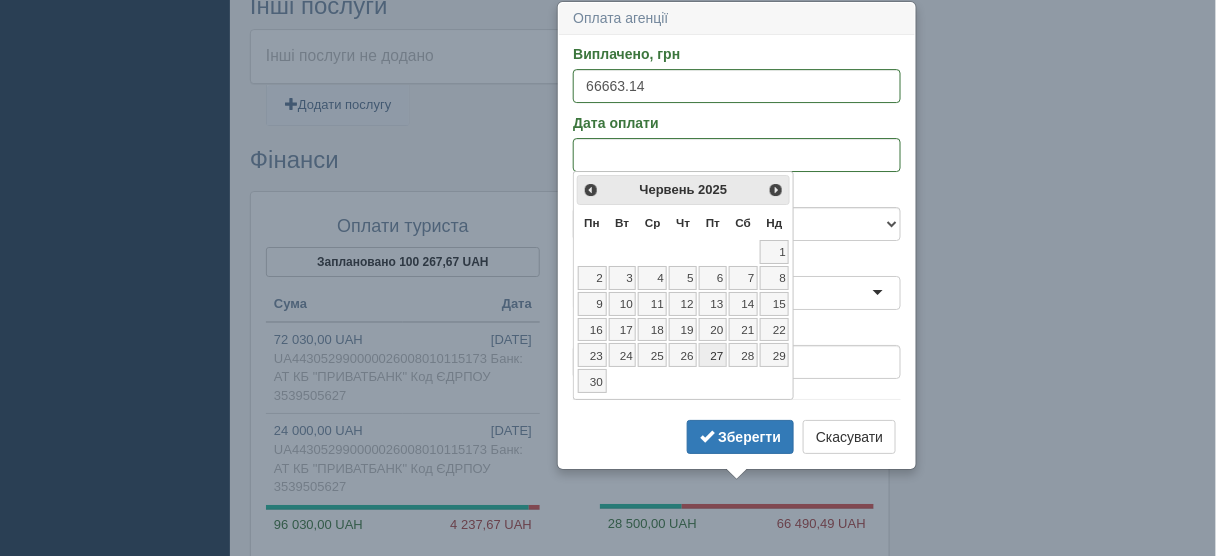click on "27" at bounding box center (713, 355) 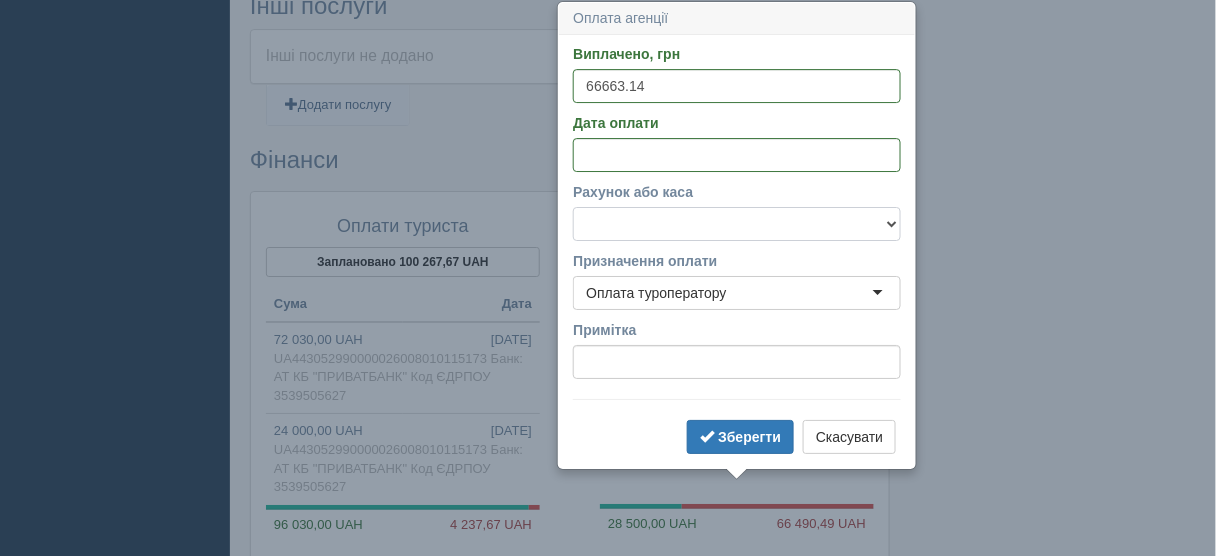 click on "UA443052990000026008010115173 Банк: АТ КБ "ПРИВАТБАНК" Код ЄДРПОУ 3539505627" at bounding box center [737, 224] 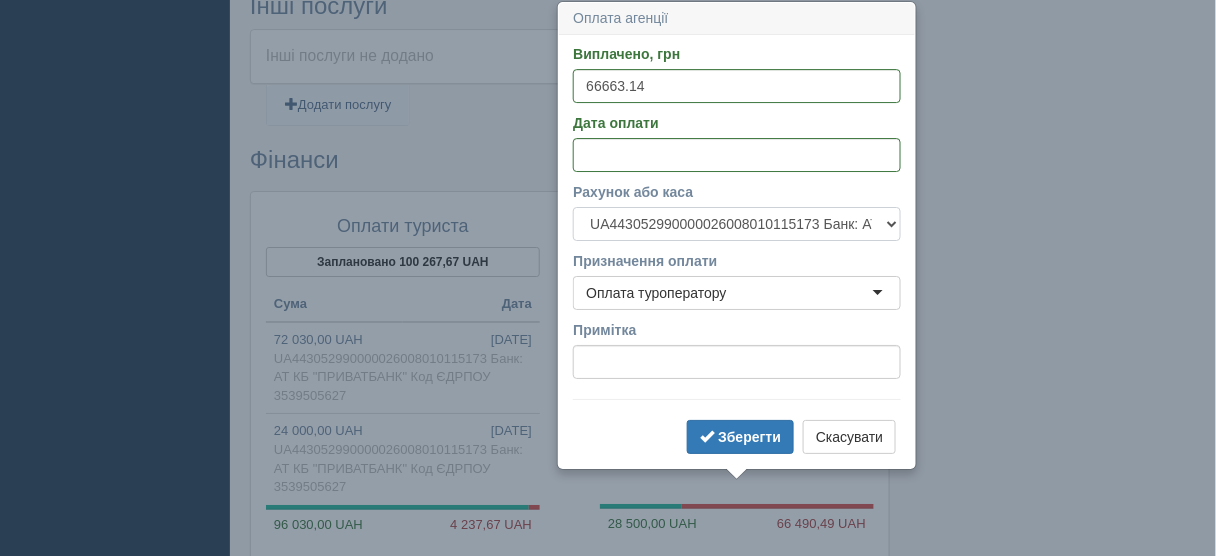 click on "UA443052990000026008010115173 Банк: АТ КБ "ПРИВАТБАНК" Код ЄДРПОУ 3539505627" at bounding box center (737, 224) 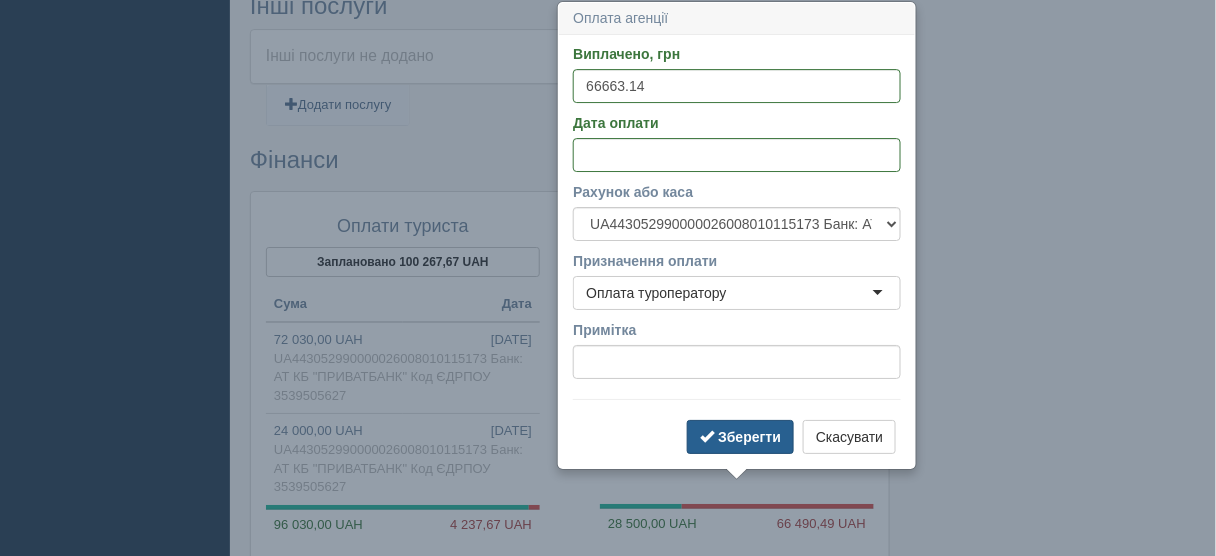 click at bounding box center [707, 436] 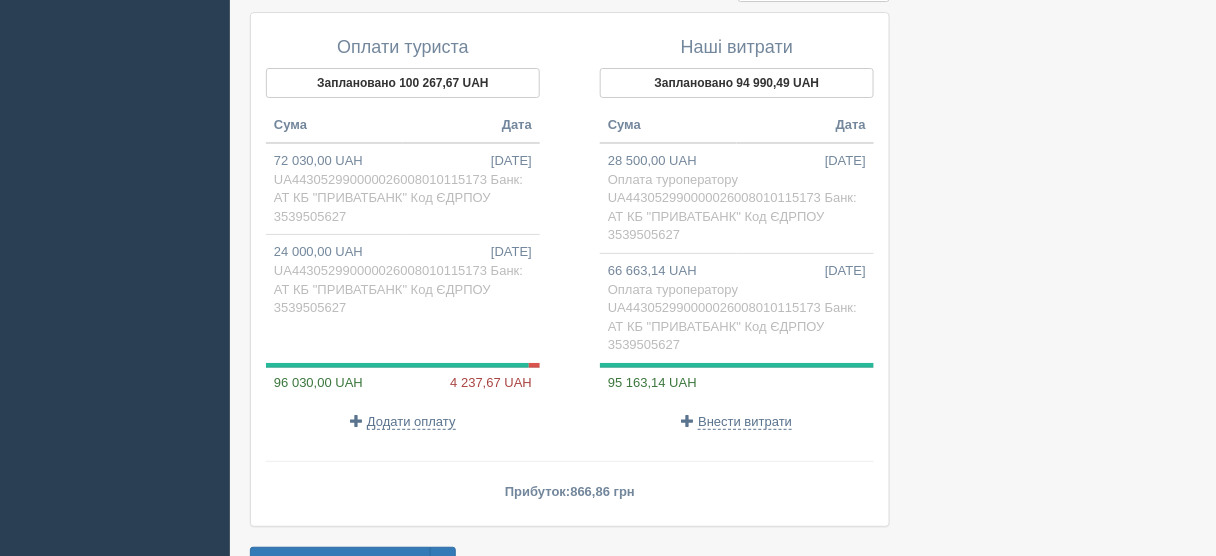 scroll, scrollTop: 2069, scrollLeft: 0, axis: vertical 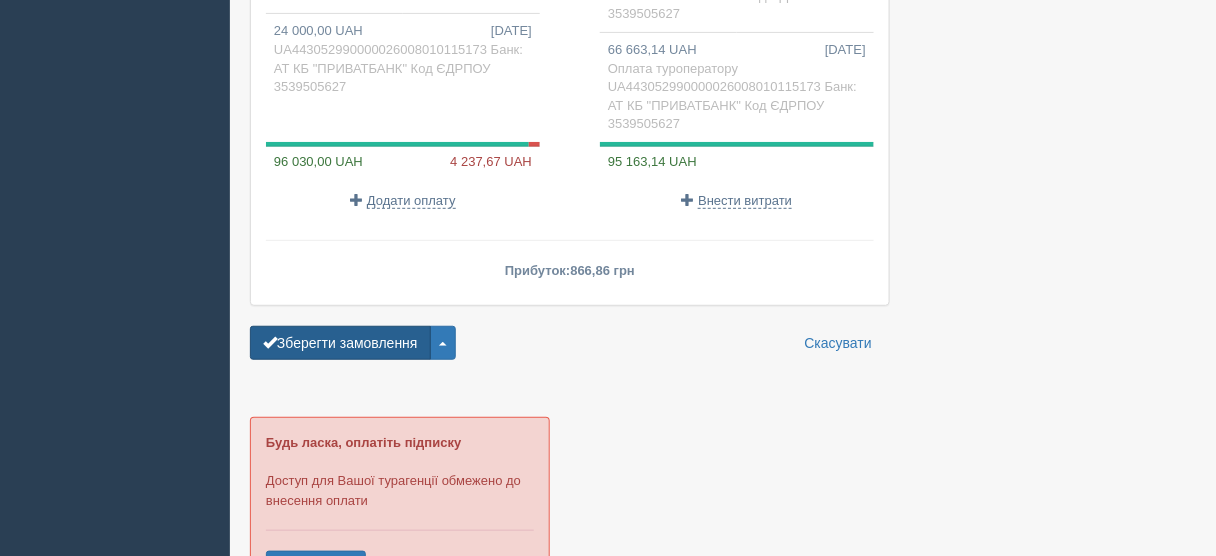 click on "Зберегти замовлення" at bounding box center [340, 343] 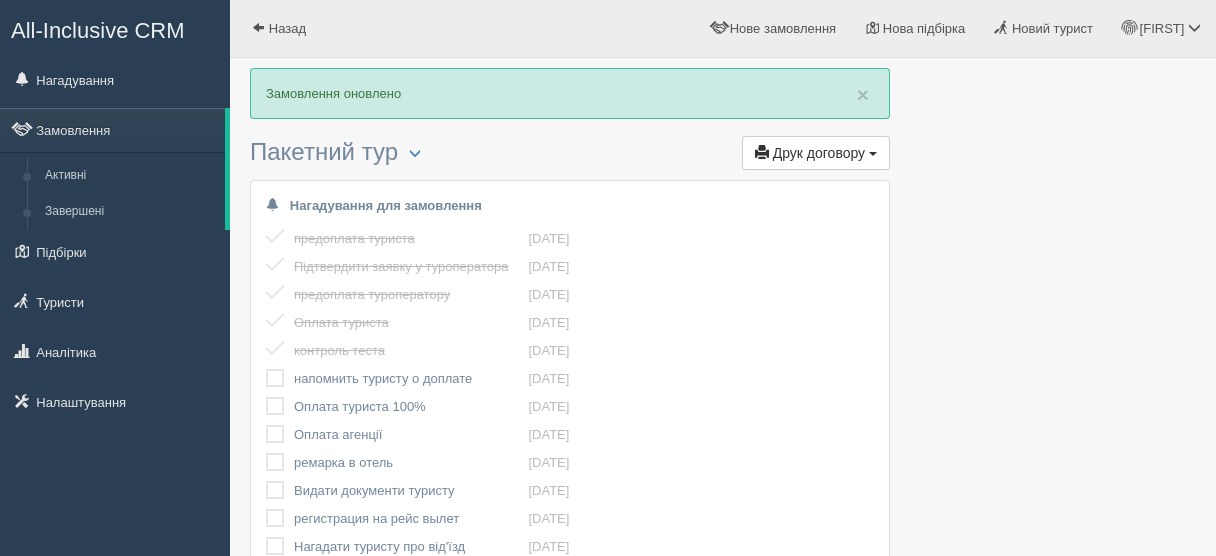 scroll, scrollTop: 0, scrollLeft: 0, axis: both 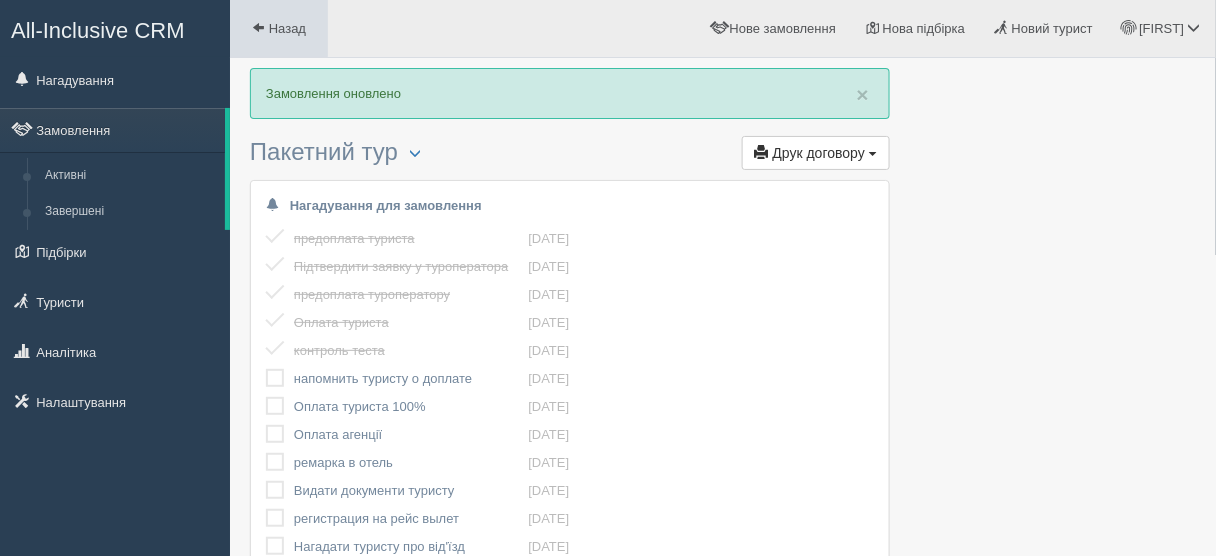 click at bounding box center (258, 27) 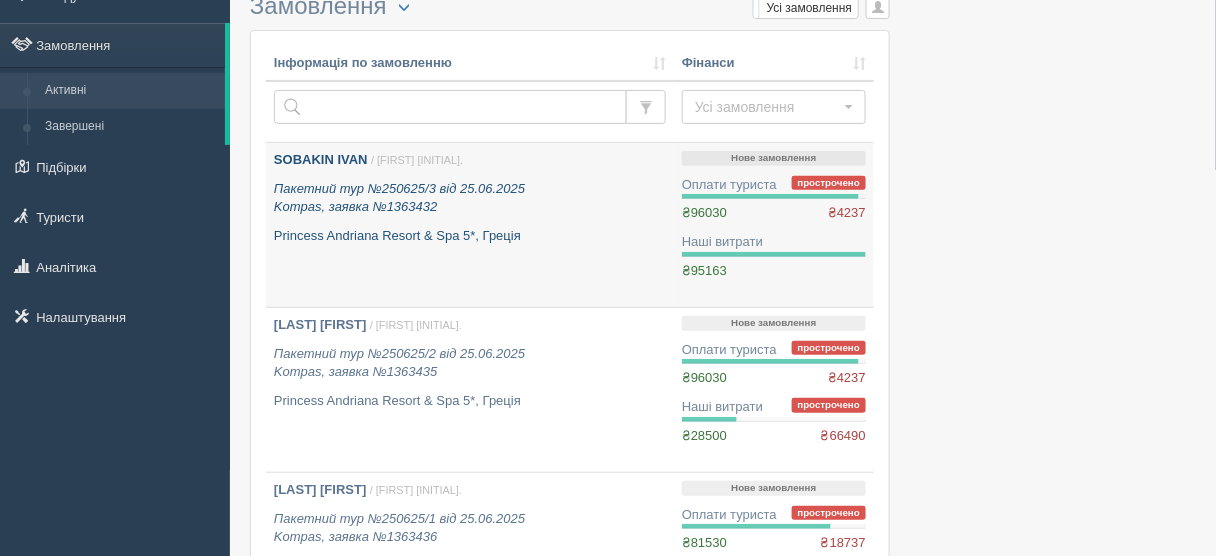 scroll, scrollTop: 160, scrollLeft: 0, axis: vertical 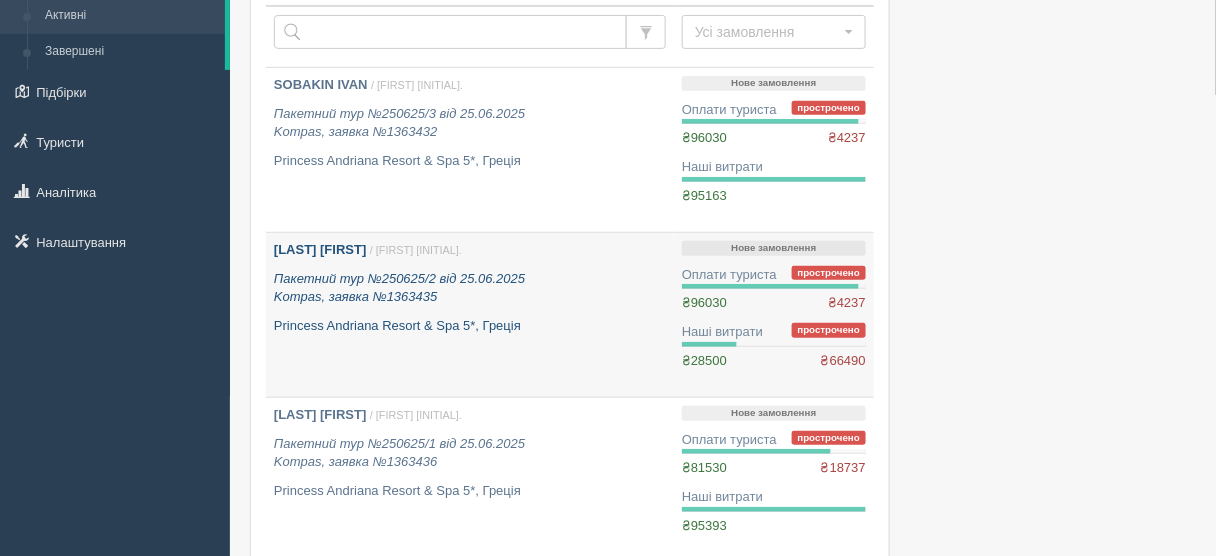 click on "Princess Andriana Resort & Spa 5*, Греція" at bounding box center [470, 326] 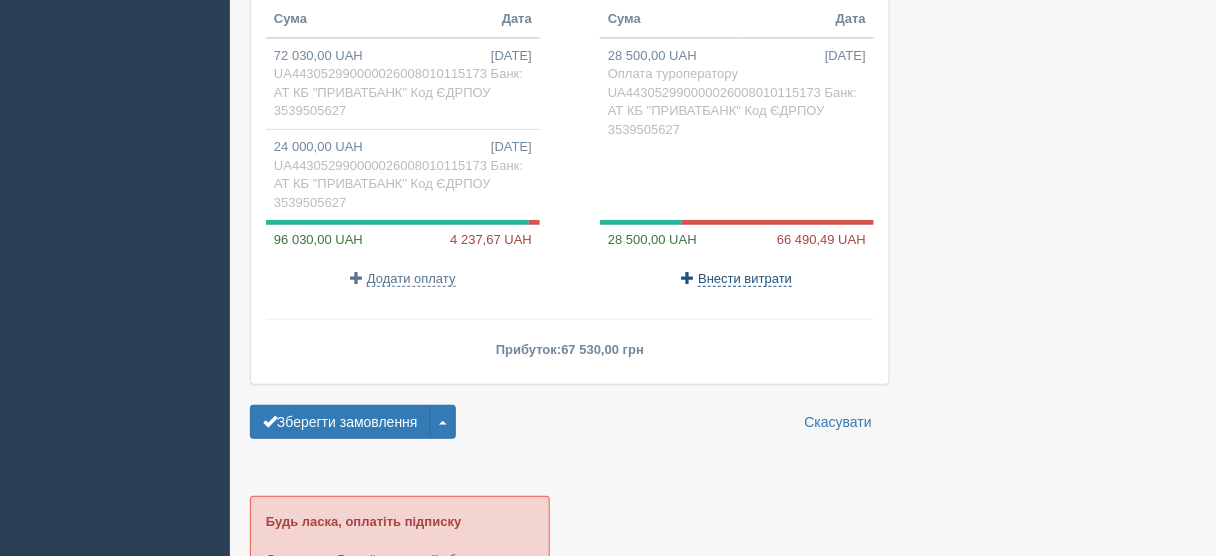 click on "Внести витрати" at bounding box center (745, 279) 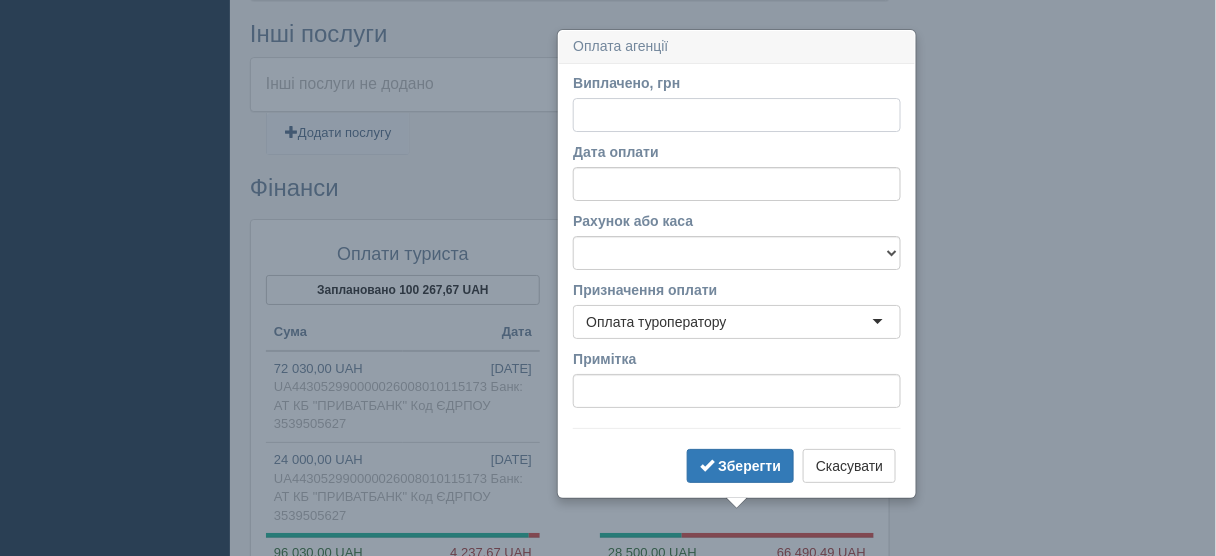 scroll, scrollTop: 1715, scrollLeft: 0, axis: vertical 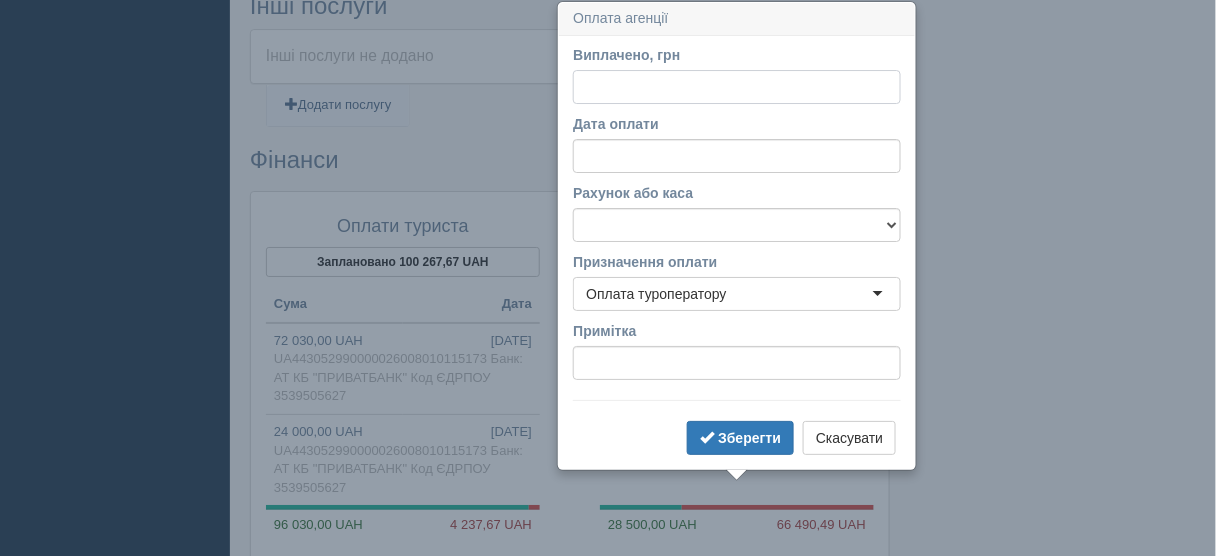 paste on "66663.14" 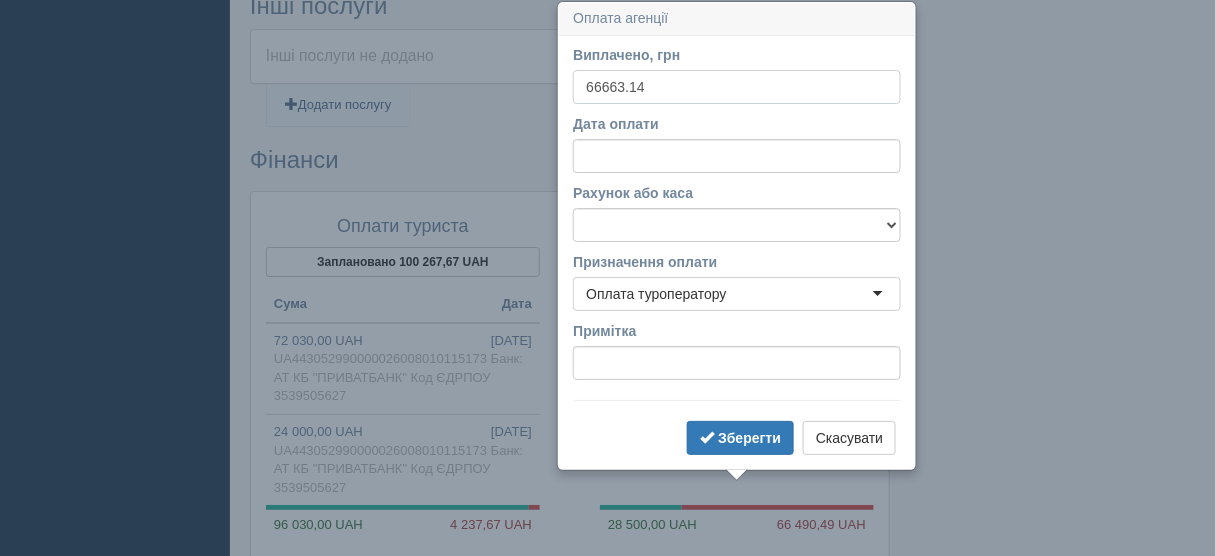 type on "66663.14" 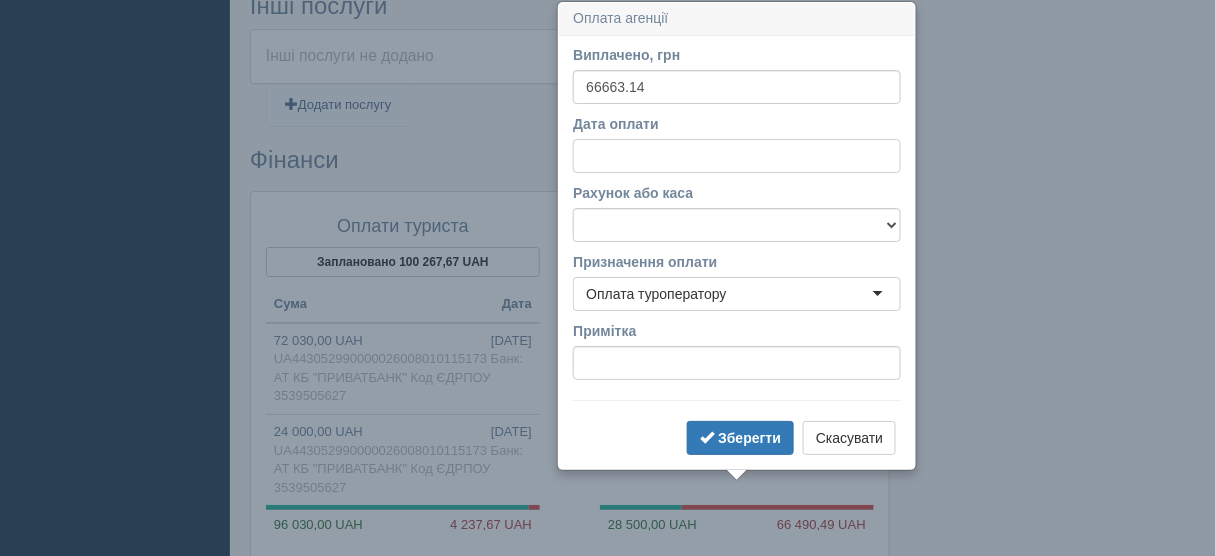click on "Дата оплати" at bounding box center (737, 156) 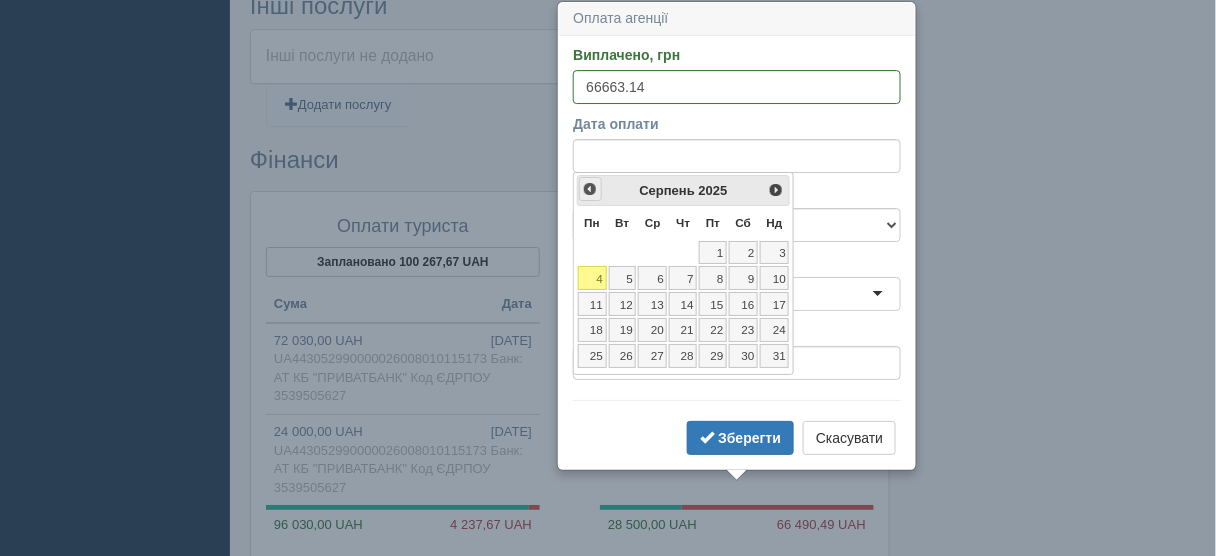 click on "<Попер" at bounding box center [590, 189] 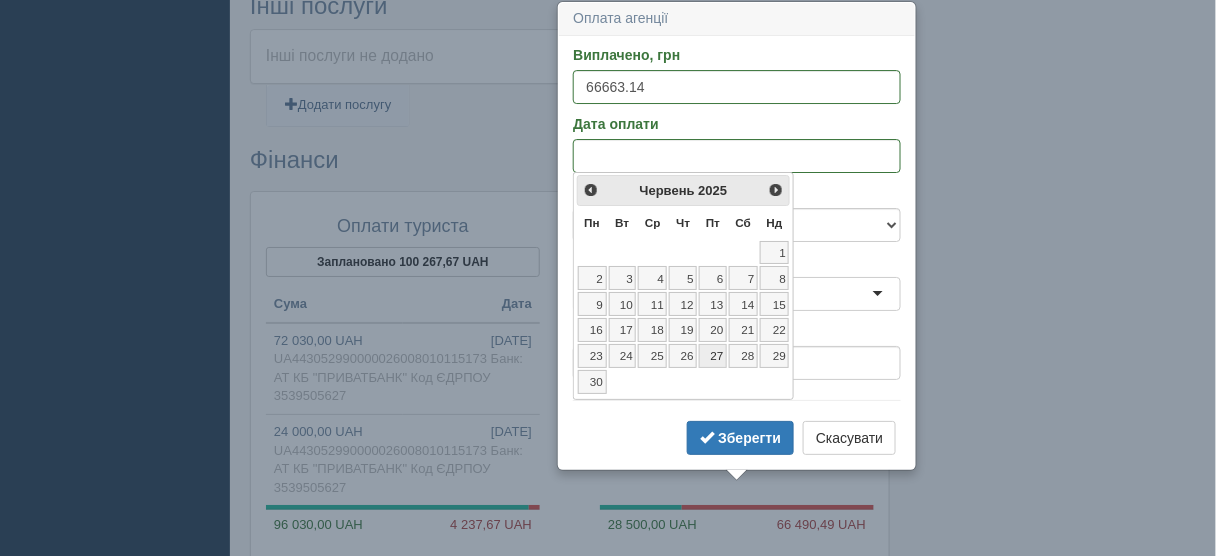 click on "27" at bounding box center [713, 356] 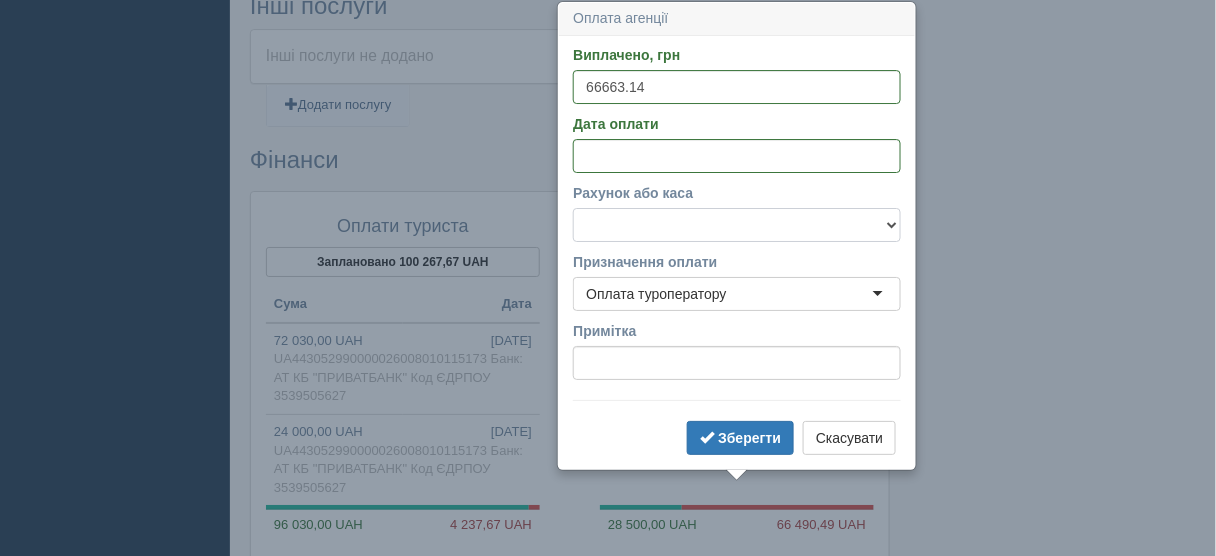 click on "UA443052990000026008010115173 Банк: АТ КБ "ПРИВАТБАНК" Код ЄДРПОУ 3539505627" at bounding box center [737, 225] 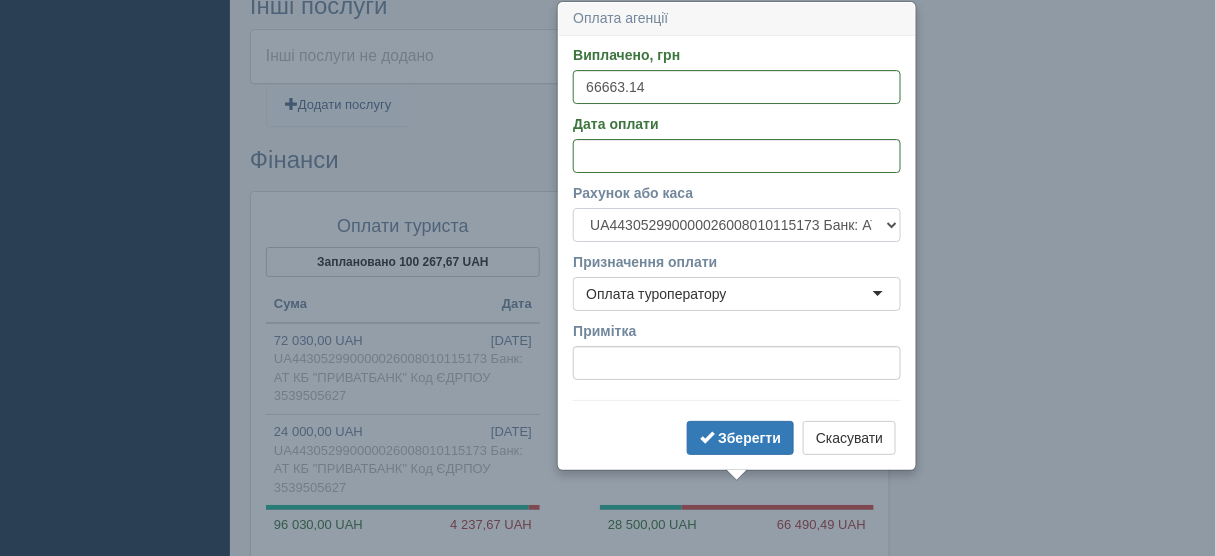 click on "UA443052990000026008010115173 Банк: АТ КБ "ПРИВАТБАНК" Код ЄДРПОУ 3539505627" at bounding box center [737, 225] 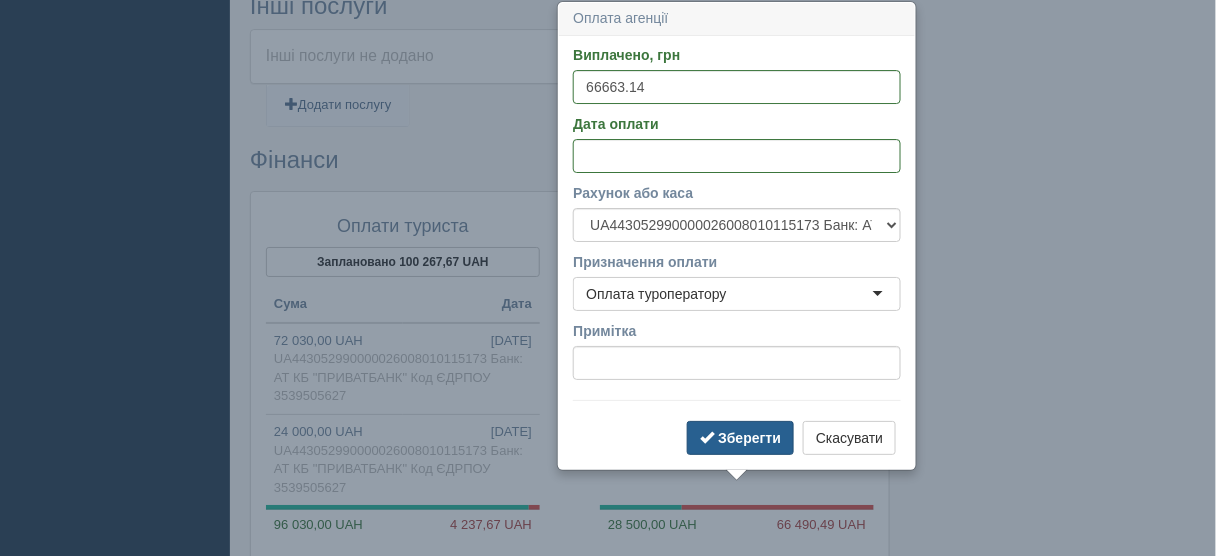 click on "Зберегти" at bounding box center (740, 438) 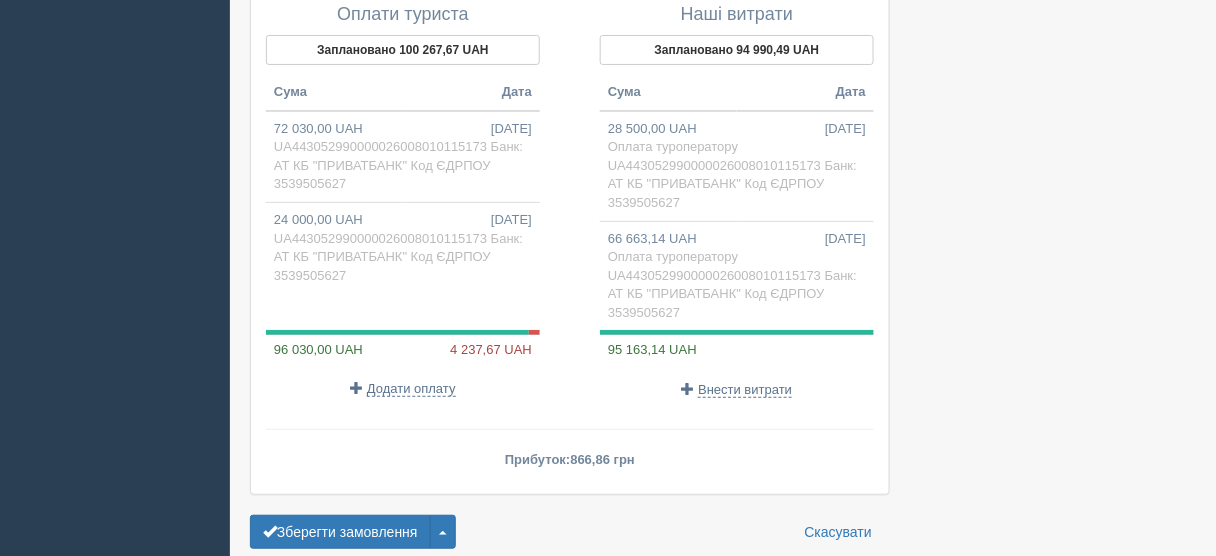 scroll, scrollTop: 1955, scrollLeft: 0, axis: vertical 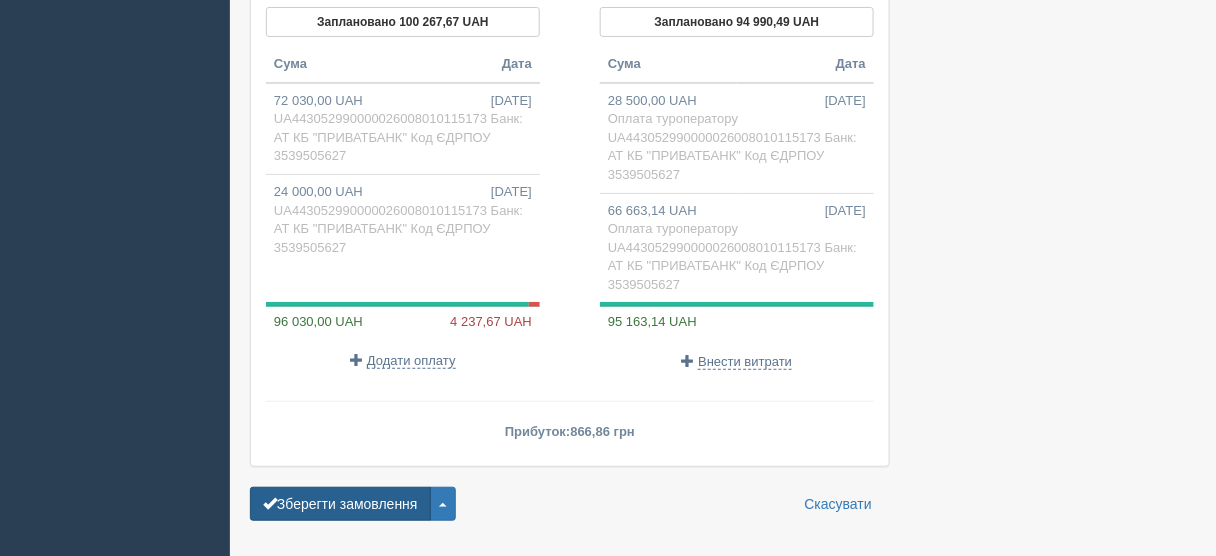 click on "Зберегти замовлення" at bounding box center [340, 504] 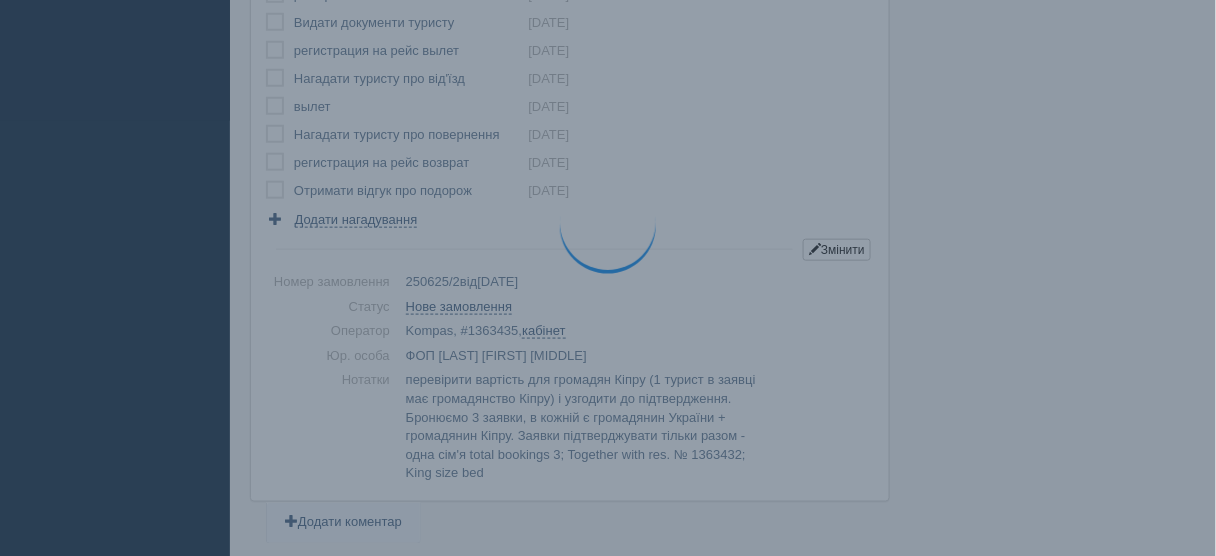 scroll, scrollTop: 276, scrollLeft: 0, axis: vertical 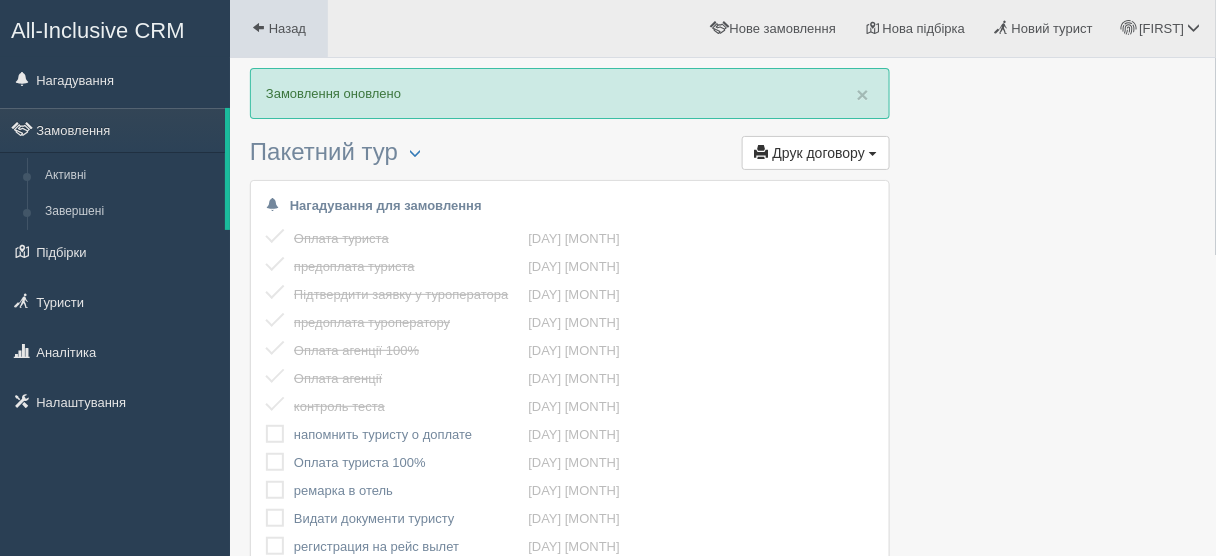 click at bounding box center [258, 27] 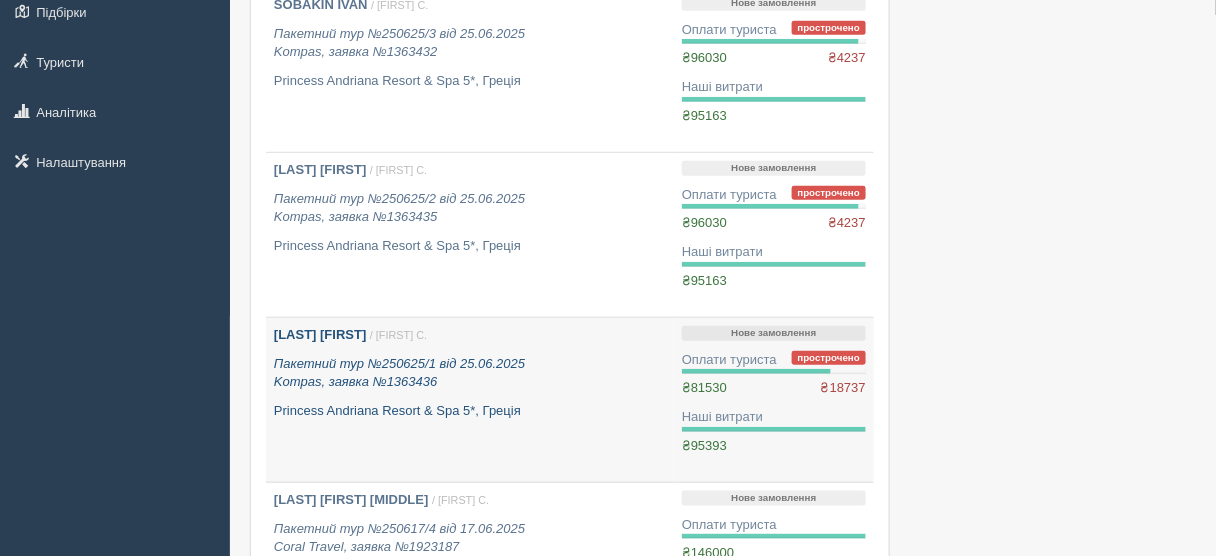 scroll, scrollTop: 160, scrollLeft: 0, axis: vertical 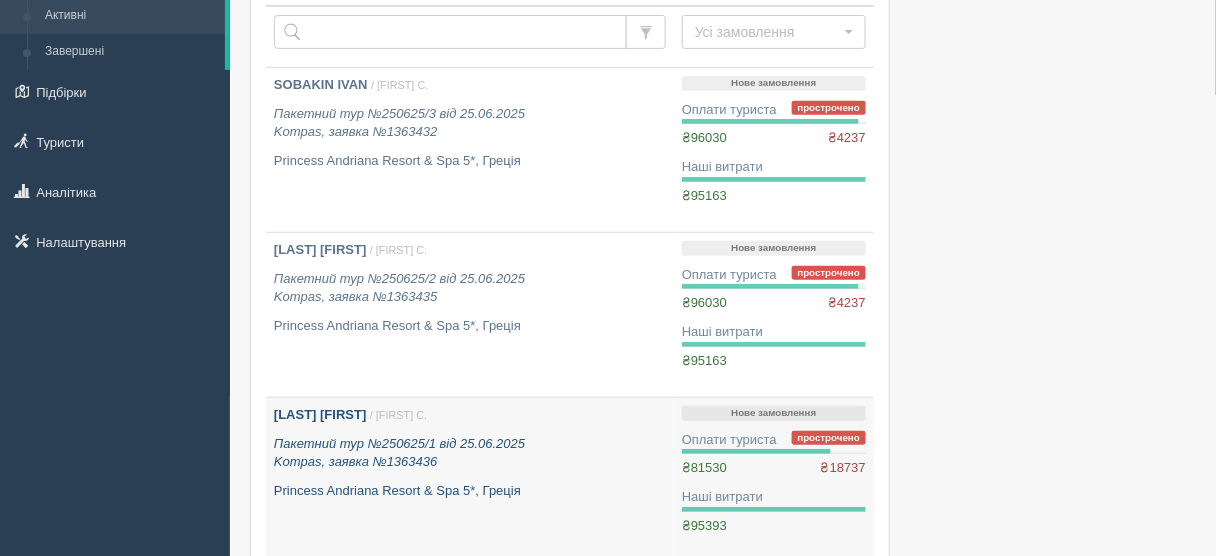 click on "Пакетний тур №250625/1 від 25.06.2025
Kompas, заявка №1363436" at bounding box center (470, 453) 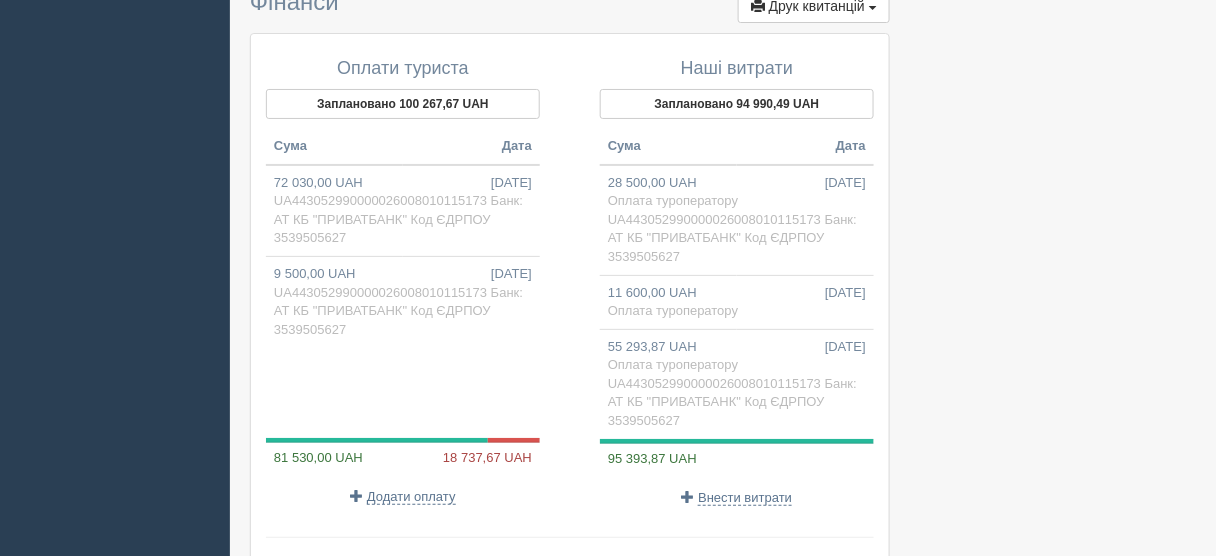 scroll, scrollTop: 1920, scrollLeft: 0, axis: vertical 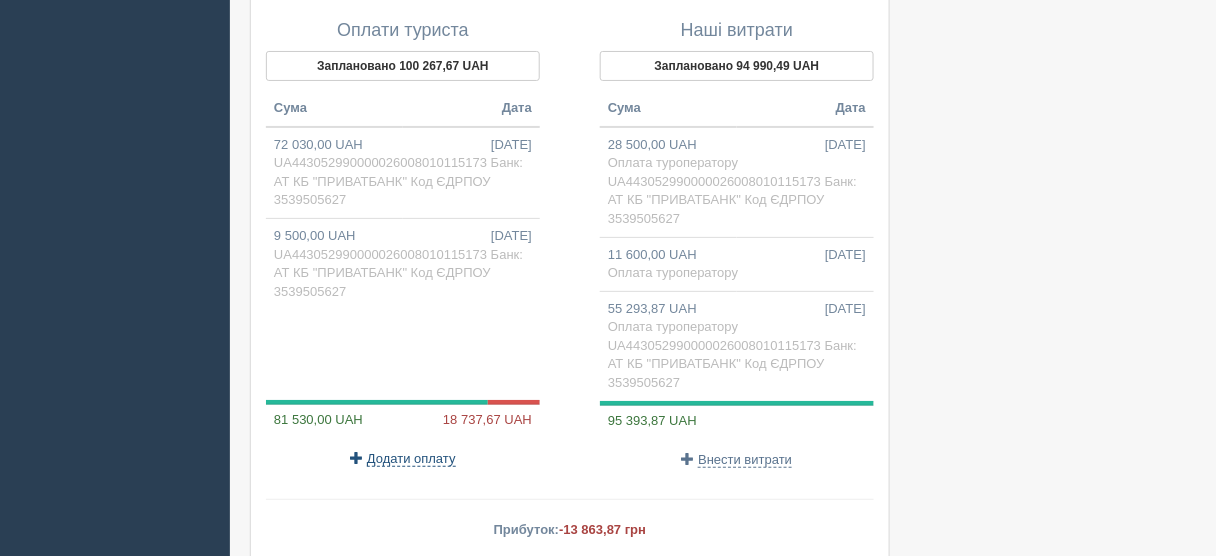 click on "Додати оплату" at bounding box center [411, 459] 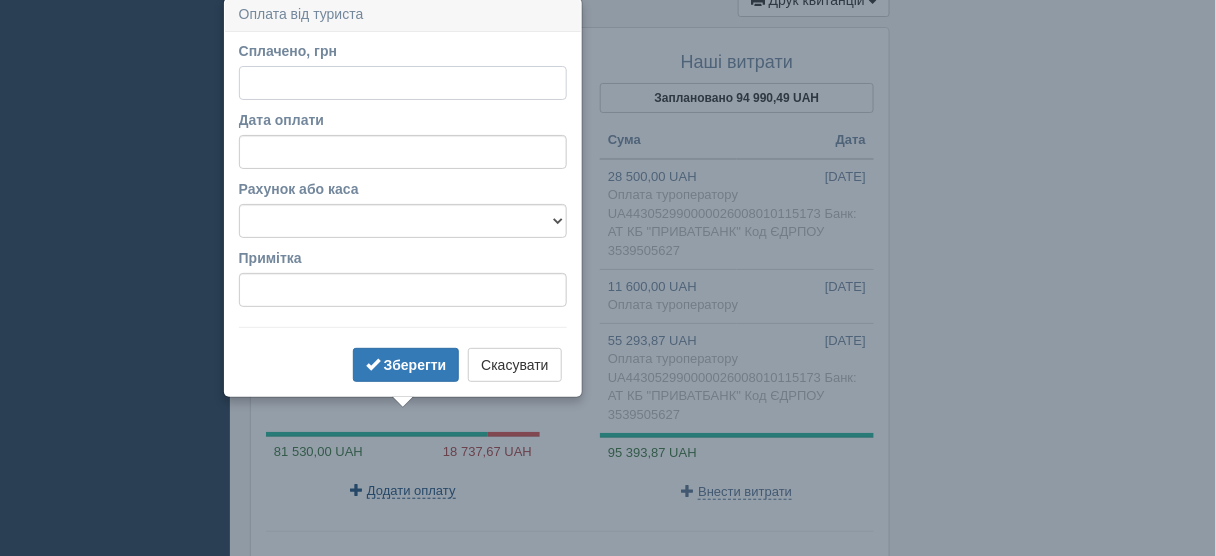 scroll, scrollTop: 1884, scrollLeft: 0, axis: vertical 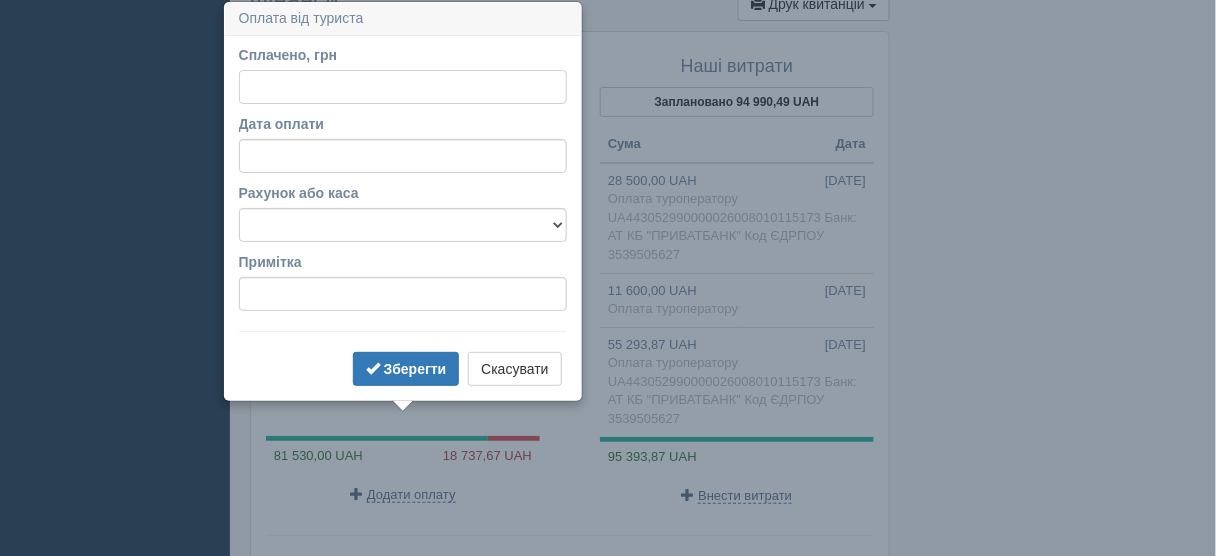 click on "Сплачено, грн" at bounding box center (403, 87) 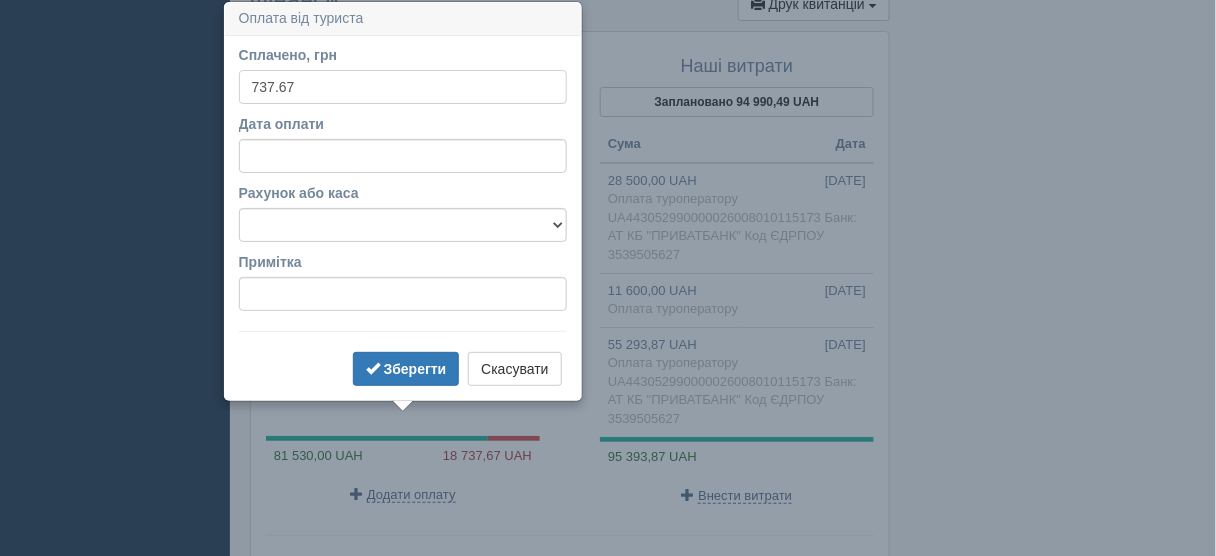 click on "737.67" at bounding box center (403, 87) 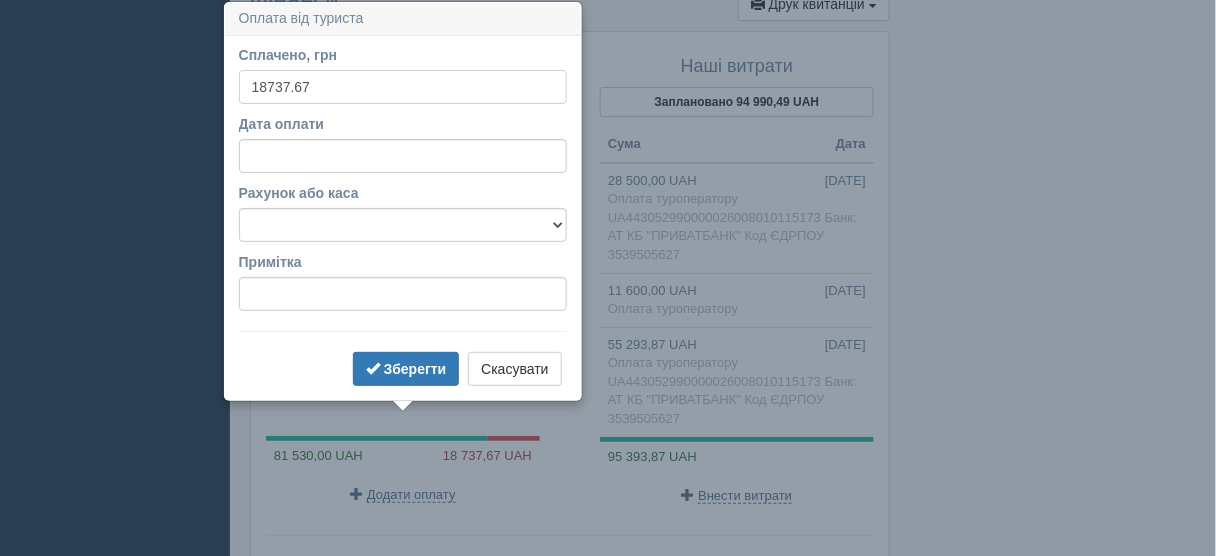 type on "18737.67" 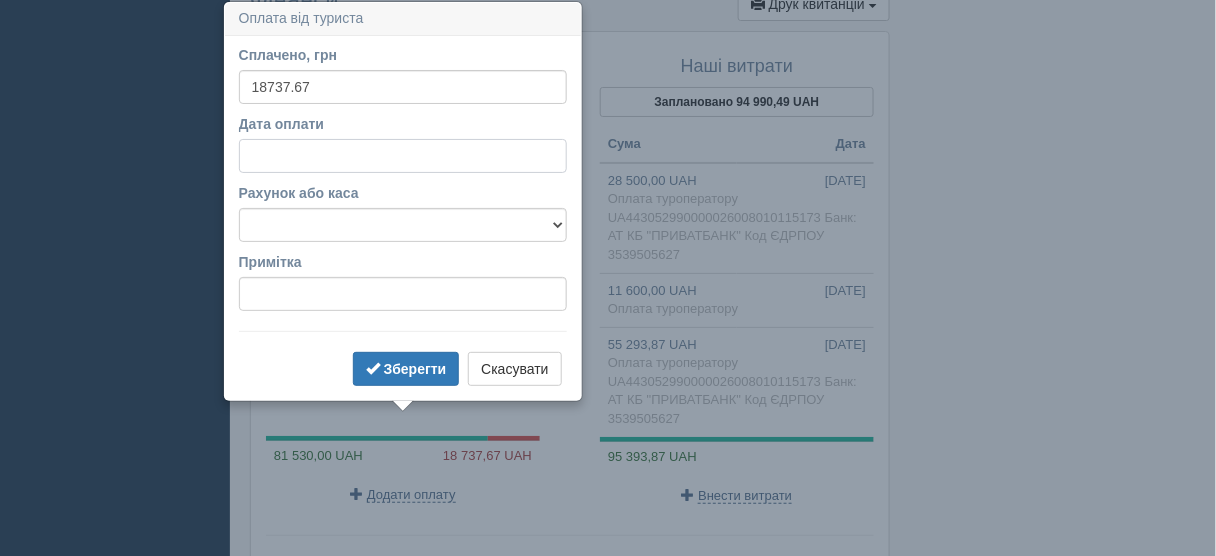 click on "Дата оплати" at bounding box center (403, 156) 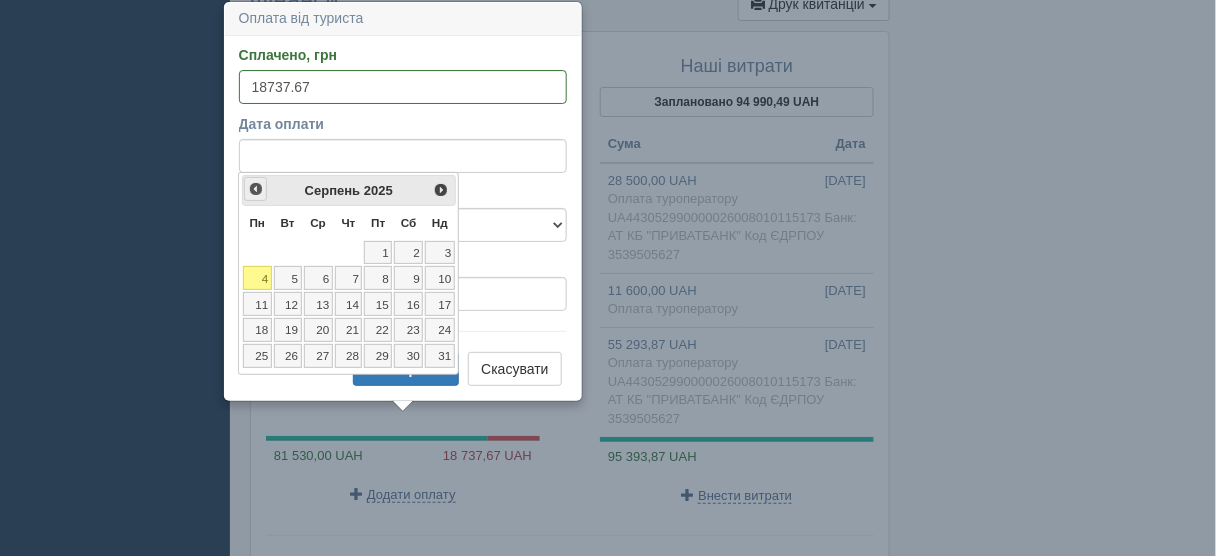 click on "<Попер" at bounding box center (256, 189) 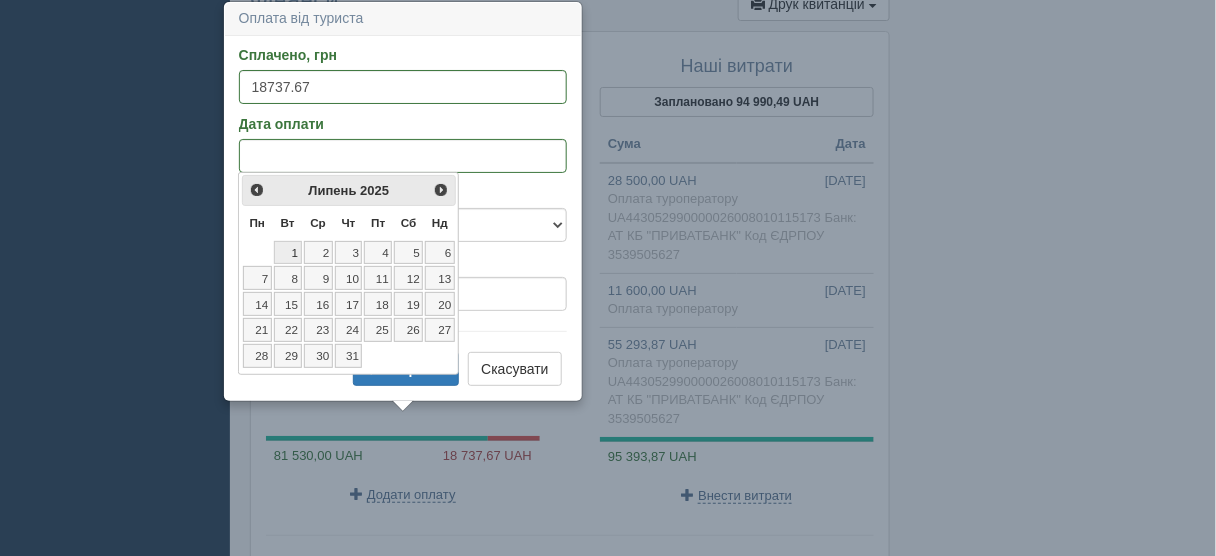 click on "1" at bounding box center (288, 253) 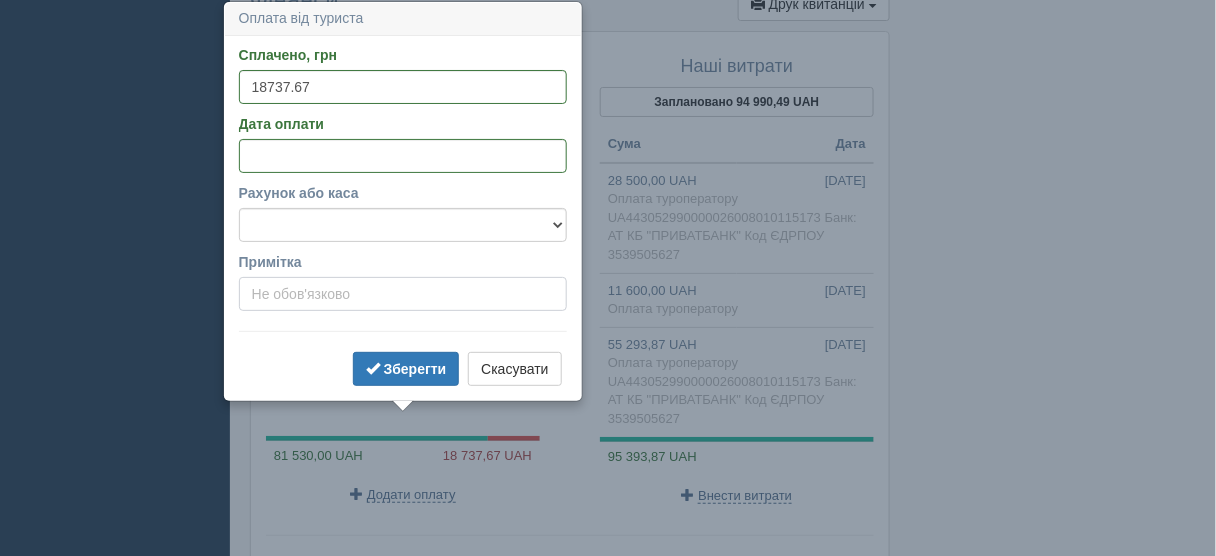 click on "Примітка" at bounding box center [403, 294] 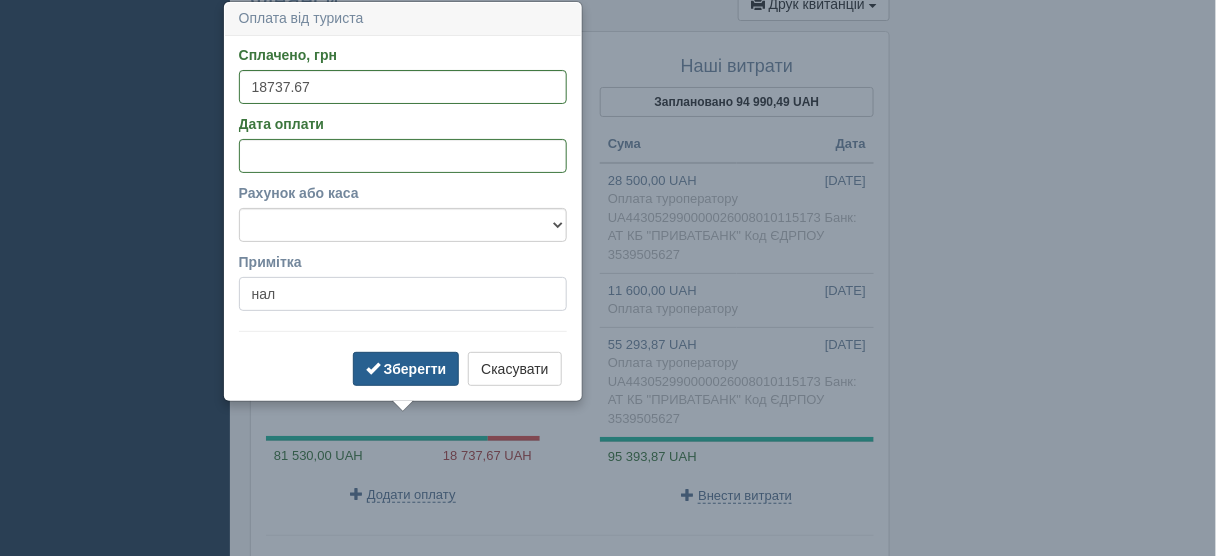 type on "нал" 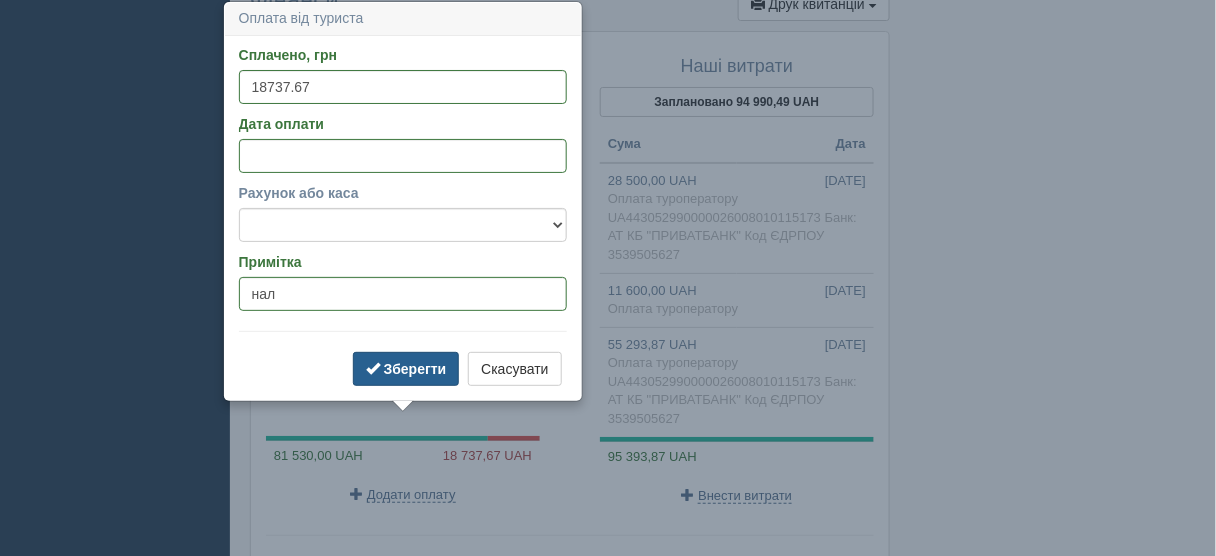 click on "Зберегти" at bounding box center [415, 369] 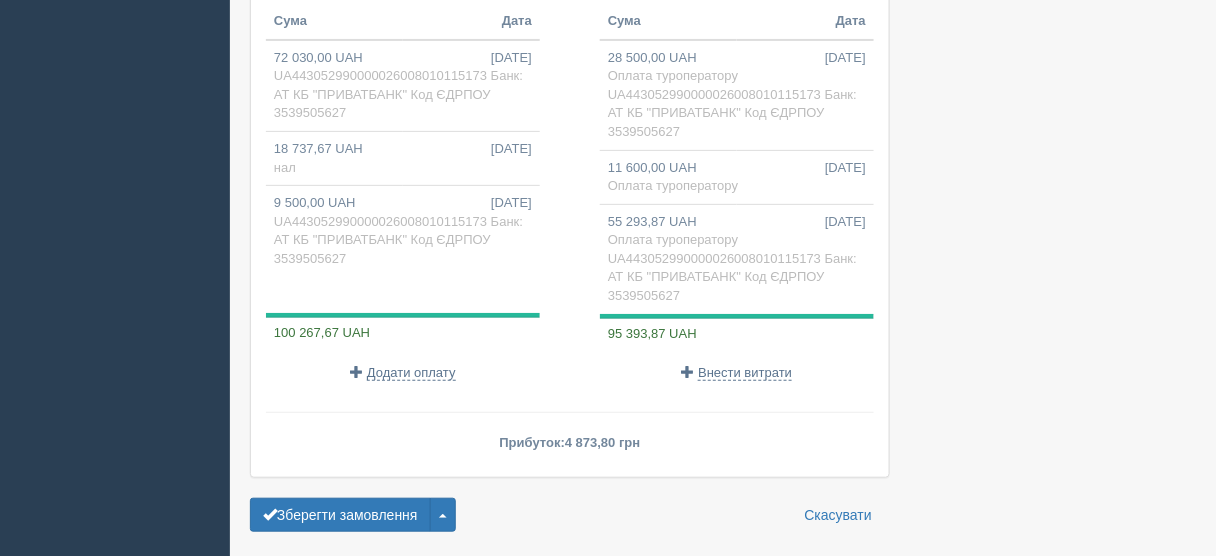 scroll, scrollTop: 2044, scrollLeft: 0, axis: vertical 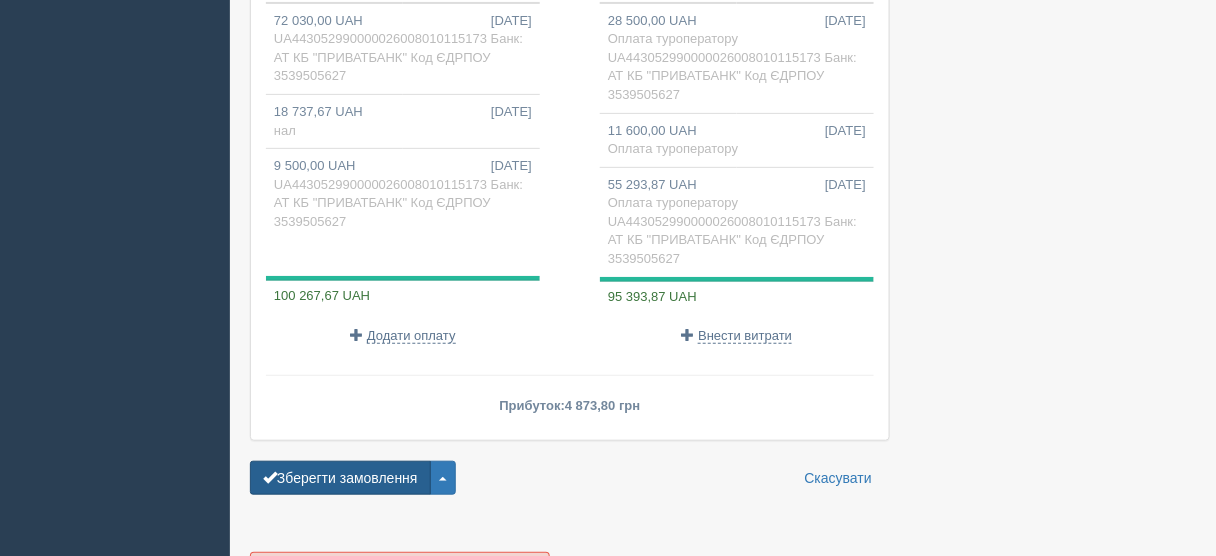 click on "Зберегти замовлення" at bounding box center (340, 478) 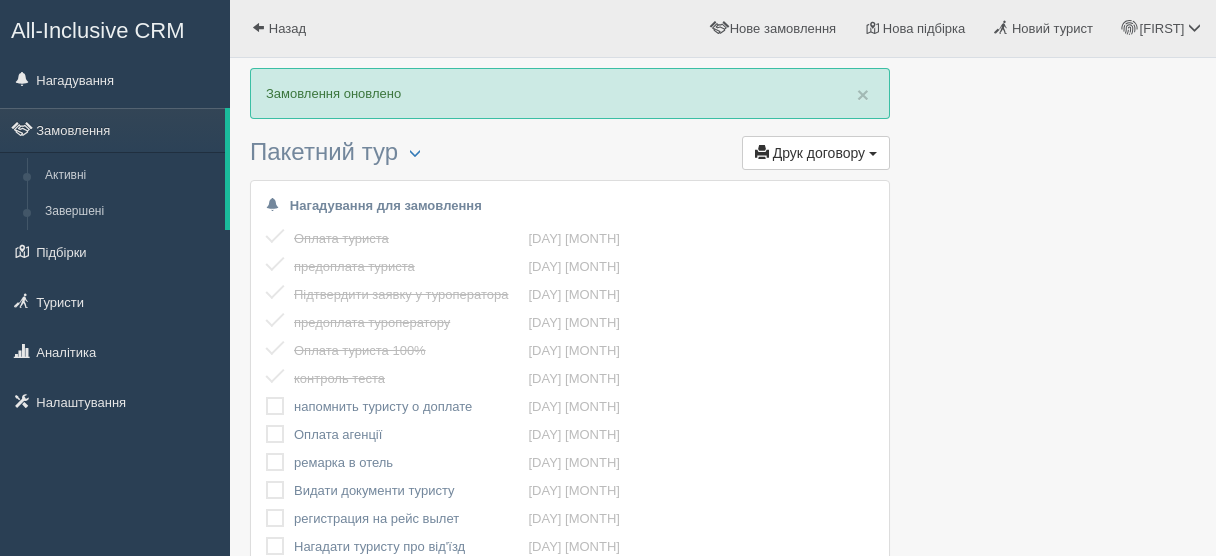 scroll, scrollTop: 0, scrollLeft: 0, axis: both 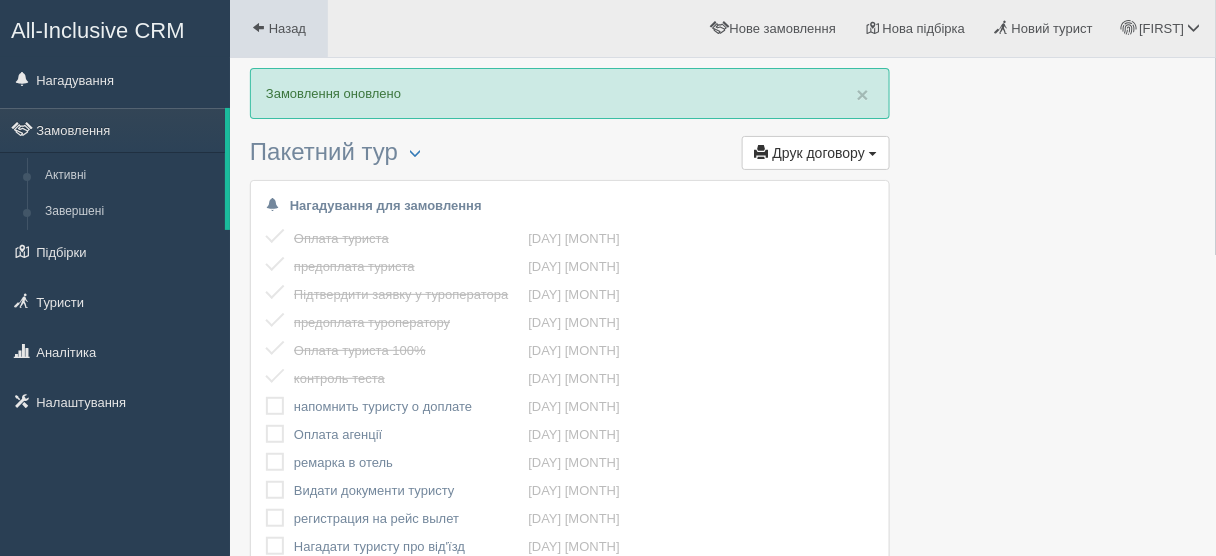 click at bounding box center (258, 27) 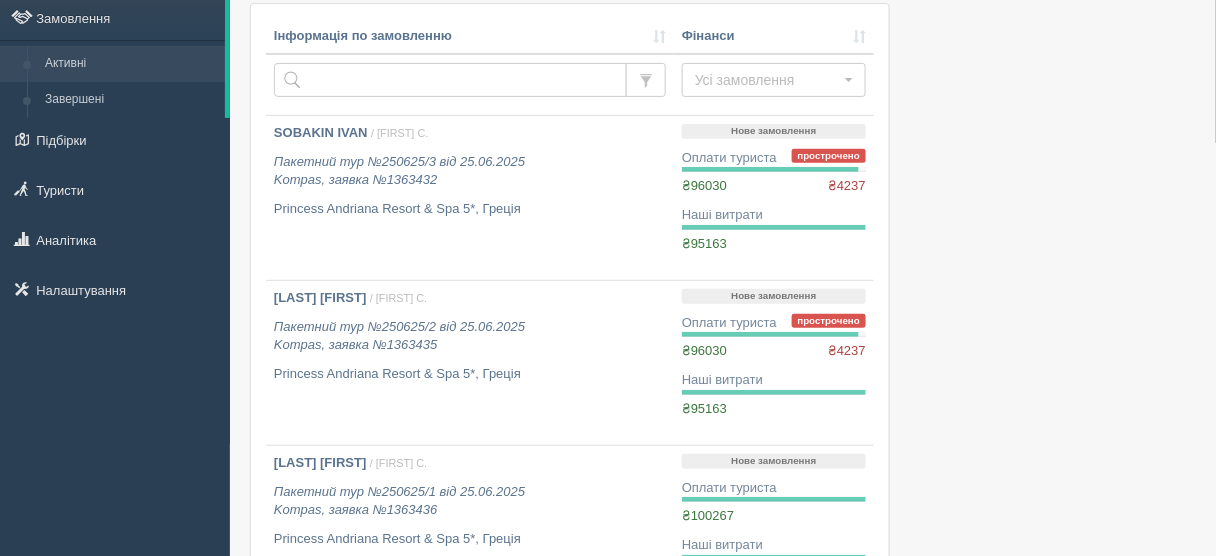 scroll, scrollTop: 160, scrollLeft: 0, axis: vertical 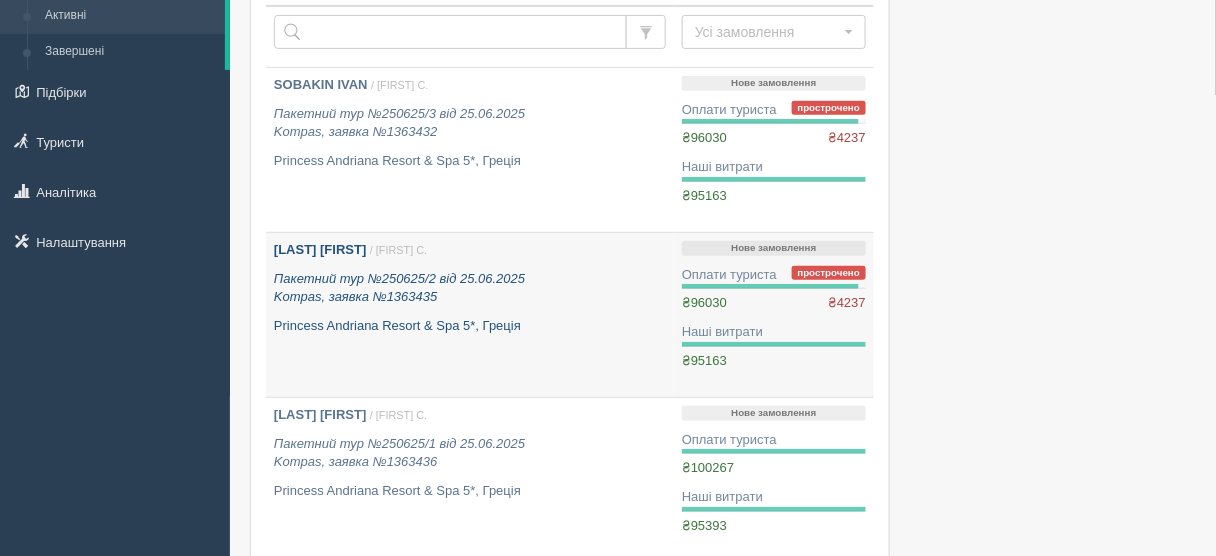 click on "Пакетний тур №250625/2 від [DATE] Kompas, заявка №1363435" at bounding box center [470, 288] 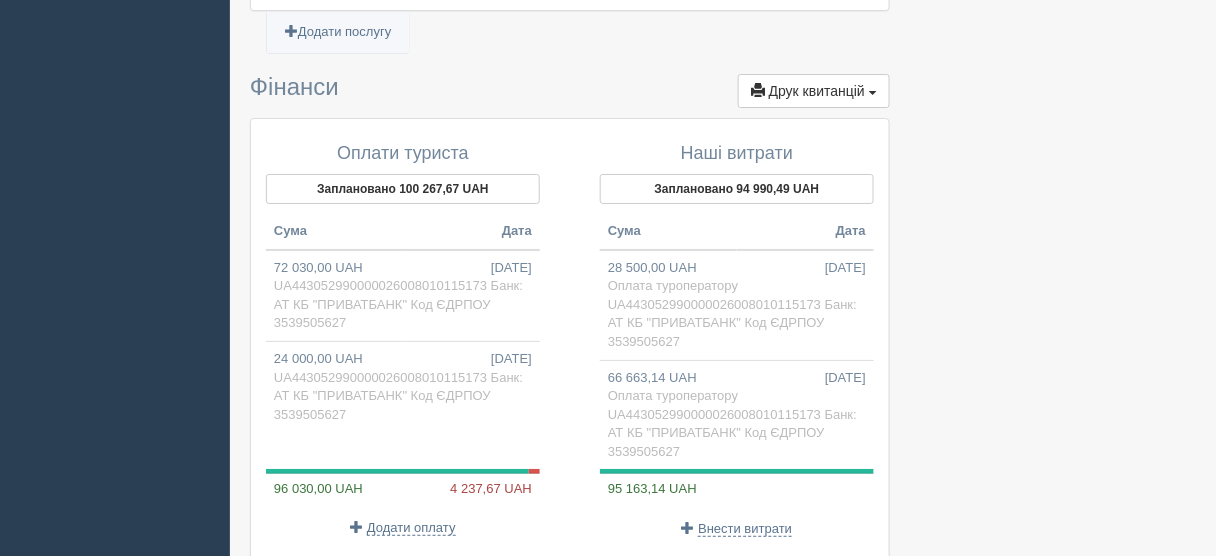 scroll, scrollTop: 1840, scrollLeft: 0, axis: vertical 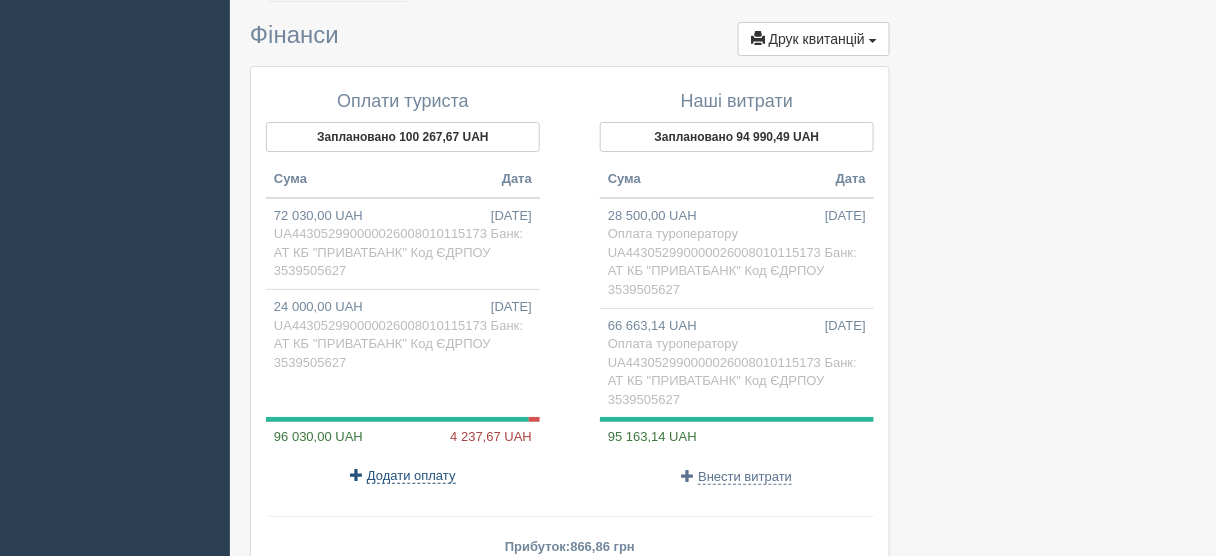 click on "Додати оплату" at bounding box center [411, 476] 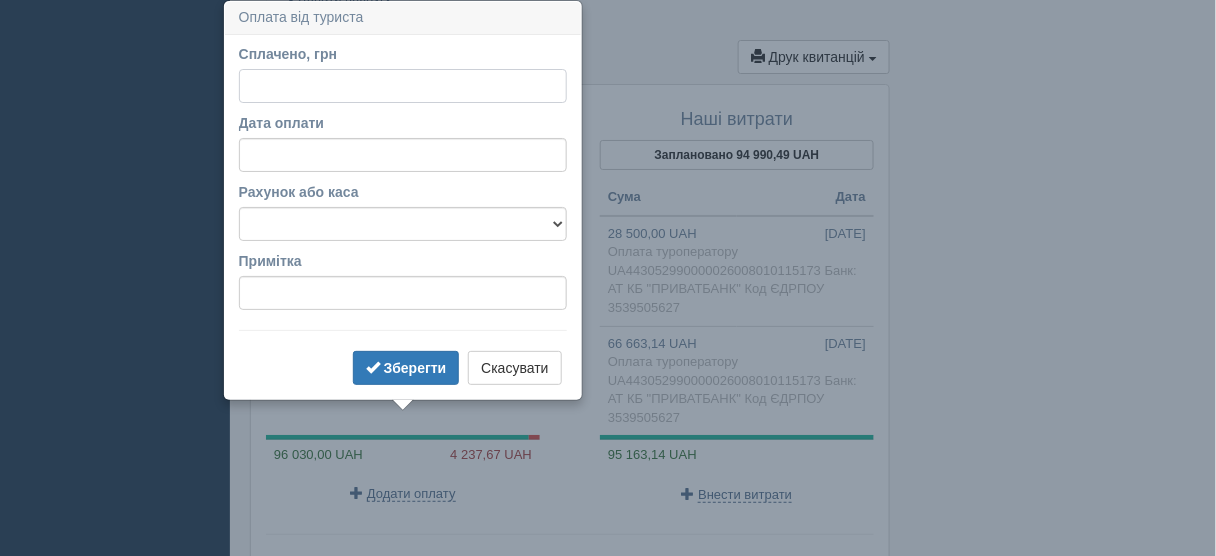 scroll, scrollTop: 1822, scrollLeft: 0, axis: vertical 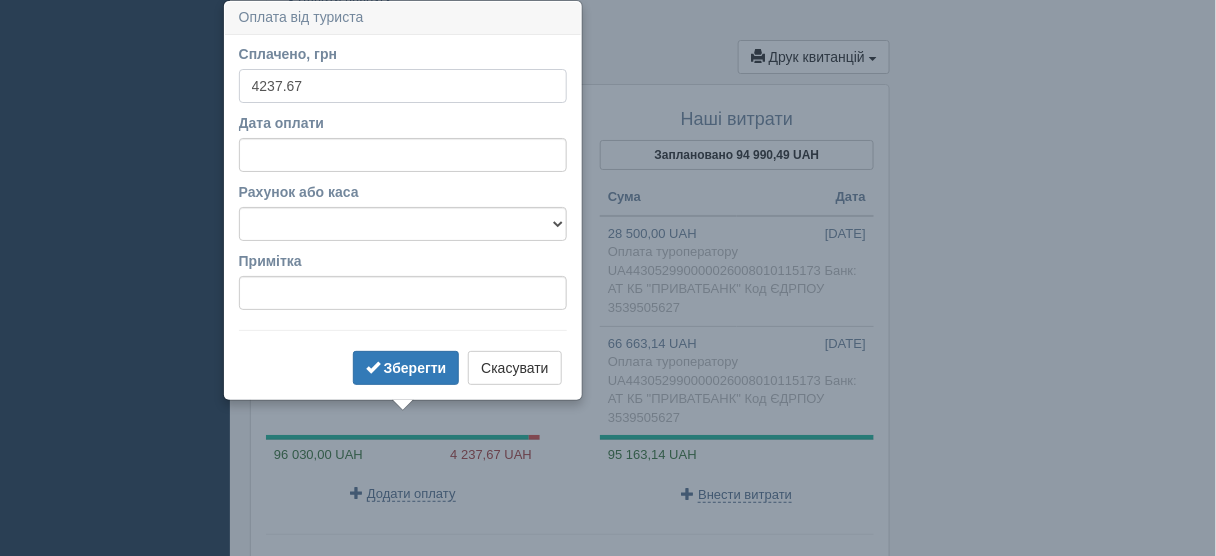 type on "4237.67" 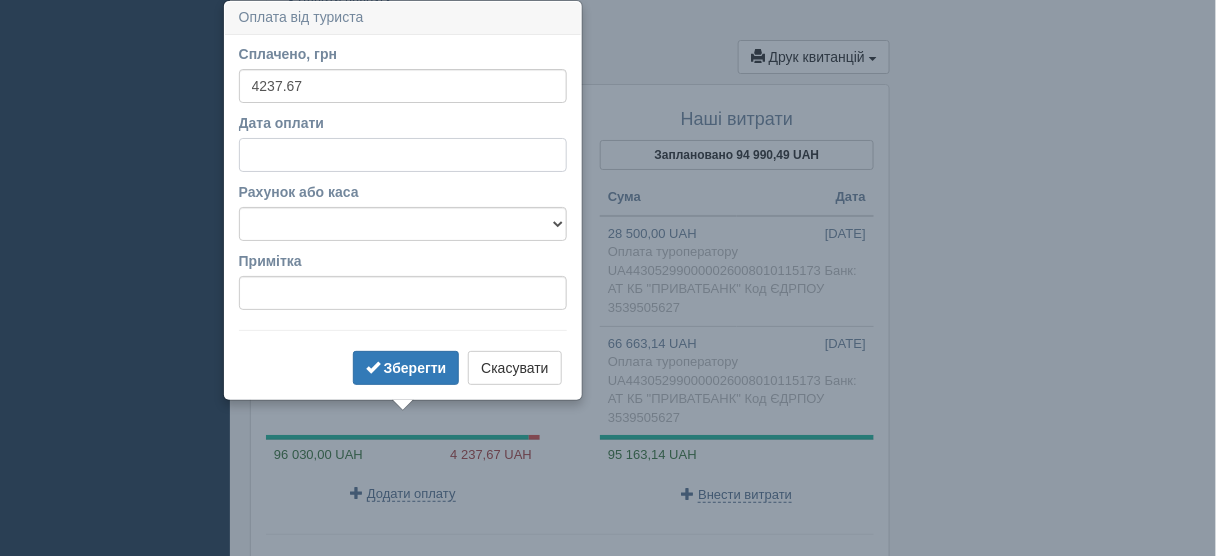 click on "Дата оплати" at bounding box center (403, 155) 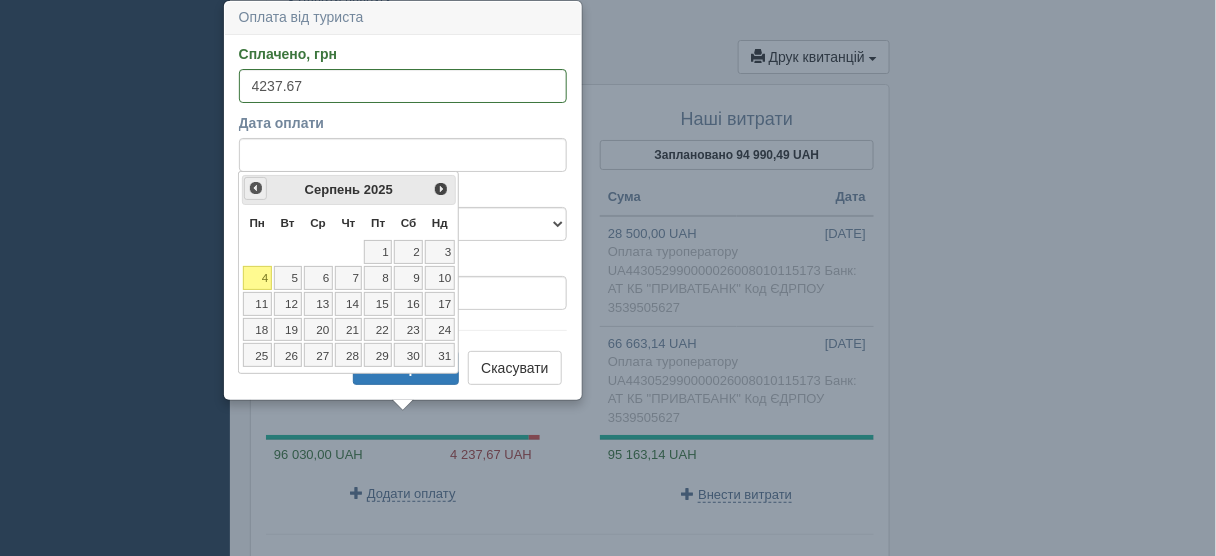 click on "<Попер" at bounding box center [256, 188] 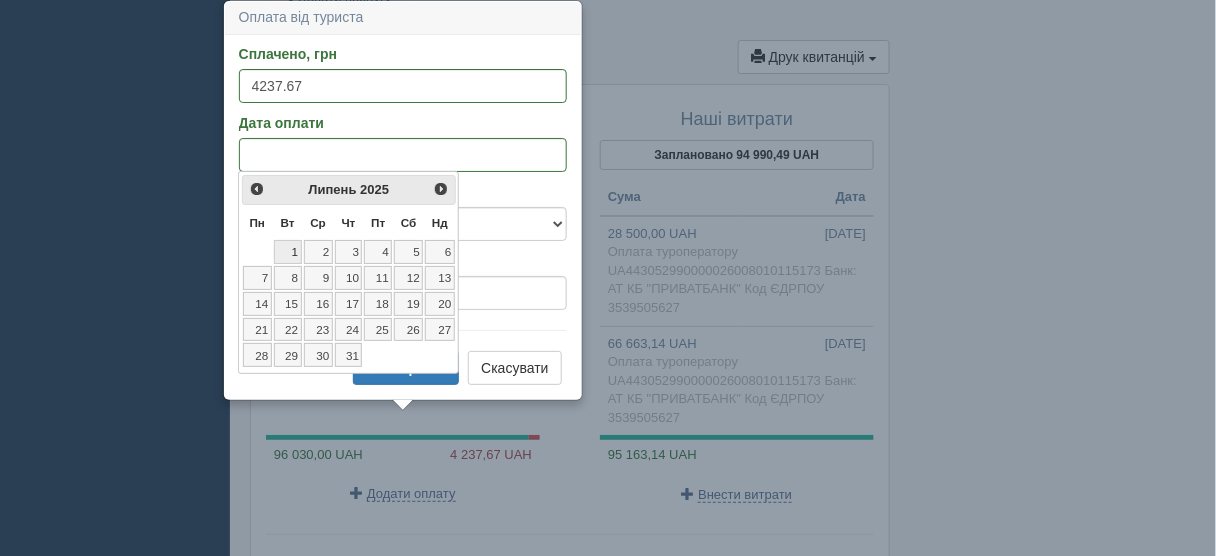 click on "1" at bounding box center (288, 252) 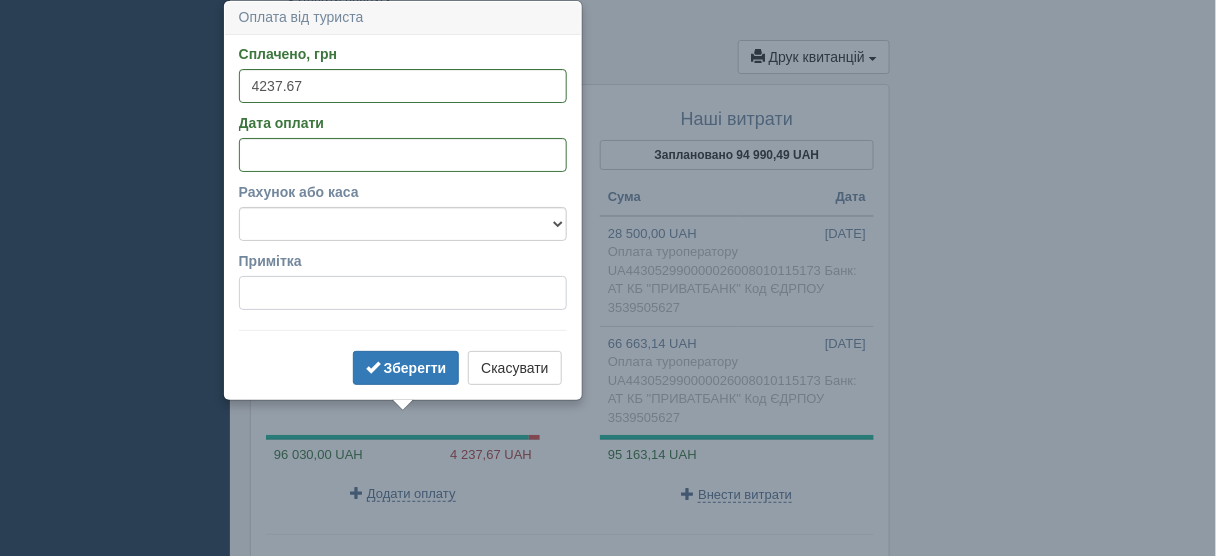 click on "Примітка" at bounding box center [403, 293] 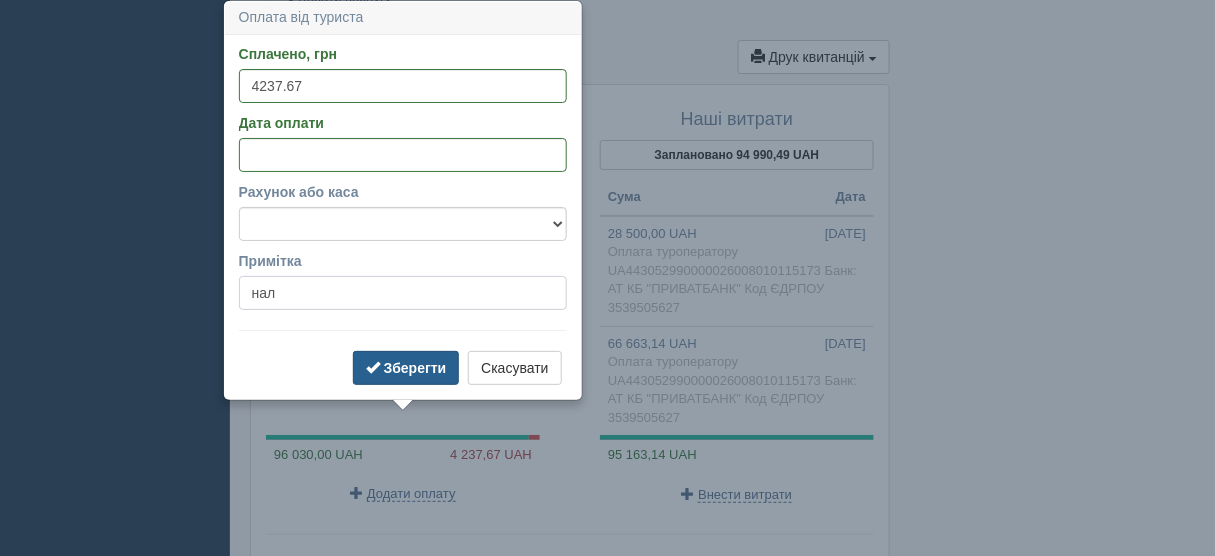 type on "нал" 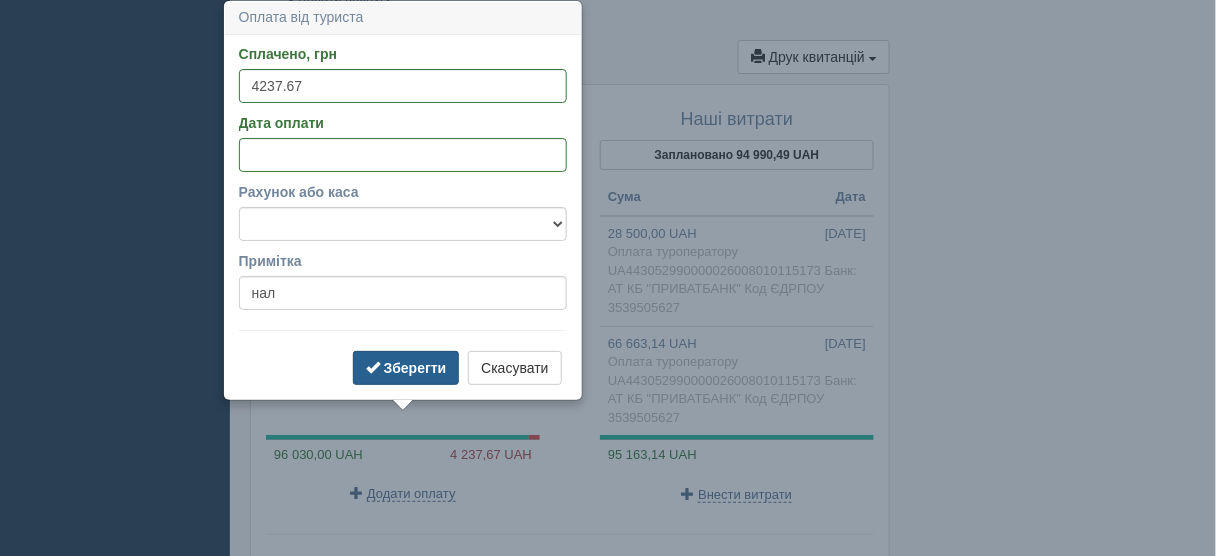 click on "Зберегти" at bounding box center [415, 368] 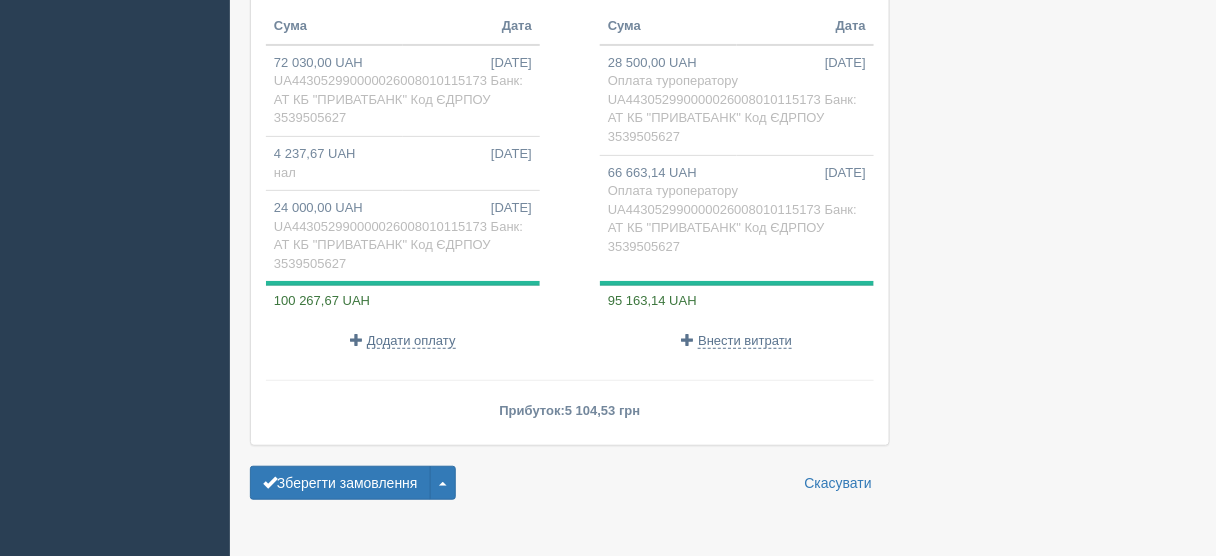 scroll, scrollTop: 2062, scrollLeft: 0, axis: vertical 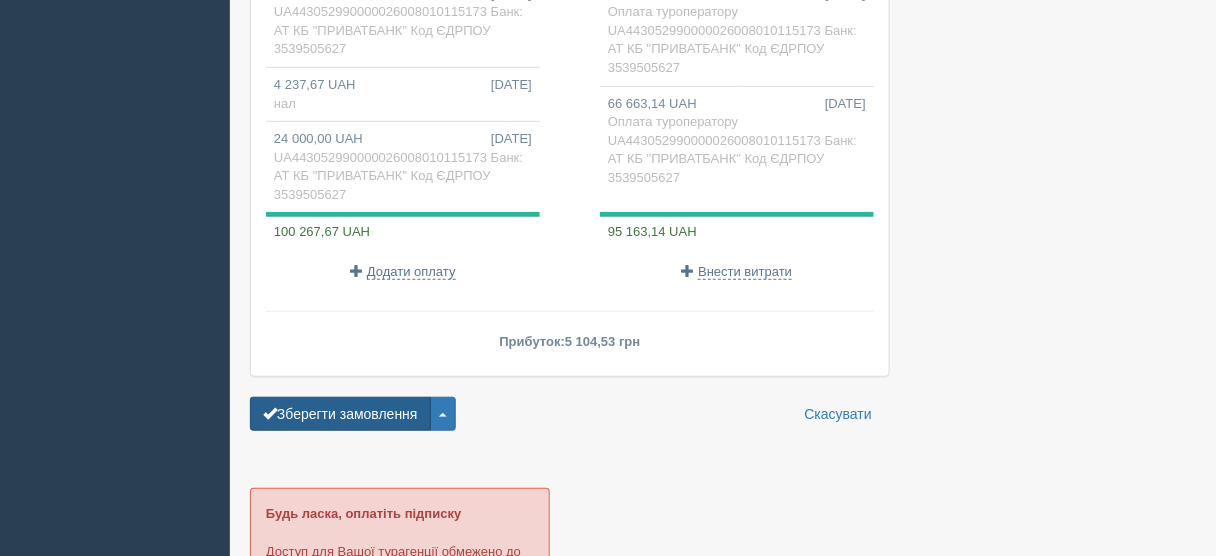 click on "Зберегти замовлення" at bounding box center [340, 414] 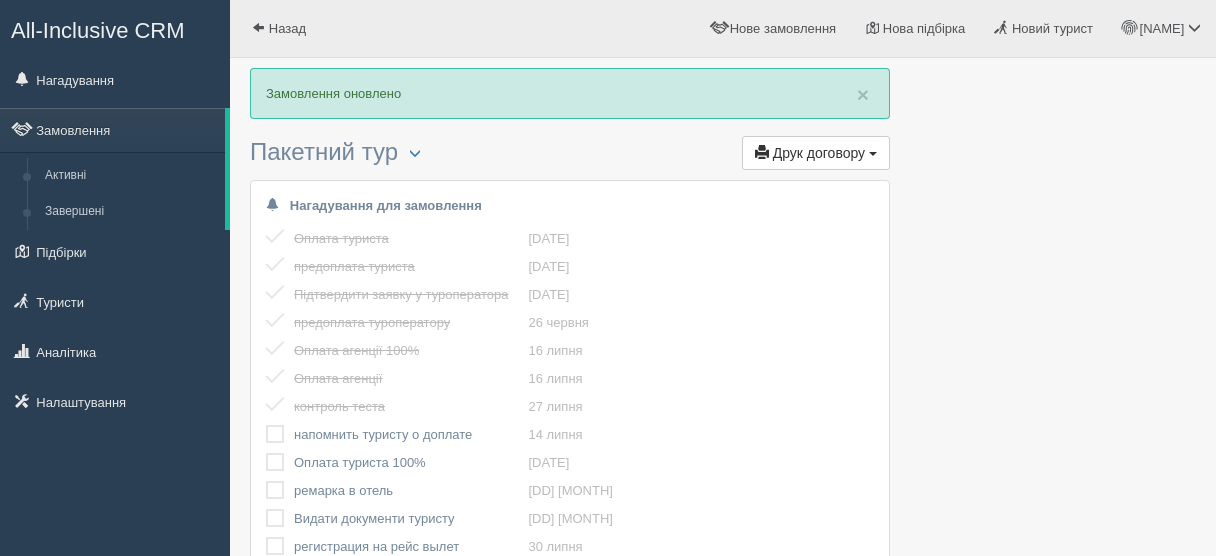 scroll, scrollTop: 0, scrollLeft: 0, axis: both 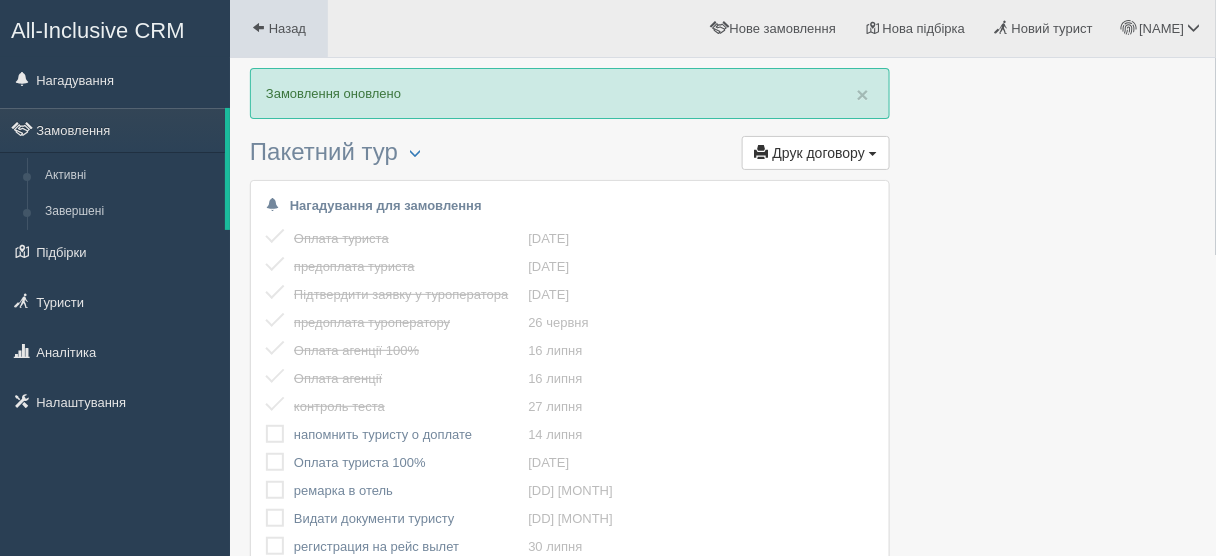 click on "Назад" at bounding box center (279, 28) 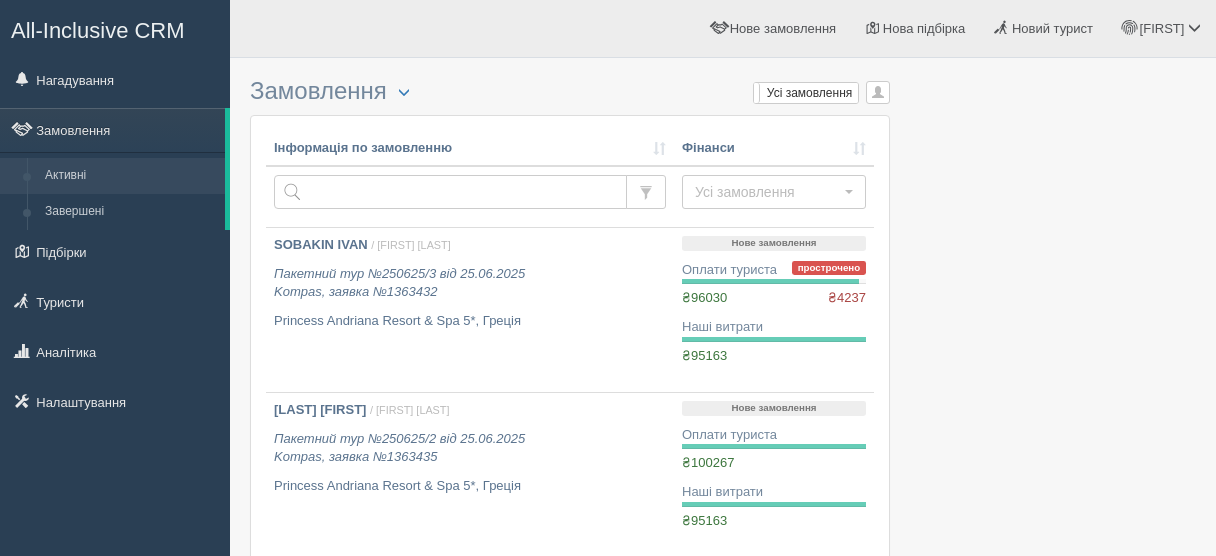 scroll, scrollTop: 0, scrollLeft: 0, axis: both 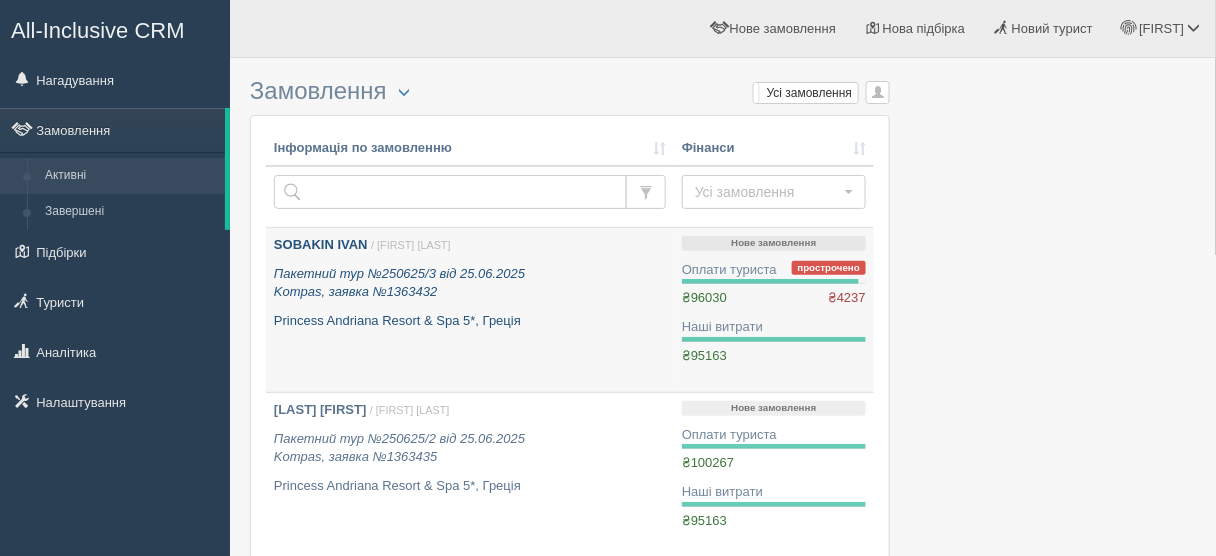 click on "Princess Andriana Resort & Spa 5*, Греція" at bounding box center (470, 321) 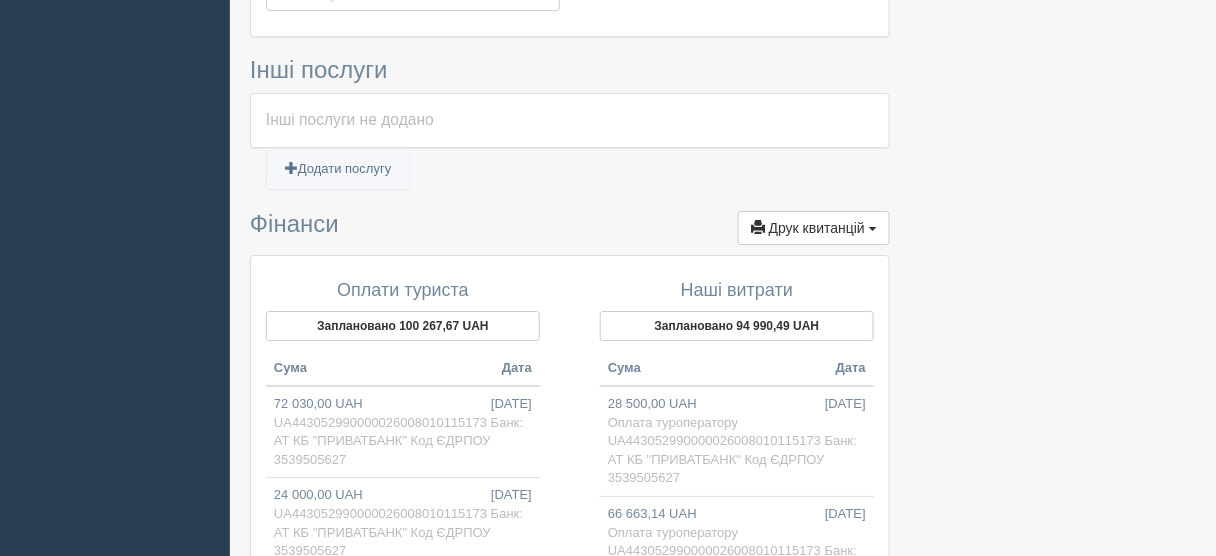 scroll, scrollTop: 1760, scrollLeft: 0, axis: vertical 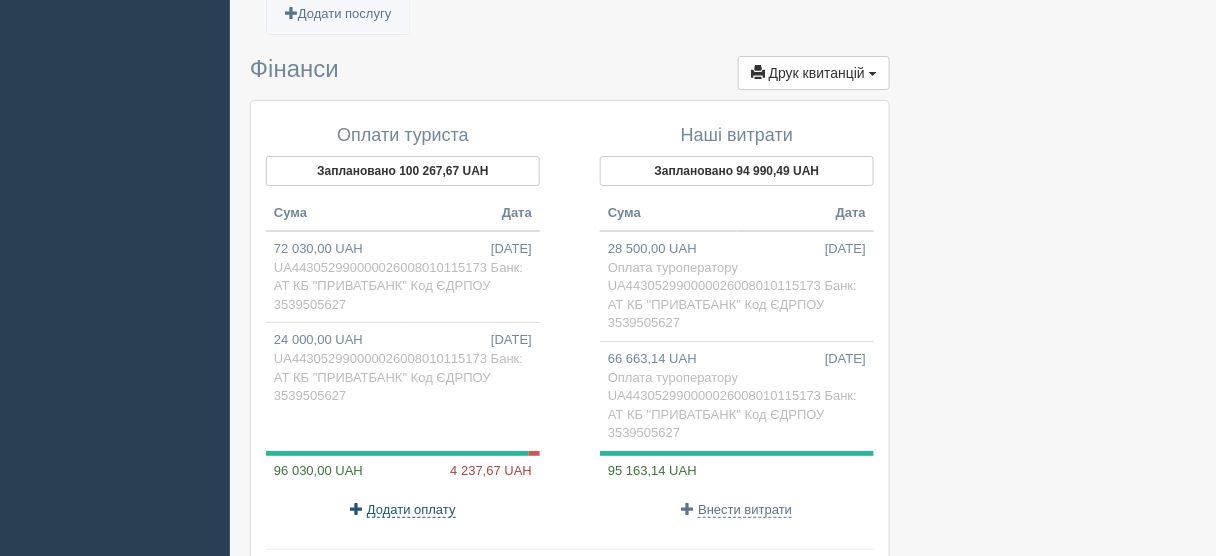 click on "Додати оплату" at bounding box center (411, 510) 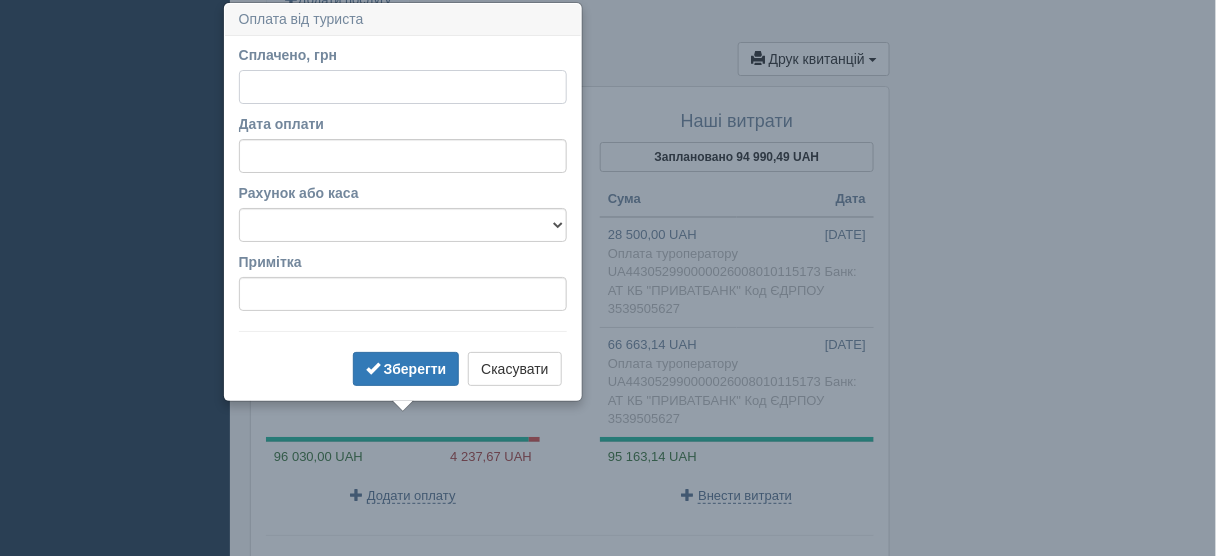 scroll, scrollTop: 1776, scrollLeft: 0, axis: vertical 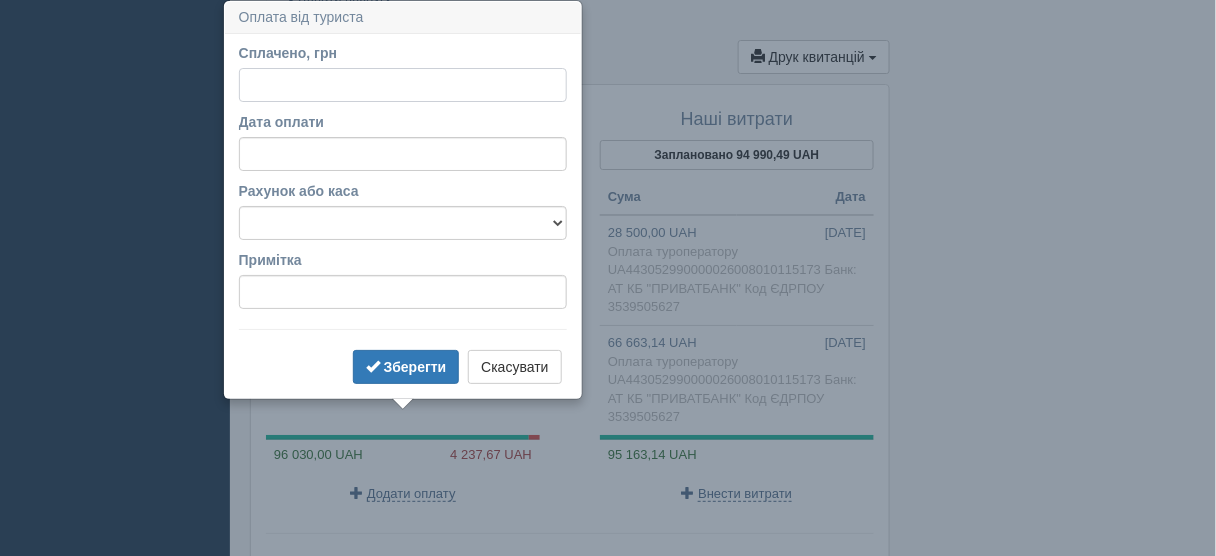 click on "Сплачено, грн" at bounding box center [403, 85] 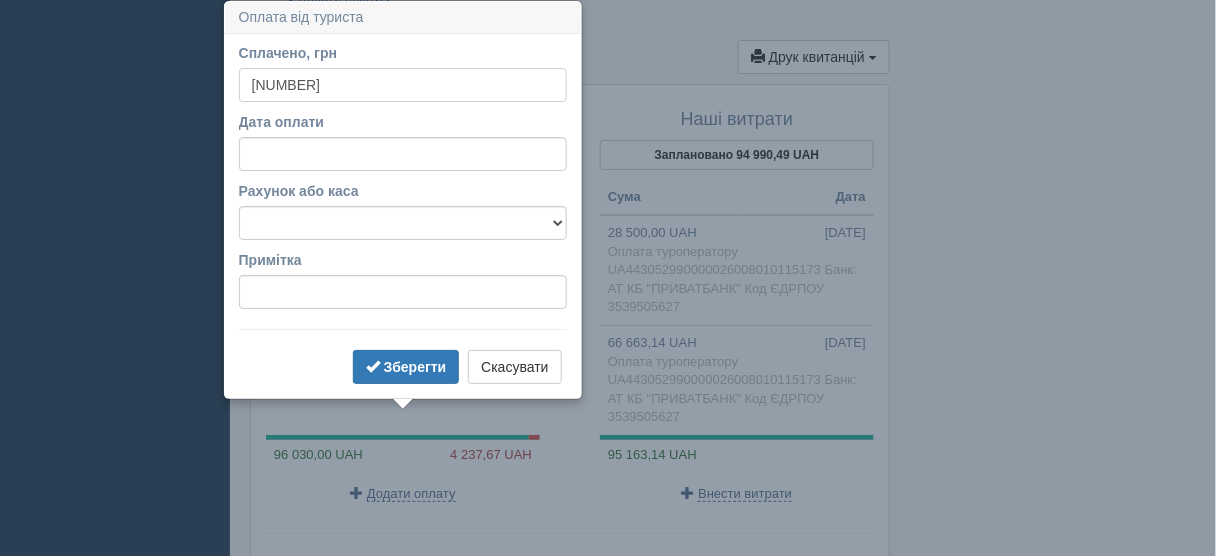 type on "[NUMBER]" 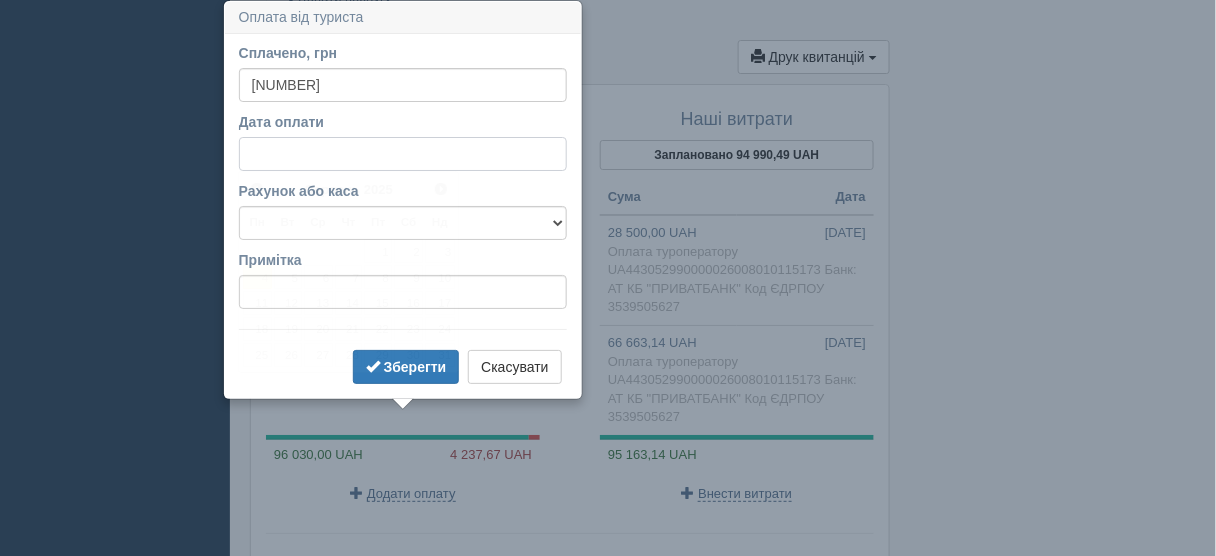 click on "Дата оплати" at bounding box center [403, 154] 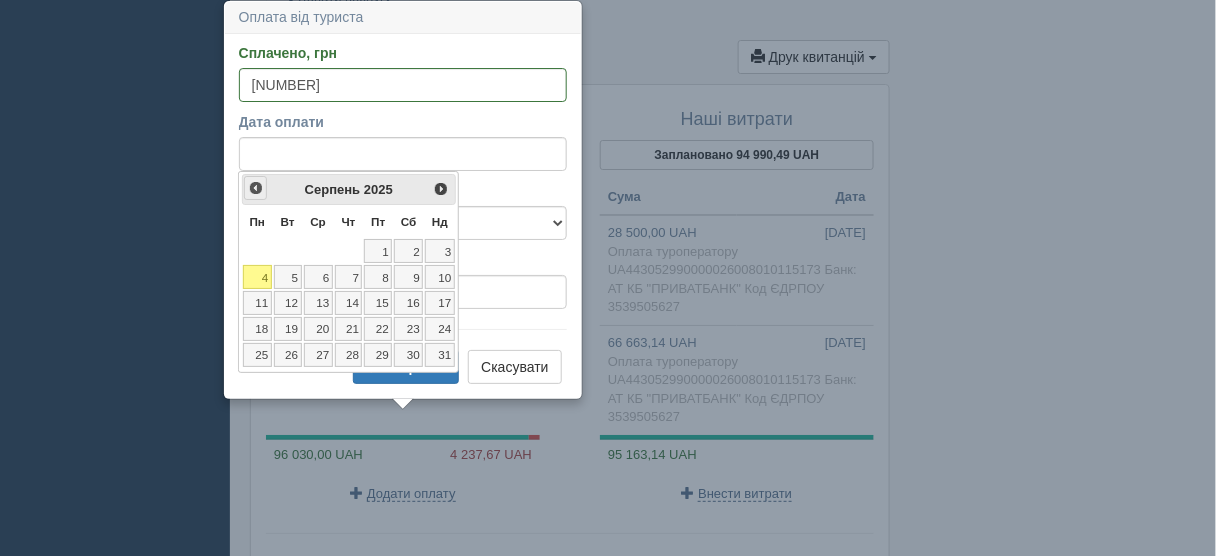 click on "<Попер" at bounding box center [256, 188] 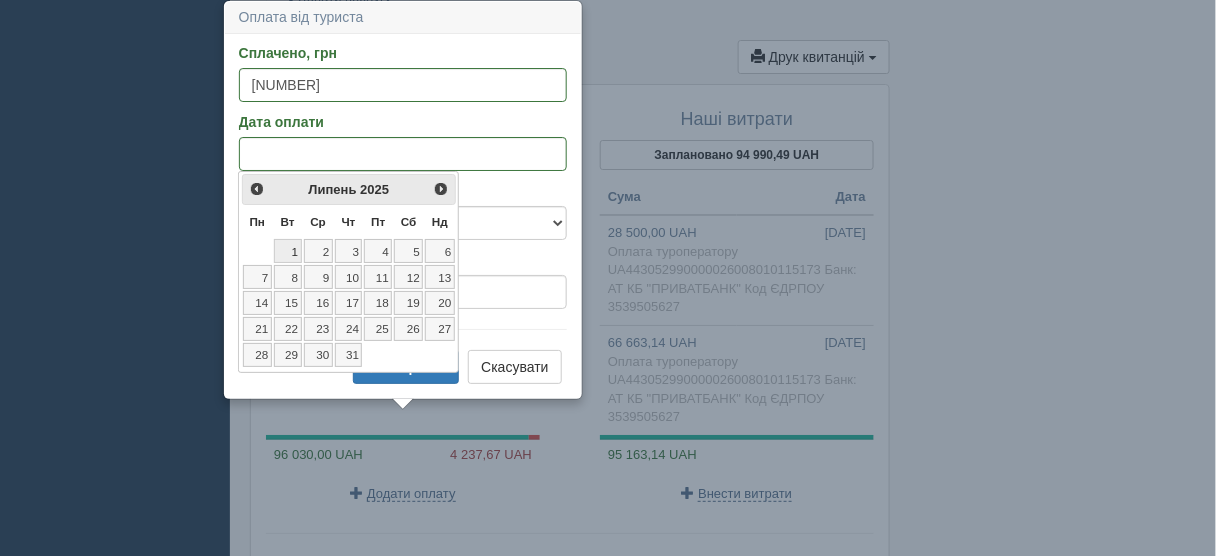 click on "1" at bounding box center (288, 251) 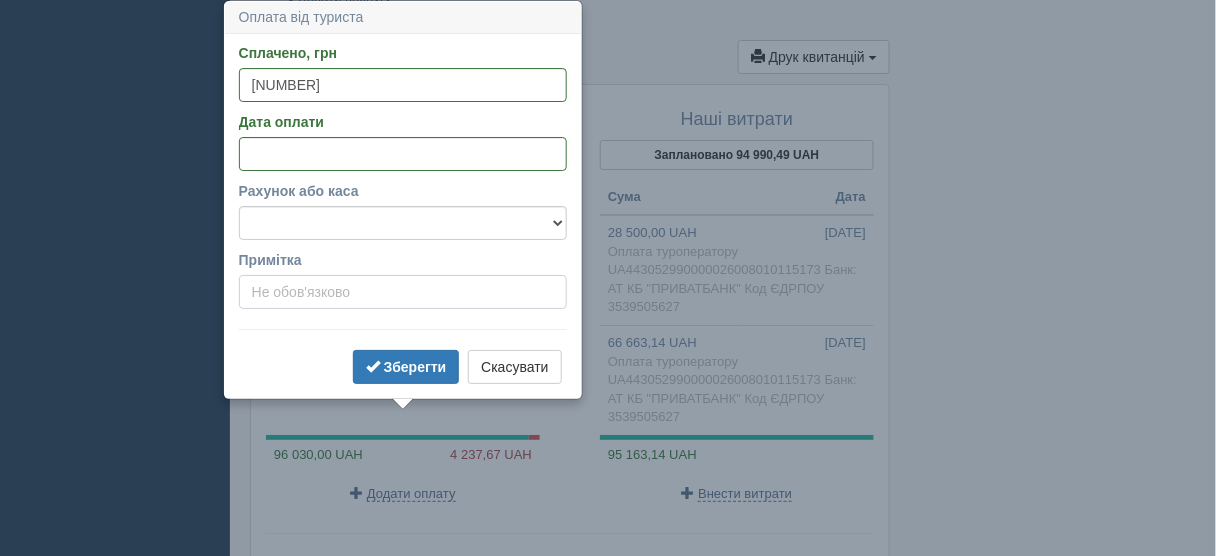 click on "Примітка" at bounding box center (403, 292) 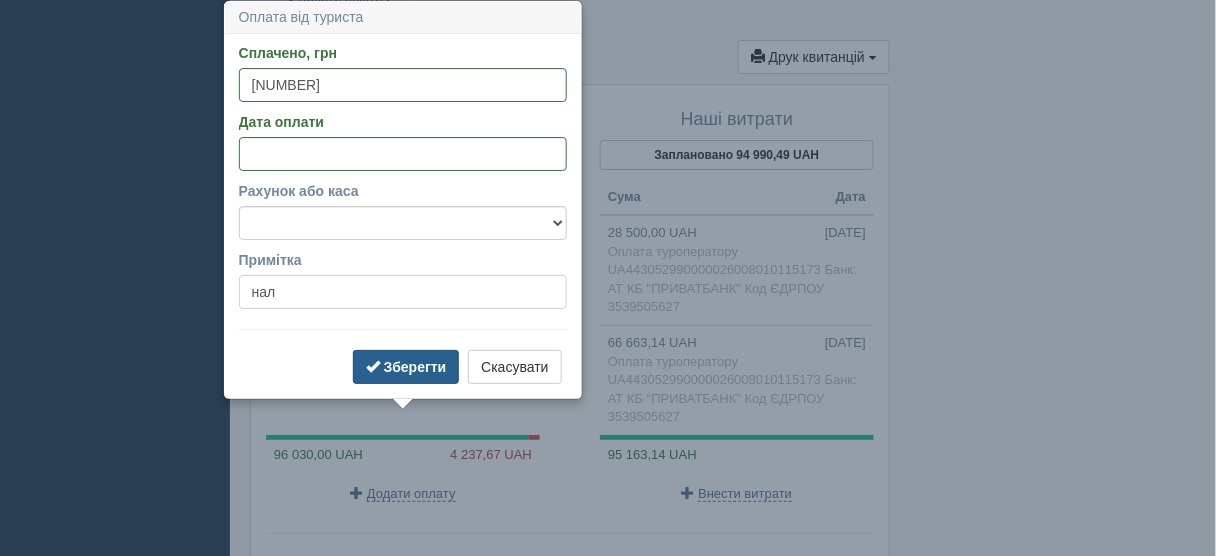 type on "нал" 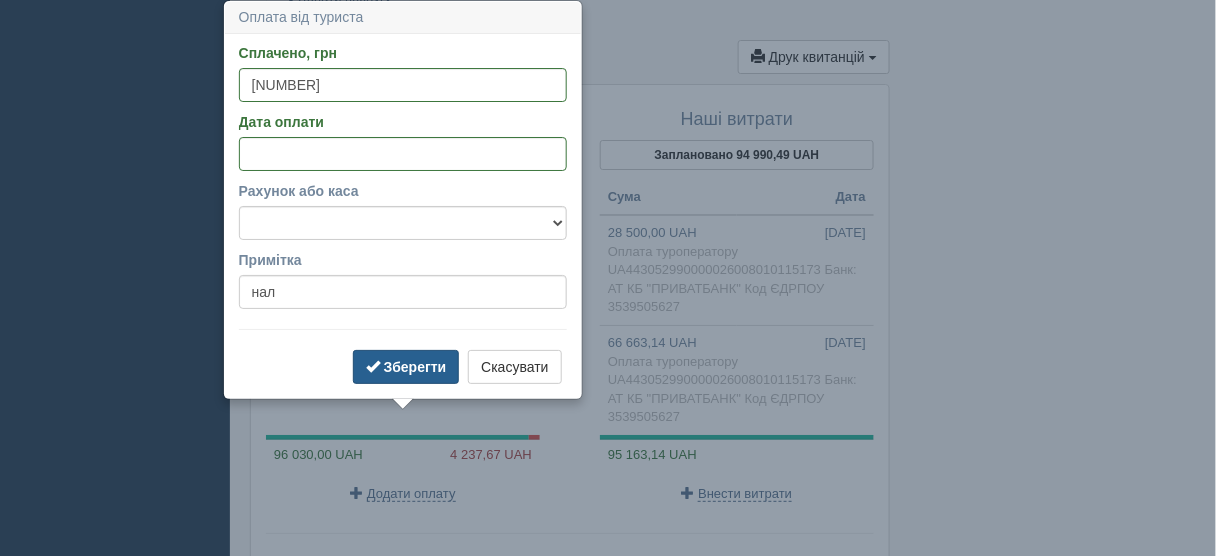 click on "Зберегти" at bounding box center [415, 367] 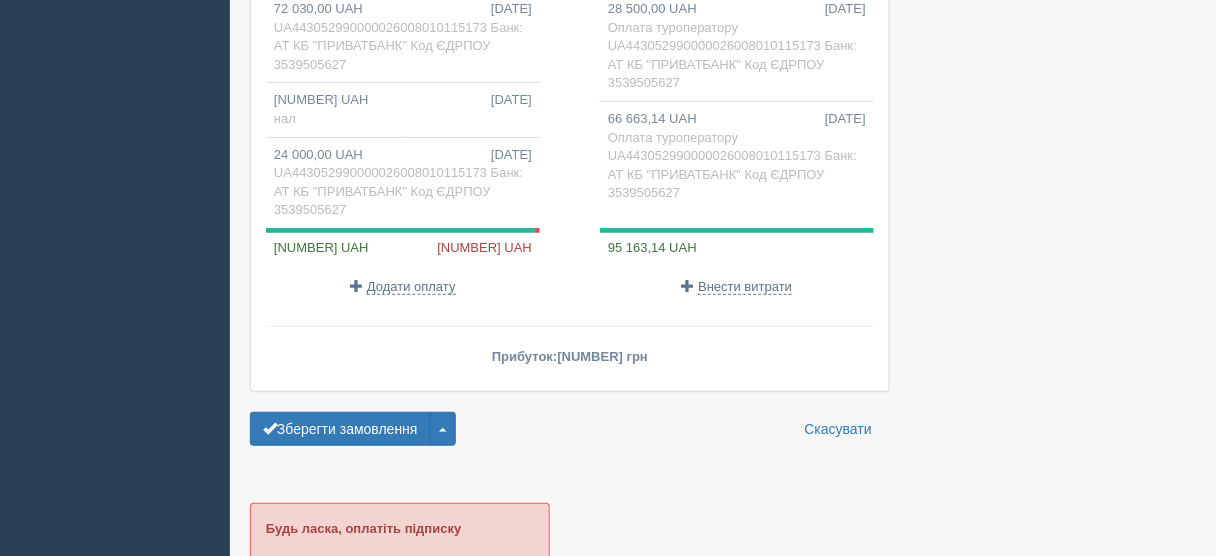 scroll, scrollTop: 2016, scrollLeft: 0, axis: vertical 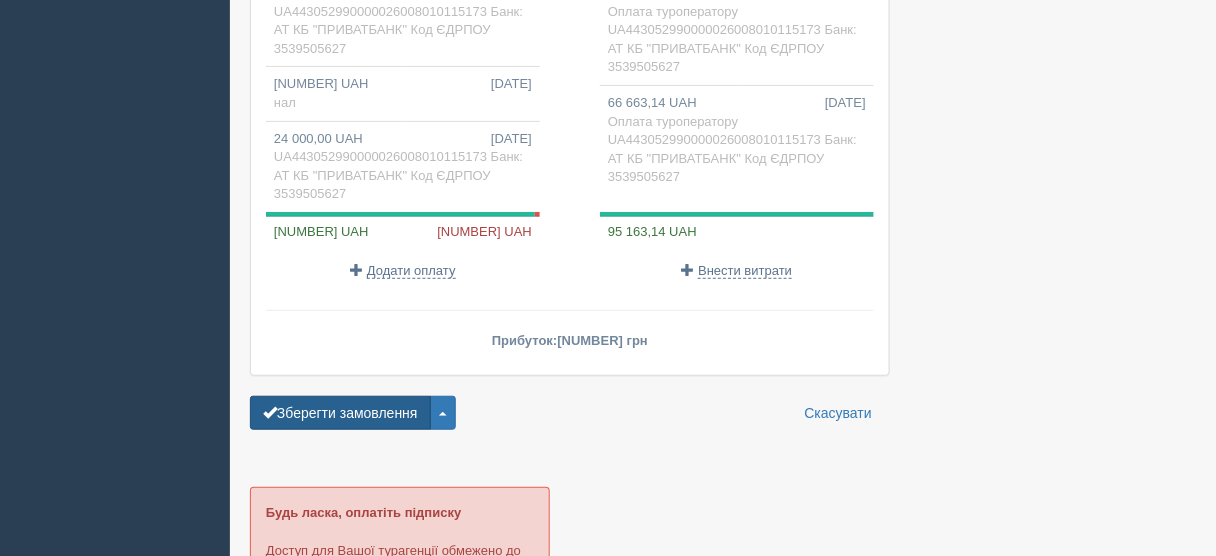 click on "Зберегти замовлення" at bounding box center (340, 413) 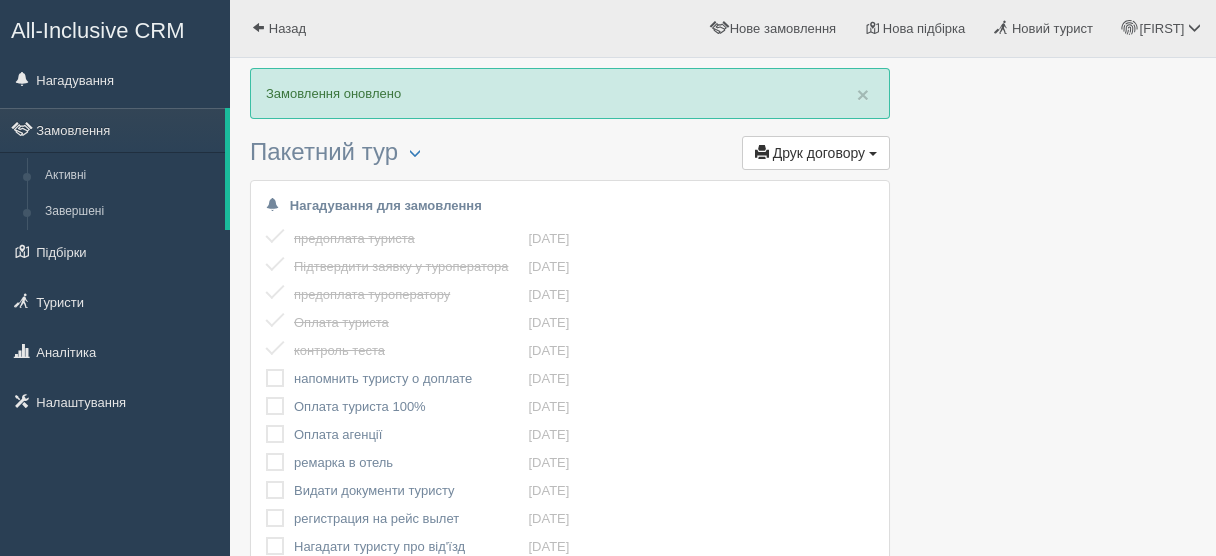 scroll, scrollTop: 0, scrollLeft: 0, axis: both 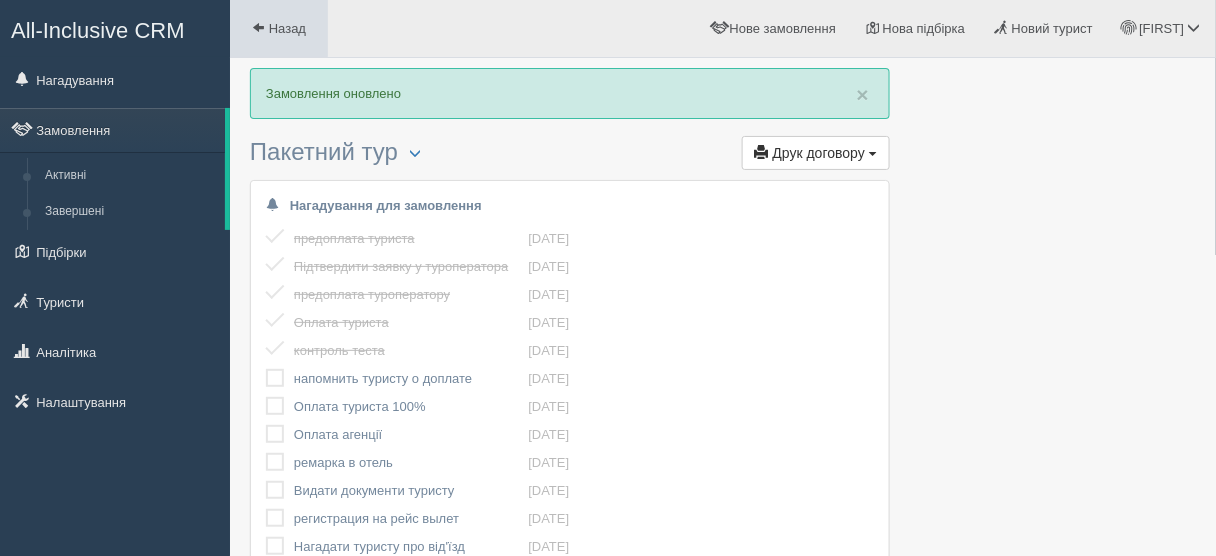 click at bounding box center (258, 27) 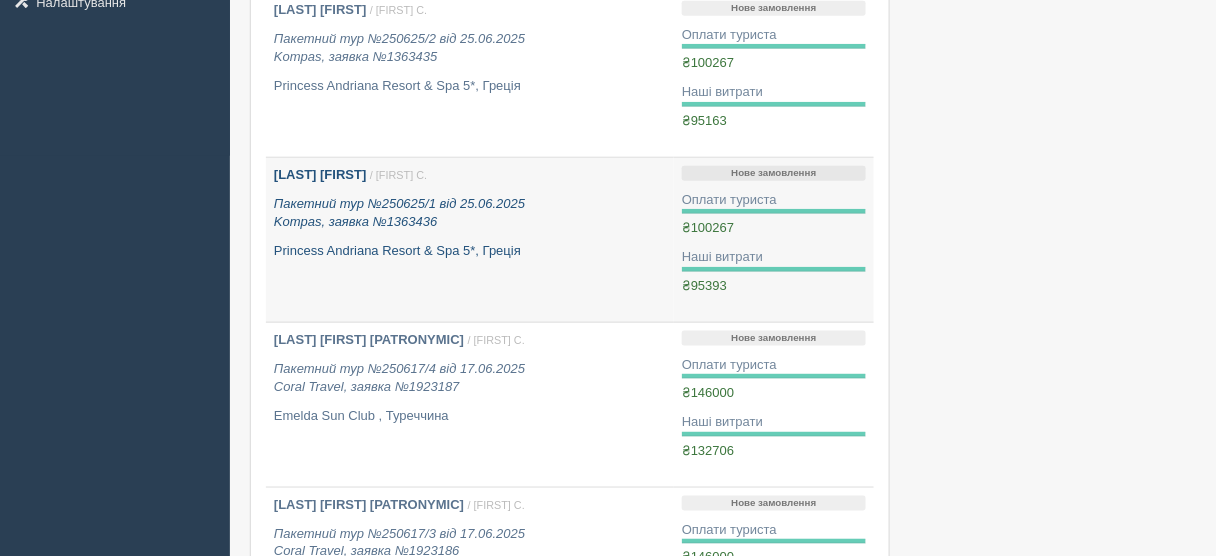 scroll, scrollTop: 480, scrollLeft: 0, axis: vertical 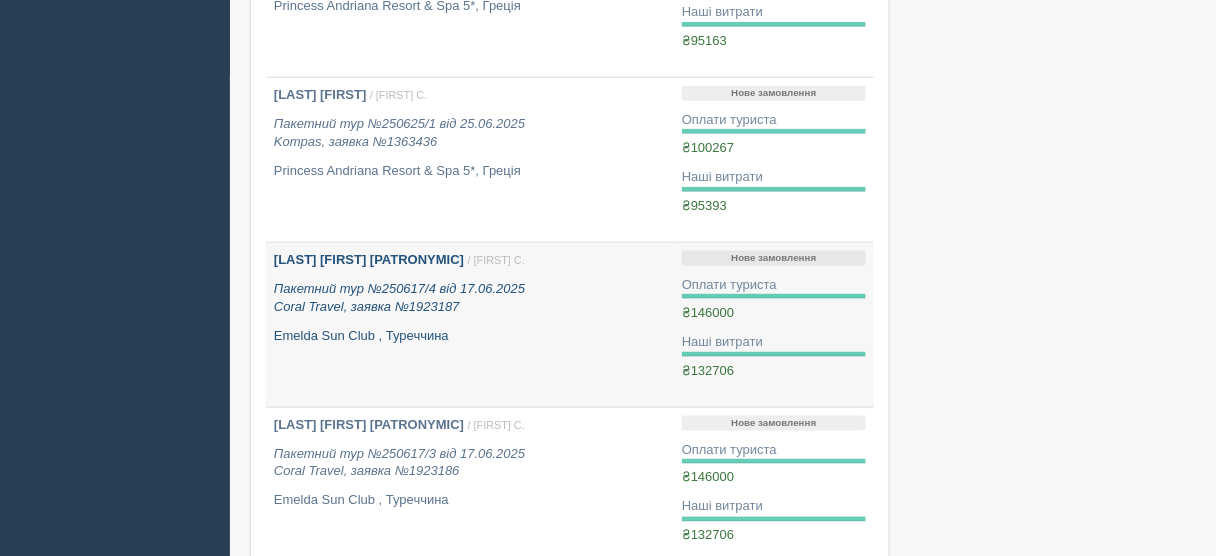 click on "Пакетний тур №[NUMBER] від [DATE] Coral Travel, заявка №[NUMBER]" at bounding box center [399, 298] 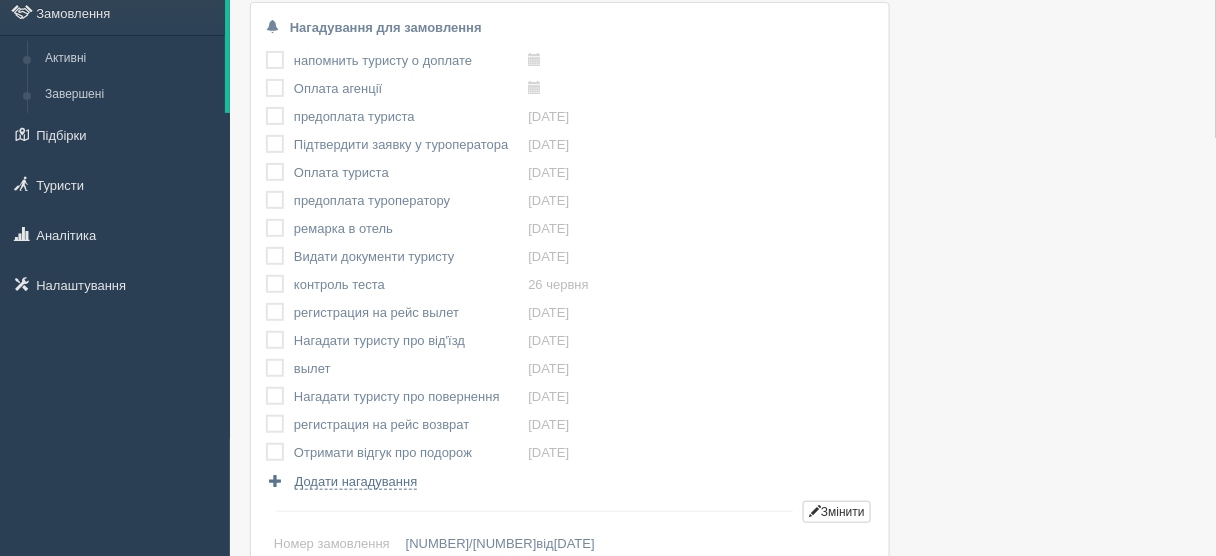scroll, scrollTop: 80, scrollLeft: 0, axis: vertical 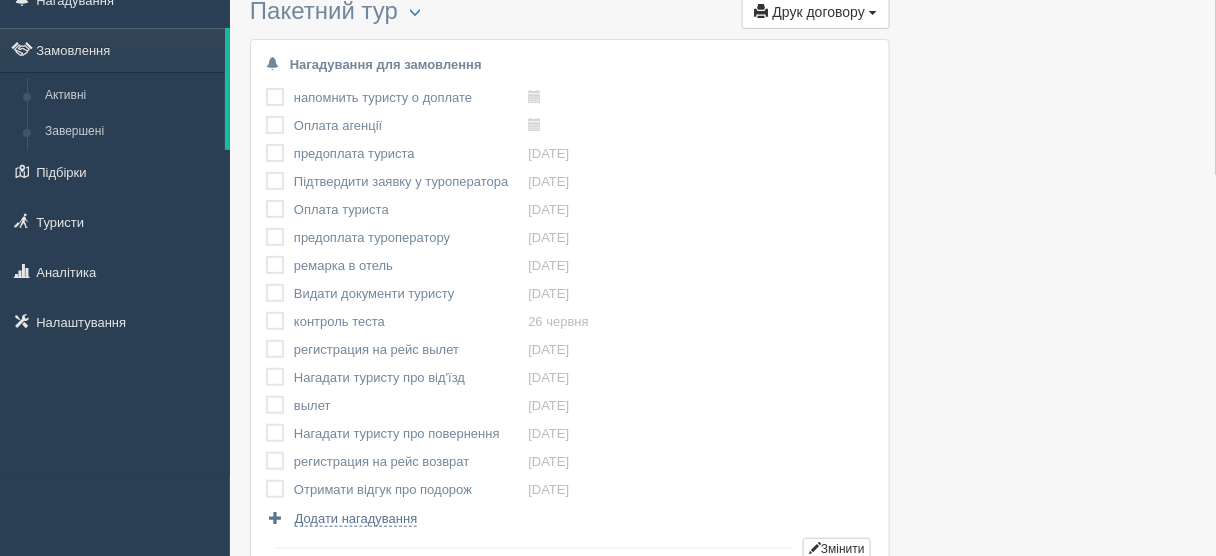 click at bounding box center [266, 480] 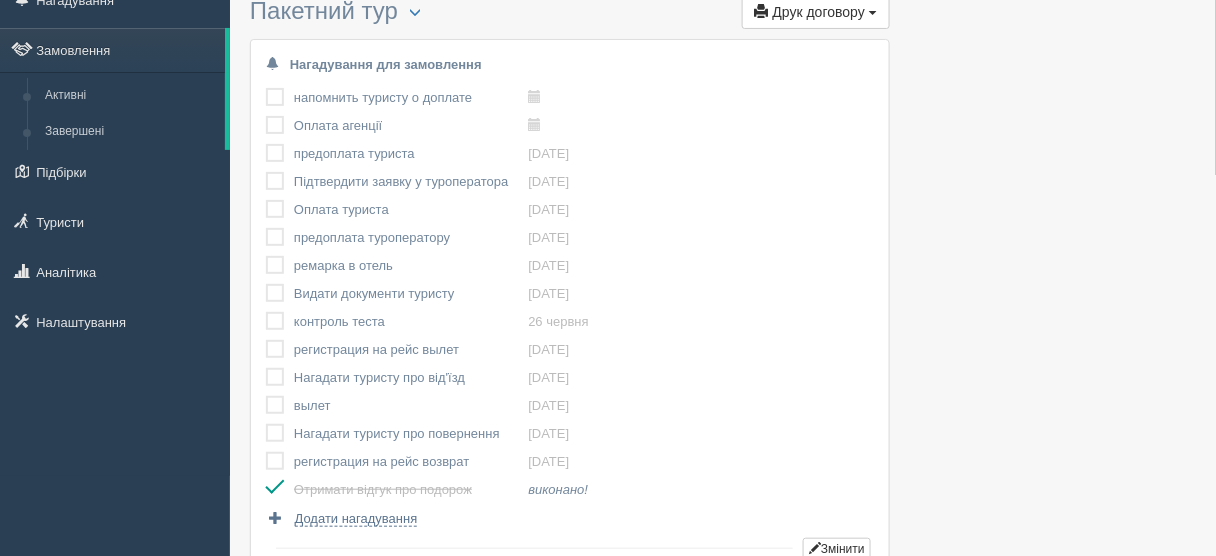 click at bounding box center [266, 452] 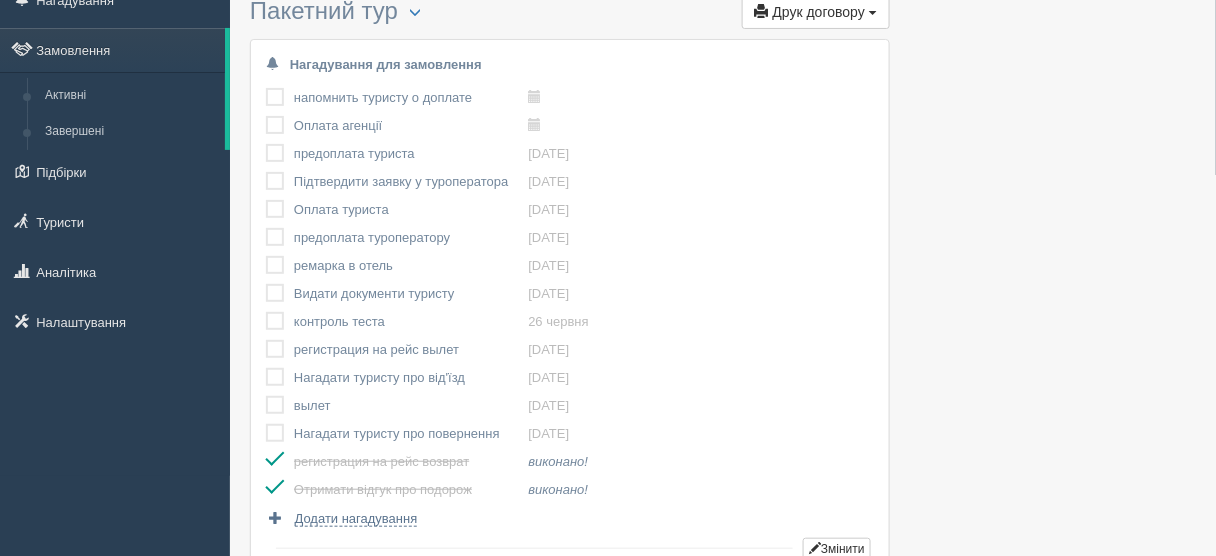 click at bounding box center [266, 424] 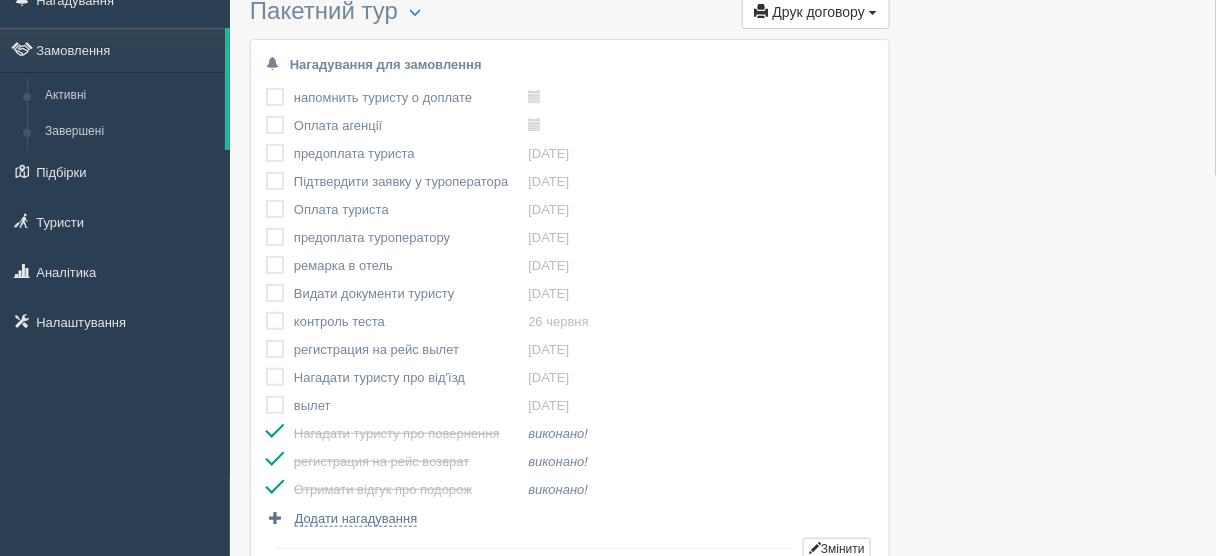 click at bounding box center (266, 396) 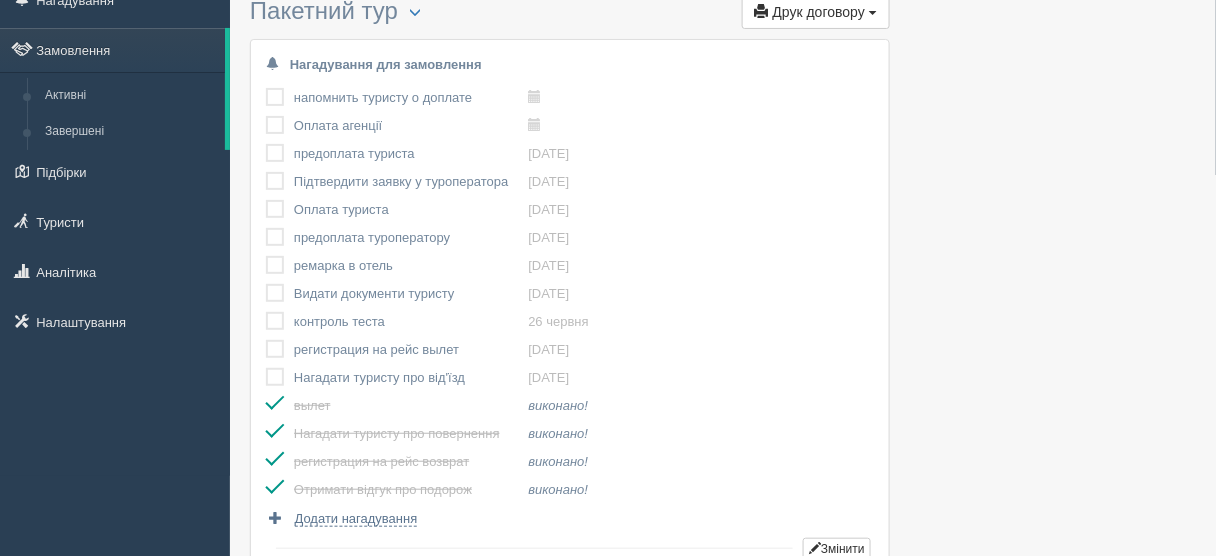 click at bounding box center (266, 368) 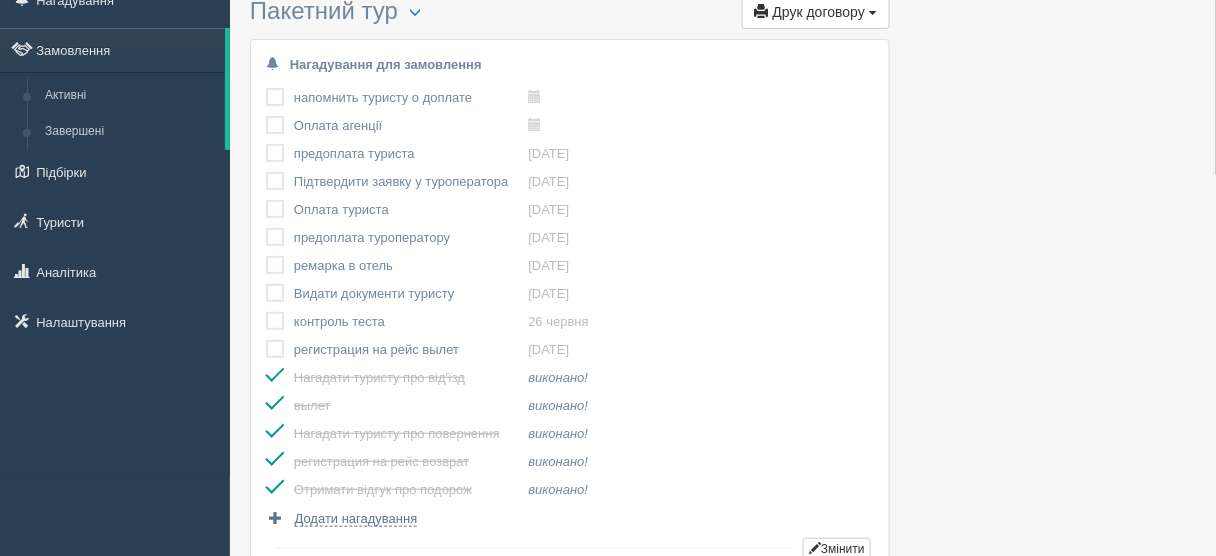 click at bounding box center [266, 340] 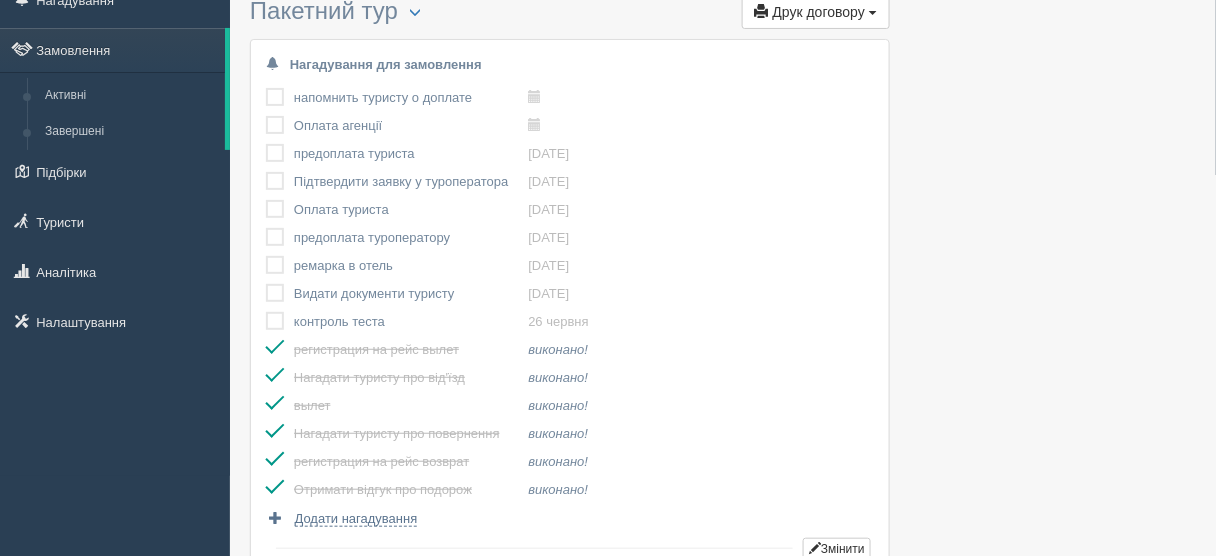 click at bounding box center (266, 312) 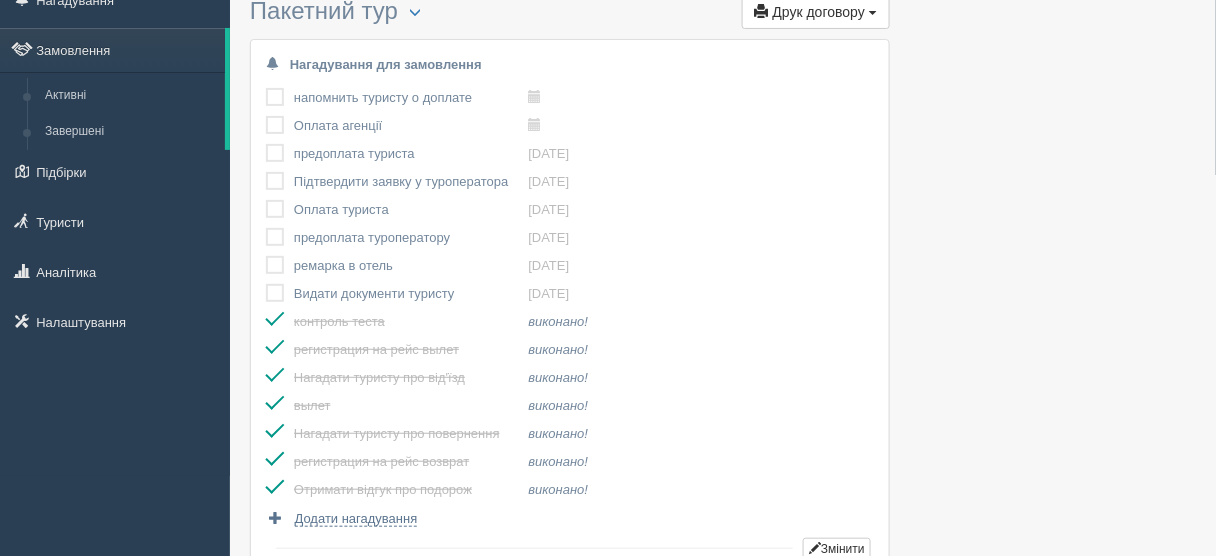click at bounding box center [266, 284] 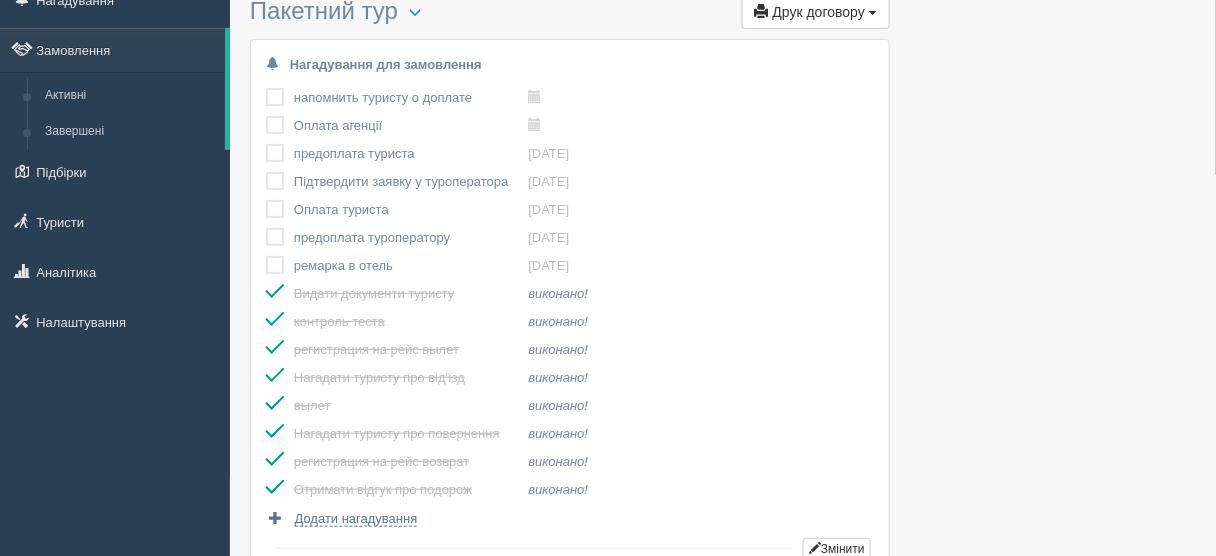 click at bounding box center [266, 256] 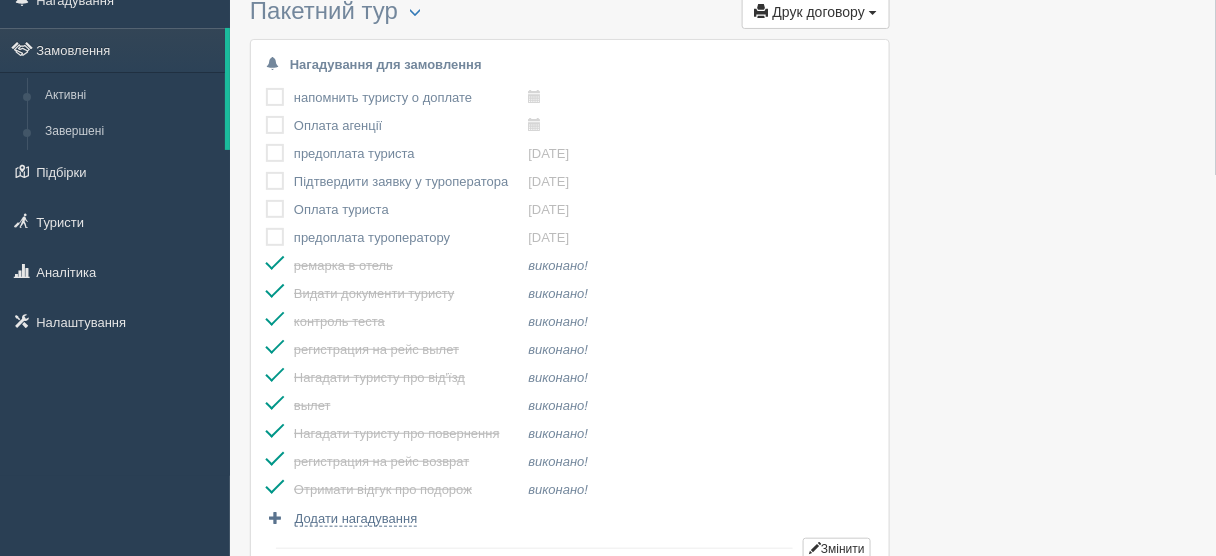 click at bounding box center [266, 228] 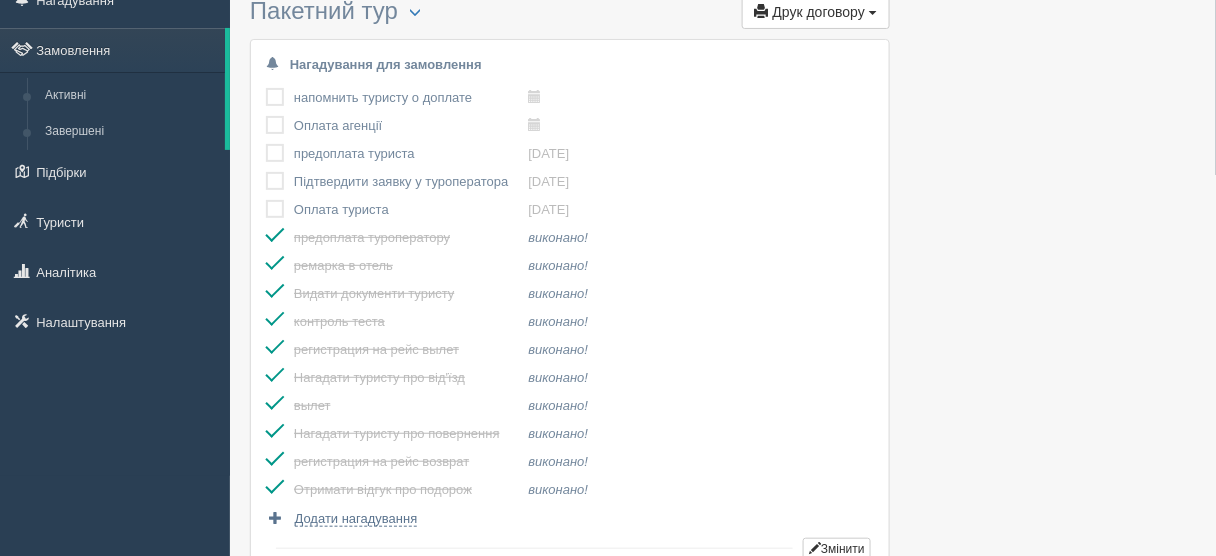 click at bounding box center (266, 200) 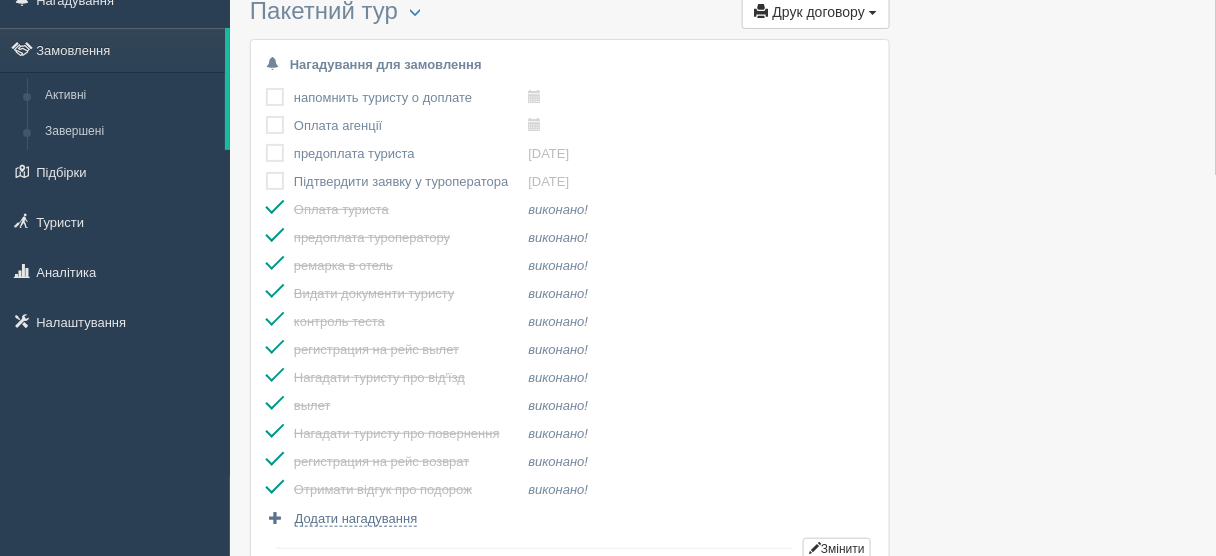 click at bounding box center [266, 172] 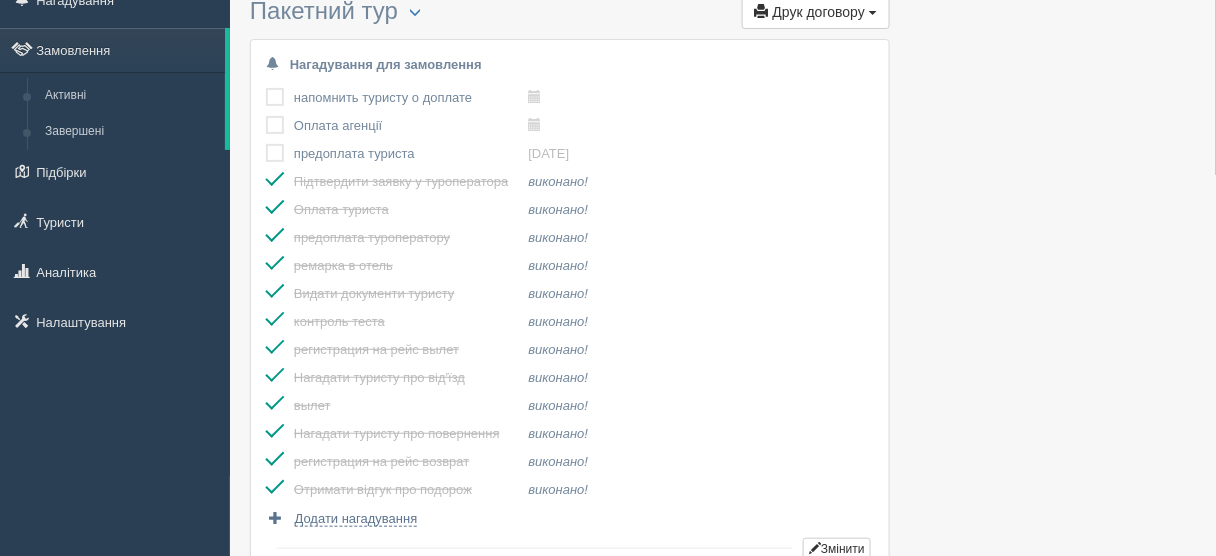 click at bounding box center (266, 144) 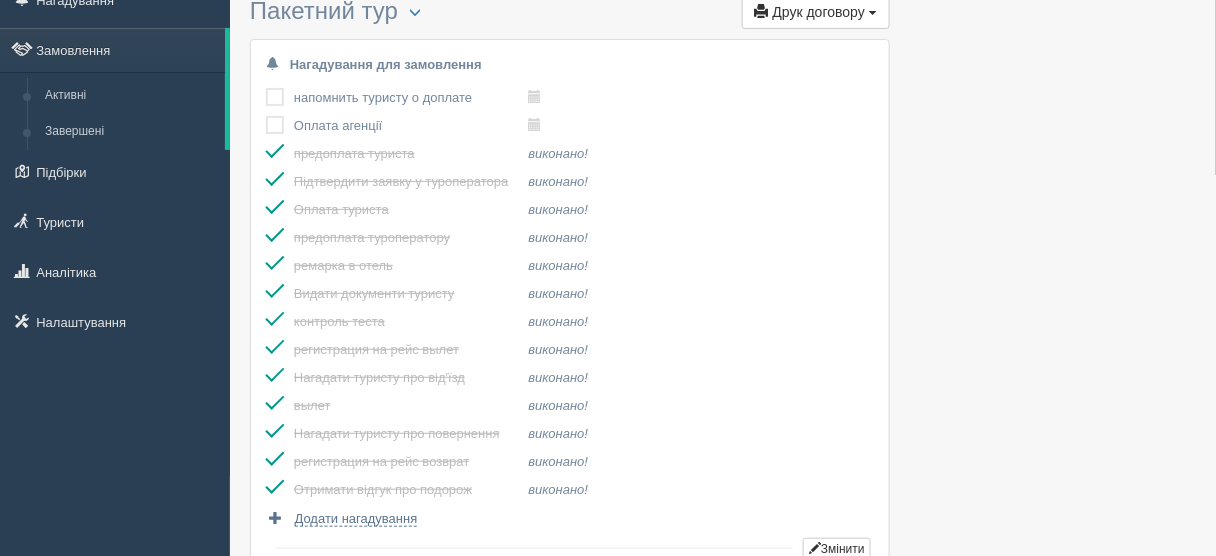 click at bounding box center (266, 116) 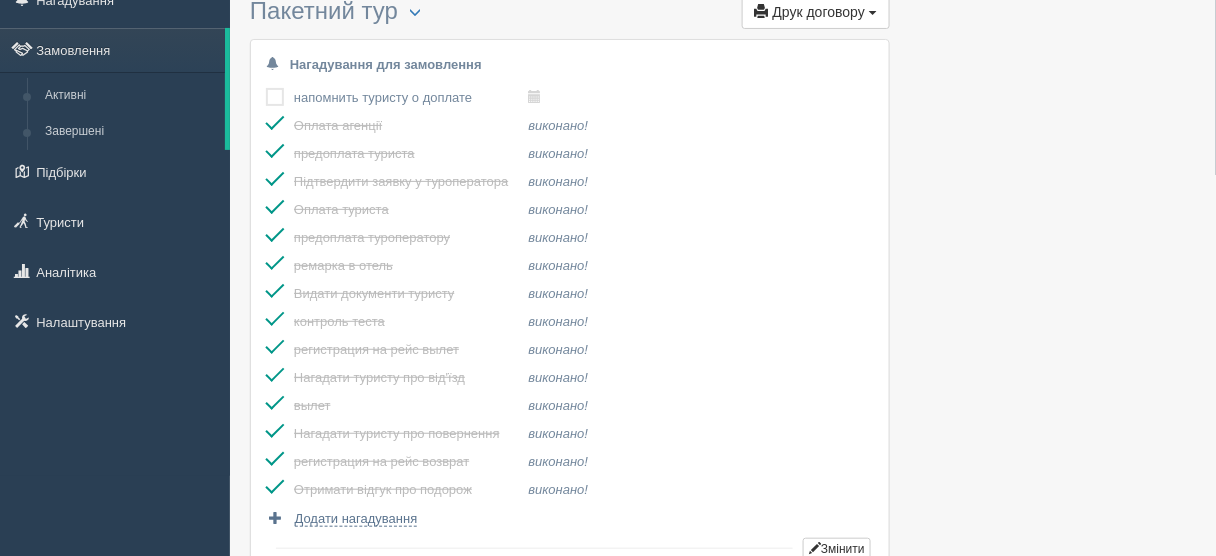 click at bounding box center [266, 88] 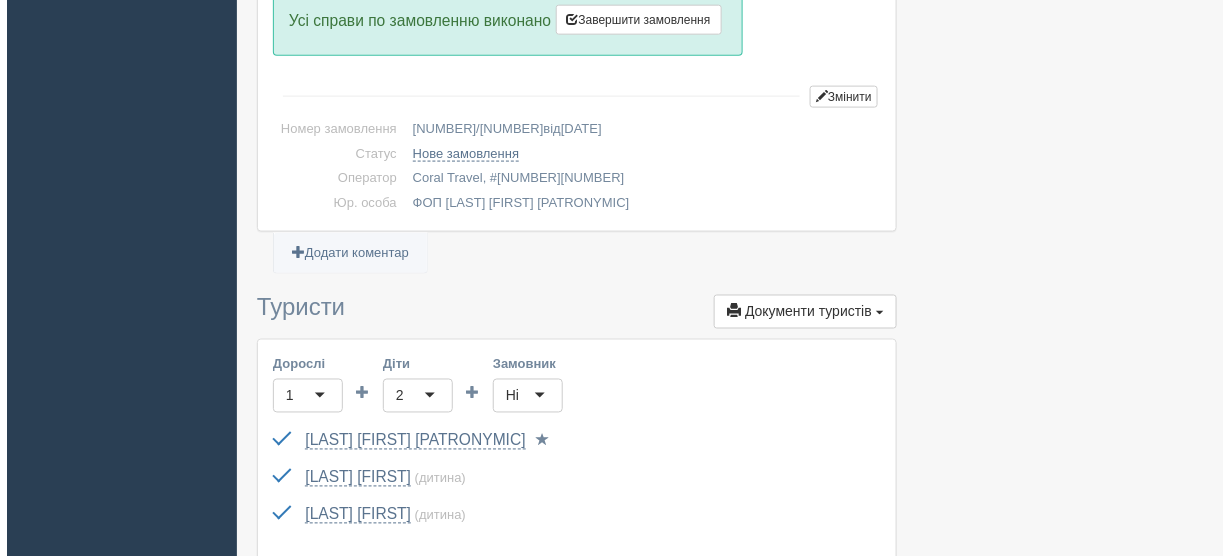 scroll, scrollTop: 640, scrollLeft: 0, axis: vertical 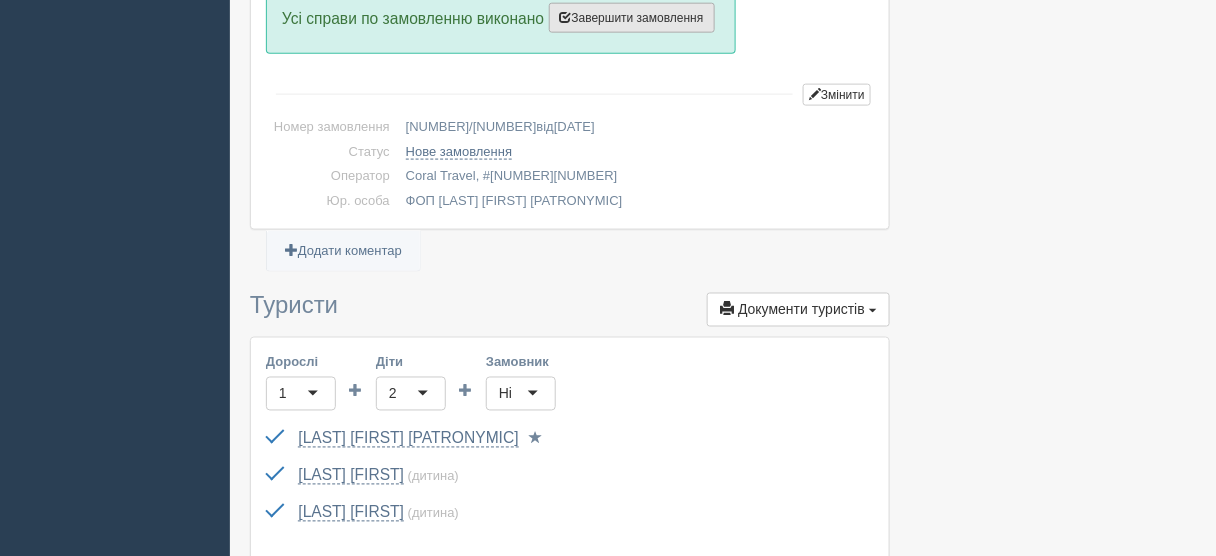 click on "Завершити замовлення" at bounding box center (632, 18) 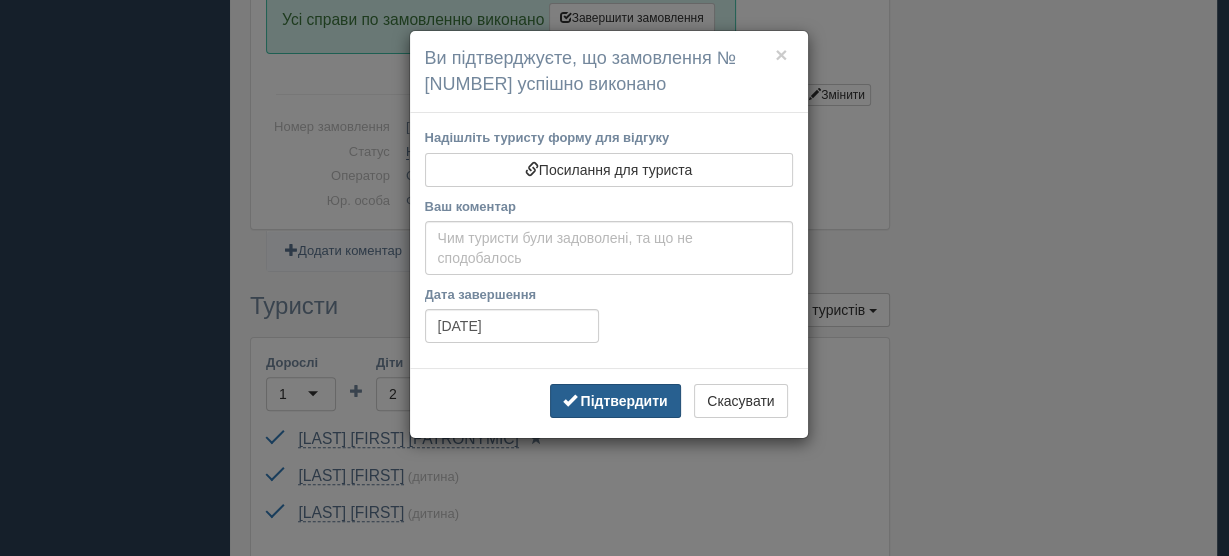 click on "Підтвердити" at bounding box center (623, 401) 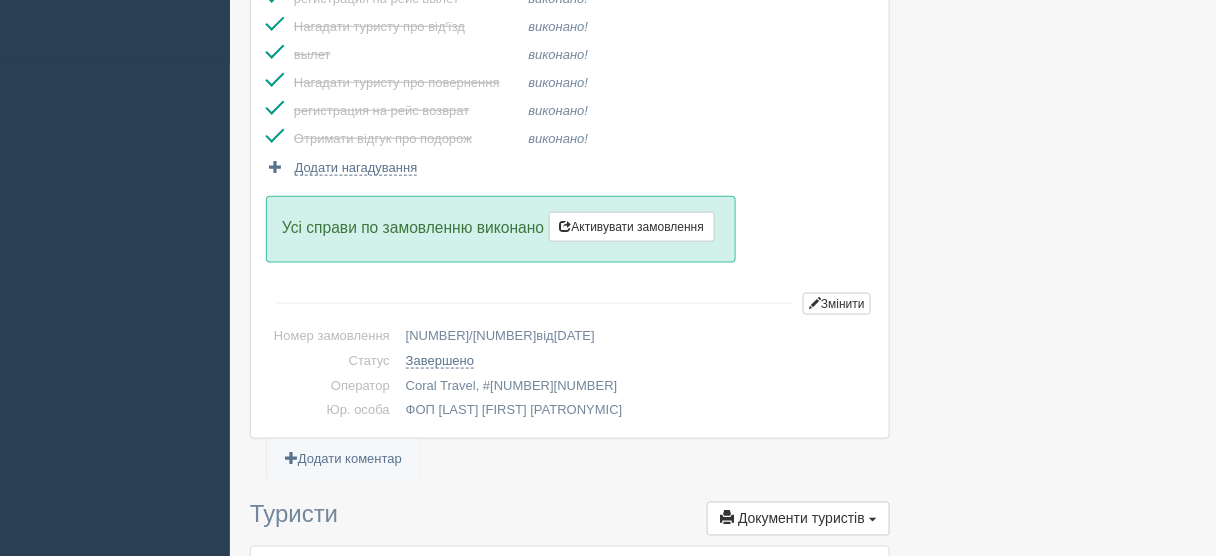 scroll, scrollTop: 0, scrollLeft: 0, axis: both 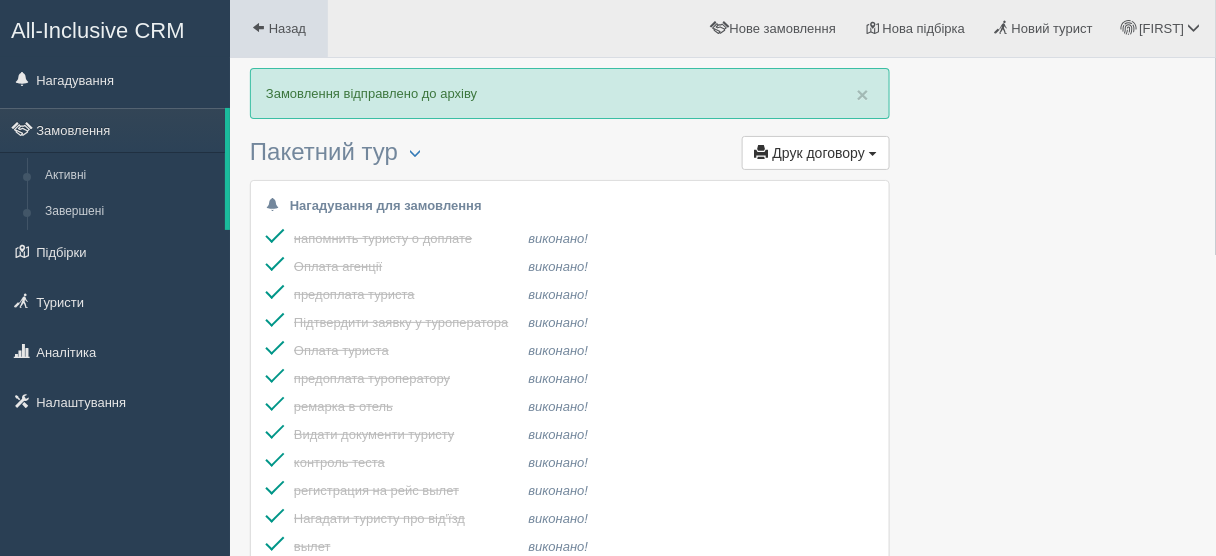 click at bounding box center (258, 27) 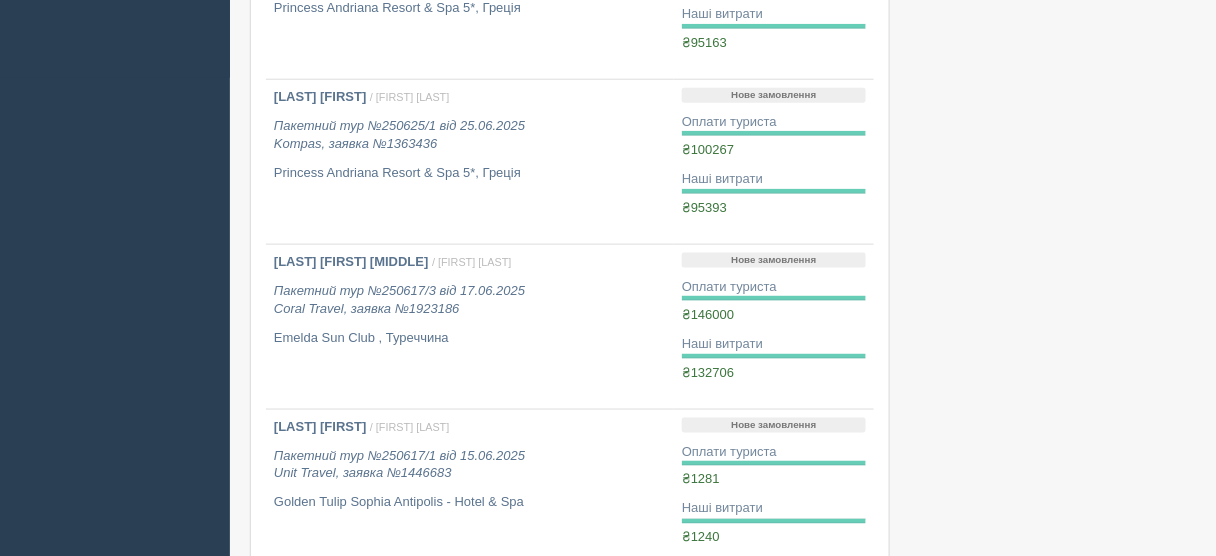 scroll, scrollTop: 480, scrollLeft: 0, axis: vertical 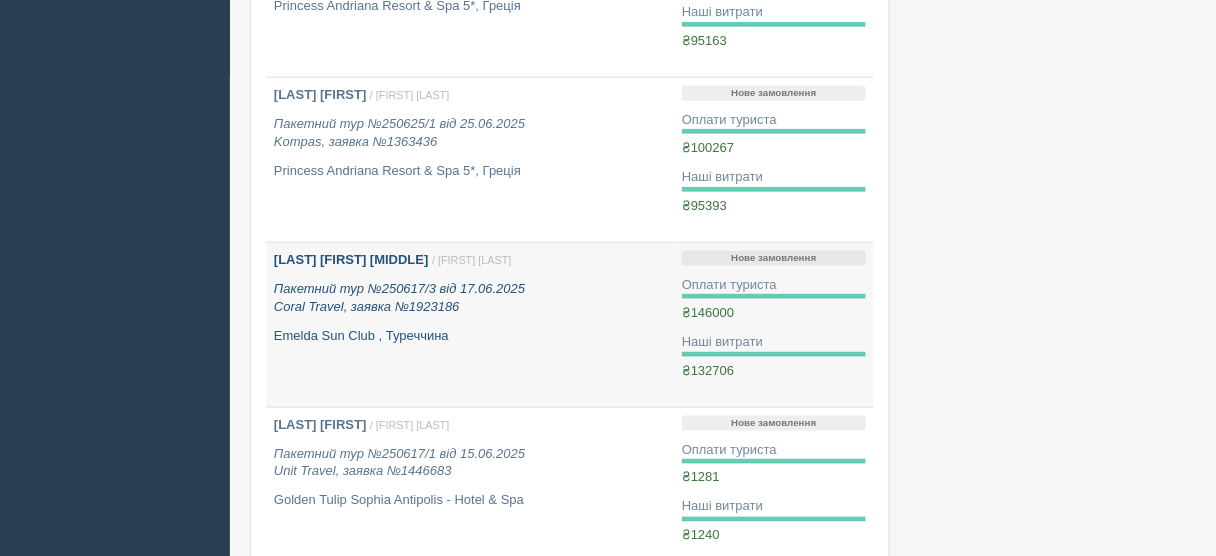 click on "Пакетний тур №250617/3 від [DATE]
Coral Travel, заявка №1923186" at bounding box center (399, 298) 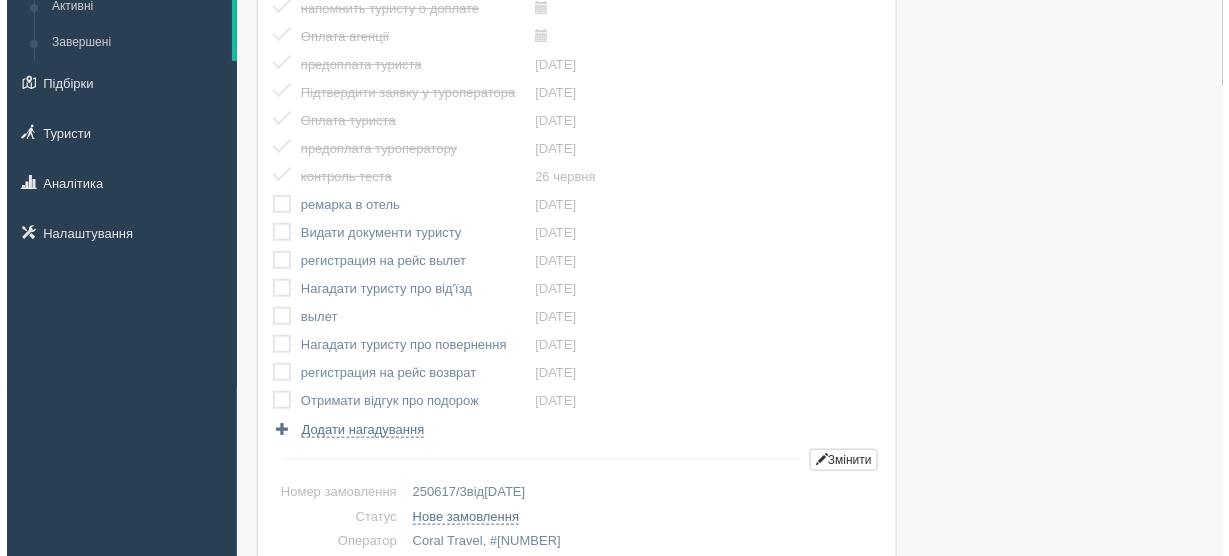 scroll, scrollTop: 160, scrollLeft: 0, axis: vertical 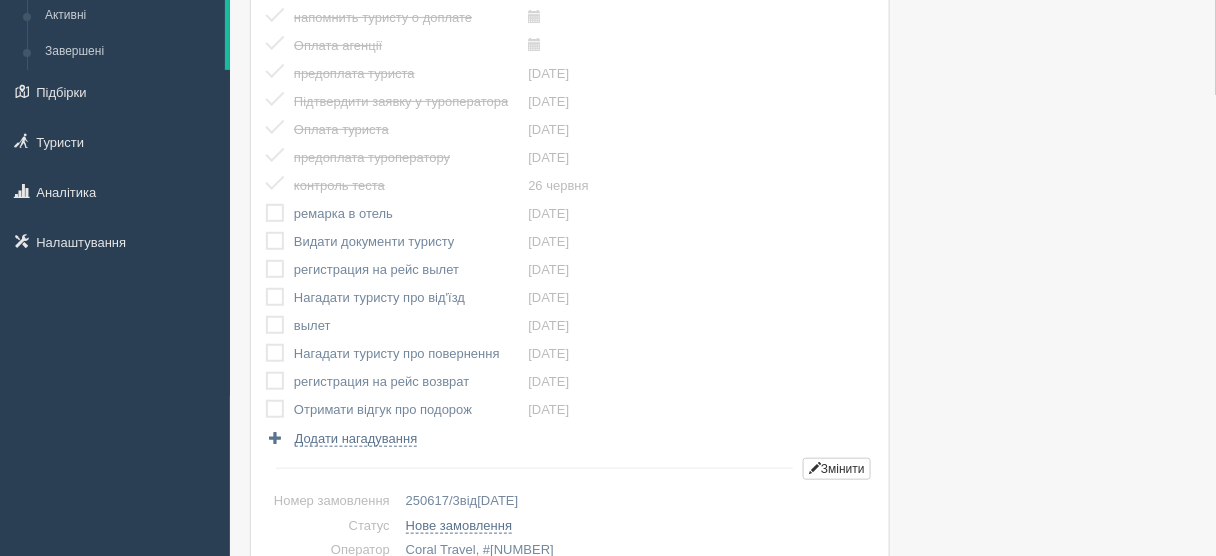 drag, startPoint x: 275, startPoint y: 406, endPoint x: 277, endPoint y: 388, distance: 18.110771 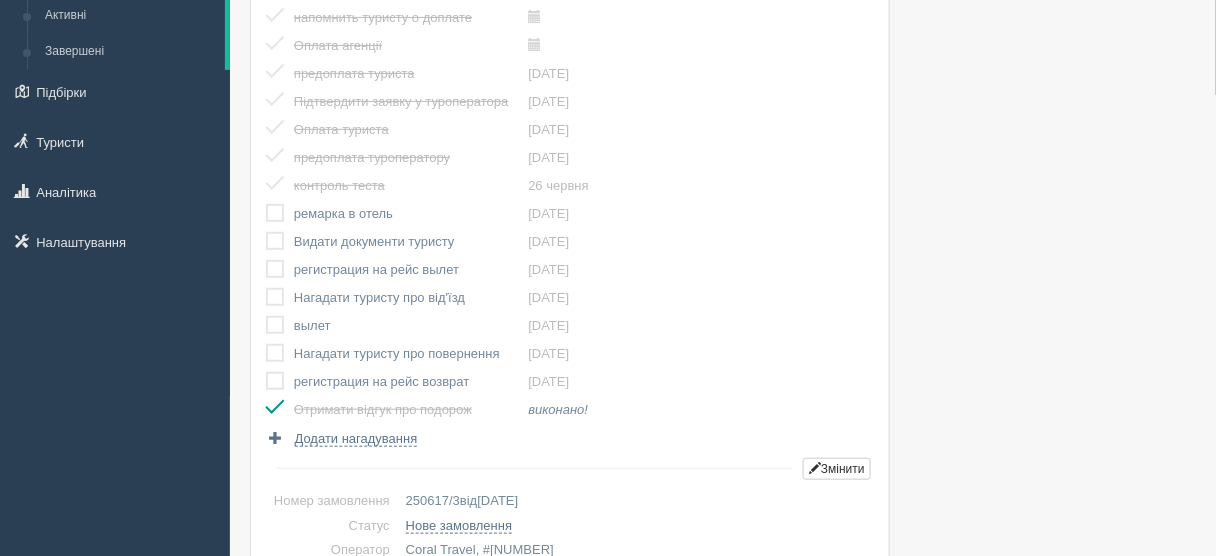 click at bounding box center (266, 372) 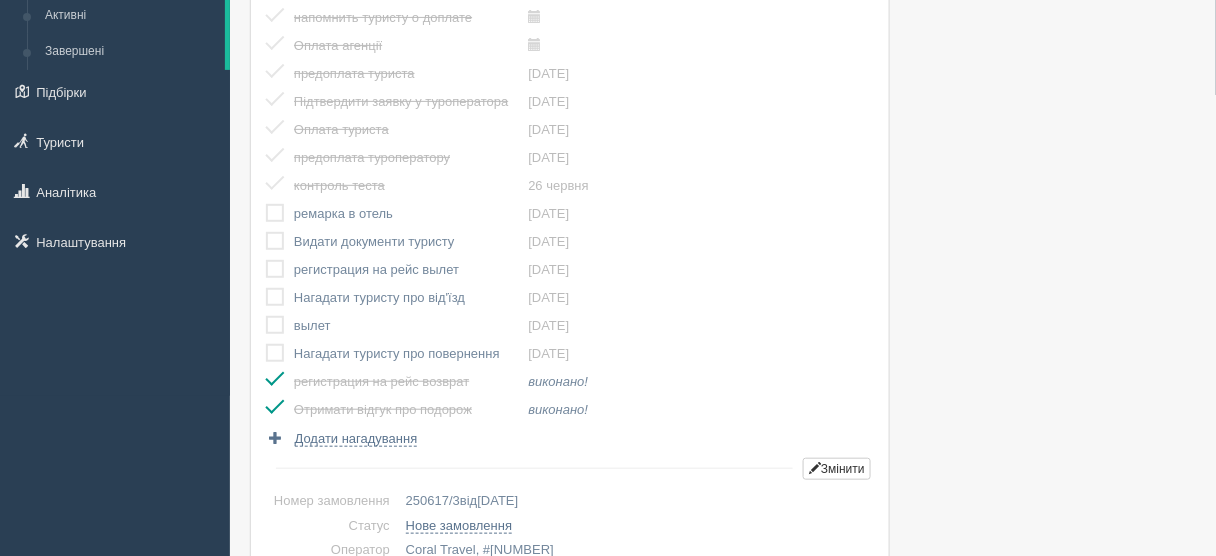 drag, startPoint x: 279, startPoint y: 351, endPoint x: 275, endPoint y: 339, distance: 12.649111 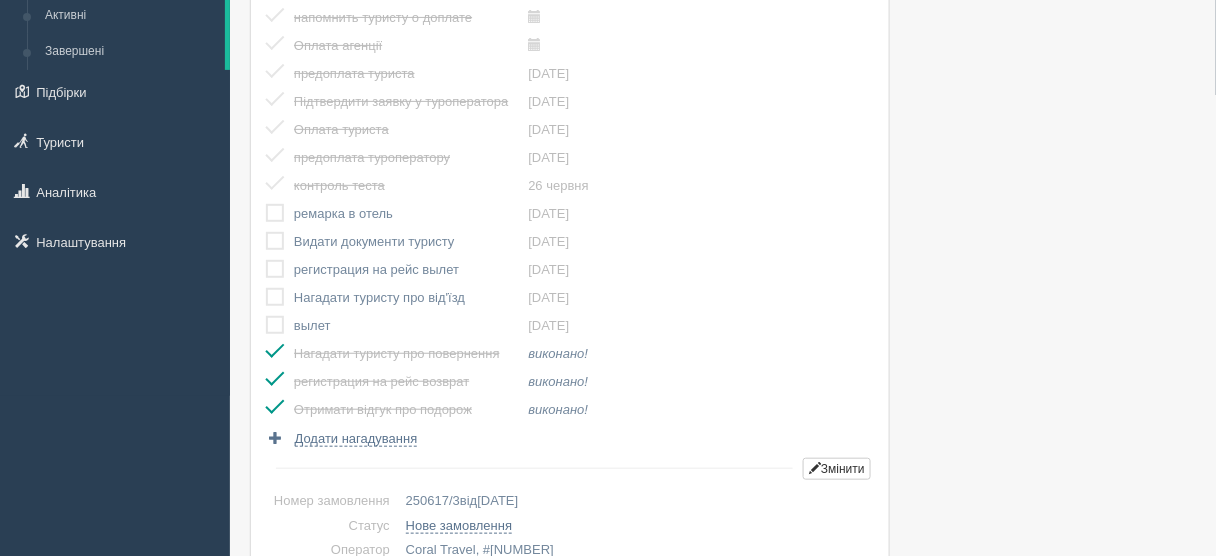 click at bounding box center (266, 316) 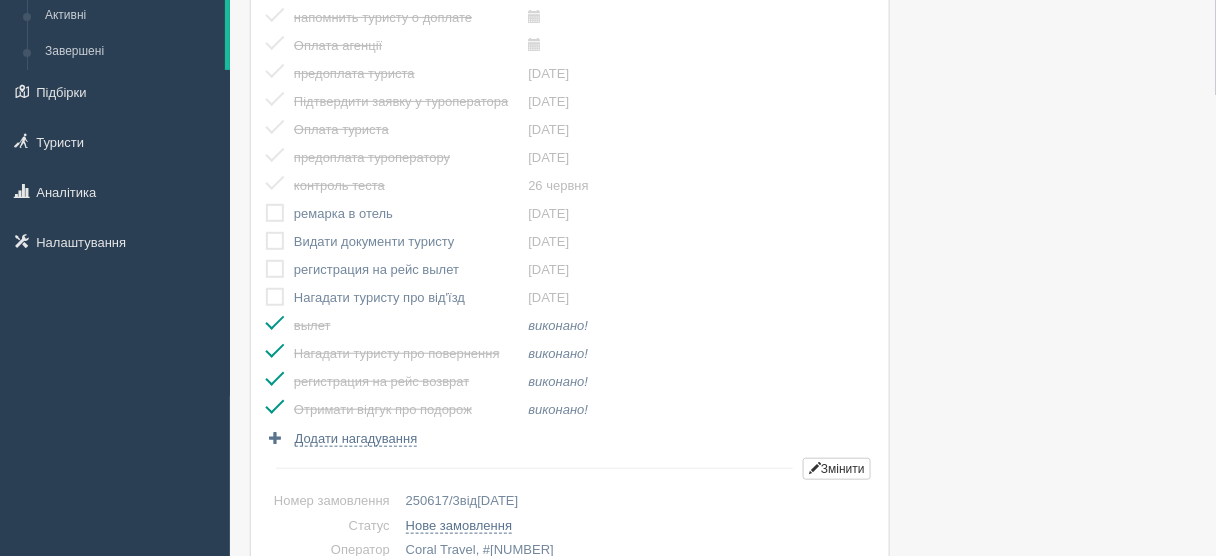 drag, startPoint x: 273, startPoint y: 297, endPoint x: 279, endPoint y: 287, distance: 11.661903 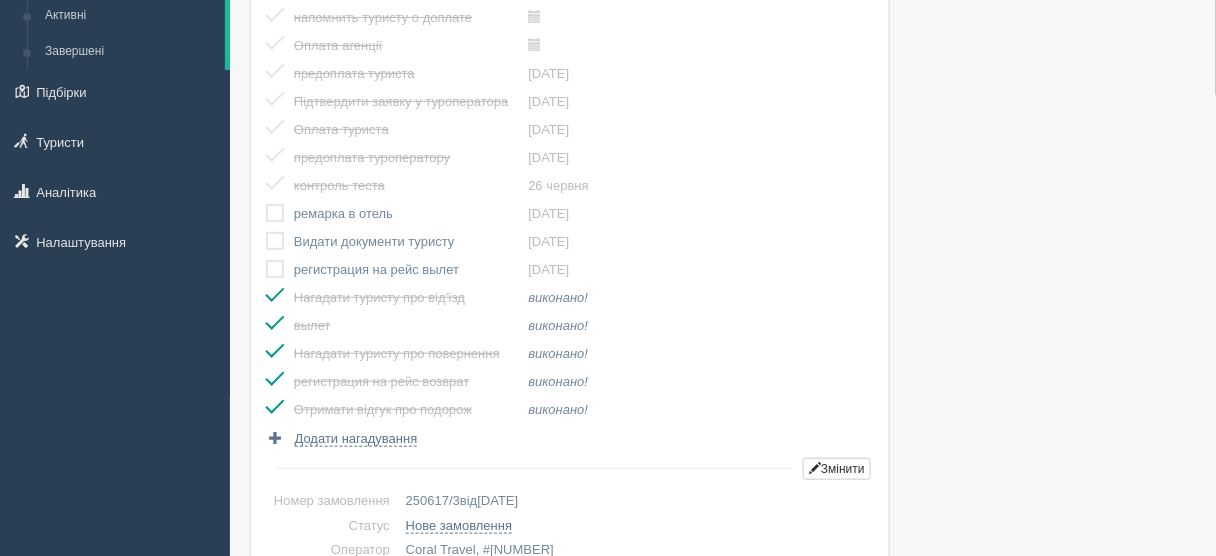 click at bounding box center [266, 260] 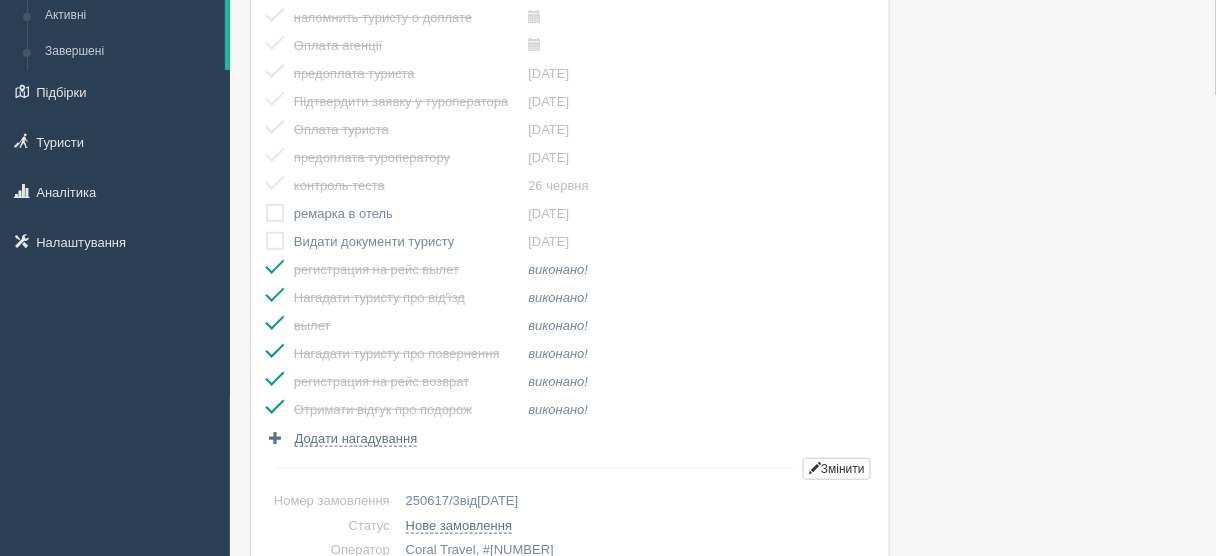 click at bounding box center (266, 232) 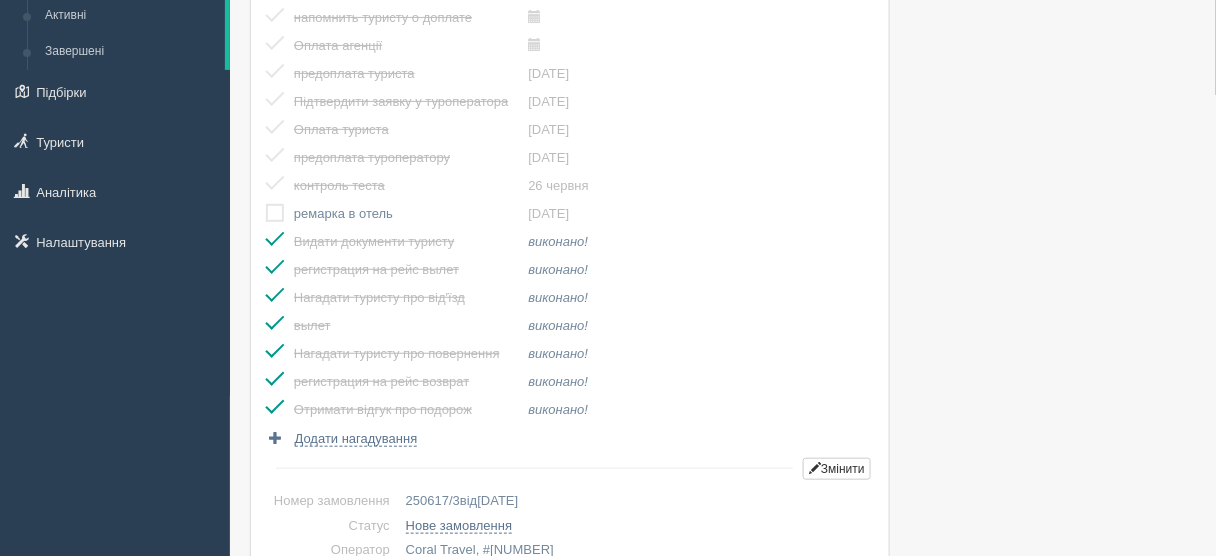 click at bounding box center (266, 204) 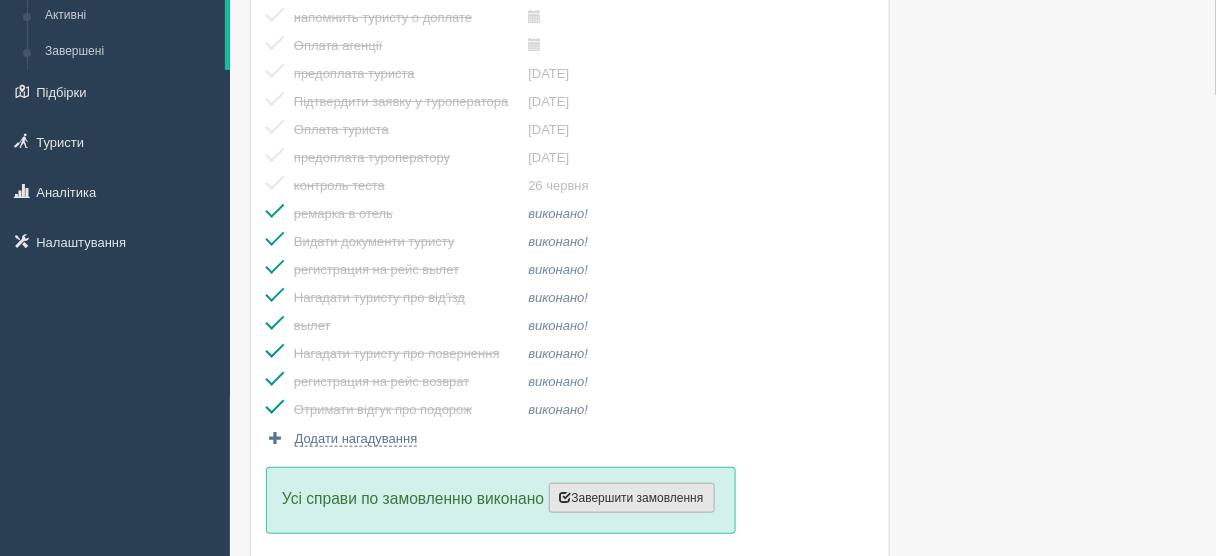click on "Завершити замовлення" at bounding box center [632, 498] 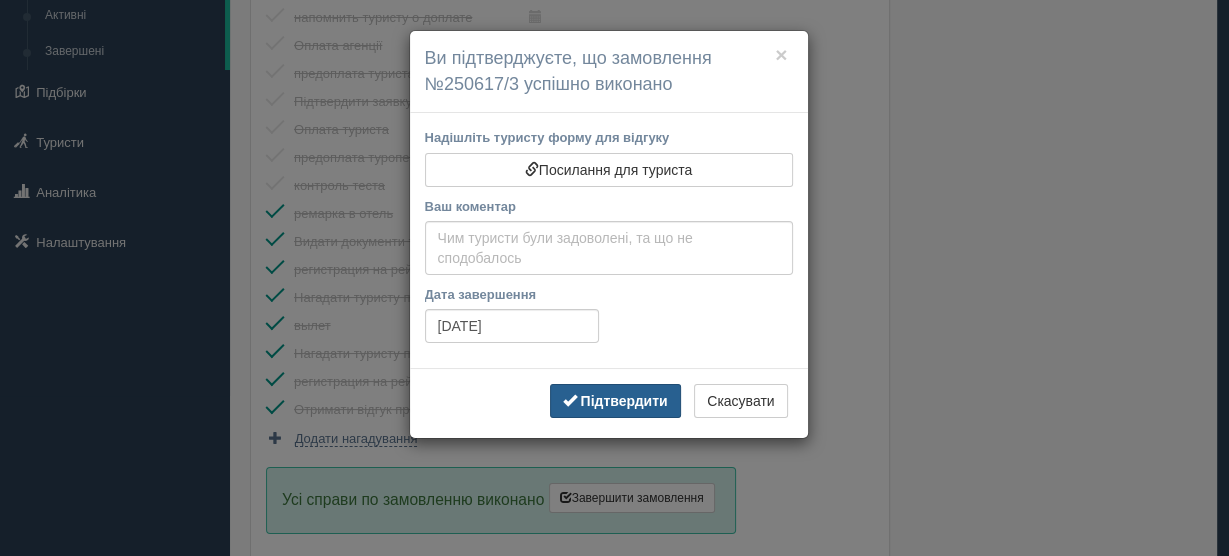 click on "Підтвердити" at bounding box center (623, 401) 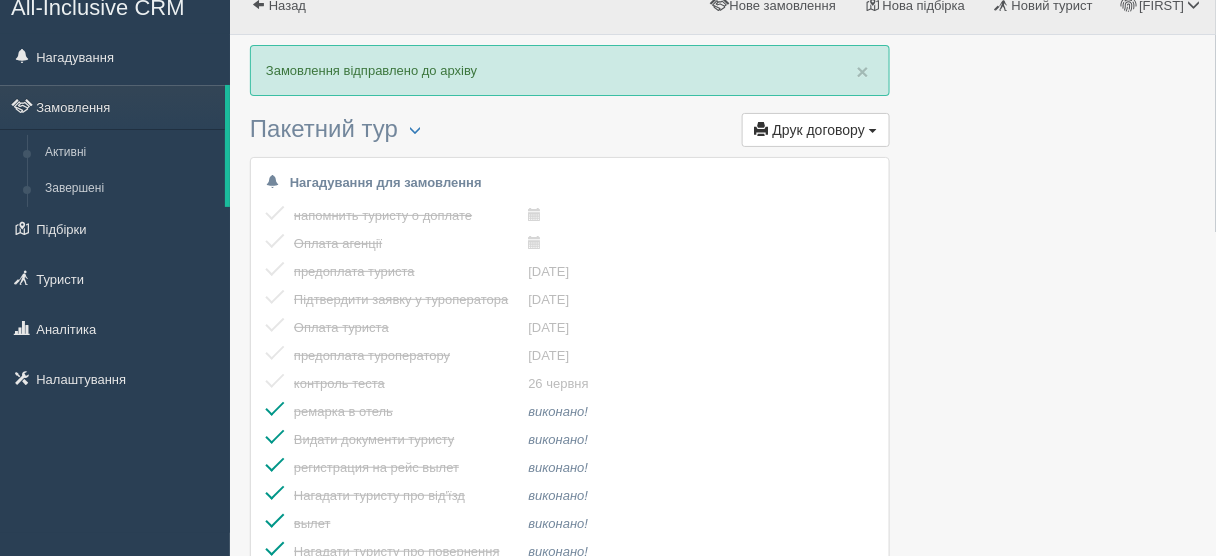 scroll, scrollTop: 0, scrollLeft: 0, axis: both 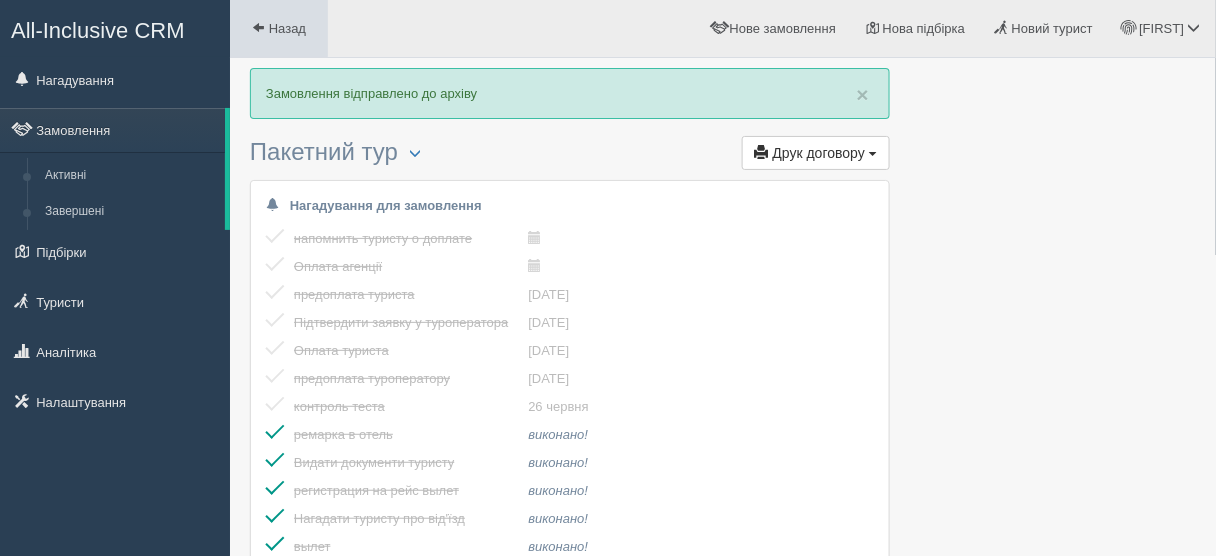 click at bounding box center (258, 27) 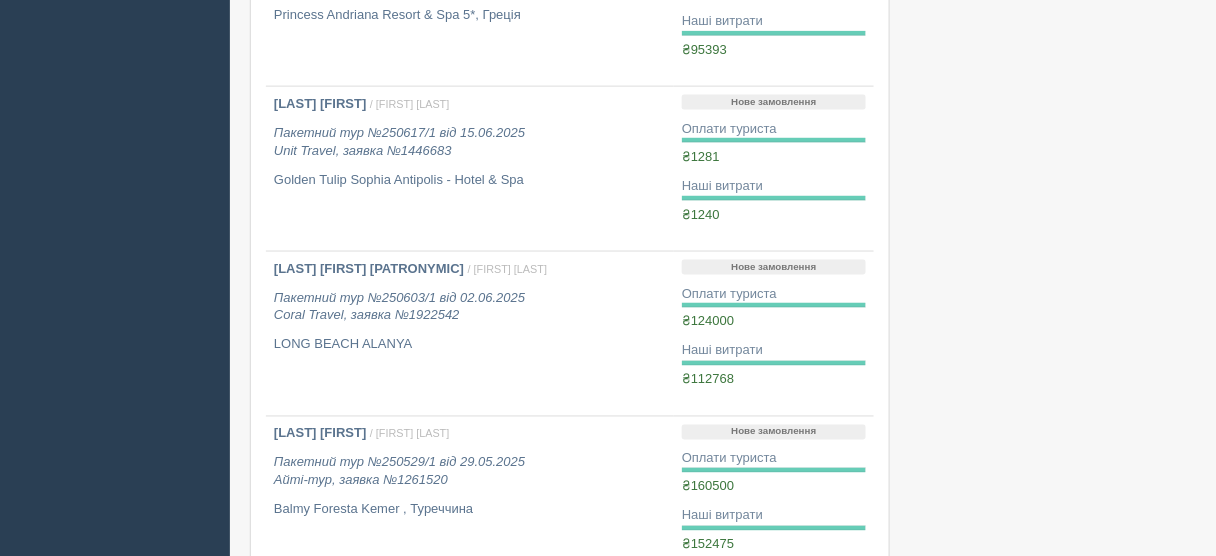 scroll, scrollTop: 640, scrollLeft: 0, axis: vertical 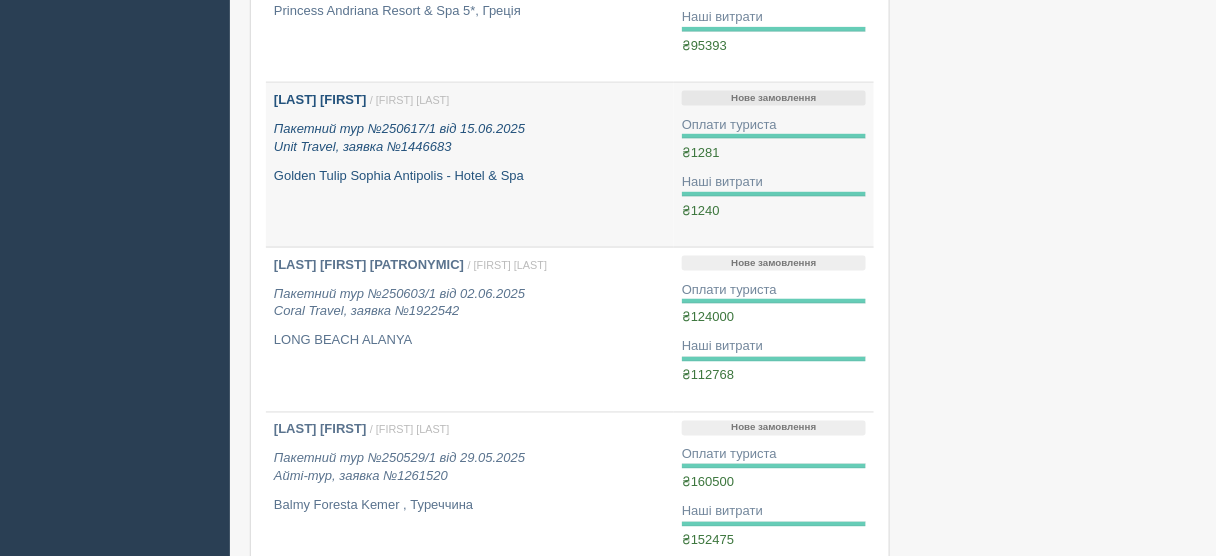 click on "Пакетний тур №250617/1 від [DATE]
Unit Travel, заявка №1446683" at bounding box center (399, 138) 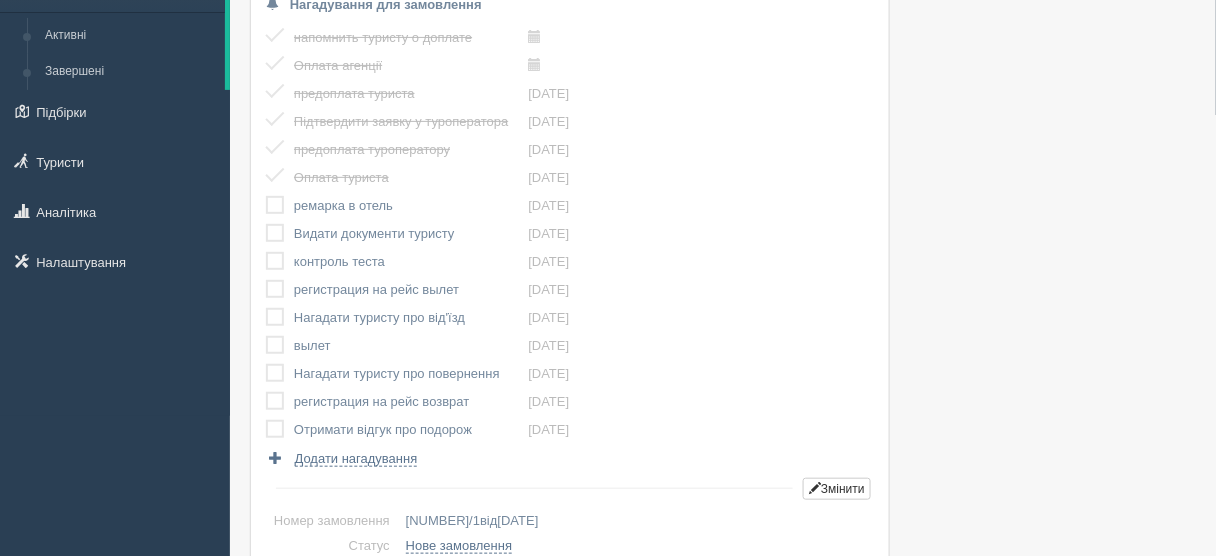 scroll, scrollTop: 160, scrollLeft: 0, axis: vertical 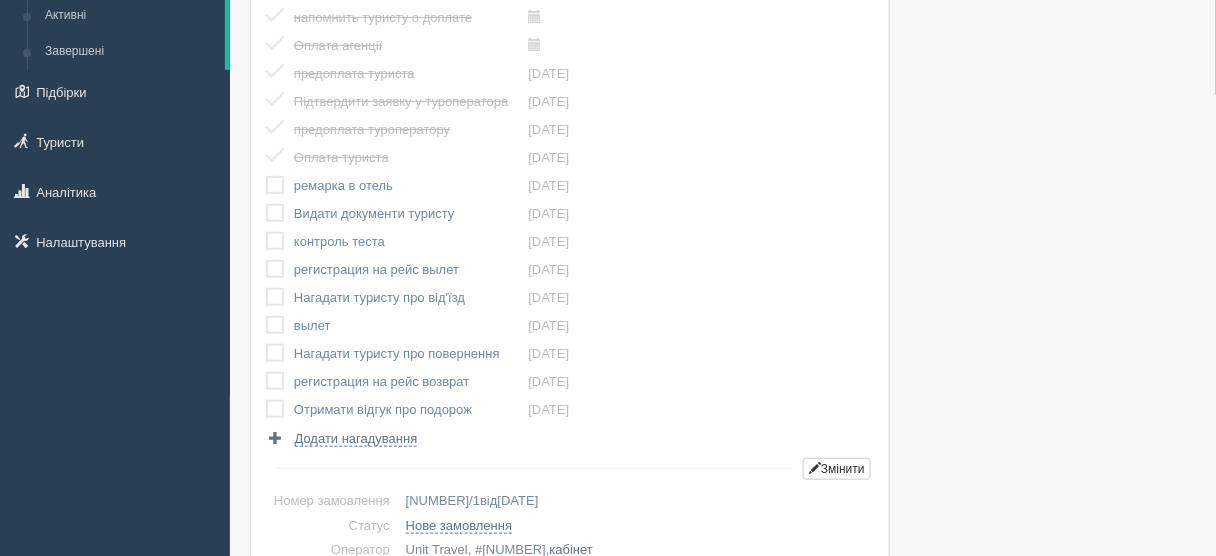 click at bounding box center (266, 176) 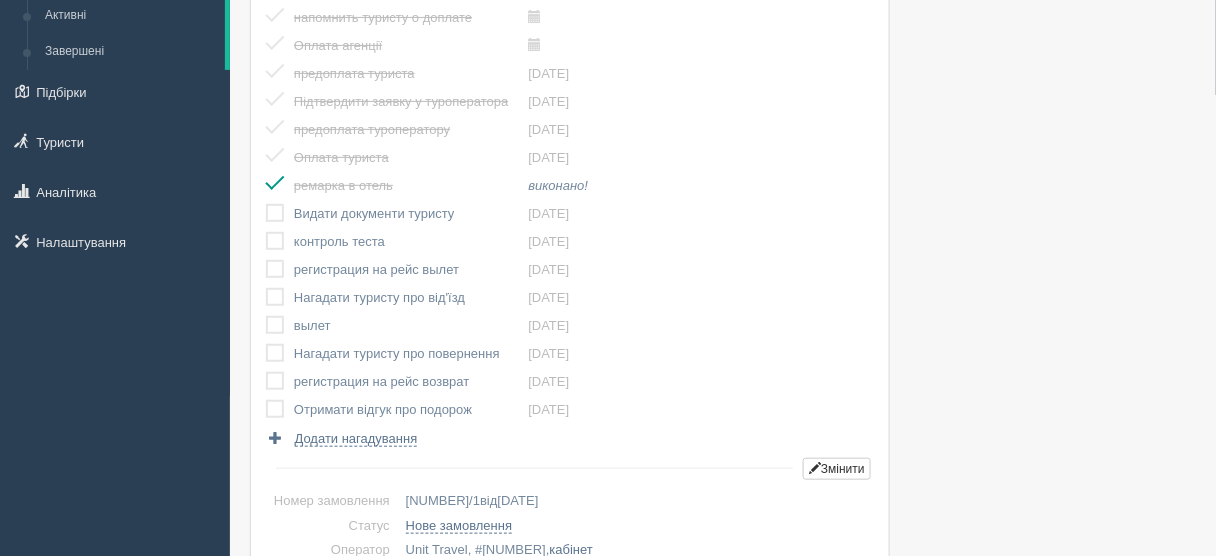 click at bounding box center [266, 204] 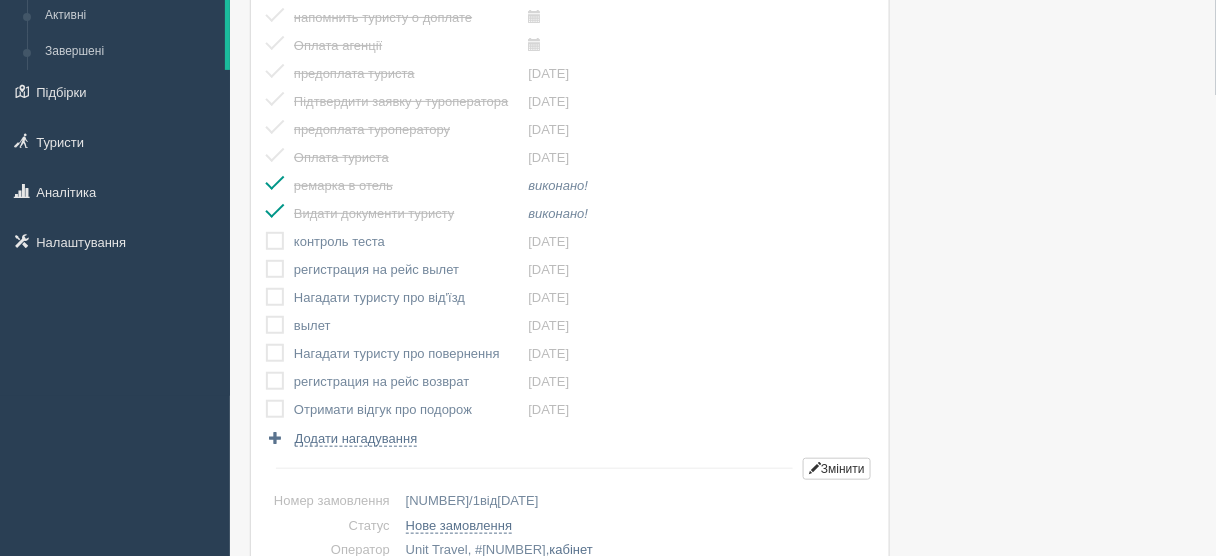 click at bounding box center (266, 232) 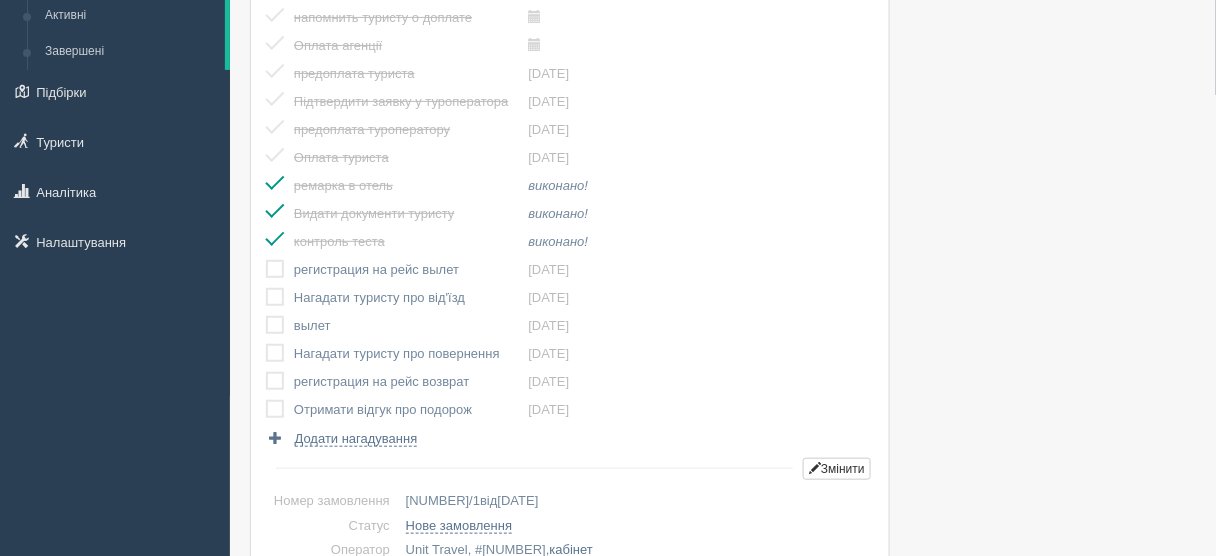 click at bounding box center [266, 260] 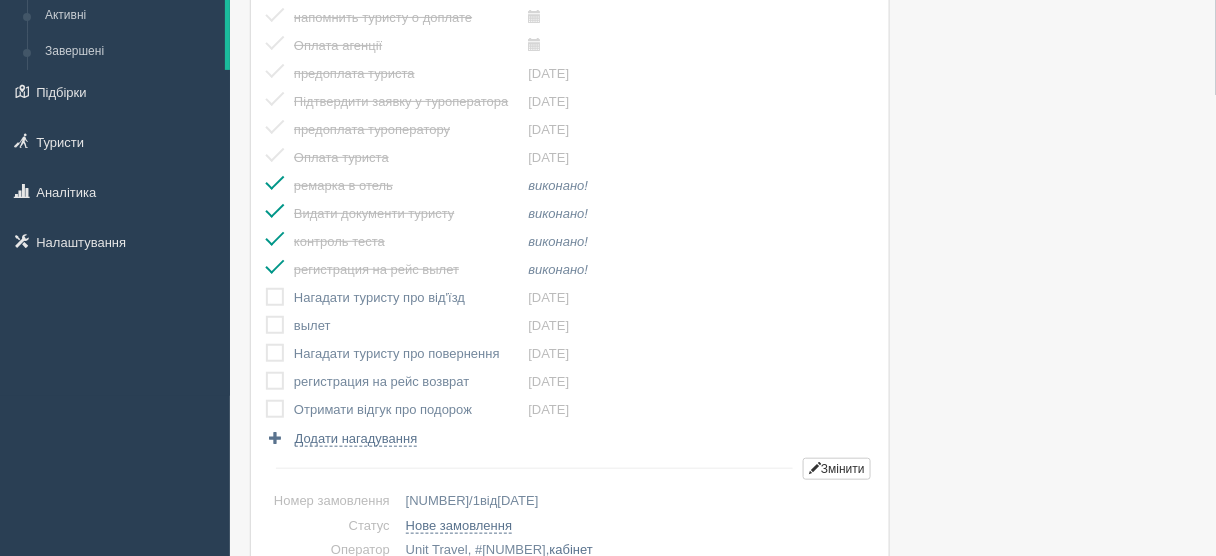 click at bounding box center [266, 288] 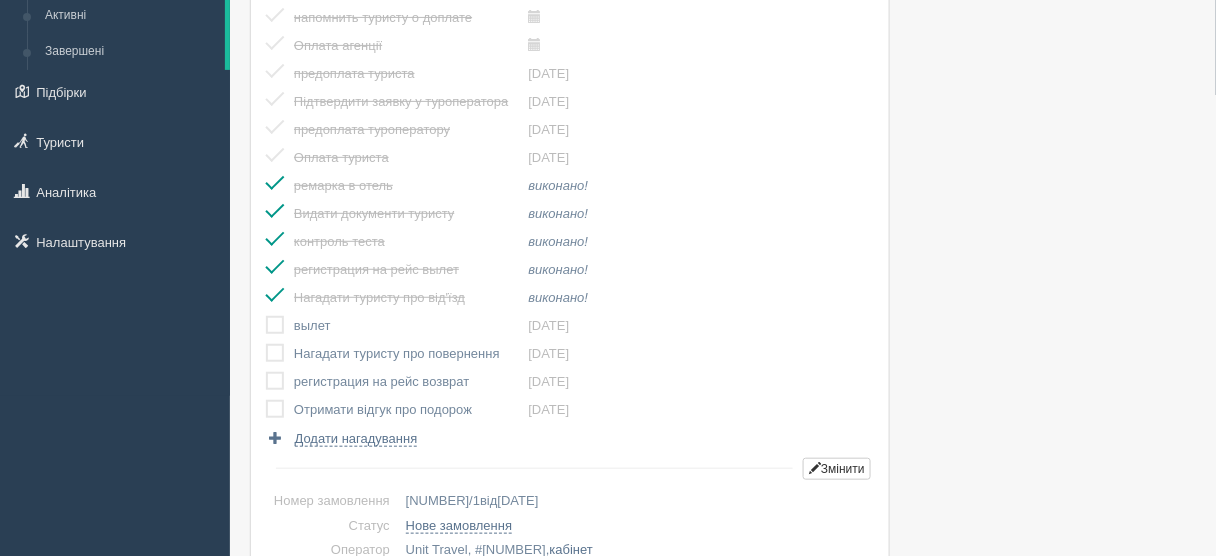 click at bounding box center (266, 316) 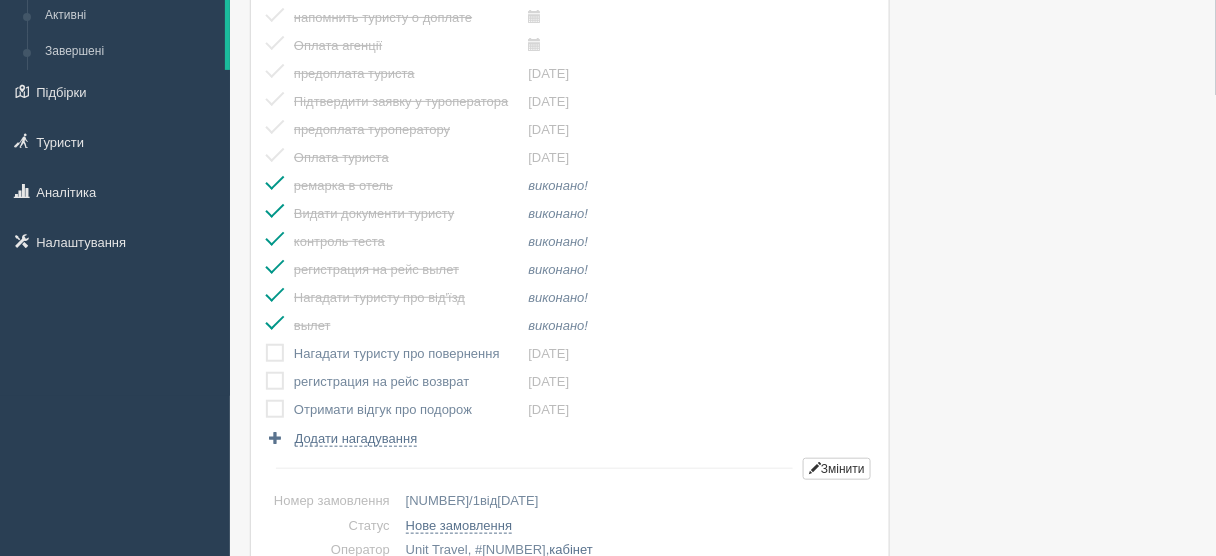 click at bounding box center [266, 344] 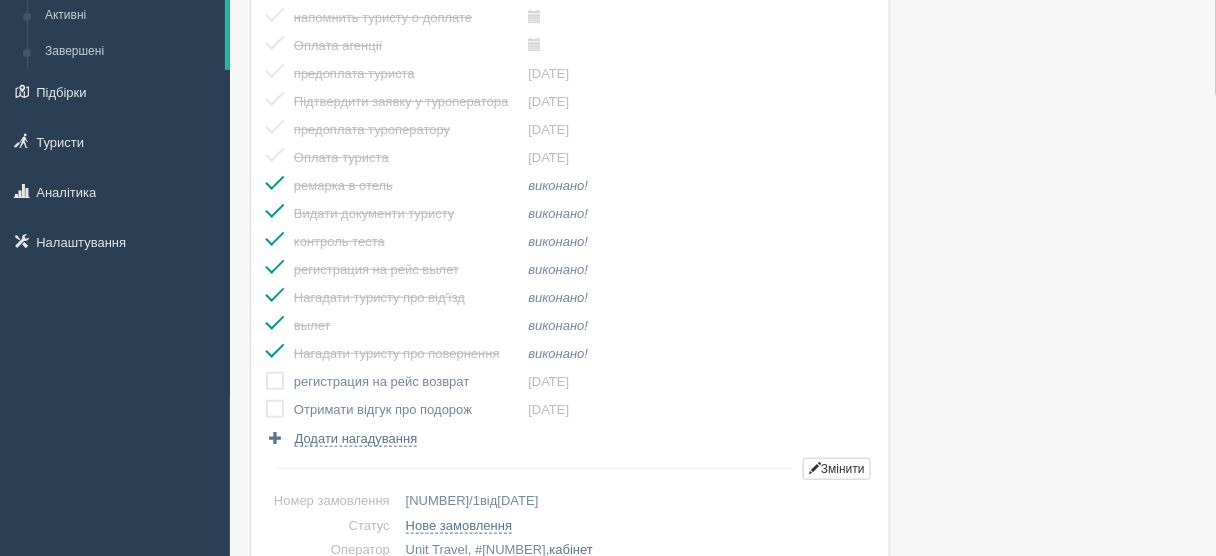 click at bounding box center [266, 372] 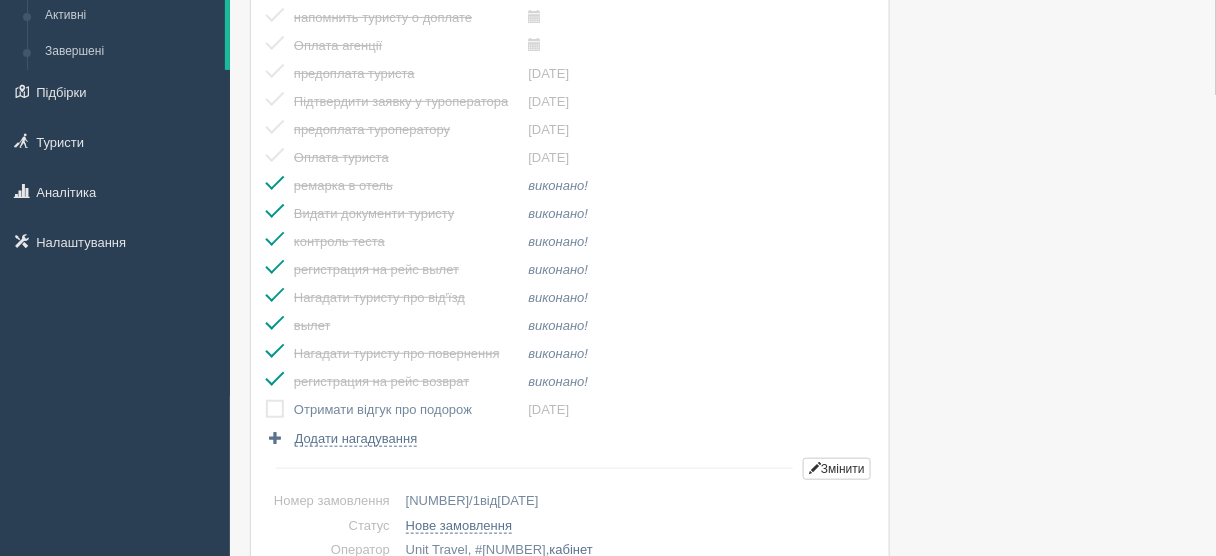 click at bounding box center [266, 400] 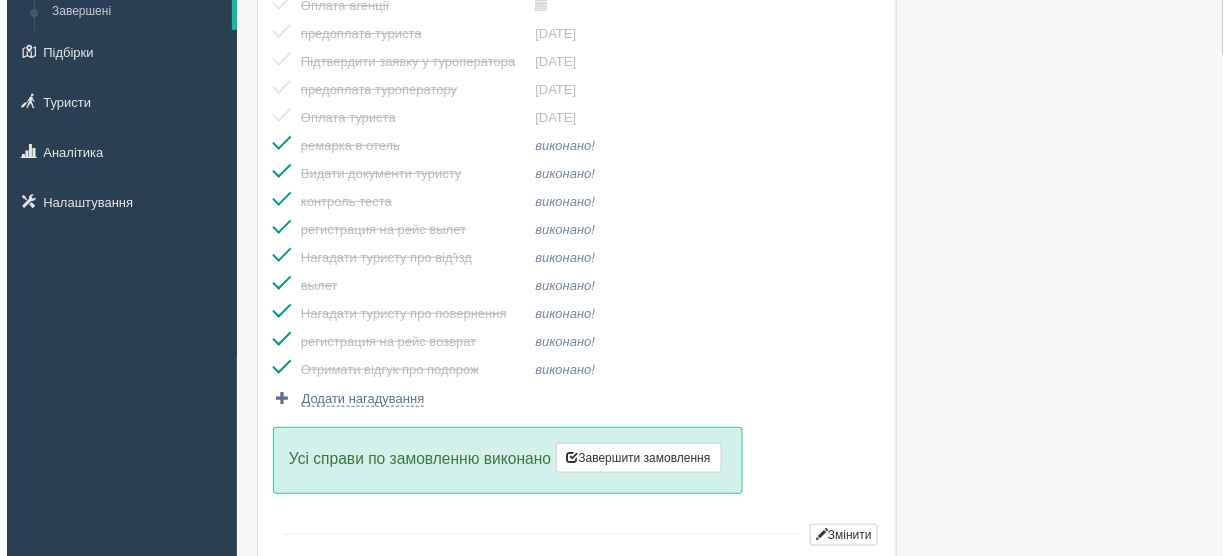 scroll, scrollTop: 240, scrollLeft: 0, axis: vertical 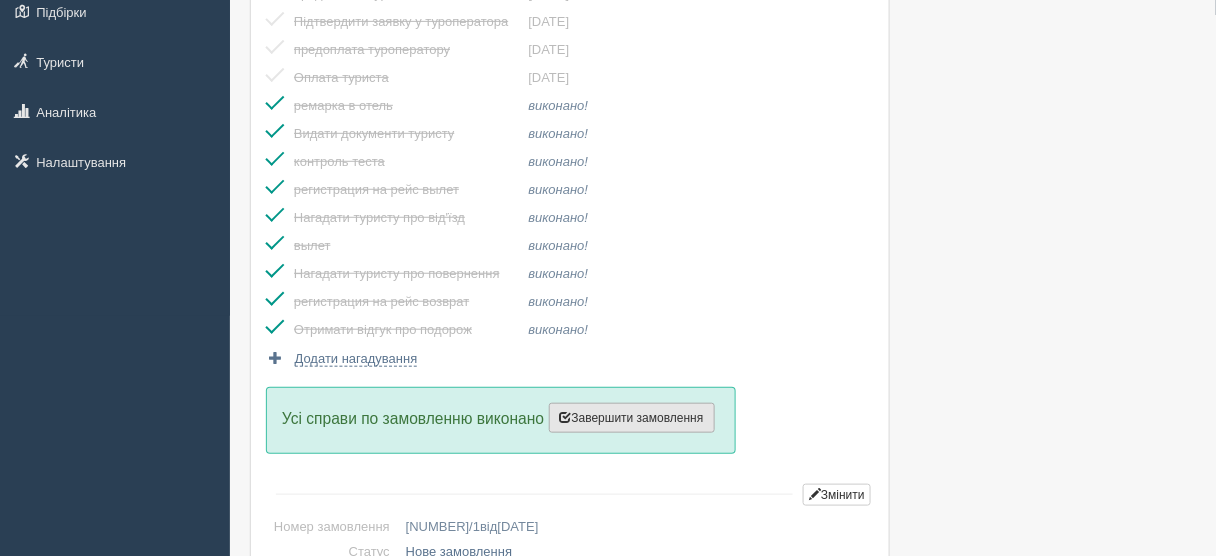 click on "Завершити замовлення" at bounding box center (632, 418) 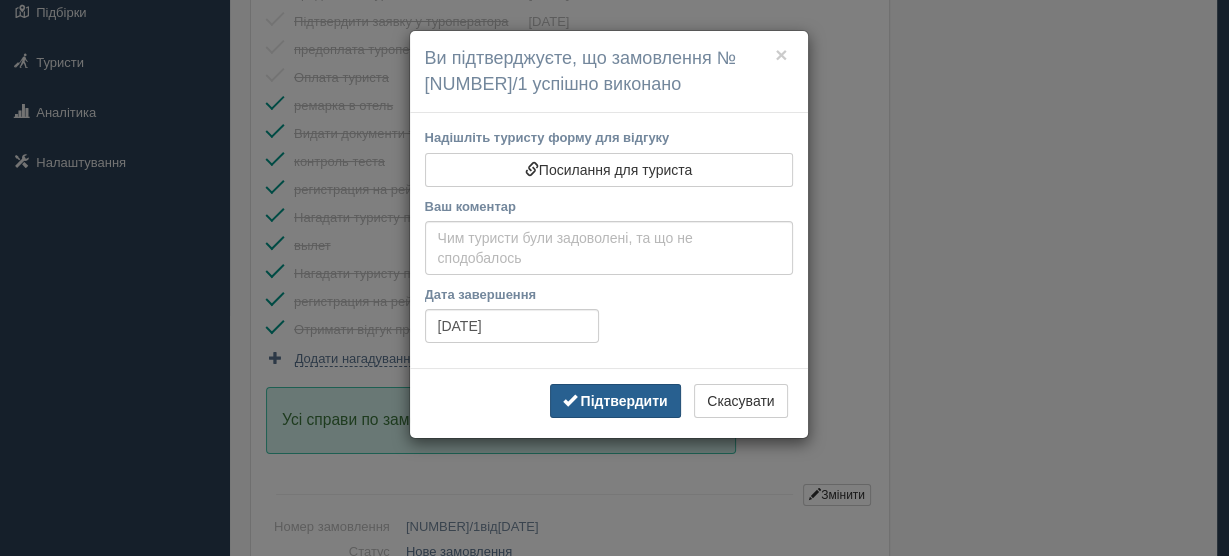click on "Підтвердити" at bounding box center [623, 401] 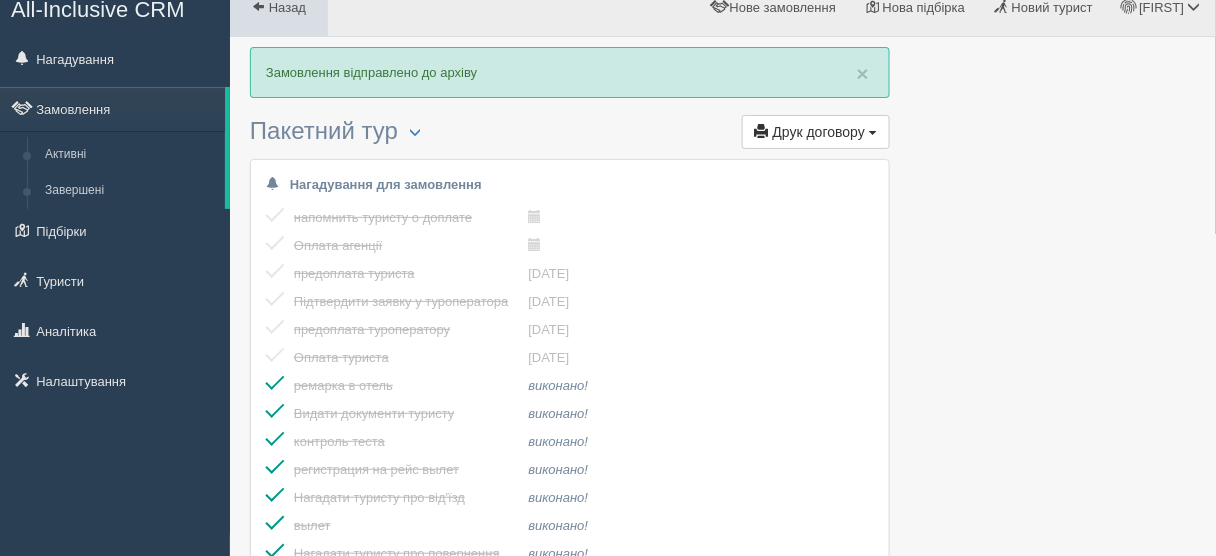 scroll, scrollTop: 0, scrollLeft: 0, axis: both 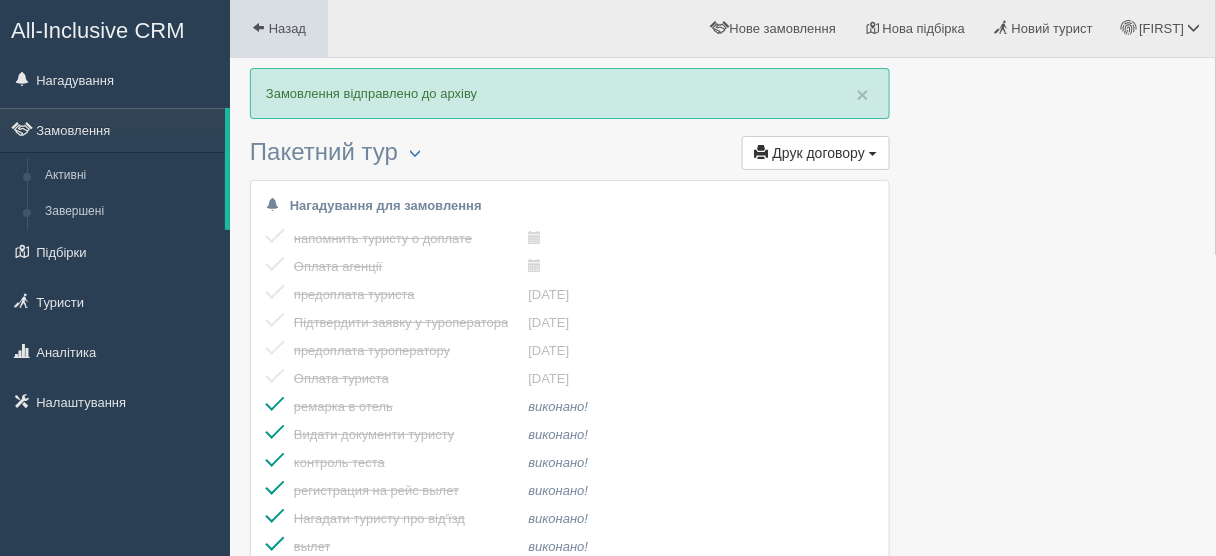 click at bounding box center (258, 27) 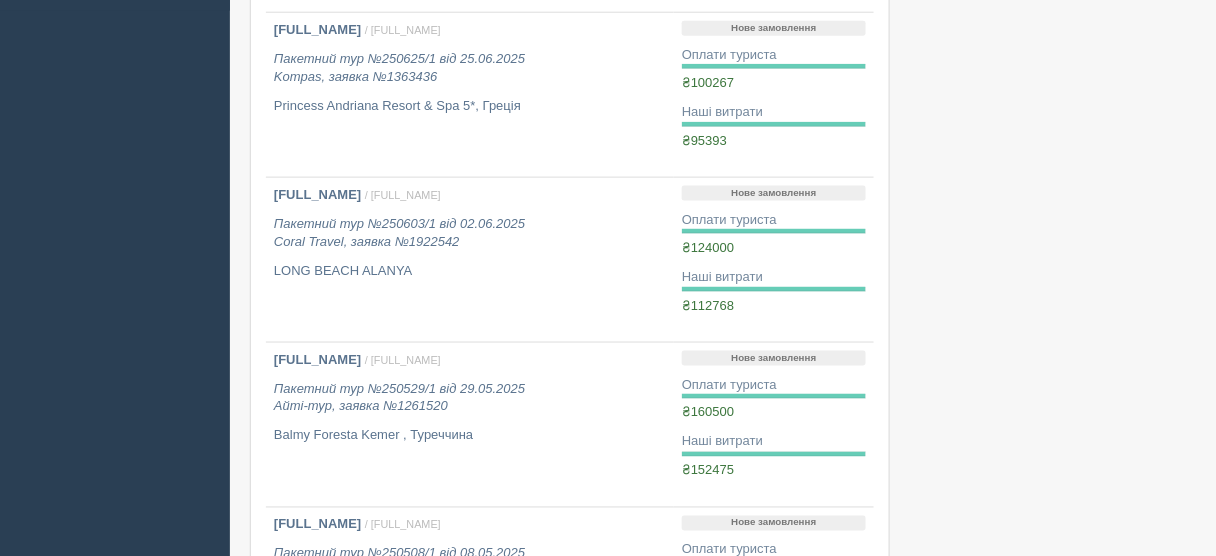 scroll, scrollTop: 640, scrollLeft: 0, axis: vertical 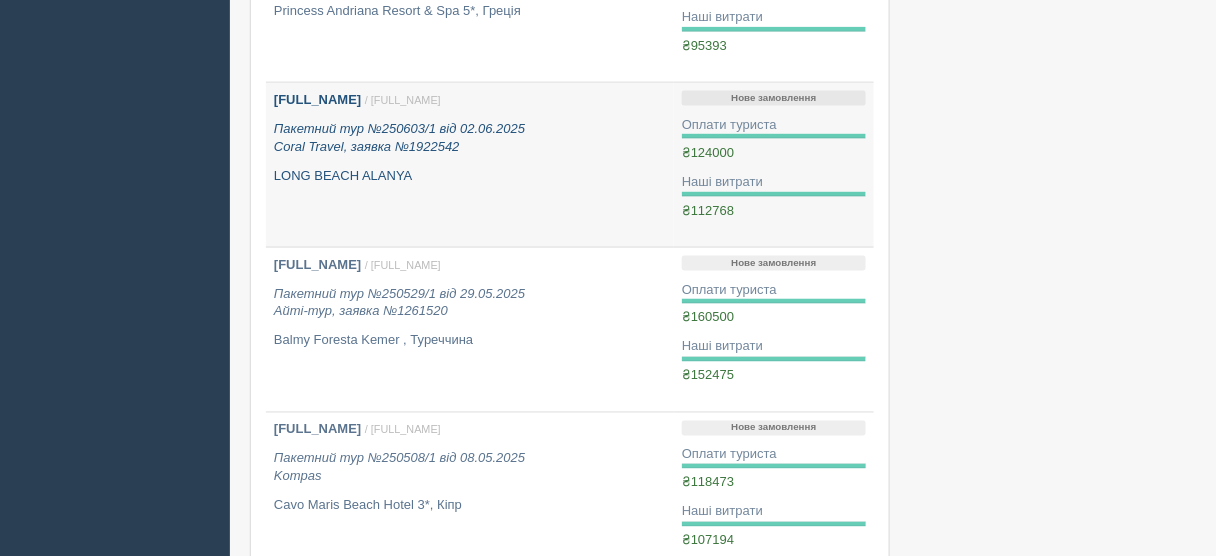 click on "СВЕРДЛОВ СЕРГІЙ ОЛЕКСАНДРОВИЧ
/ Александра C.
Пакетний тур №250603/1 від 02.06.2025
Coral Travel, заявка №1922542
LONG BEACH ALANYA" at bounding box center (470, 138) 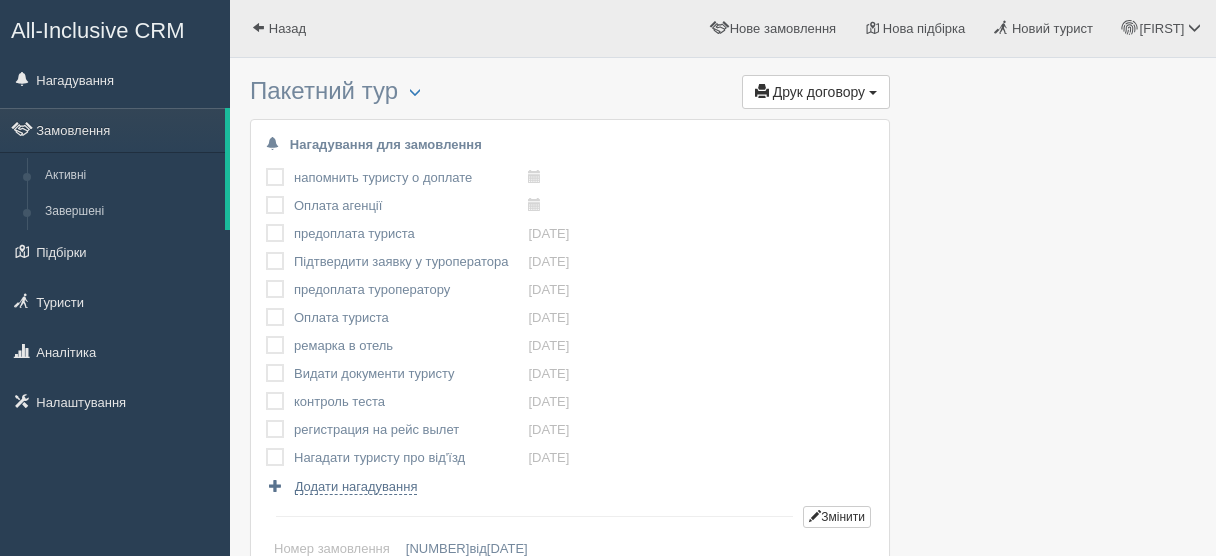 scroll, scrollTop: 0, scrollLeft: 0, axis: both 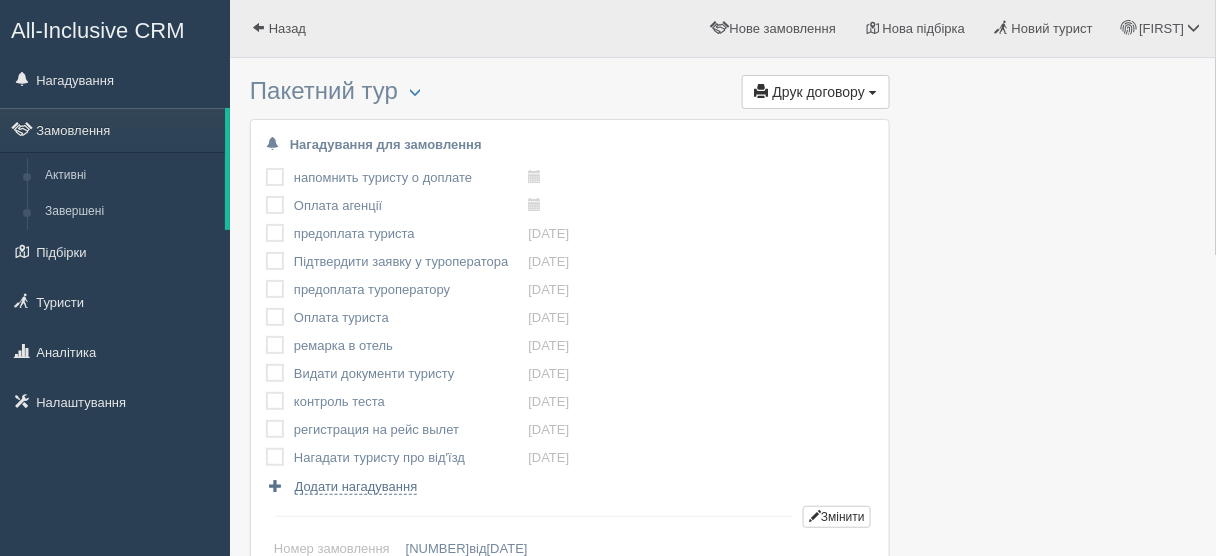 click at bounding box center (266, 168) 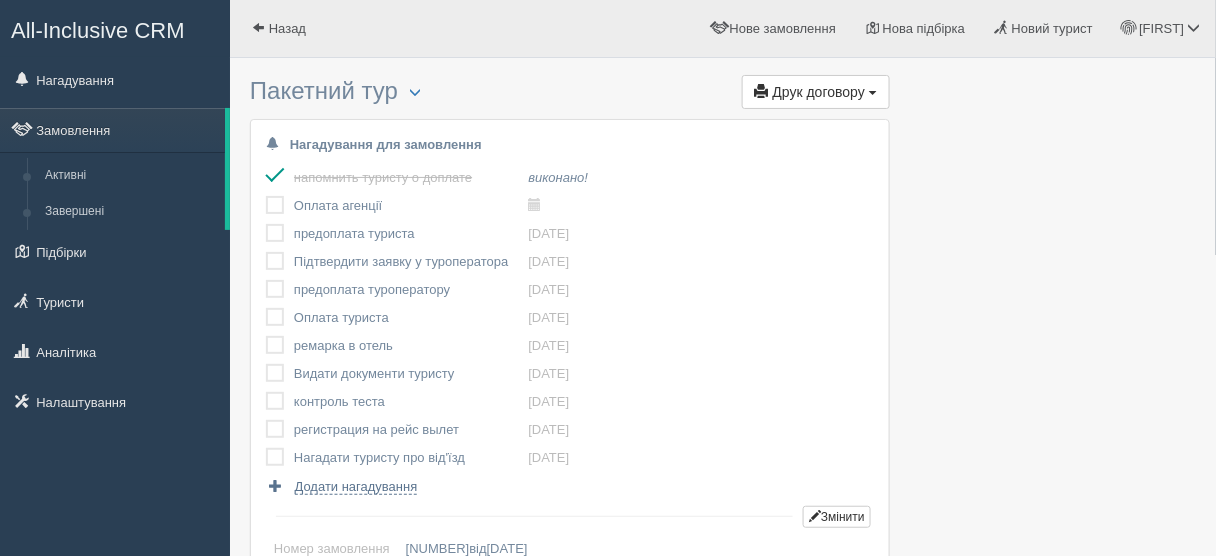 click at bounding box center (266, 196) 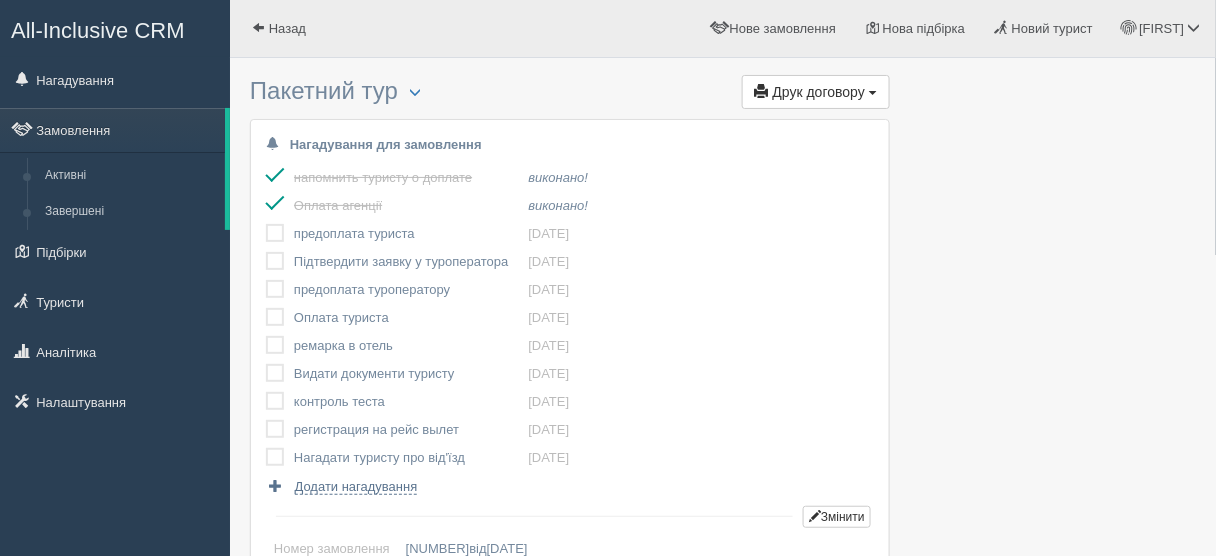 click at bounding box center (266, 224) 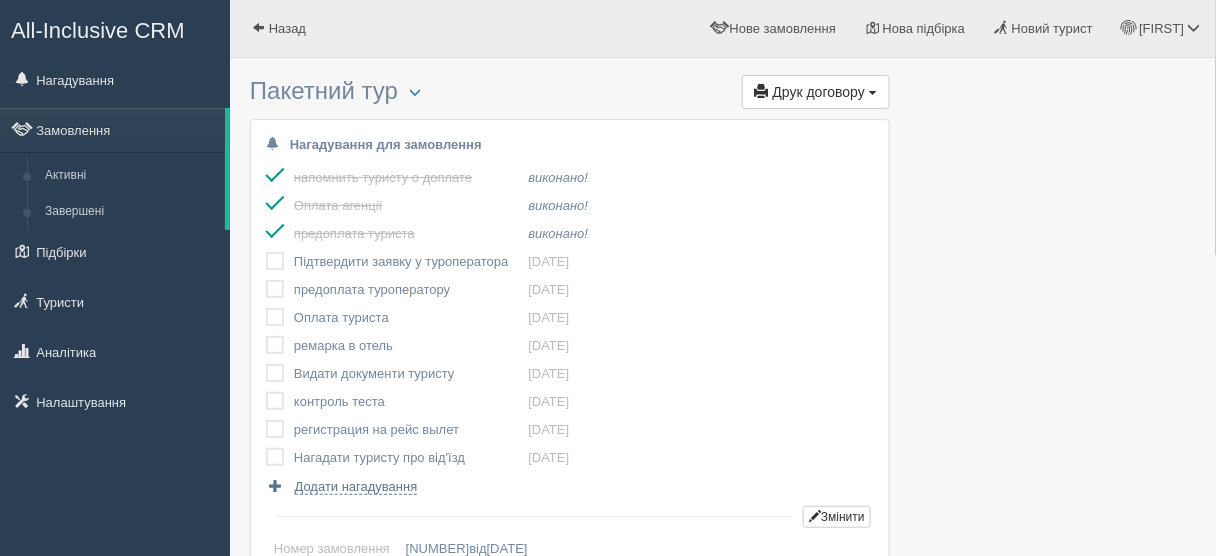 click at bounding box center (266, 252) 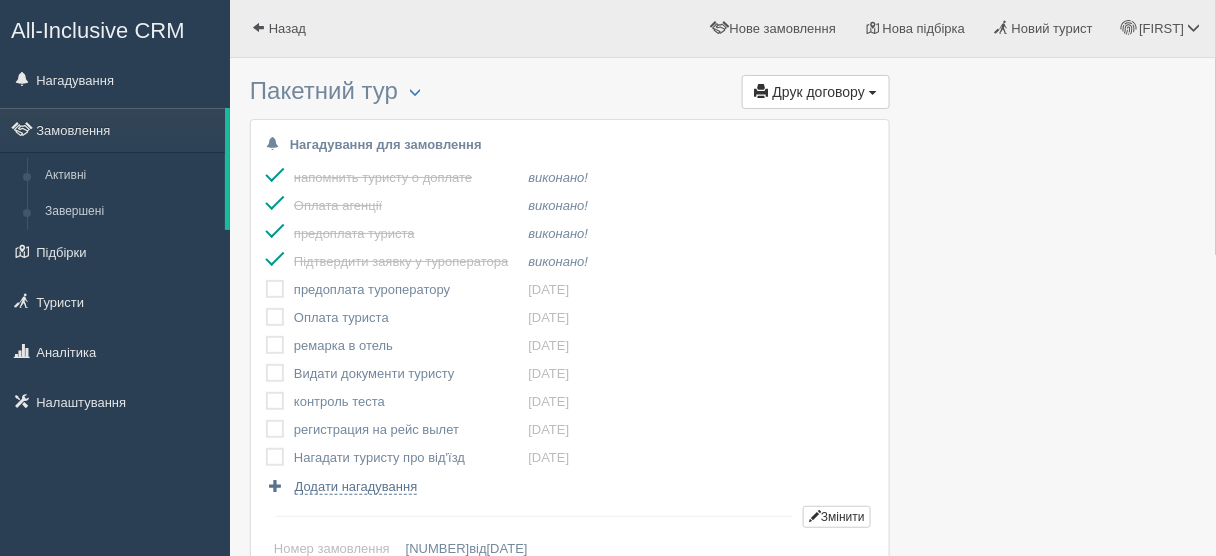 click at bounding box center (266, 280) 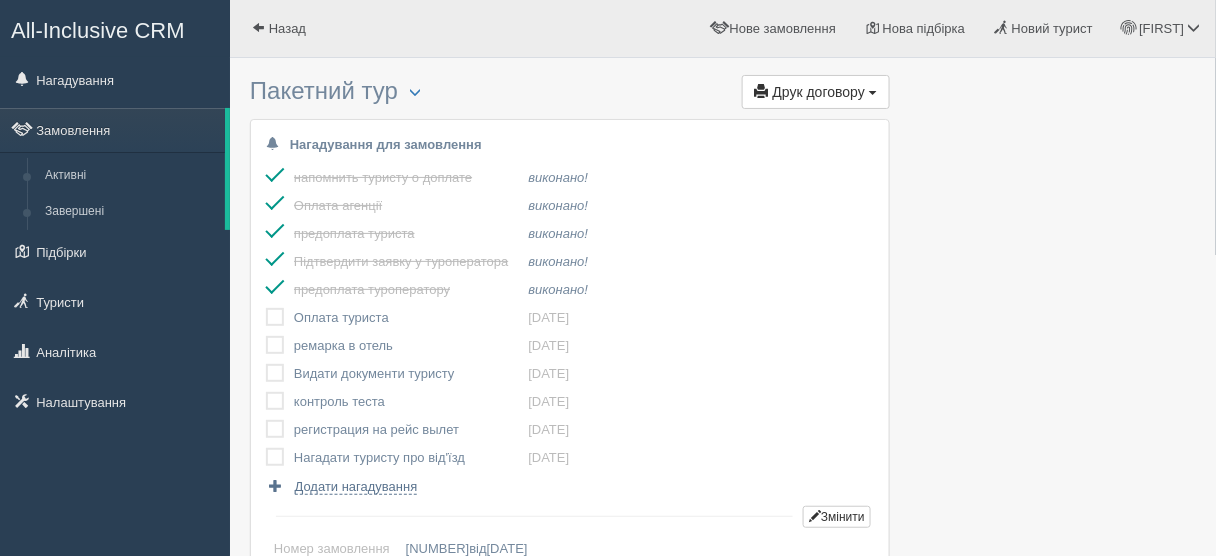 click at bounding box center [266, 308] 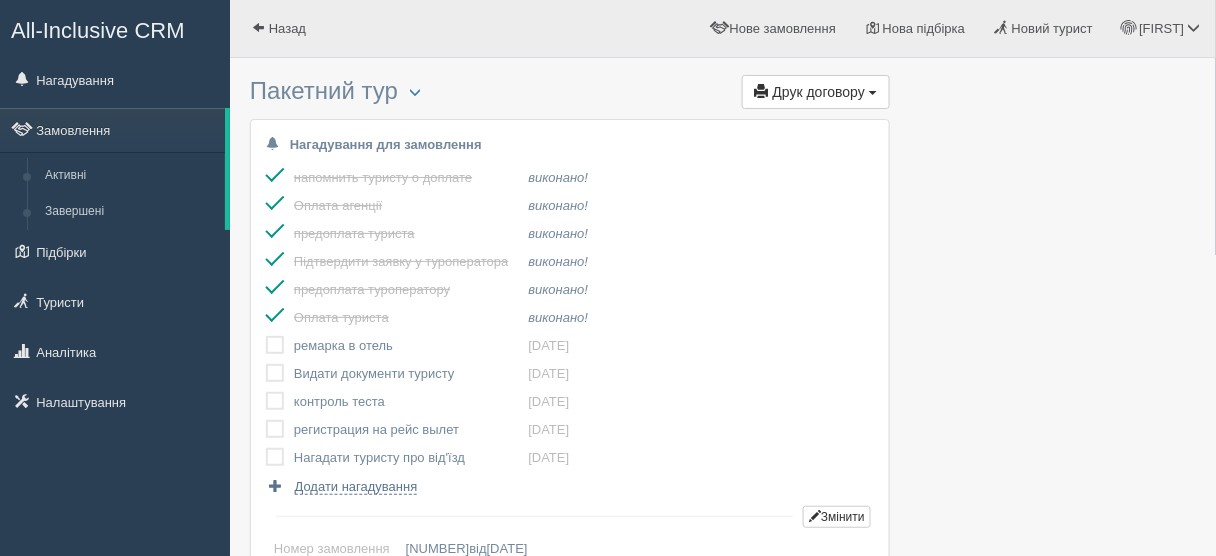 click at bounding box center (266, 336) 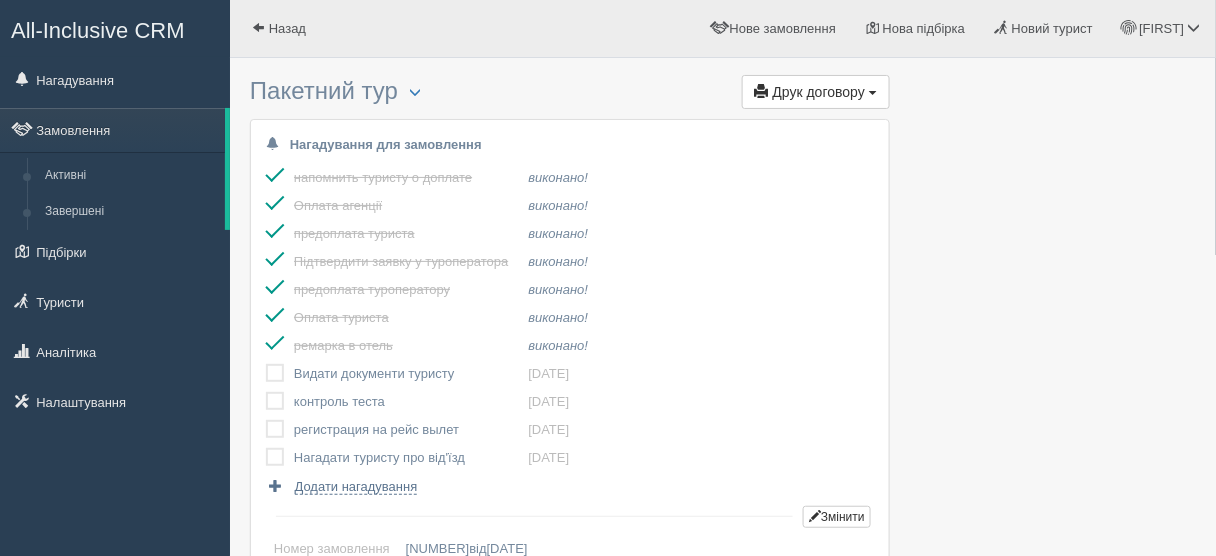click at bounding box center (266, 364) 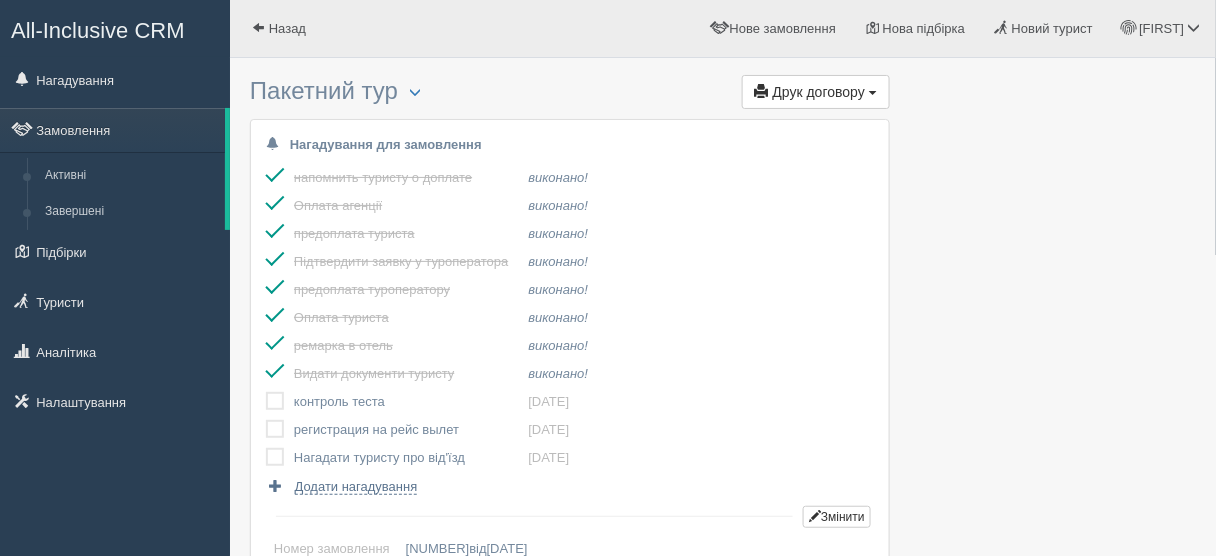 click at bounding box center (266, 392) 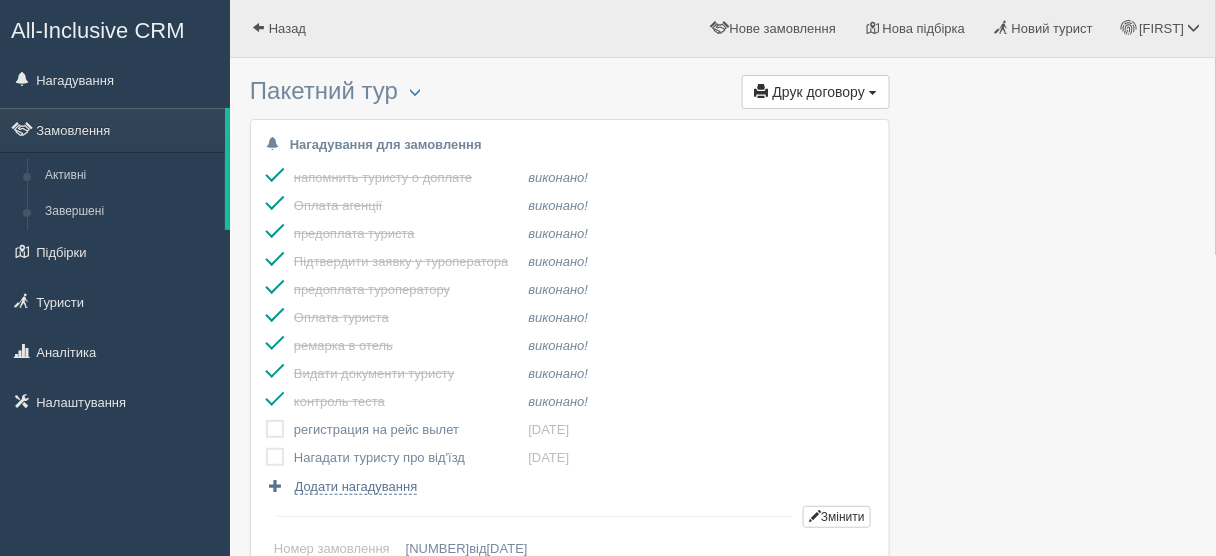 click at bounding box center (266, 420) 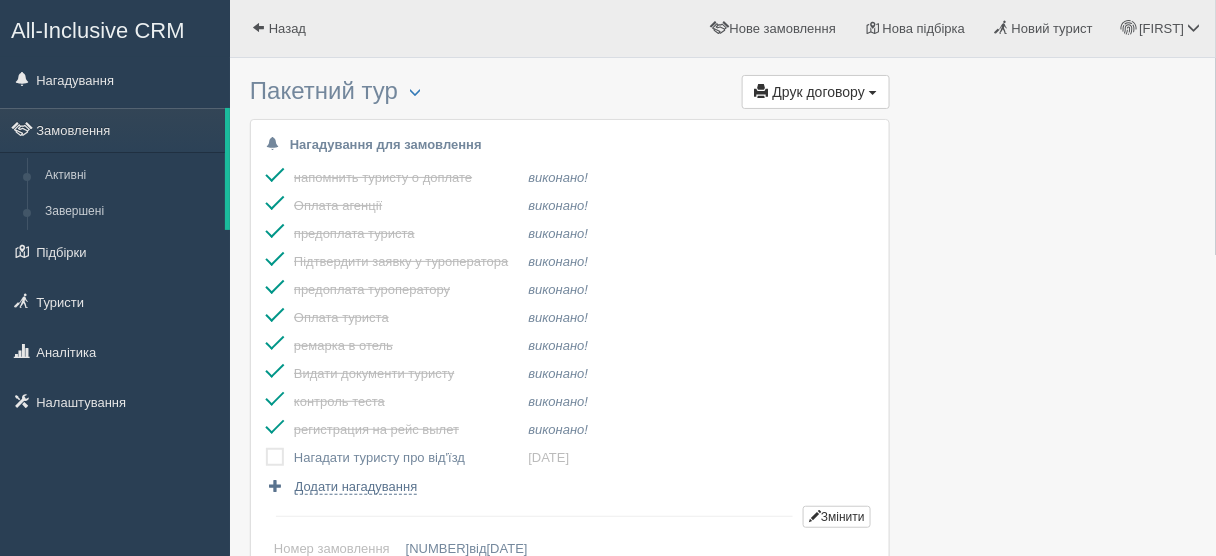 drag, startPoint x: 277, startPoint y: 456, endPoint x: 291, endPoint y: 447, distance: 16.643316 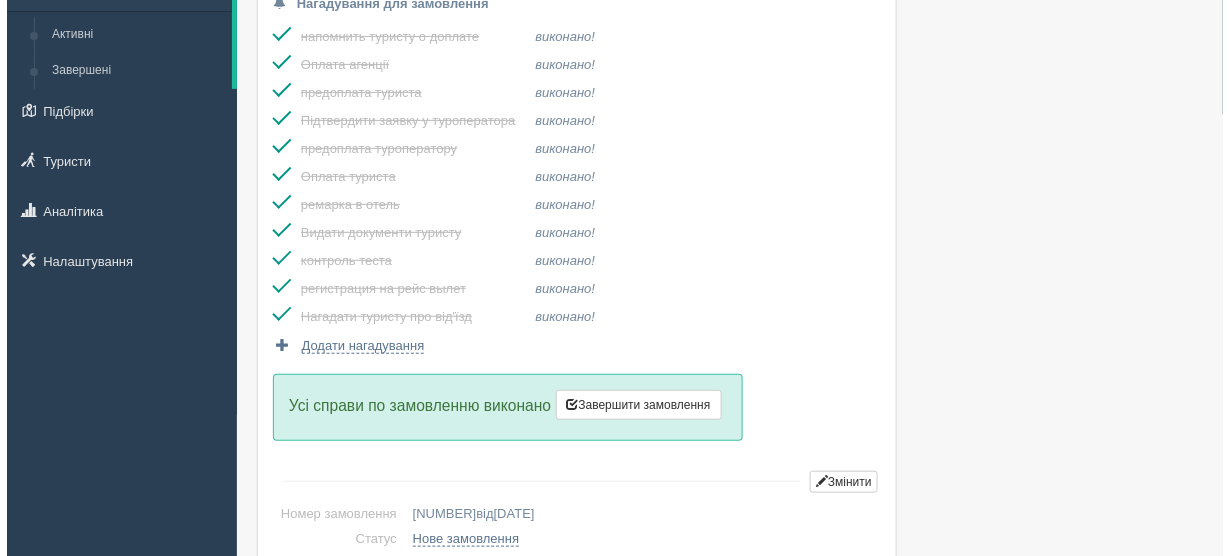 scroll, scrollTop: 160, scrollLeft: 0, axis: vertical 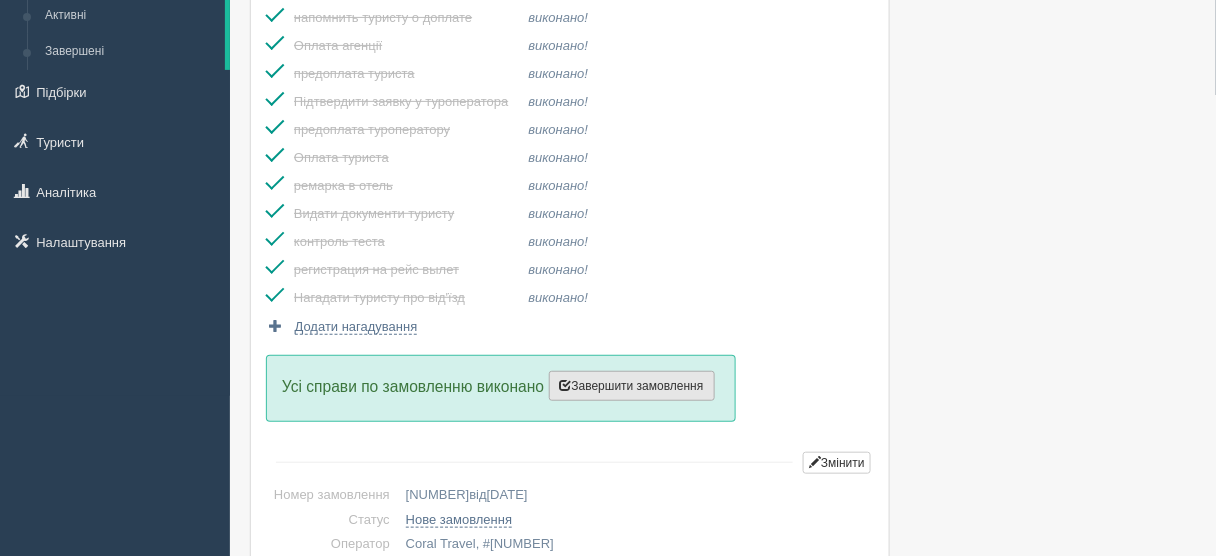 click on "Завершити замовлення" at bounding box center [632, 386] 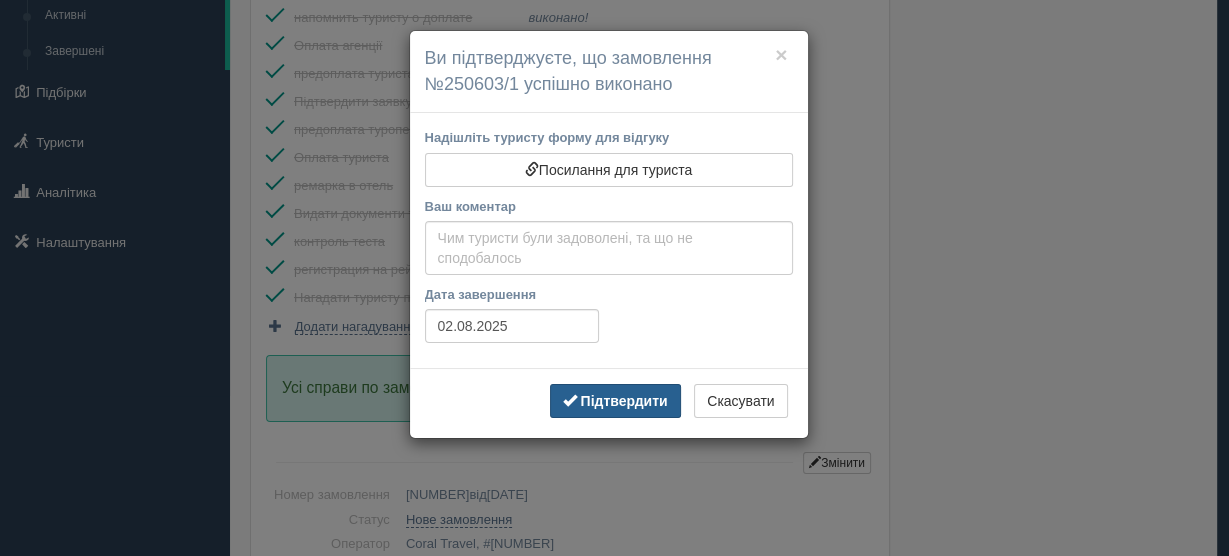 click on "Підтвердити" at bounding box center [623, 401] 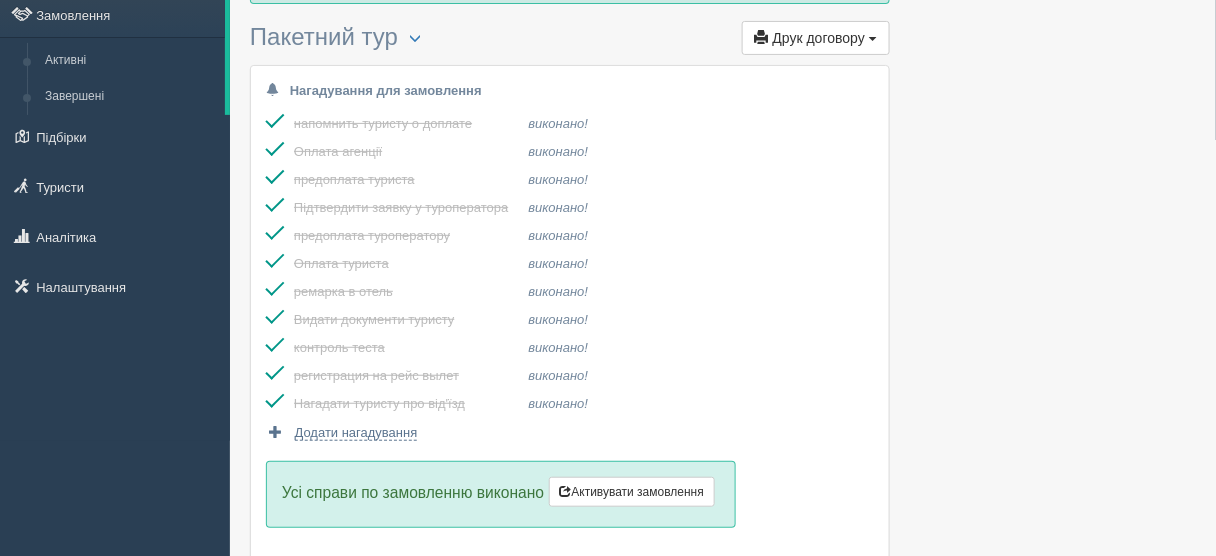 scroll, scrollTop: 0, scrollLeft: 0, axis: both 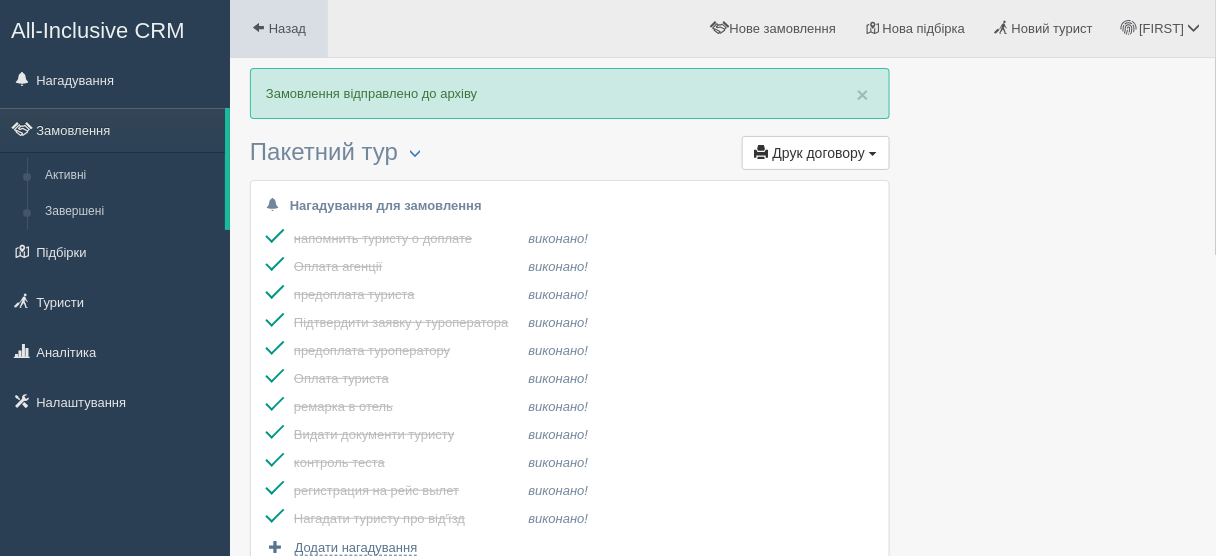 click at bounding box center [258, 27] 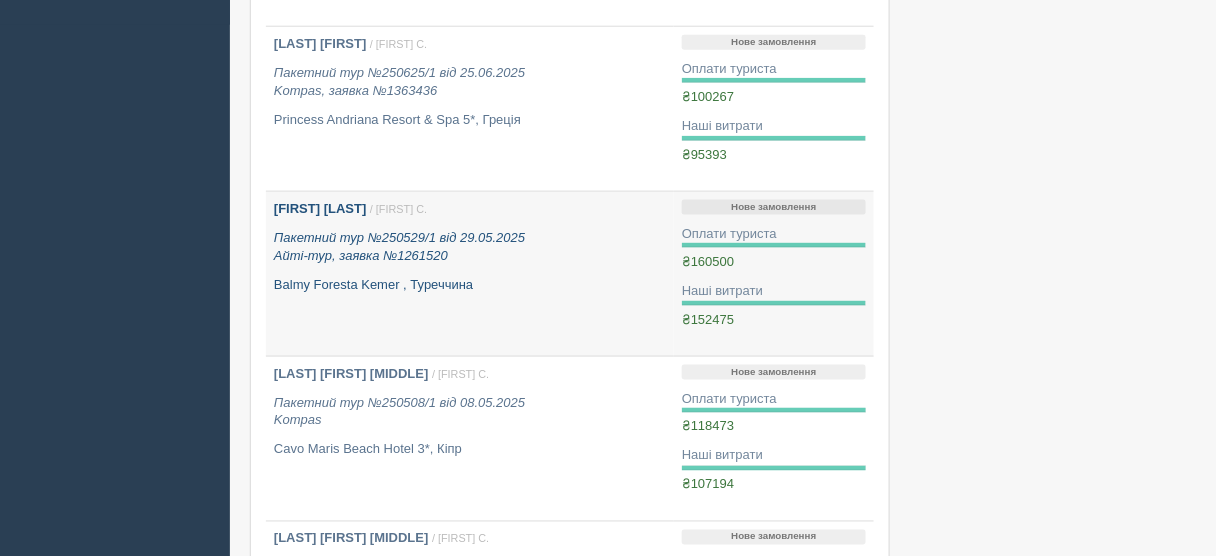 scroll, scrollTop: 560, scrollLeft: 0, axis: vertical 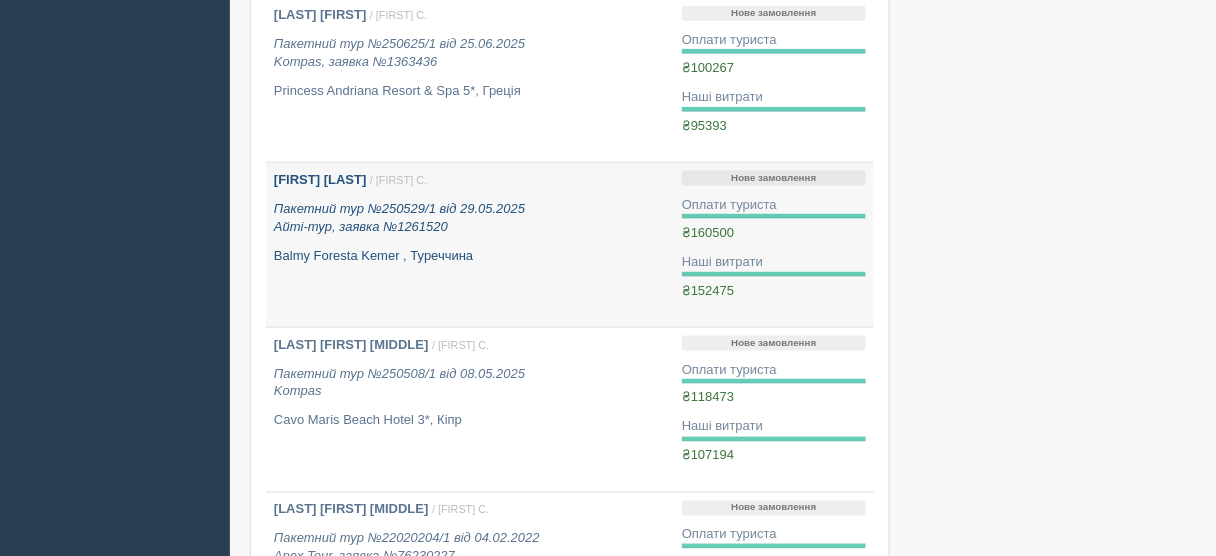 click on "Пакетний тур №[NUMBER]/[NUMBER] від [DATE]
Айті-тур, заявка №[NUMBER]" at bounding box center [399, 218] 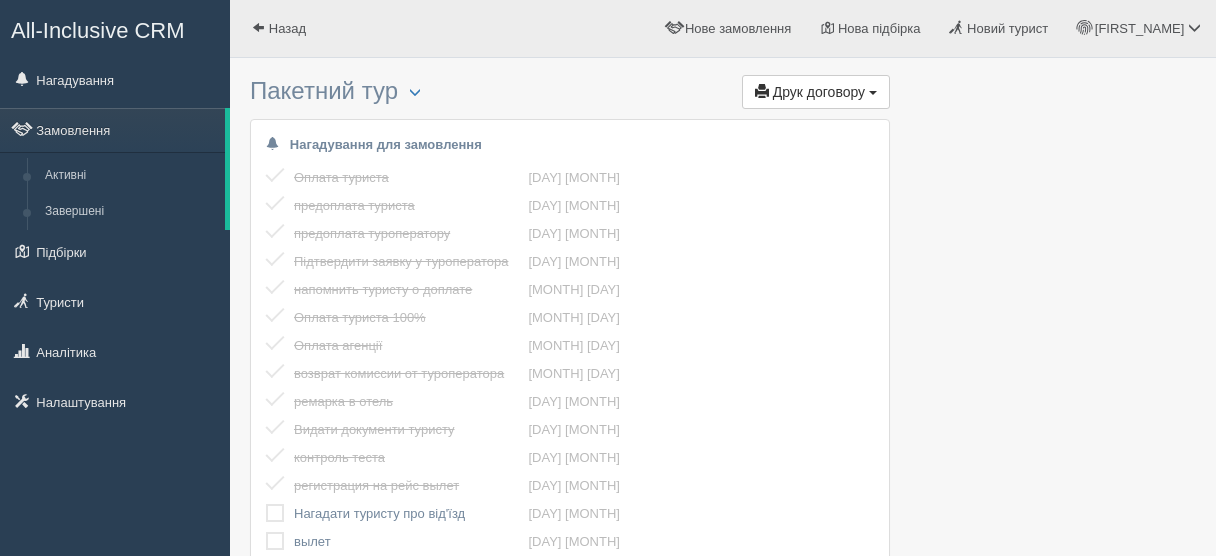 scroll, scrollTop: 160, scrollLeft: 0, axis: vertical 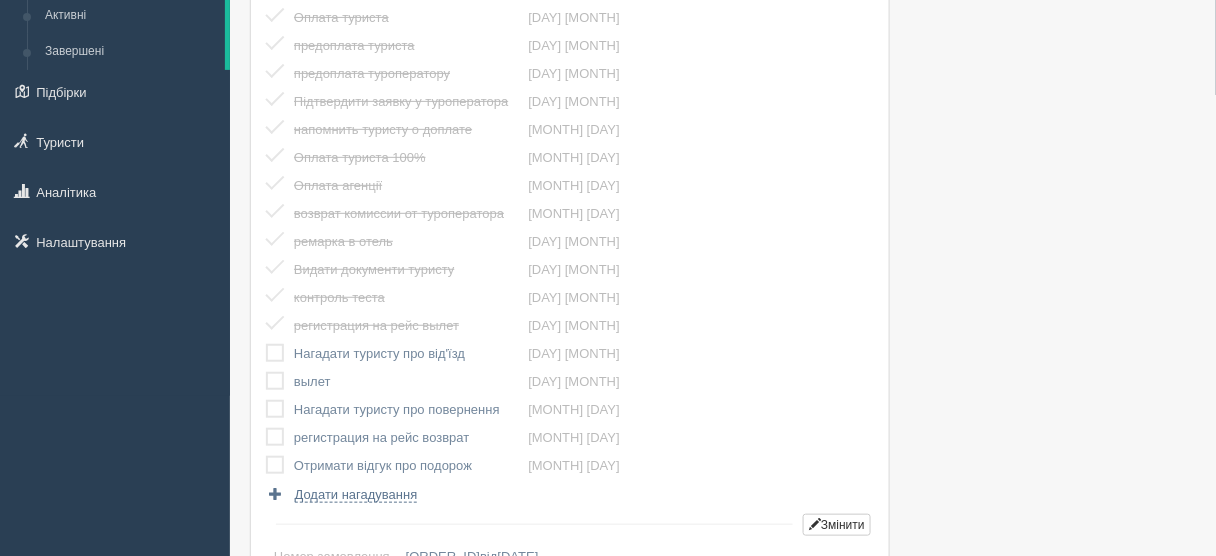drag, startPoint x: 277, startPoint y: 460, endPoint x: 281, endPoint y: 438, distance: 22.36068 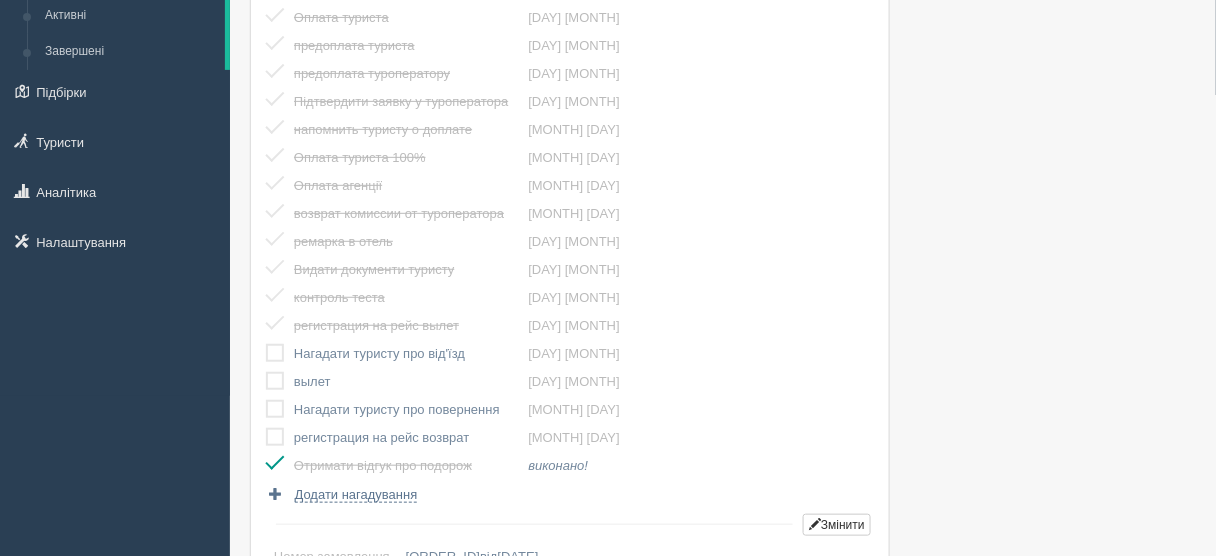click at bounding box center (266, 428) 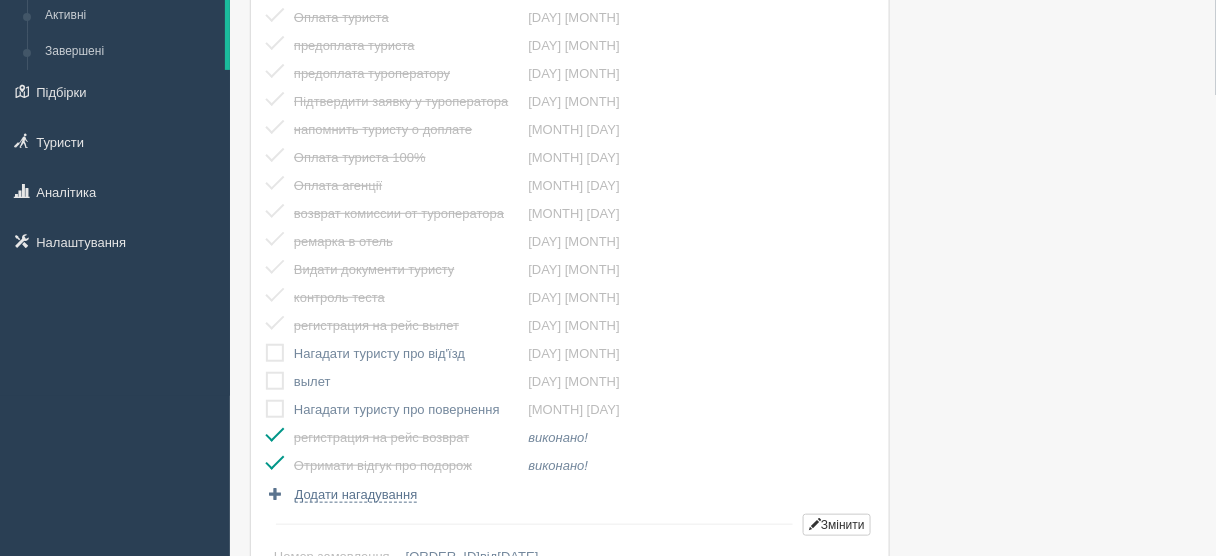 click at bounding box center (266, 400) 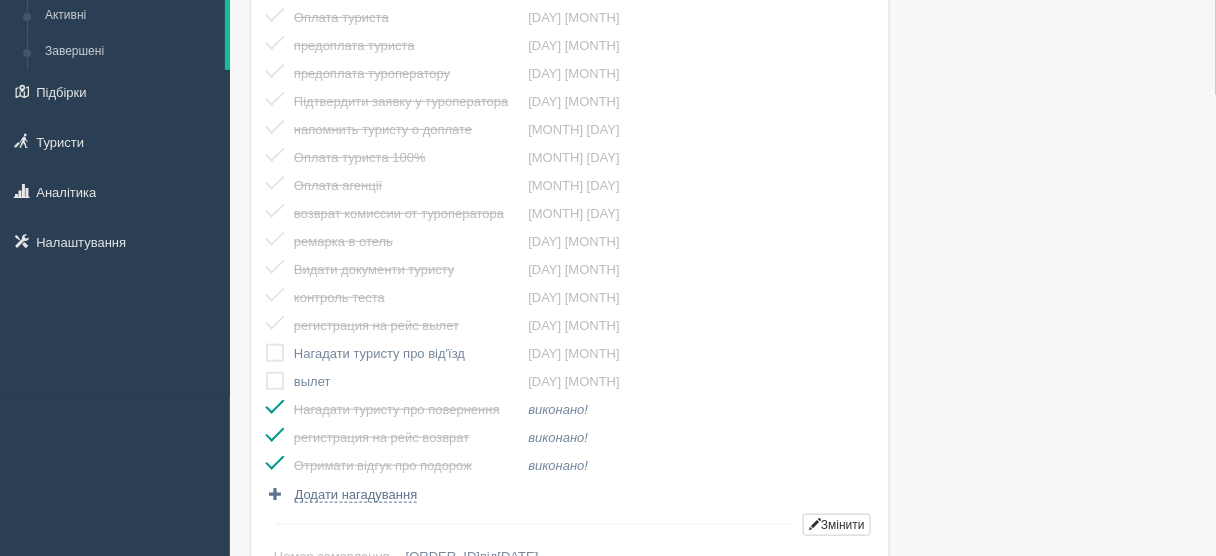click at bounding box center [266, 372] 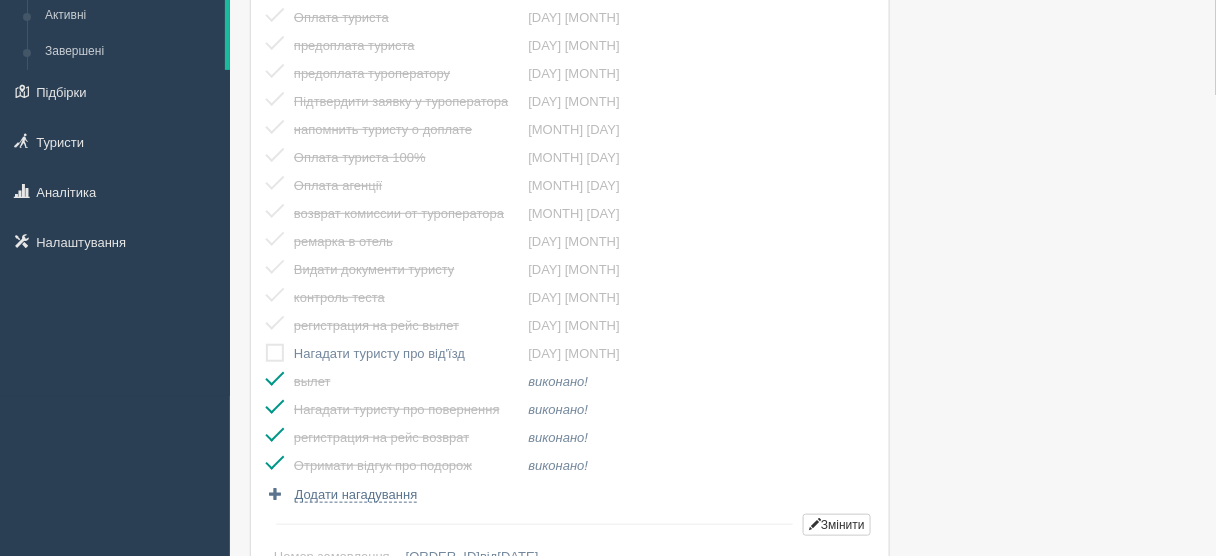 click at bounding box center [266, 344] 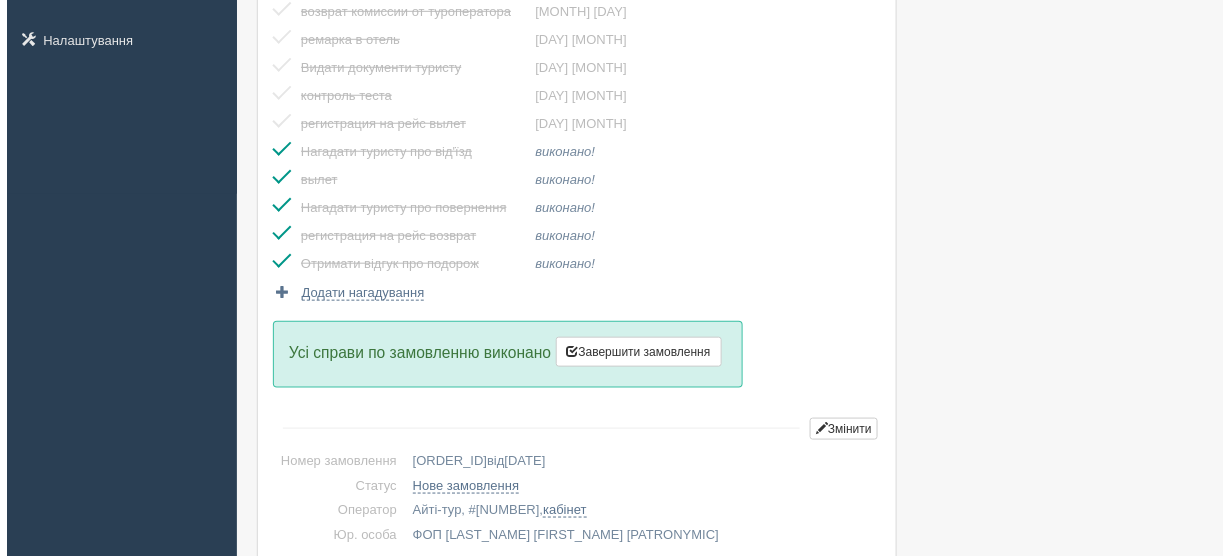 scroll, scrollTop: 400, scrollLeft: 0, axis: vertical 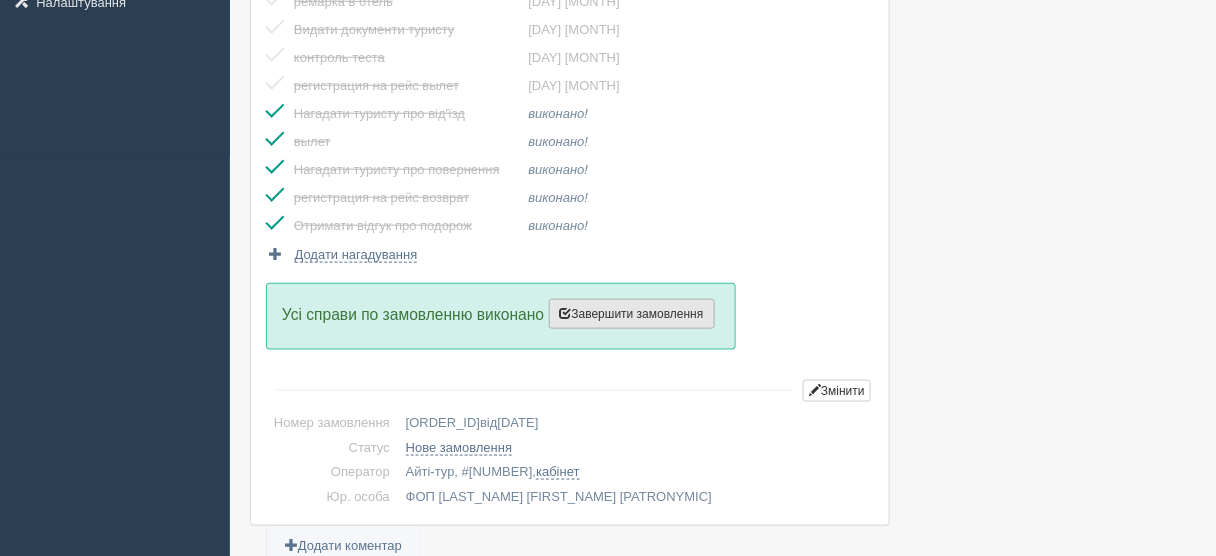 click on "Завершити замовлення
Активувати замовлення" at bounding box center (632, 314) 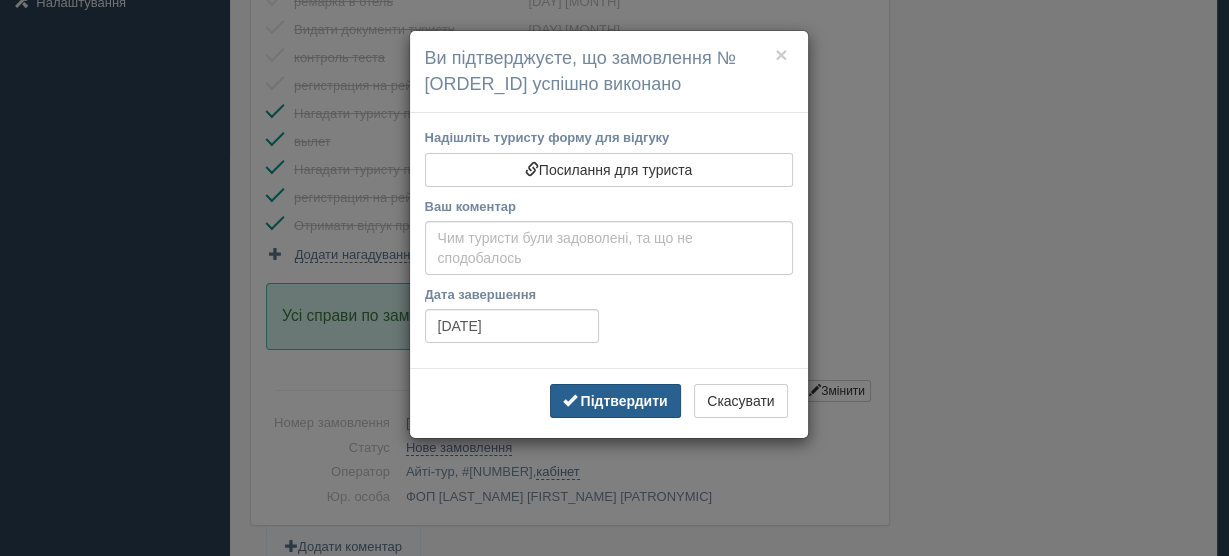 click on "Підтвердити" at bounding box center [623, 401] 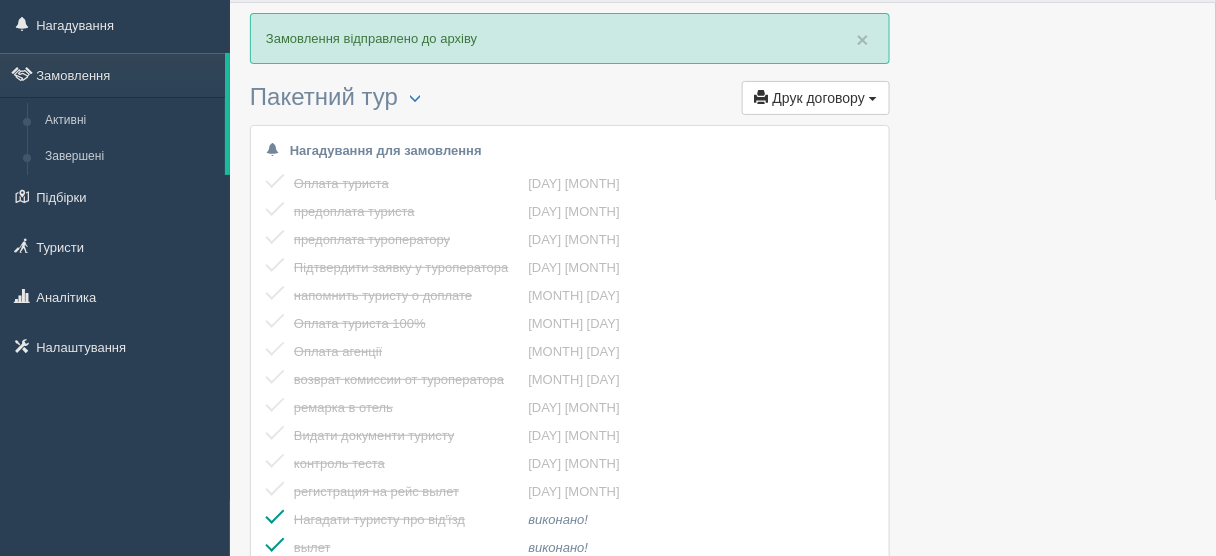 scroll, scrollTop: 0, scrollLeft: 0, axis: both 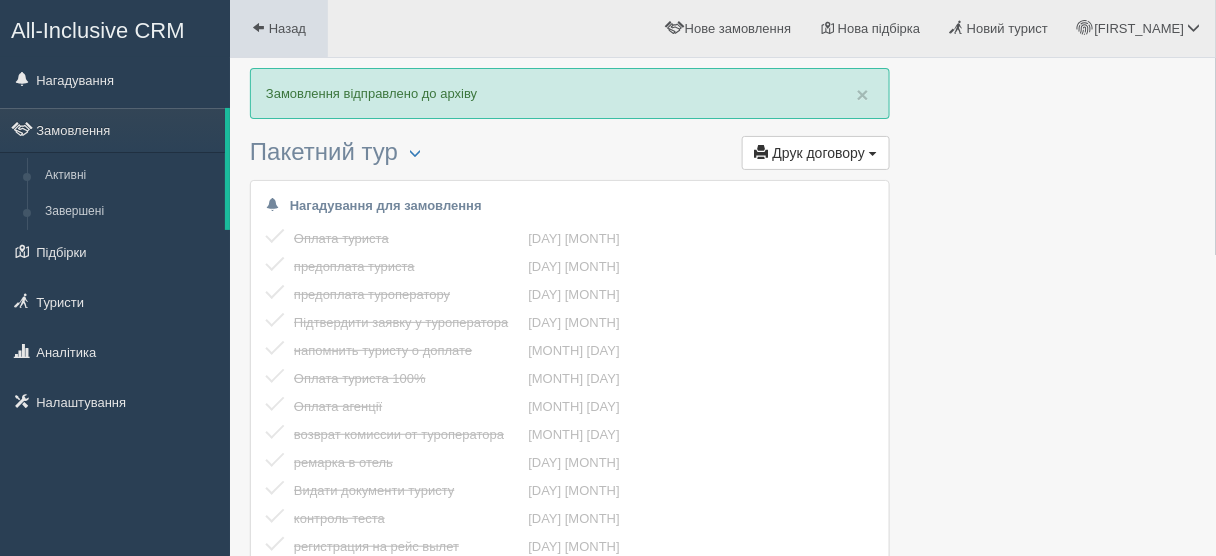 click at bounding box center [258, 27] 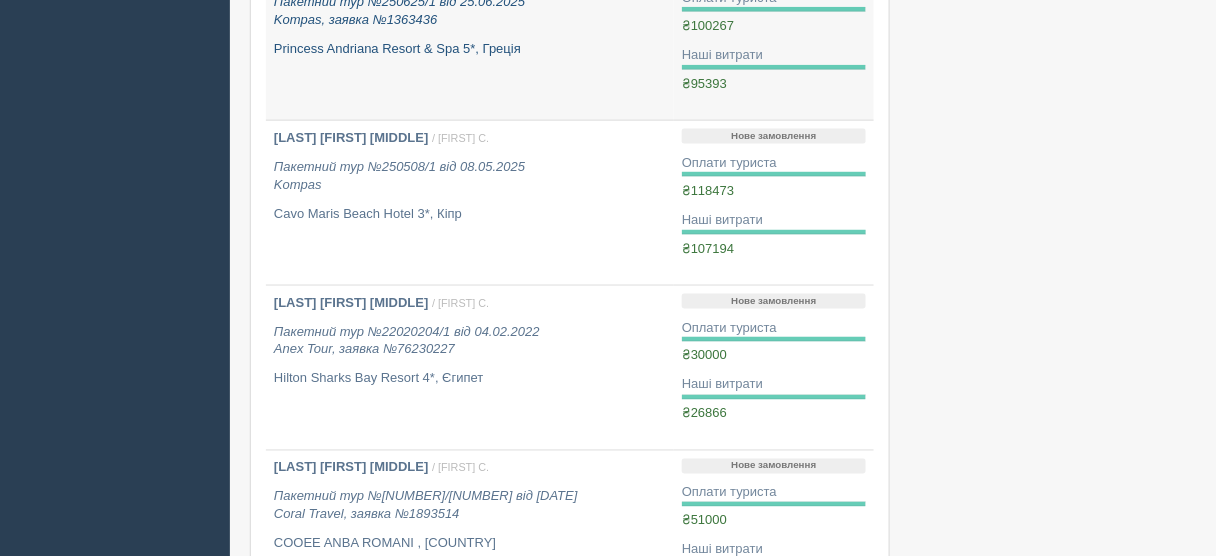 scroll, scrollTop: 640, scrollLeft: 0, axis: vertical 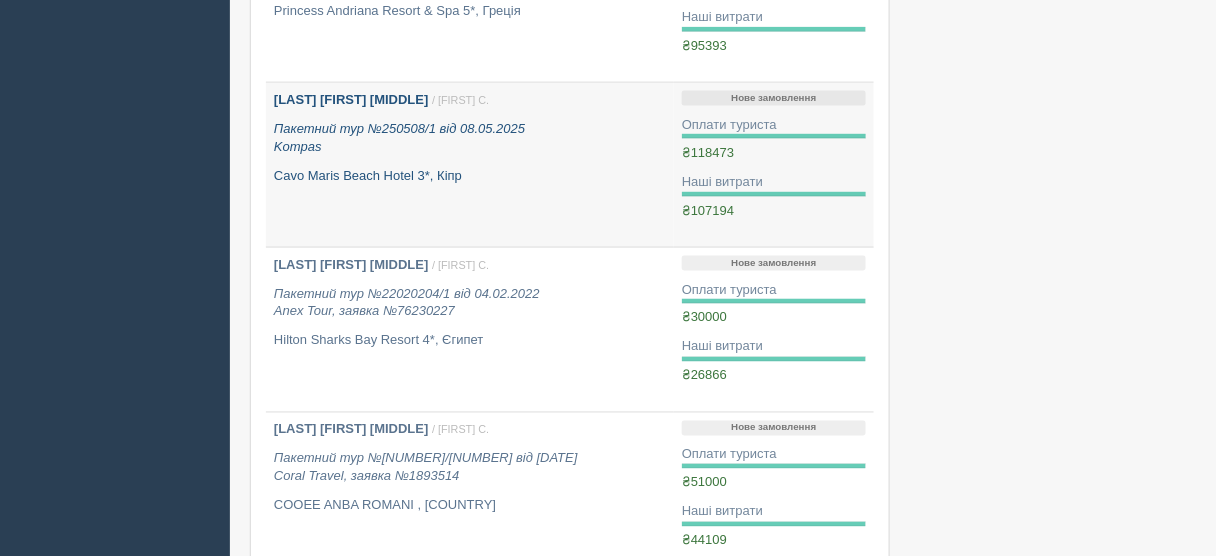 click on "Пакетний тур №[NUMBER]/[NUMBER] від [DATE] Kompas" at bounding box center (470, 138) 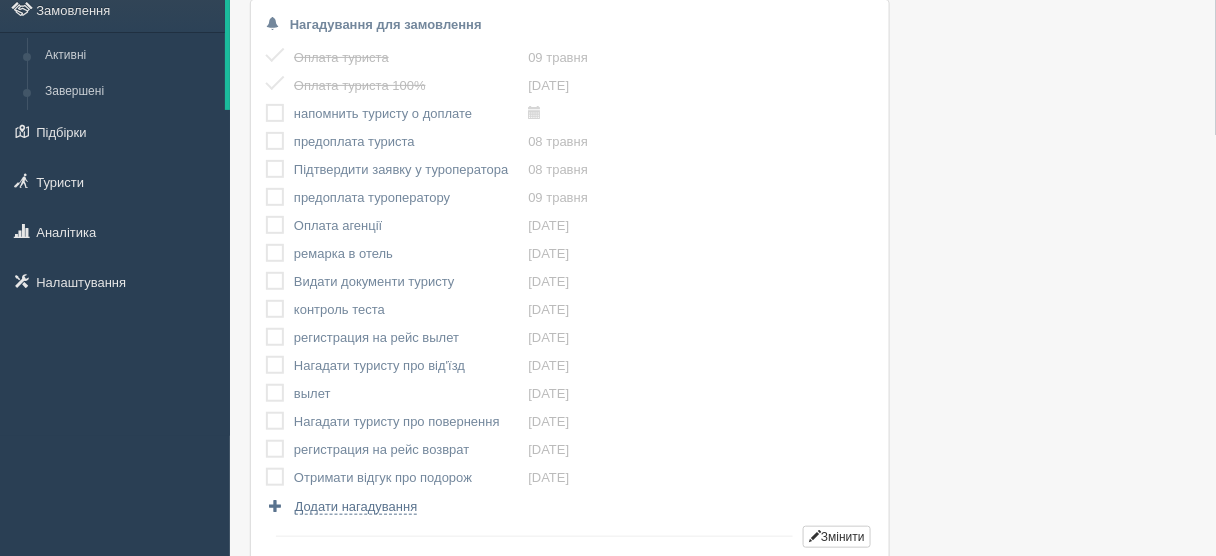 scroll, scrollTop: 160, scrollLeft: 0, axis: vertical 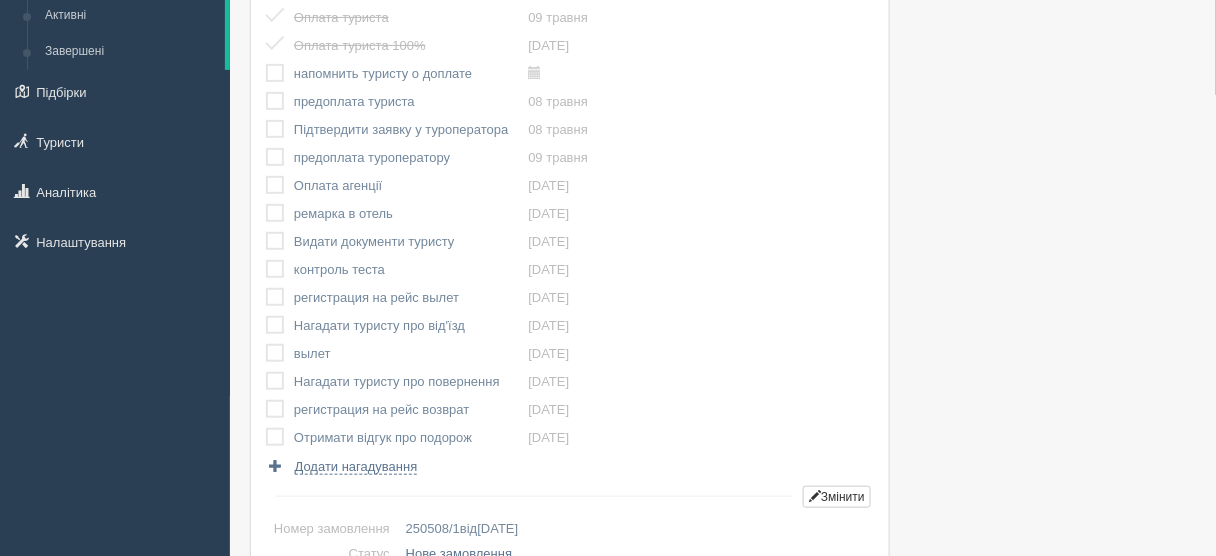 click at bounding box center (266, 64) 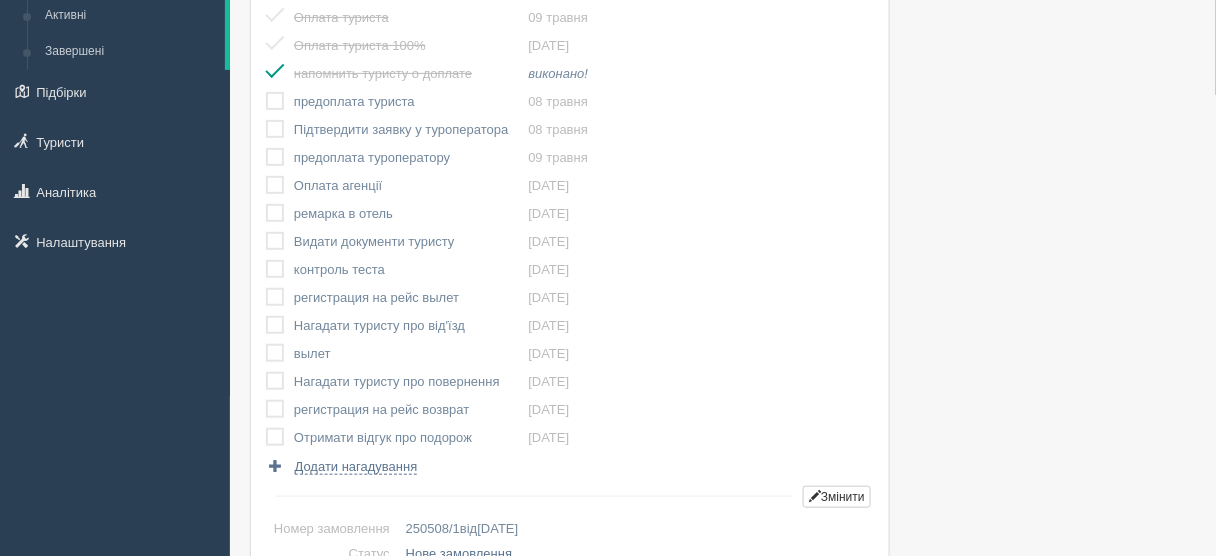 click at bounding box center (266, 92) 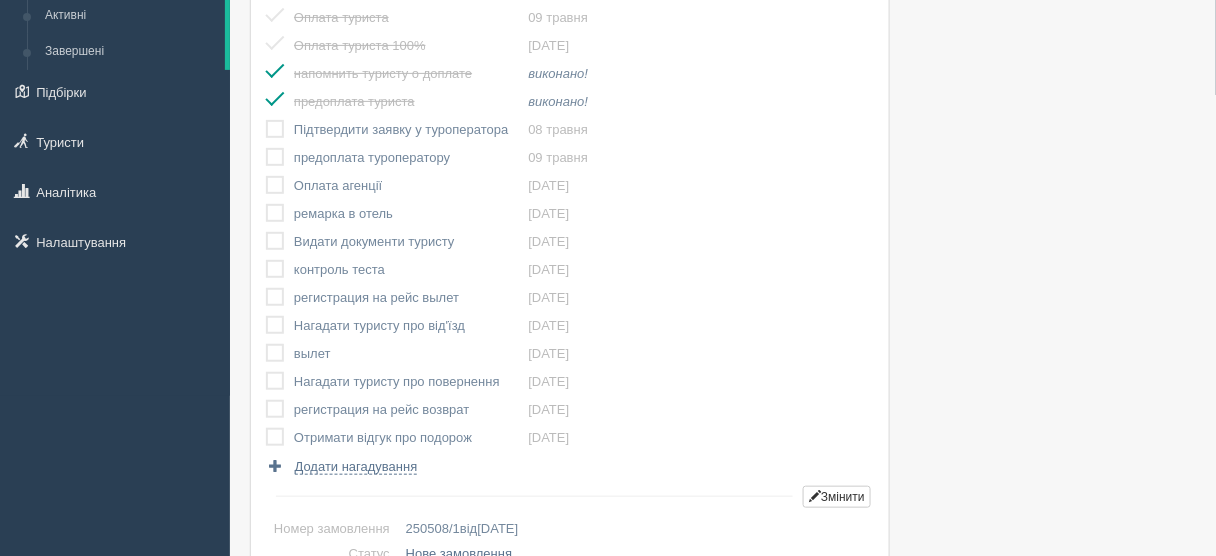 click at bounding box center (266, 120) 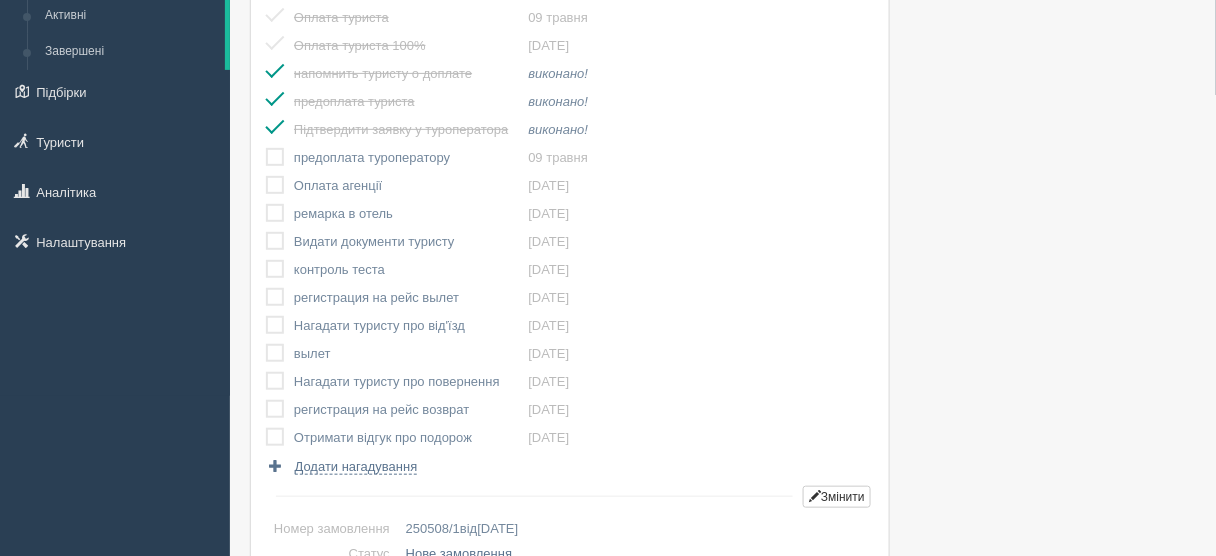 click at bounding box center (266, 148) 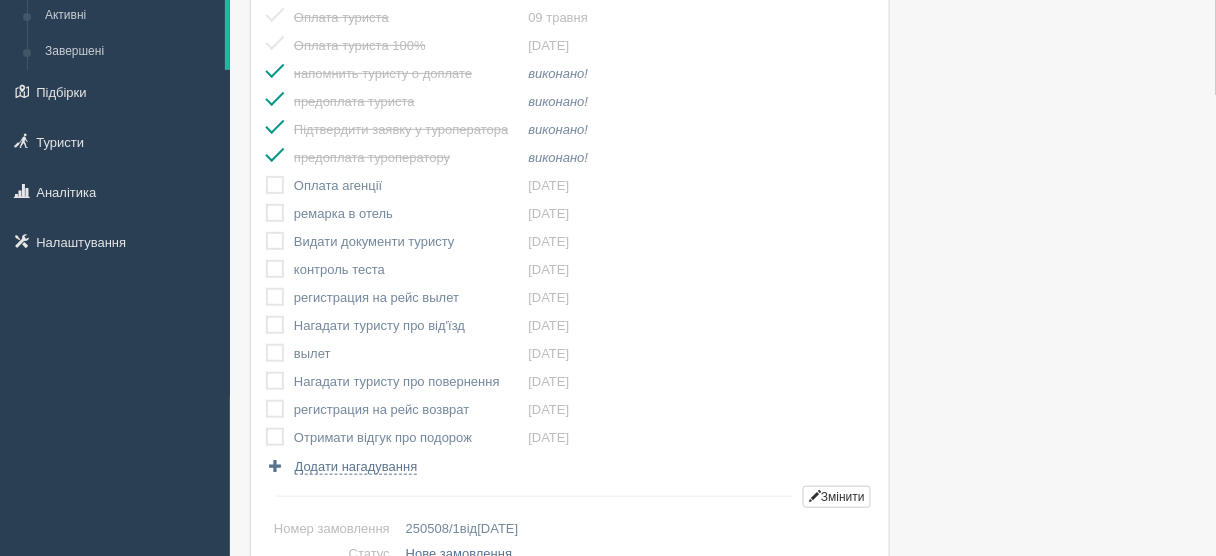 click at bounding box center [266, 176] 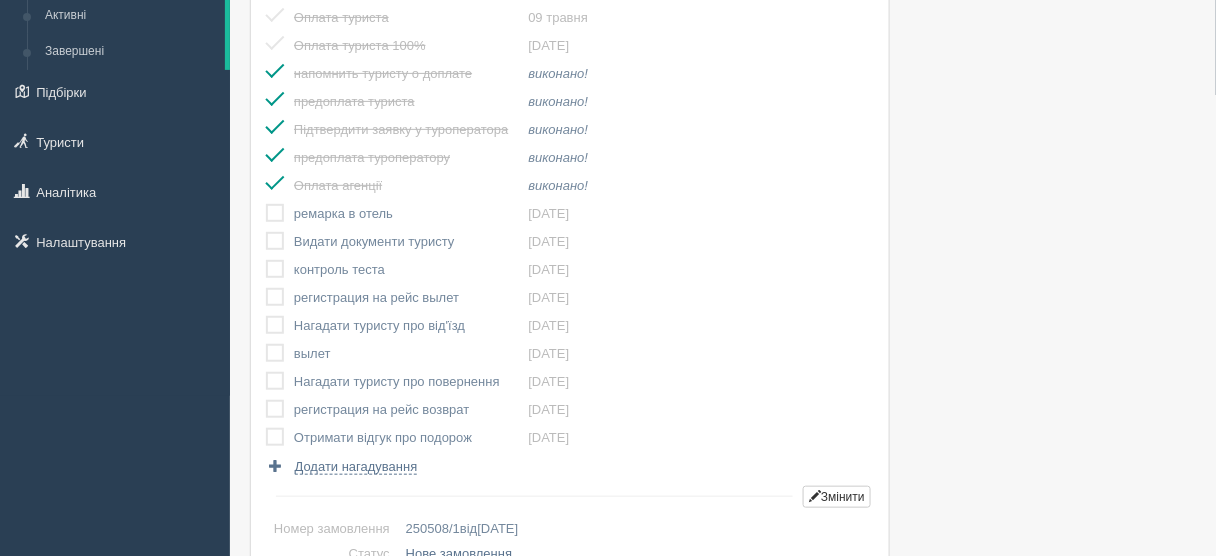 click at bounding box center [266, 204] 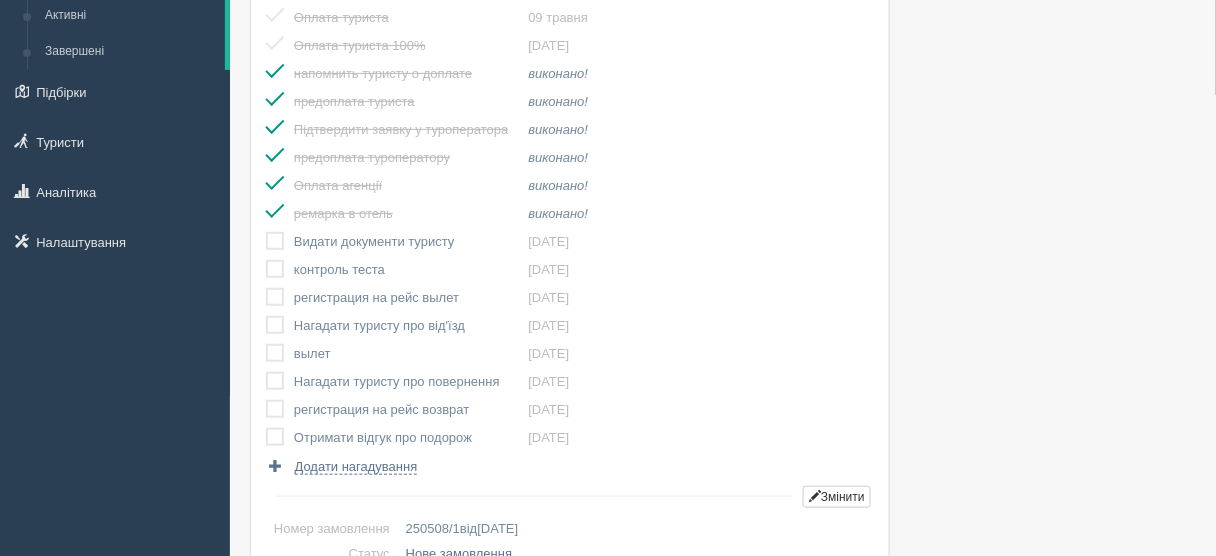 click at bounding box center (266, 232) 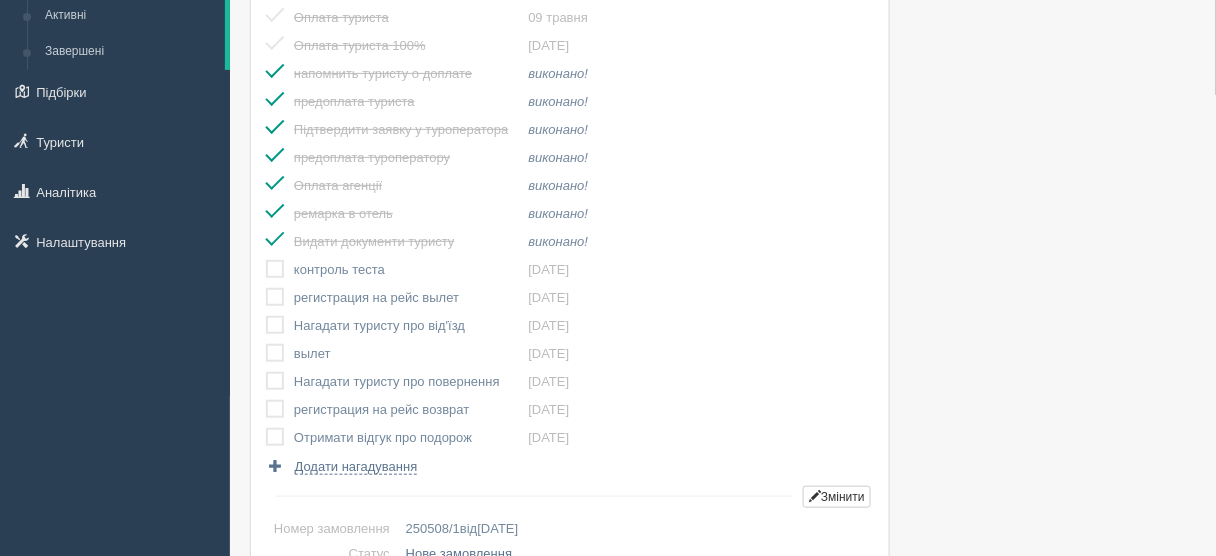 click at bounding box center [266, 260] 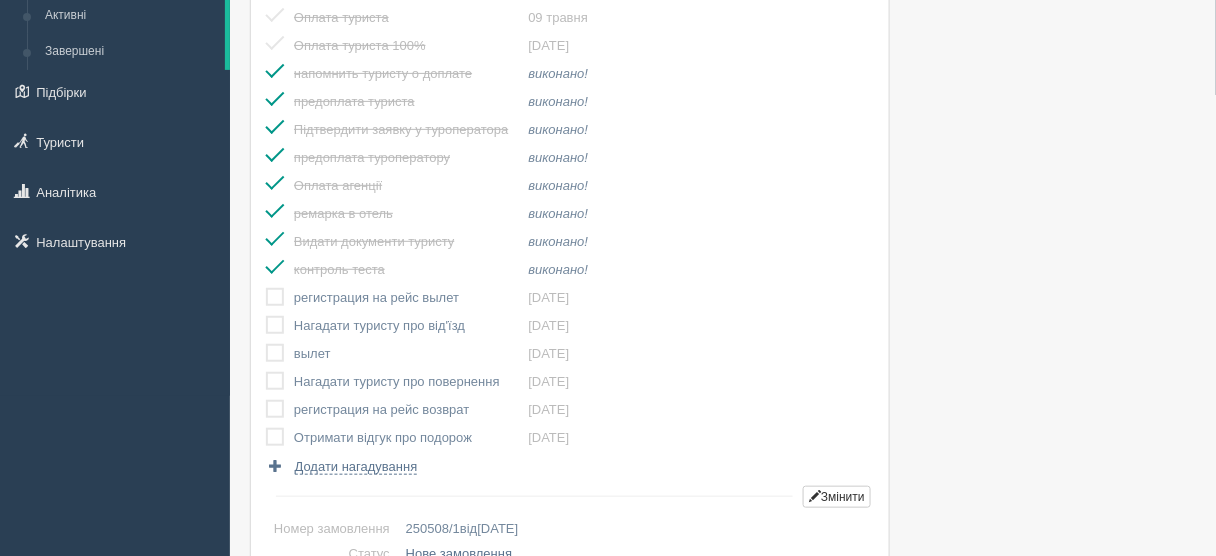 drag, startPoint x: 280, startPoint y: 289, endPoint x: 279, endPoint y: 315, distance: 26.019224 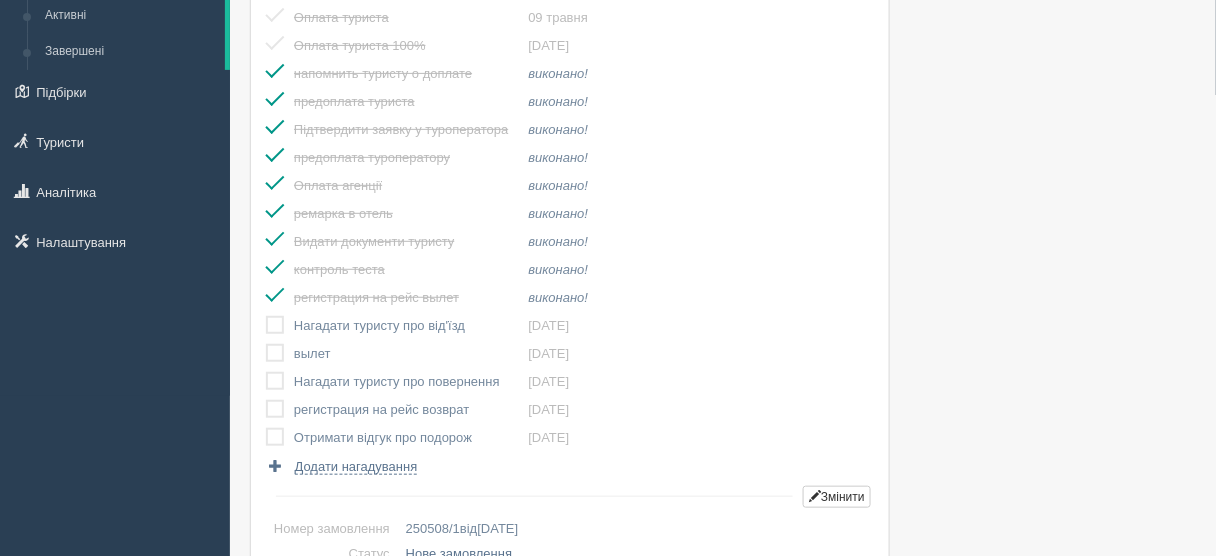 click at bounding box center (266, 316) 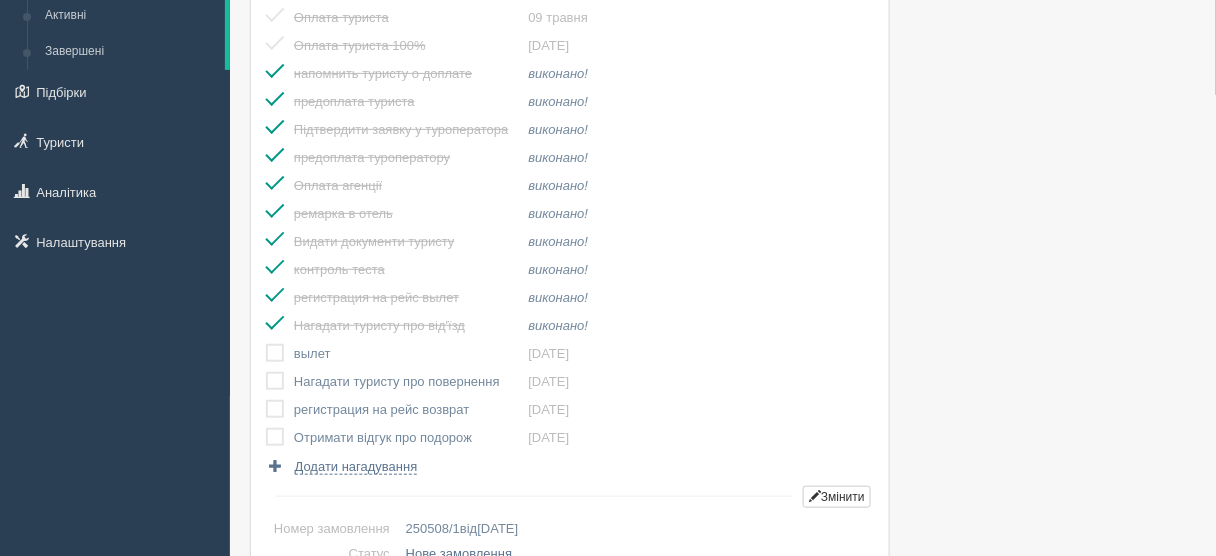 click at bounding box center [266, 344] 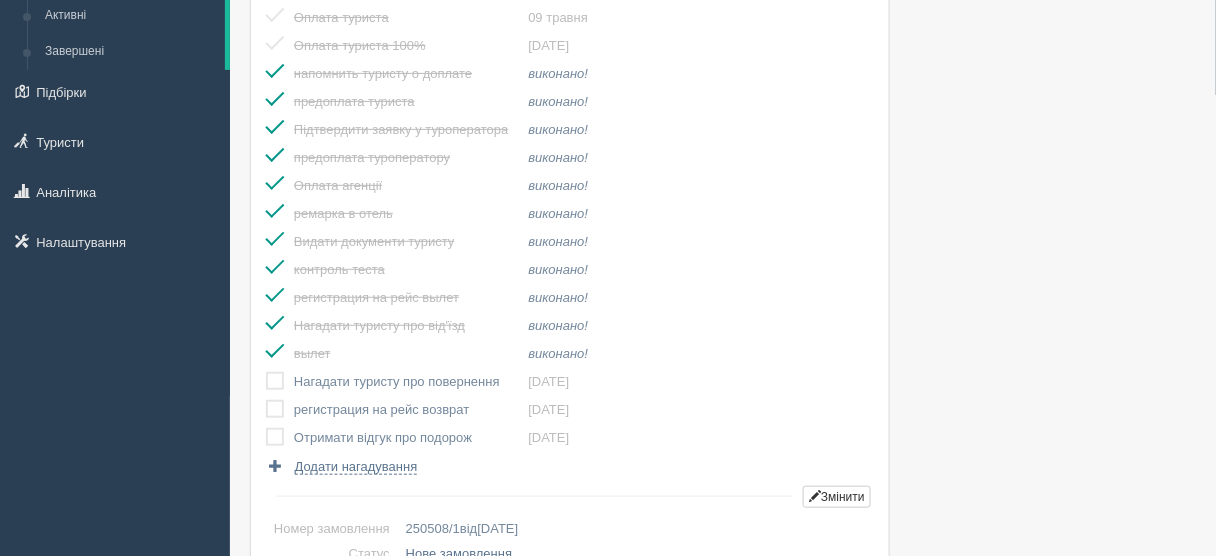 click at bounding box center (266, 372) 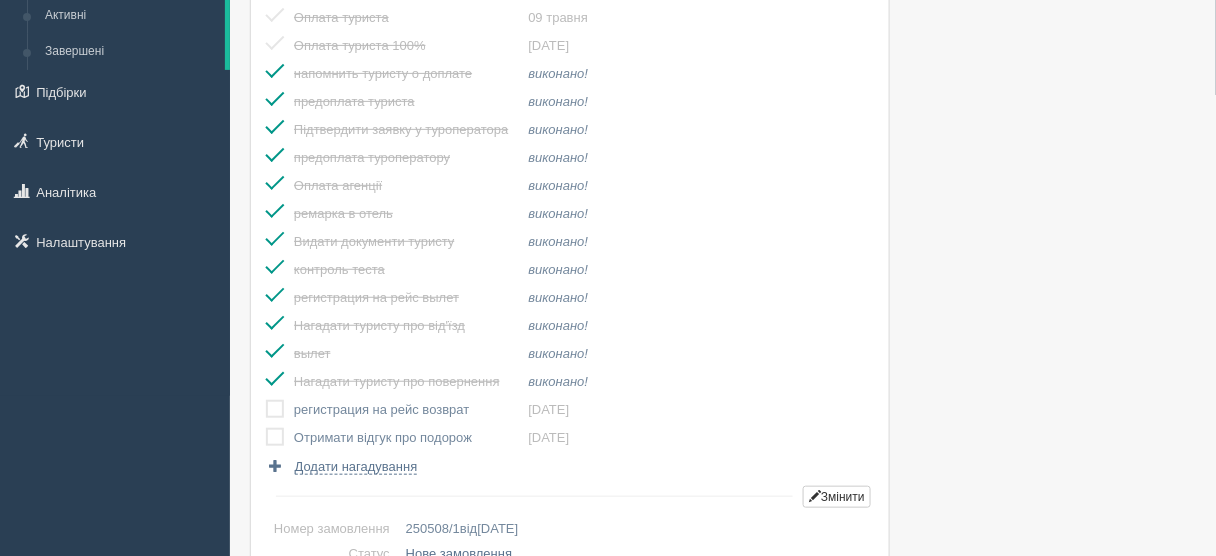 click at bounding box center [266, 400] 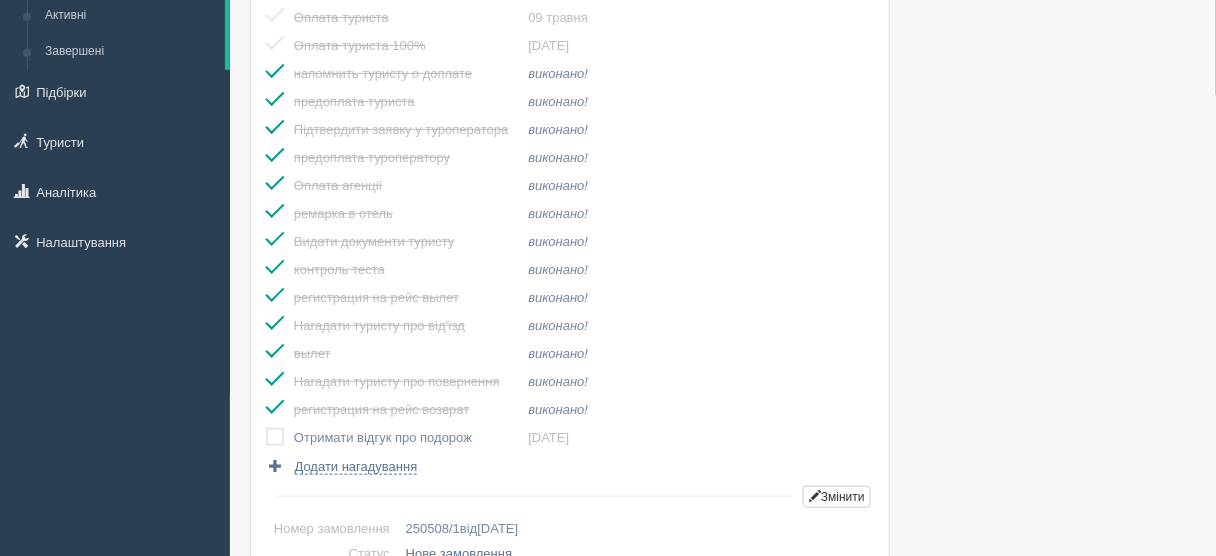 click at bounding box center (266, 428) 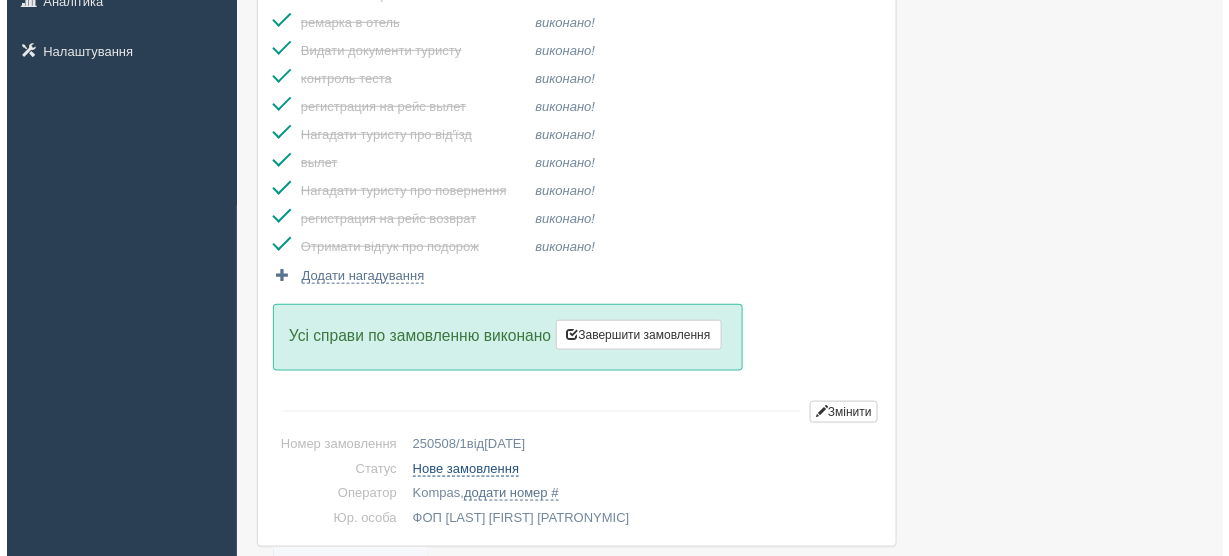 scroll, scrollTop: 400, scrollLeft: 0, axis: vertical 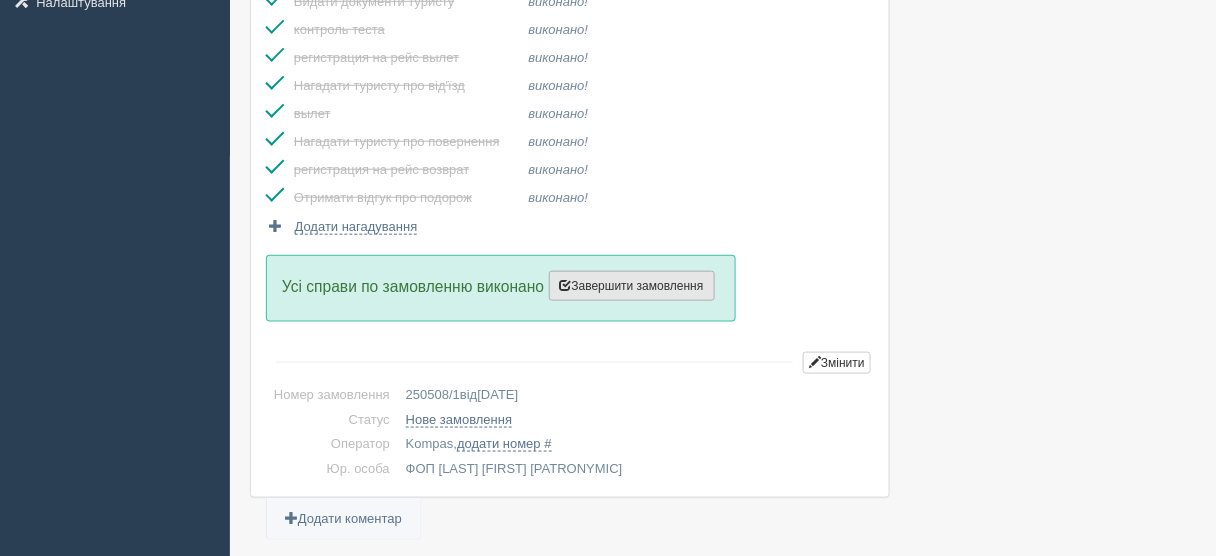 click on "Завершити замовлення" at bounding box center (632, 286) 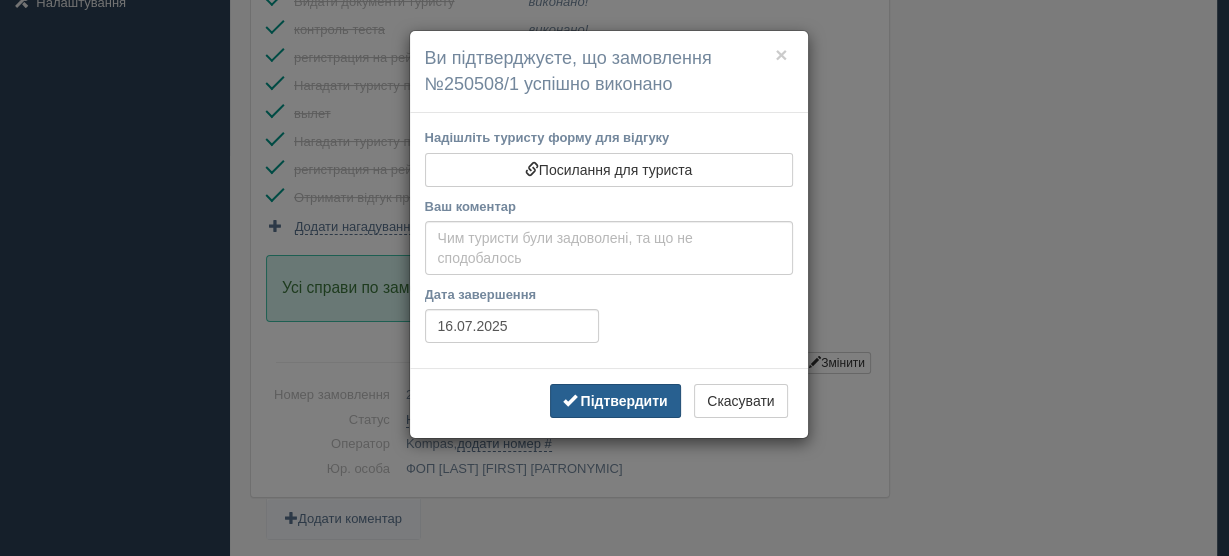 click on "Підтвердити" at bounding box center (623, 401) 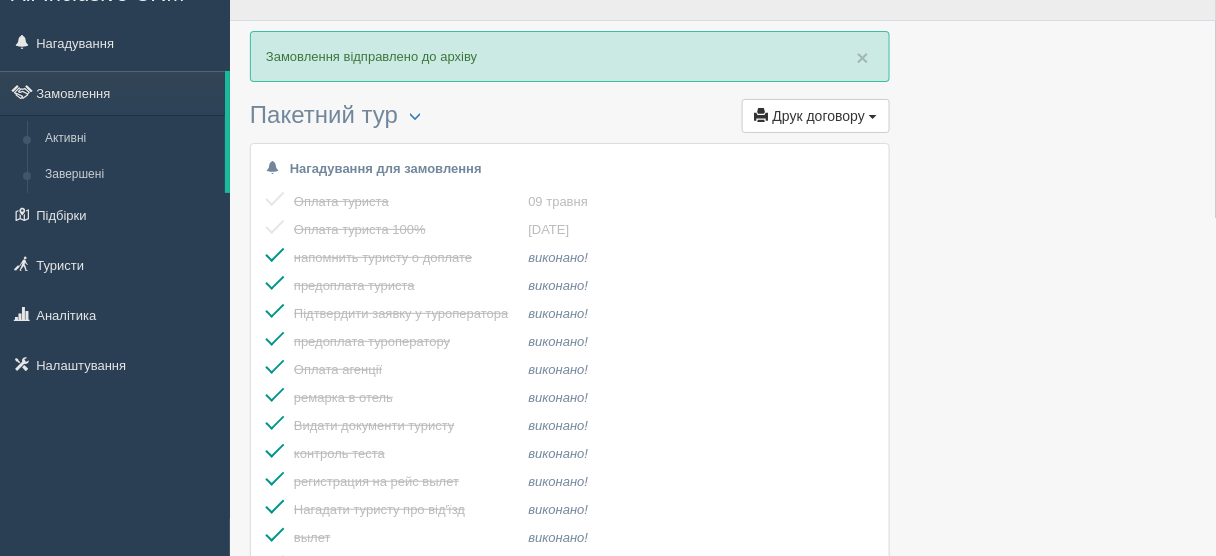 scroll, scrollTop: 0, scrollLeft: 0, axis: both 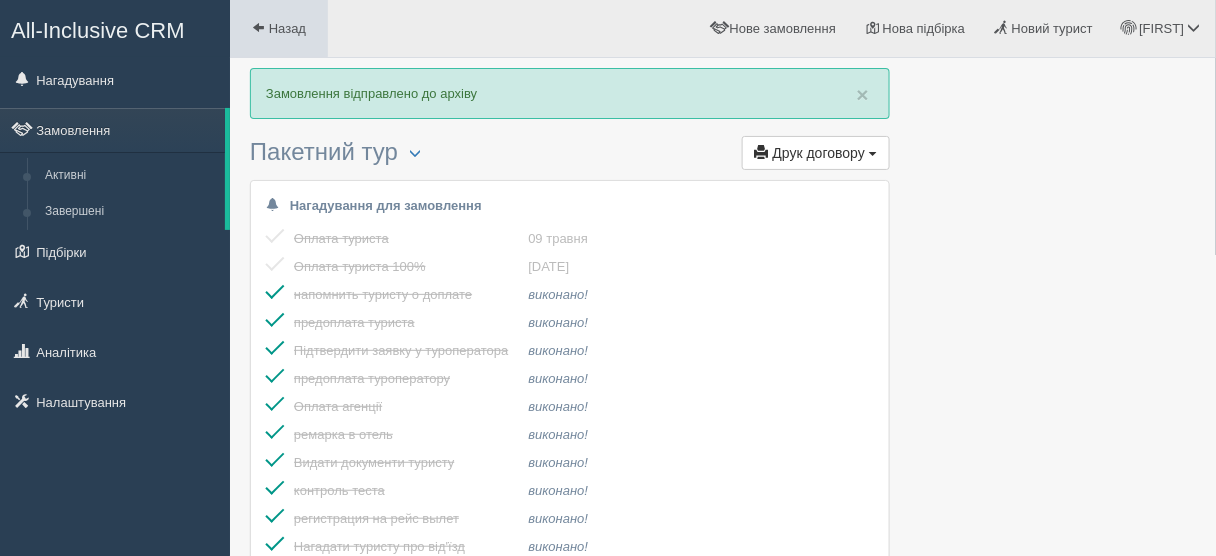 click on "Назад" at bounding box center (279, 28) 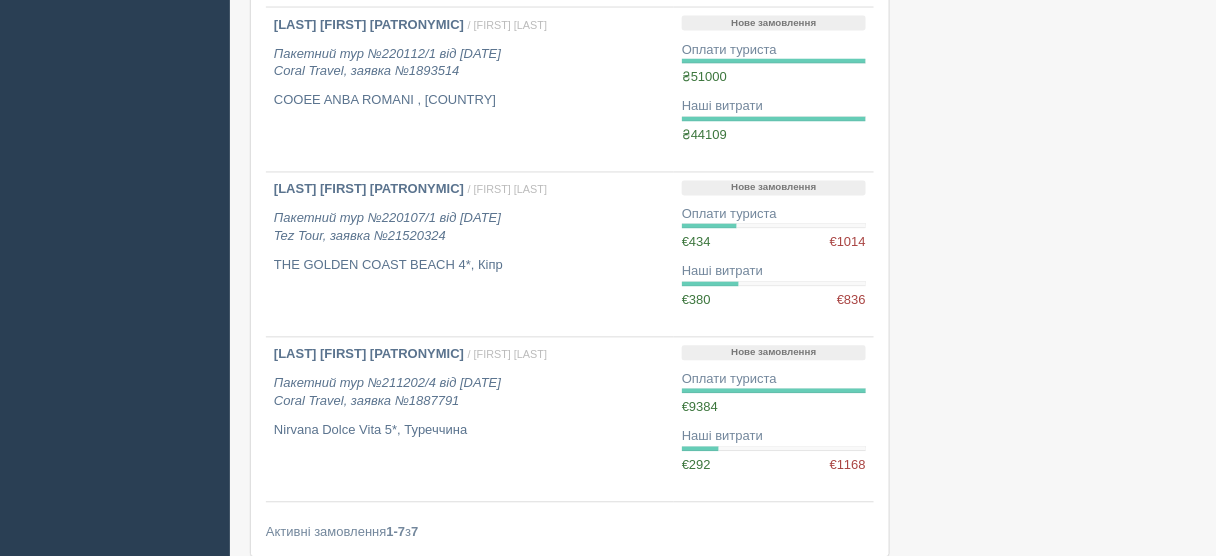 scroll, scrollTop: 960, scrollLeft: 0, axis: vertical 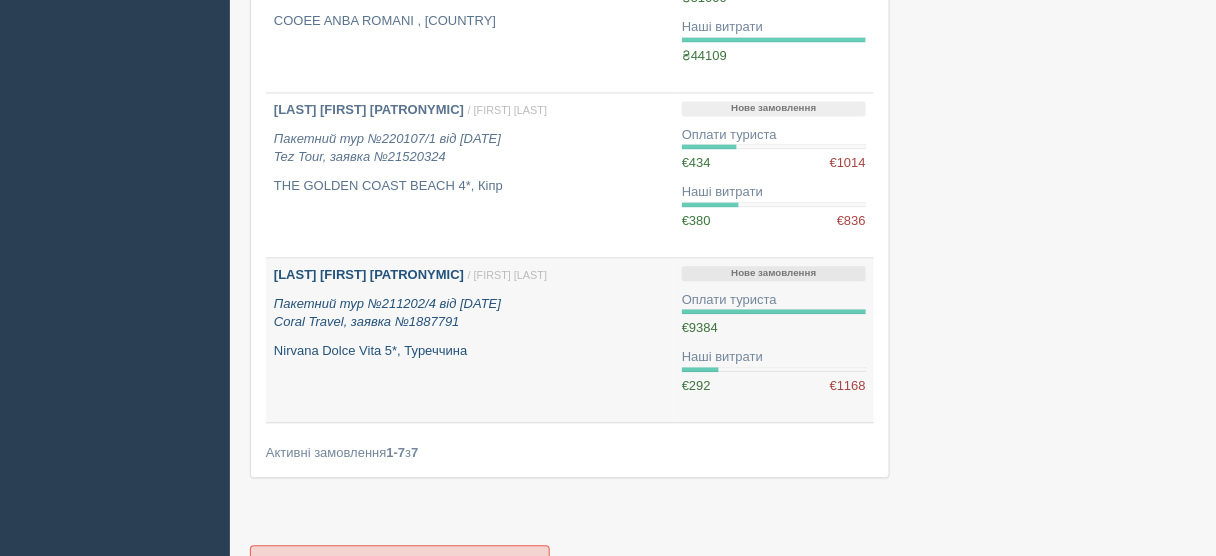 click on "[LAST] [FIRST] [PATRONYMIC]
/ [FIRST] [LAST]
Пакетний тур №211202/4 від [DATE]
Coral Travel, заявка №1887791
Nirvana Dolce Vita 5*, [COUNTRY]" at bounding box center [470, 313] 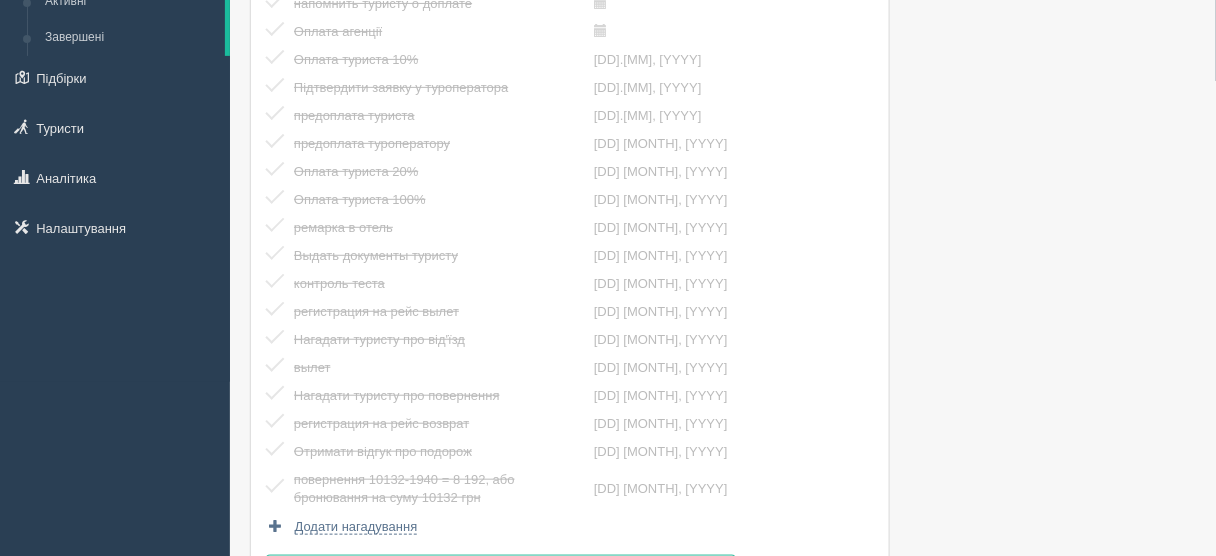 scroll, scrollTop: 0, scrollLeft: 0, axis: both 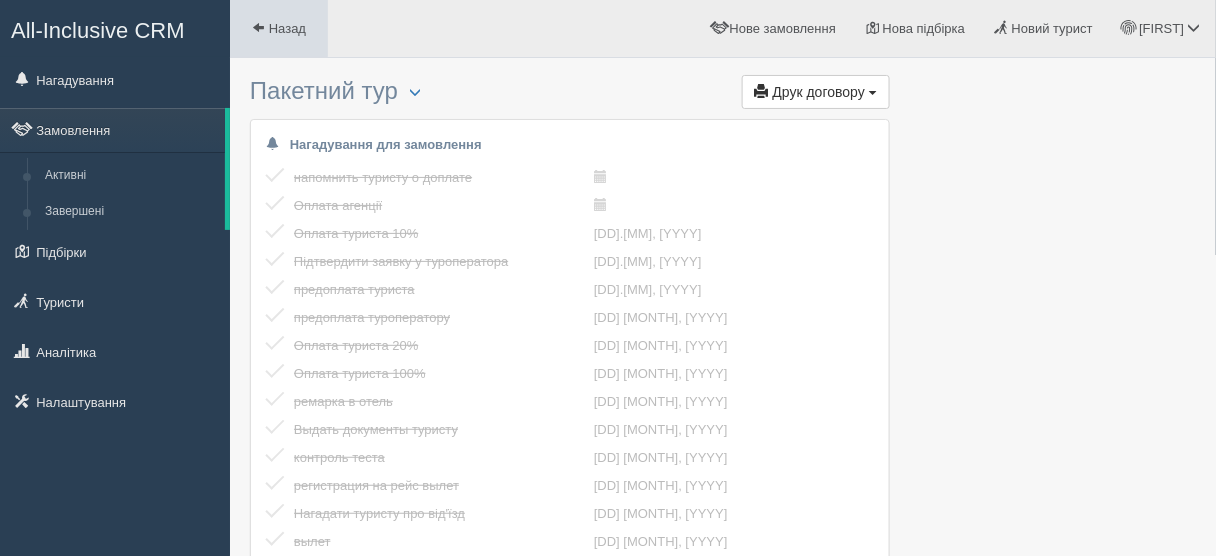 click at bounding box center [258, 27] 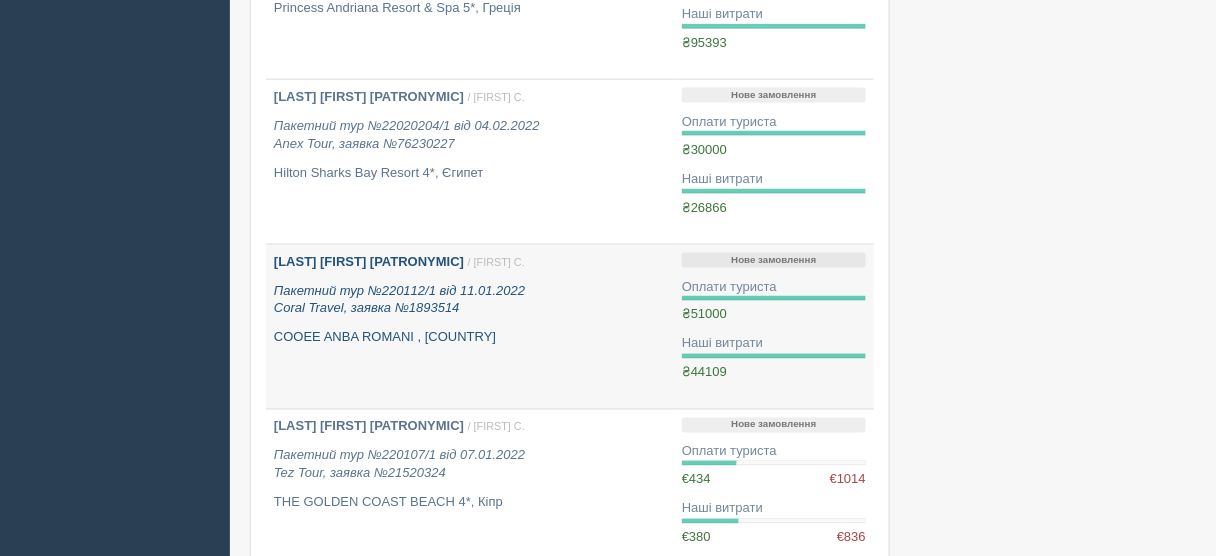 scroll, scrollTop: 640, scrollLeft: 0, axis: vertical 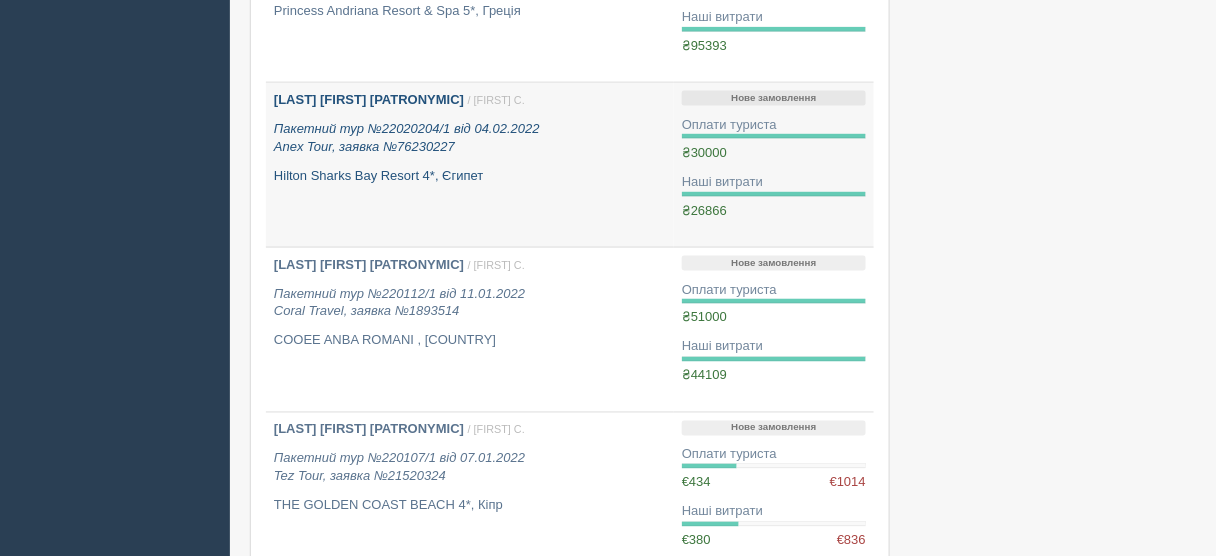 click on "Пакетний тур №22020204/1 від 04.02.2022
Anex Tour, заявка №76230227" at bounding box center (407, 138) 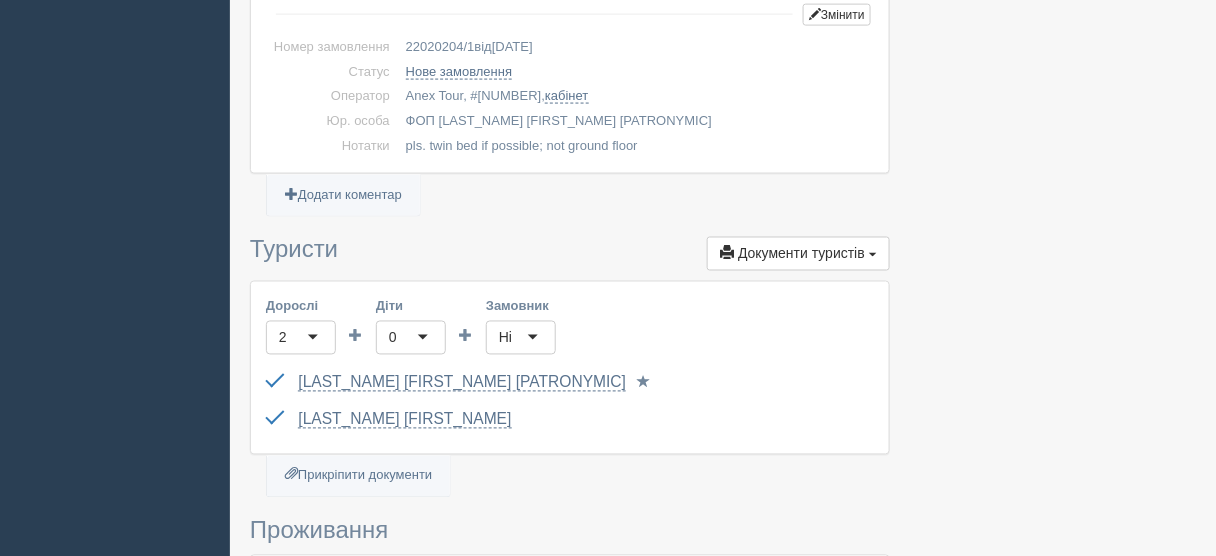 scroll, scrollTop: 800, scrollLeft: 0, axis: vertical 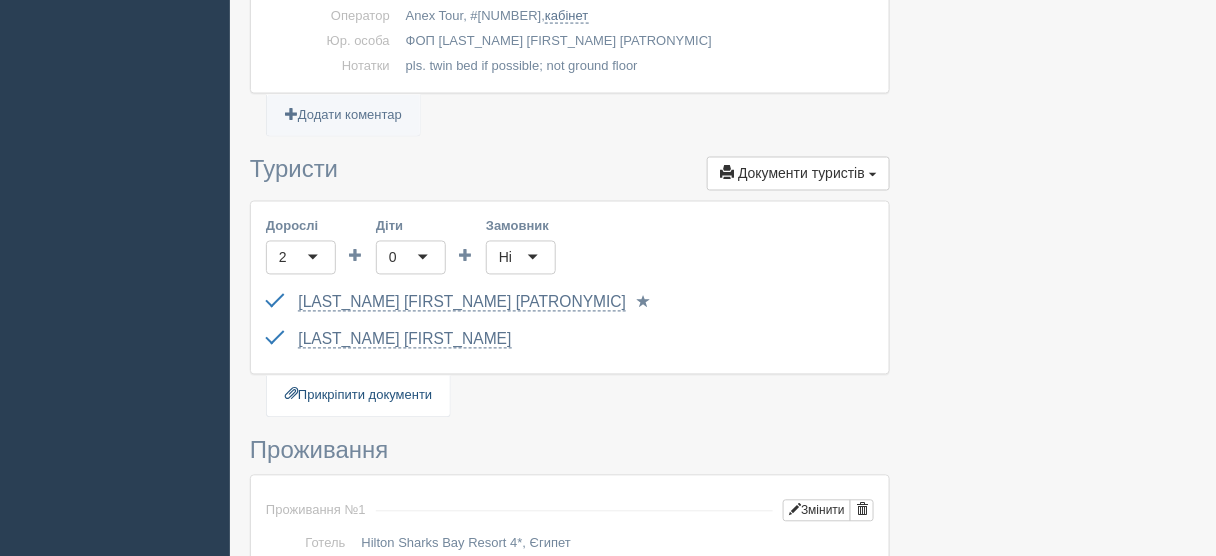 click on "Прикріпити документи" at bounding box center [358, 396] 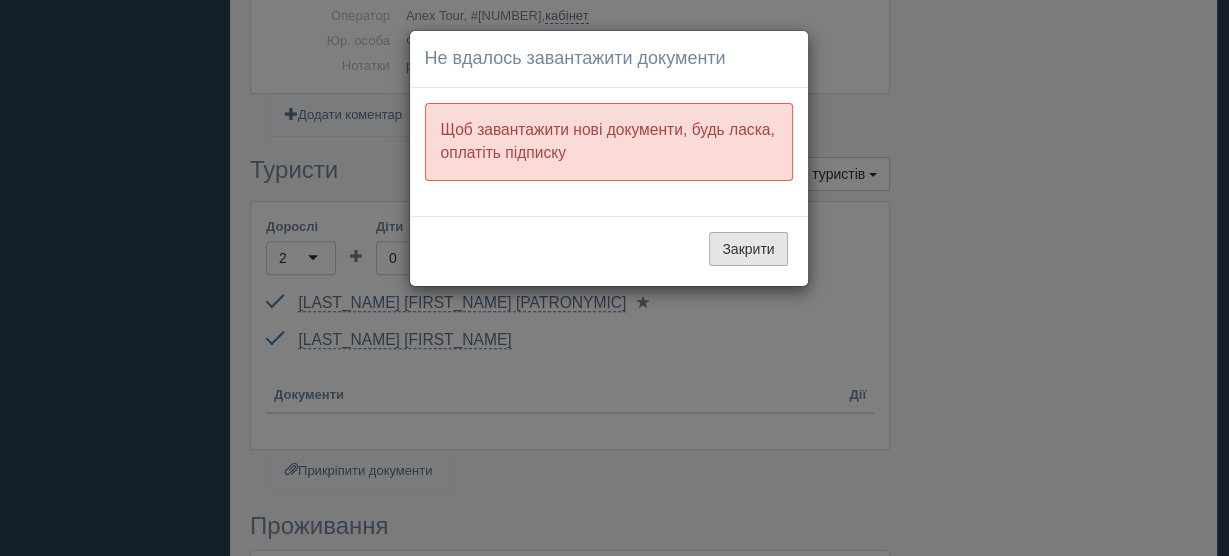 click on "Закрити" at bounding box center (748, 249) 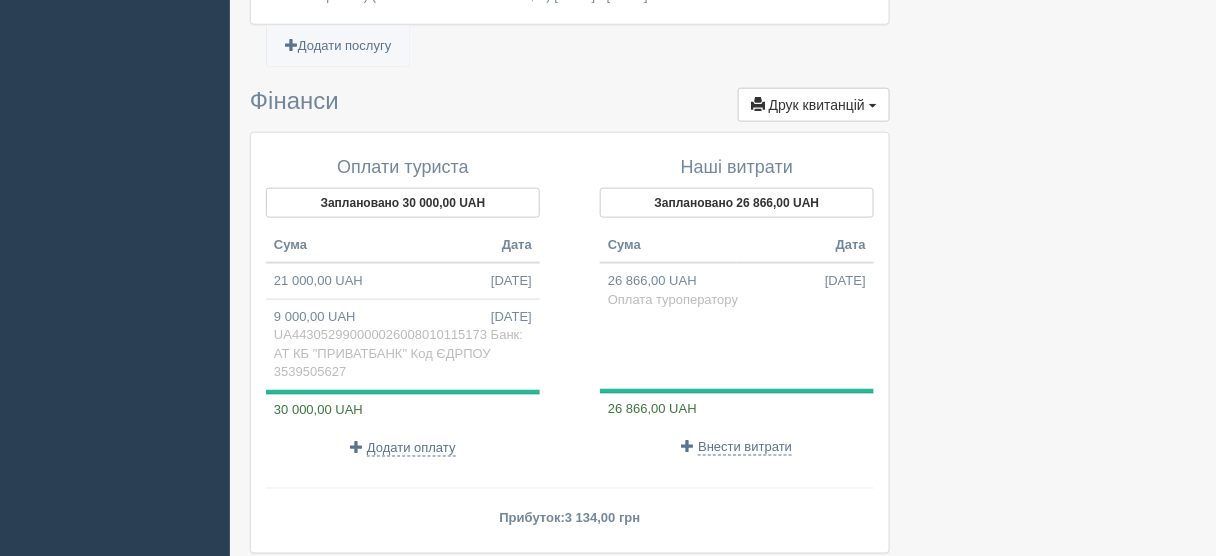 scroll, scrollTop: 2400, scrollLeft: 0, axis: vertical 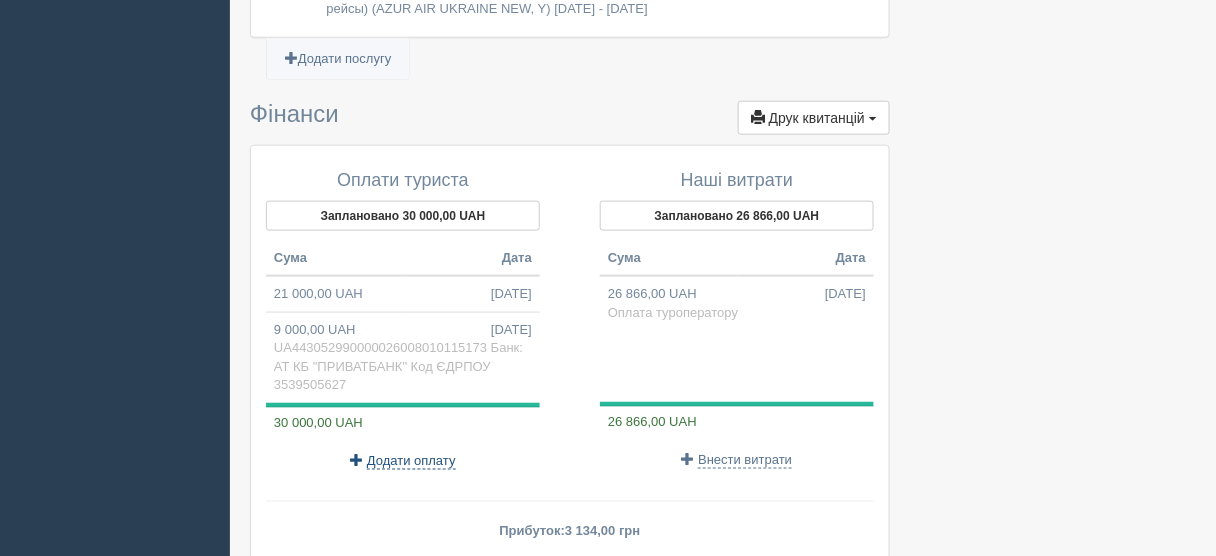 click on "Додати оплату" at bounding box center [411, 462] 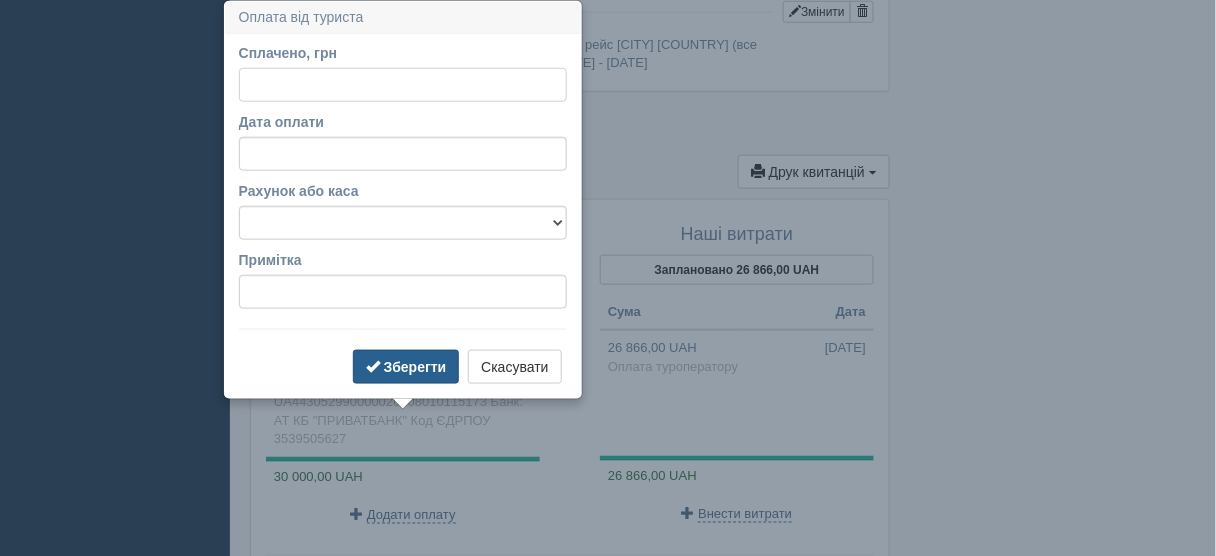 scroll, scrollTop: 2346, scrollLeft: 0, axis: vertical 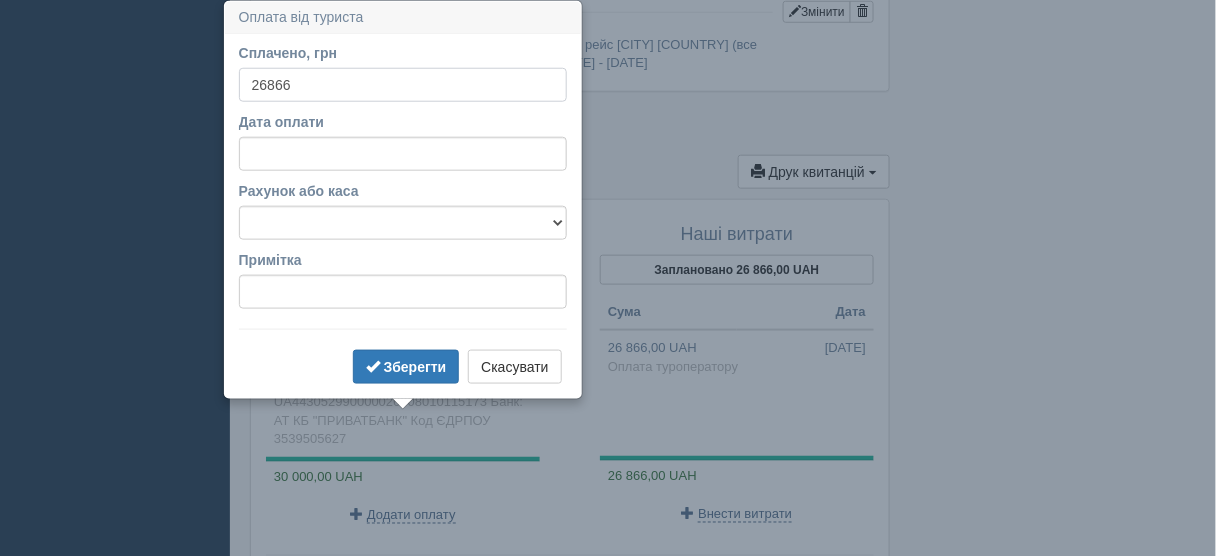 type on "26866" 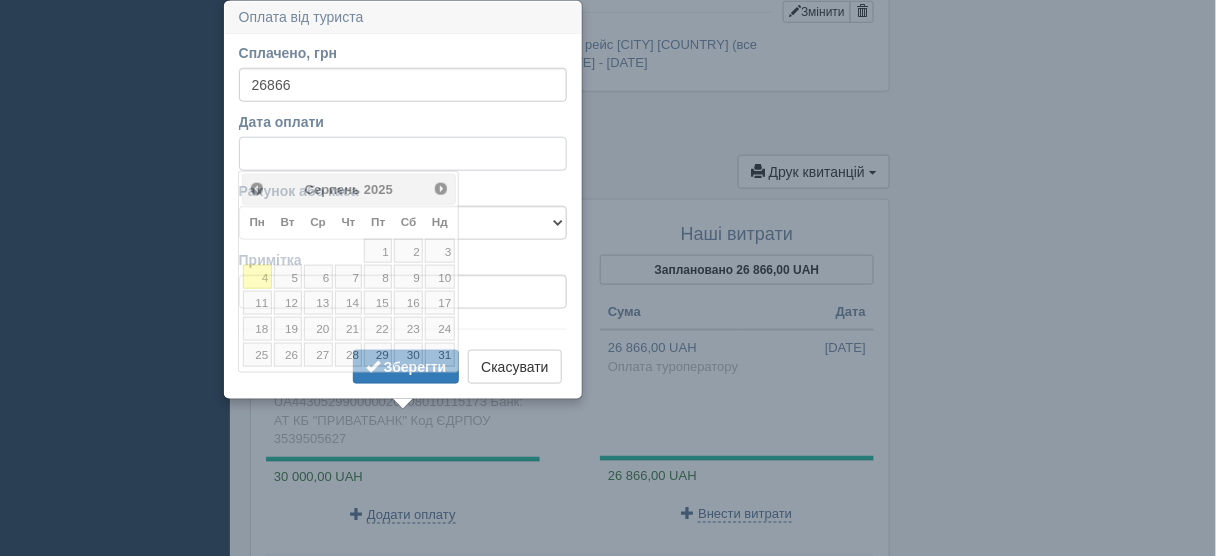 click on "Дата оплати" at bounding box center [403, 154] 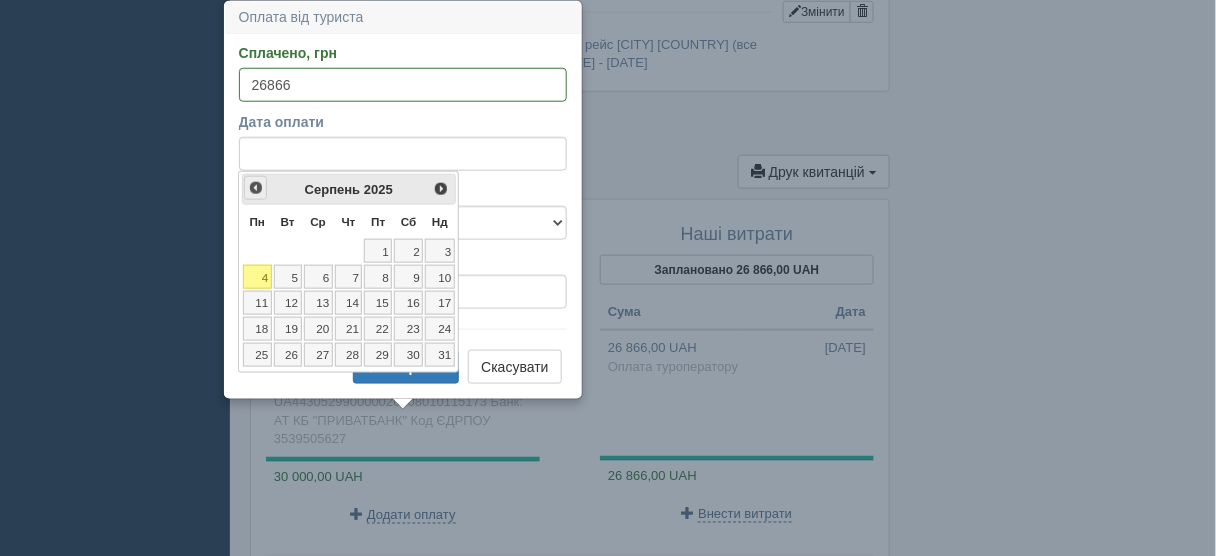 click on "<Попер" at bounding box center [256, 188] 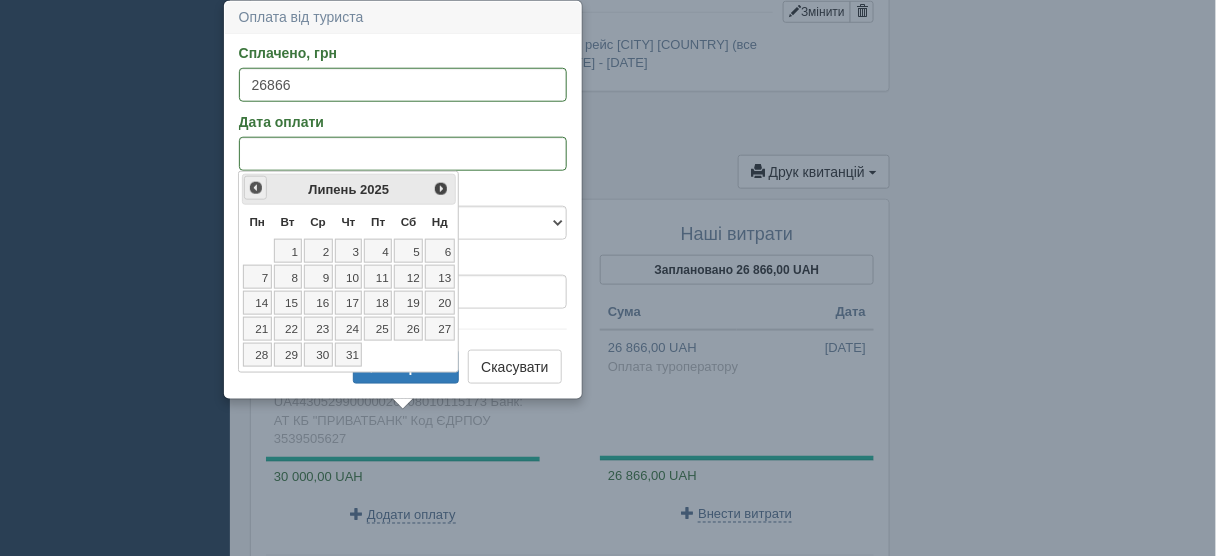 click on "<Попер" at bounding box center (256, 188) 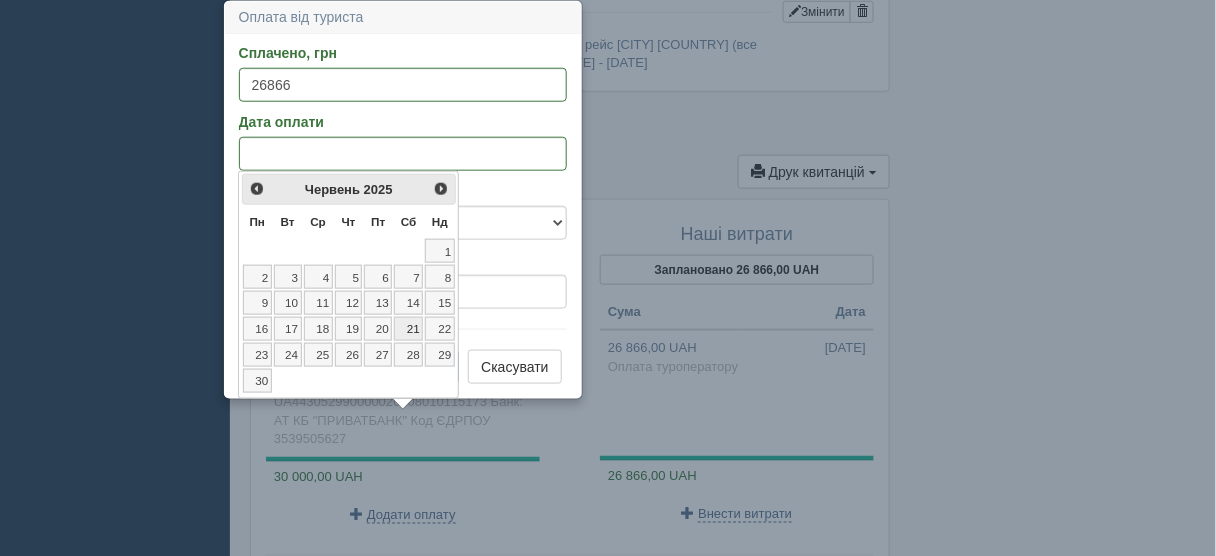 click on "21" at bounding box center [408, 329] 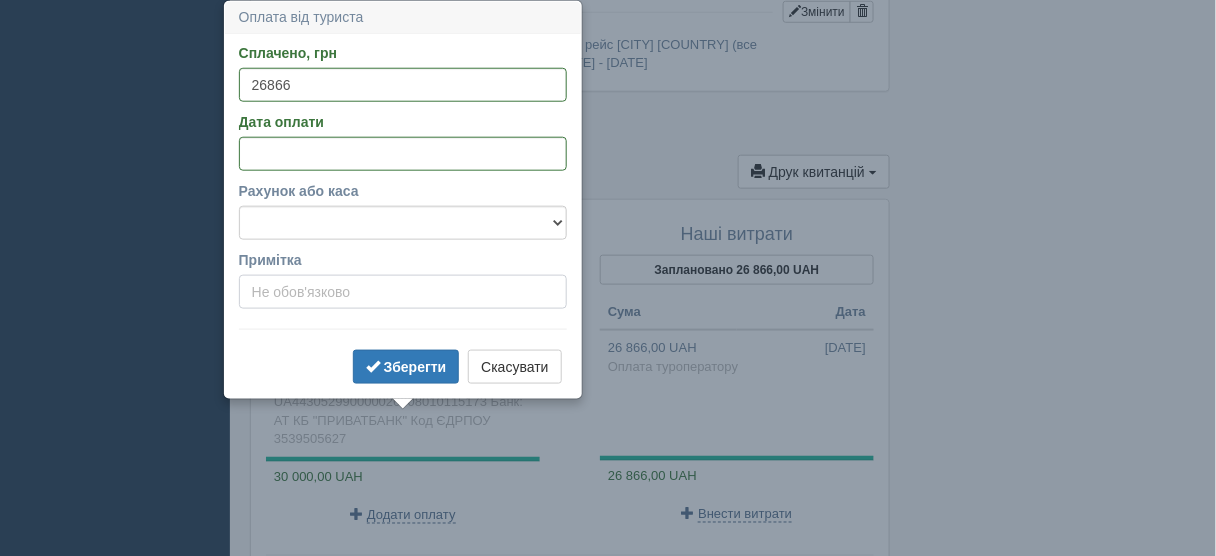 click on "Примітка" at bounding box center [403, 292] 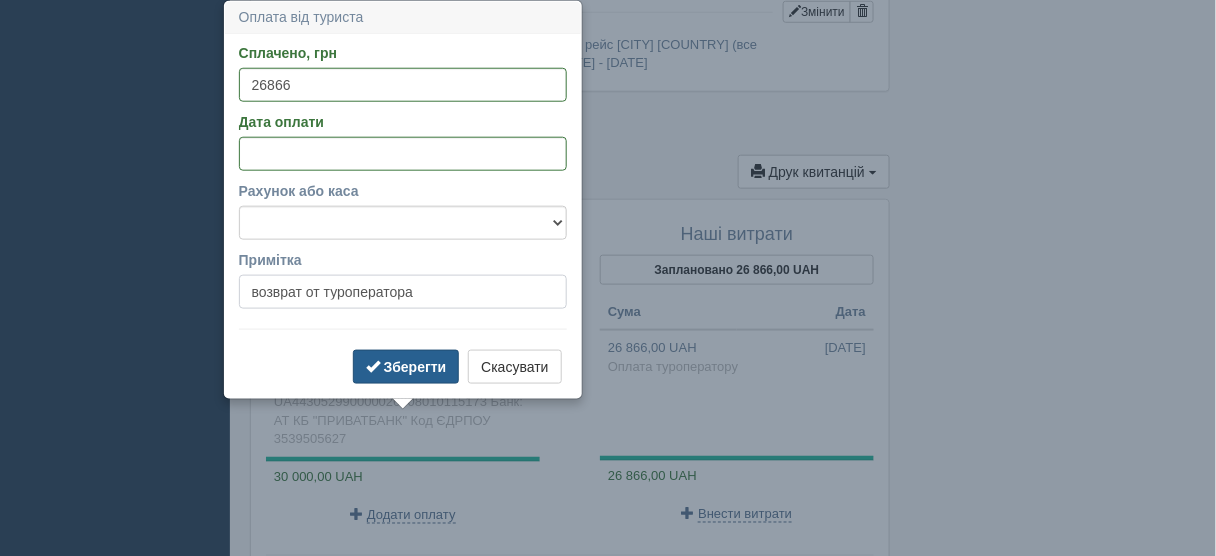 type on "возврат от туроператора" 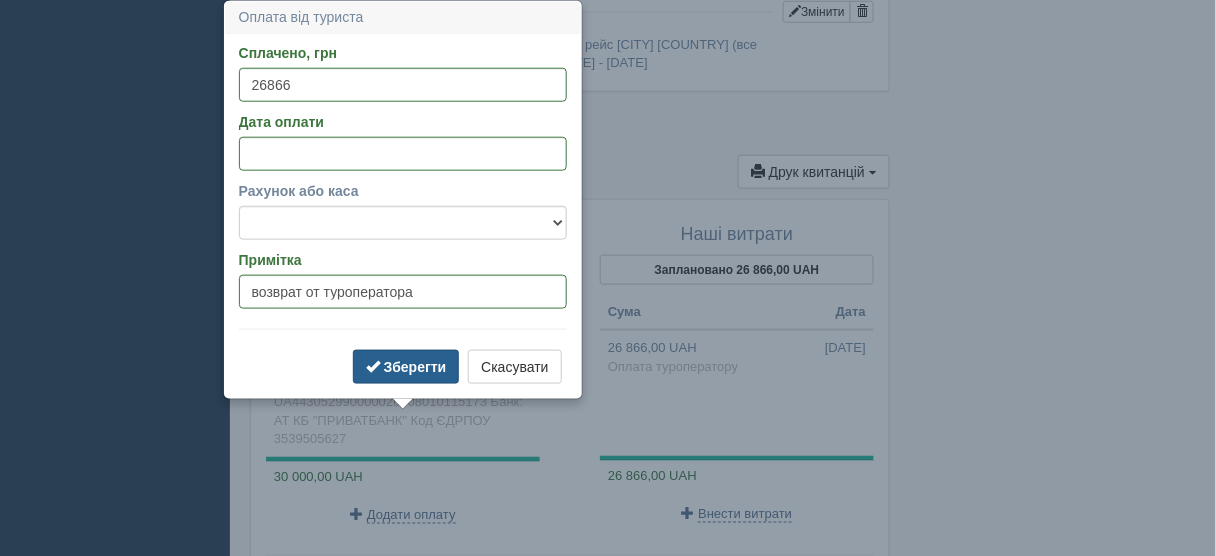 click on "Зберегти" at bounding box center [415, 367] 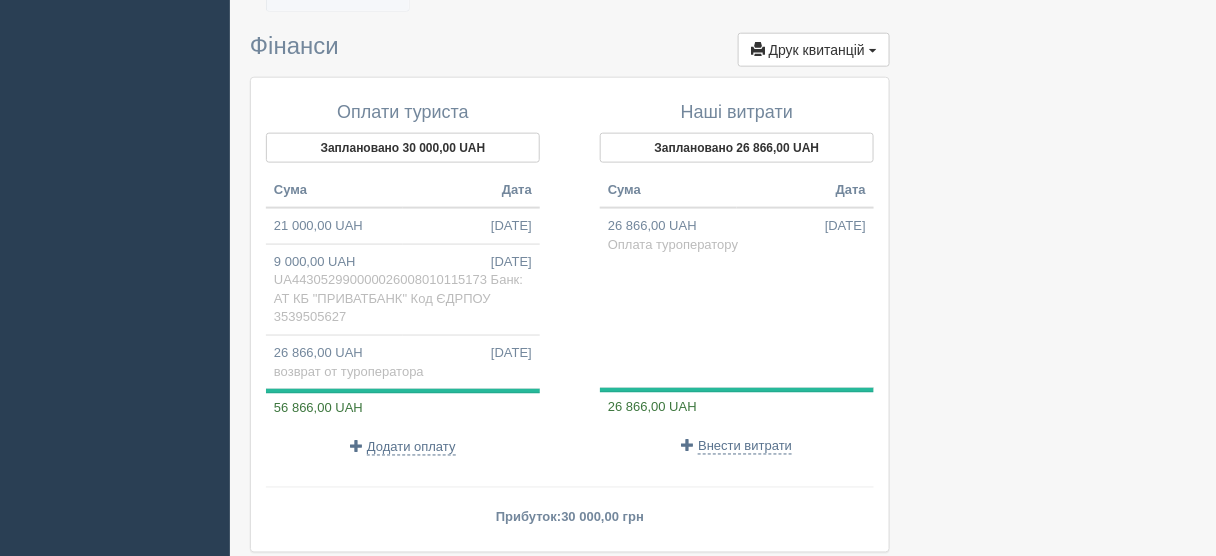scroll, scrollTop: 2506, scrollLeft: 0, axis: vertical 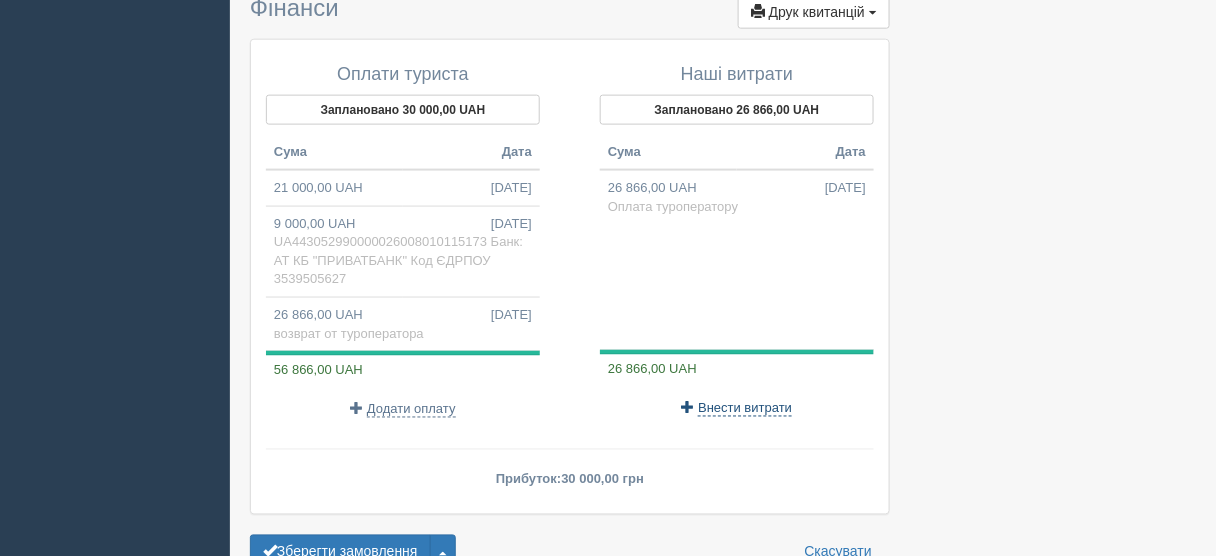 click on "Внести витрати" at bounding box center [745, 409] 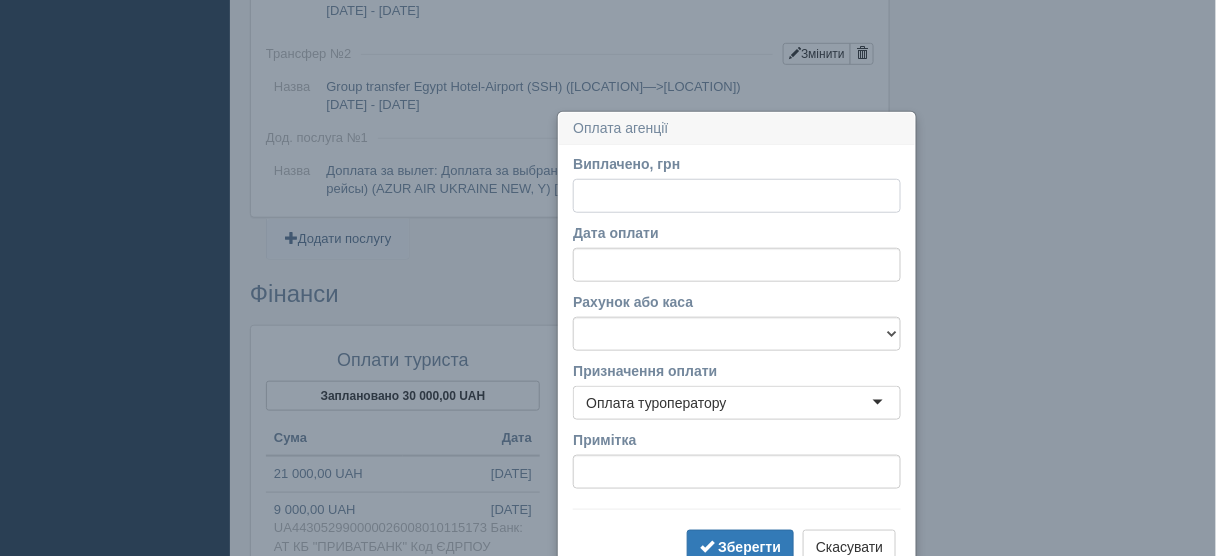 scroll, scrollTop: 2330, scrollLeft: 0, axis: vertical 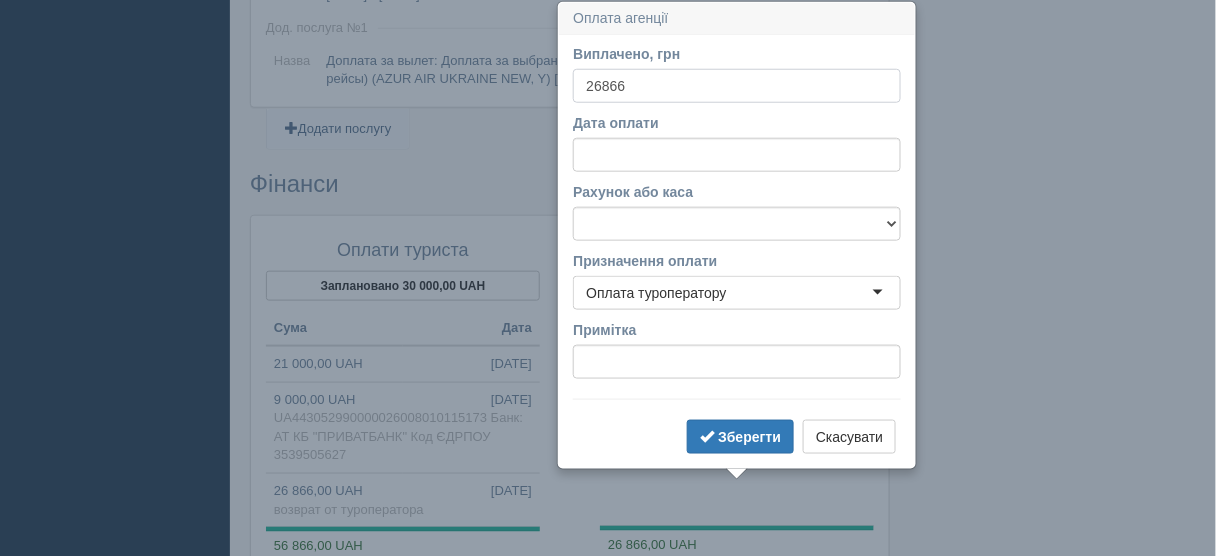 type on "26866" 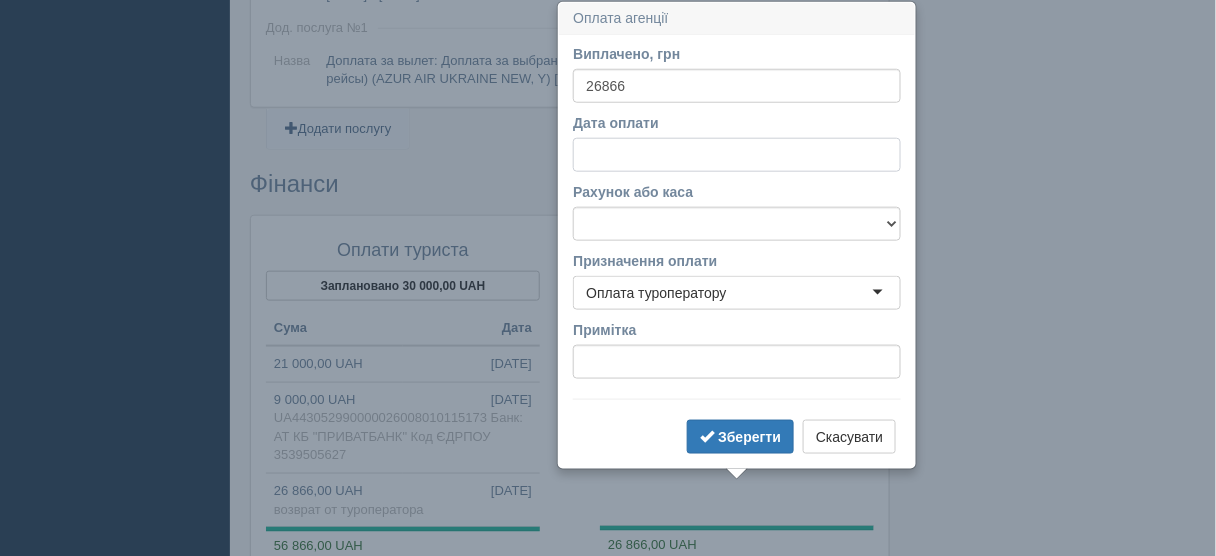 click on "Дата оплати" at bounding box center (737, 155) 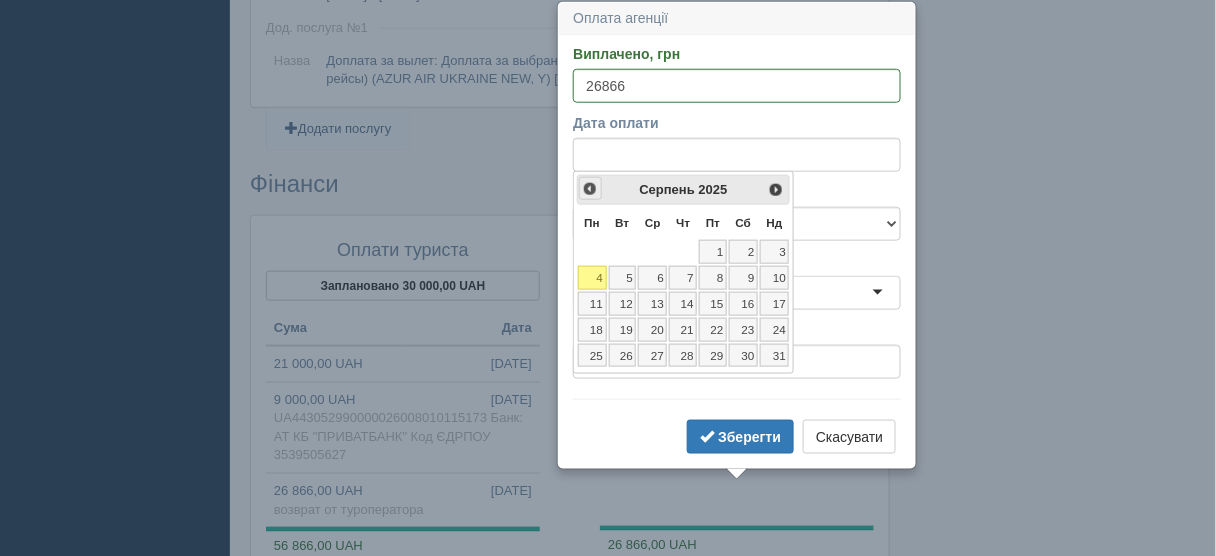 click on "<Попер" at bounding box center (590, 189) 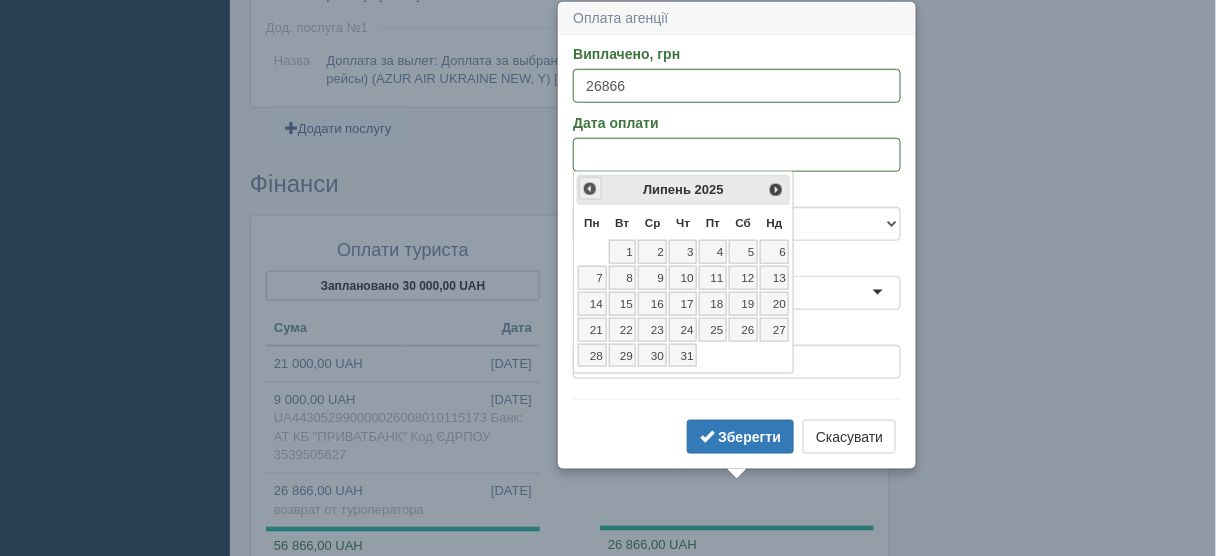 click on "<Попер" at bounding box center (590, 189) 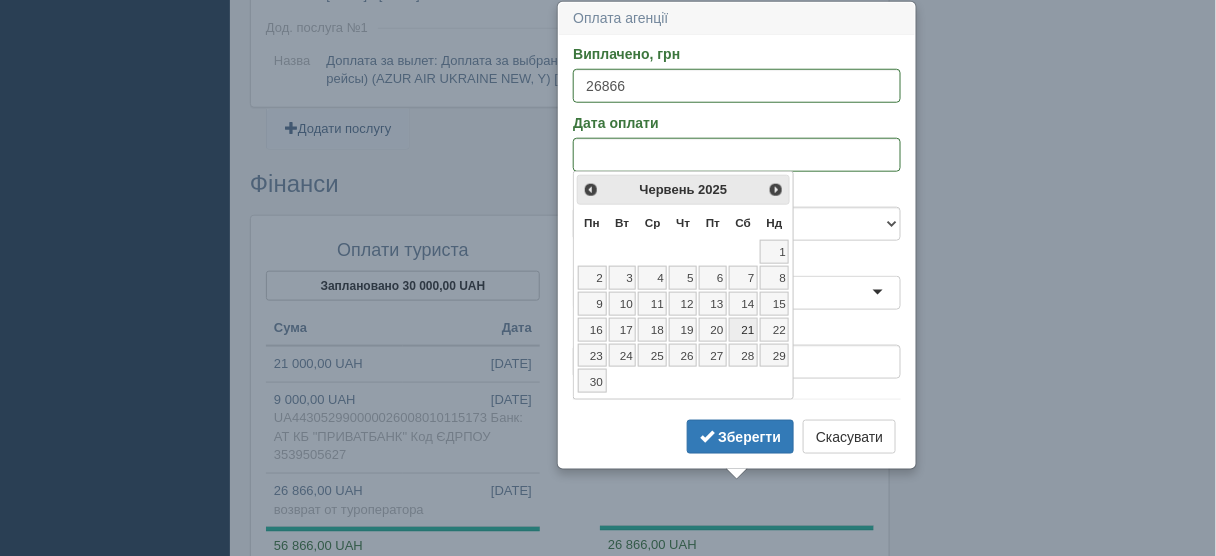 click on "21" at bounding box center (743, 330) 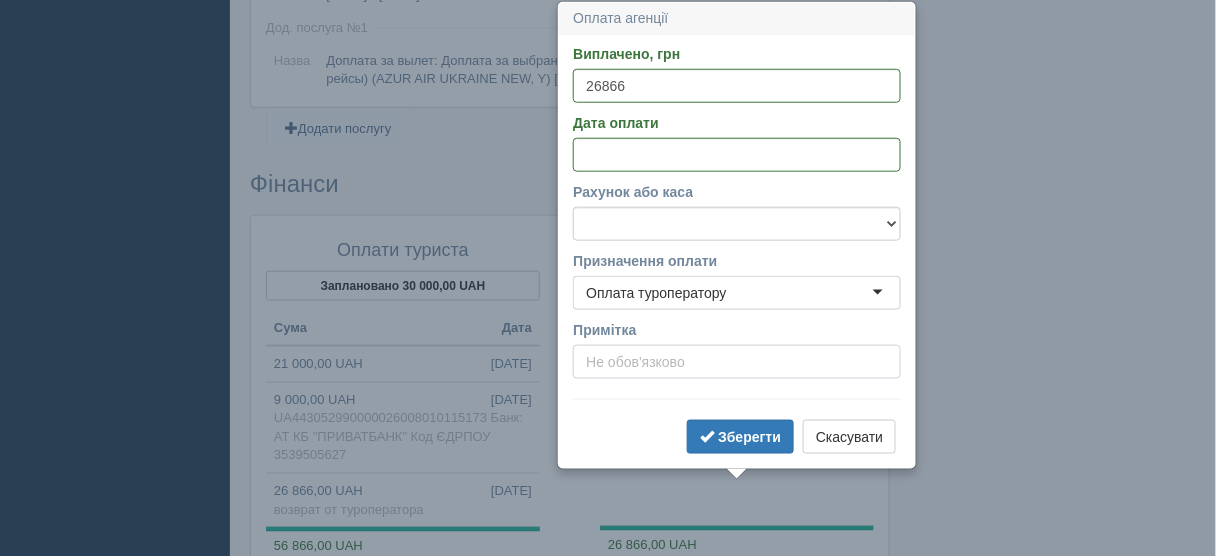 click on "Примітка" at bounding box center (737, 362) 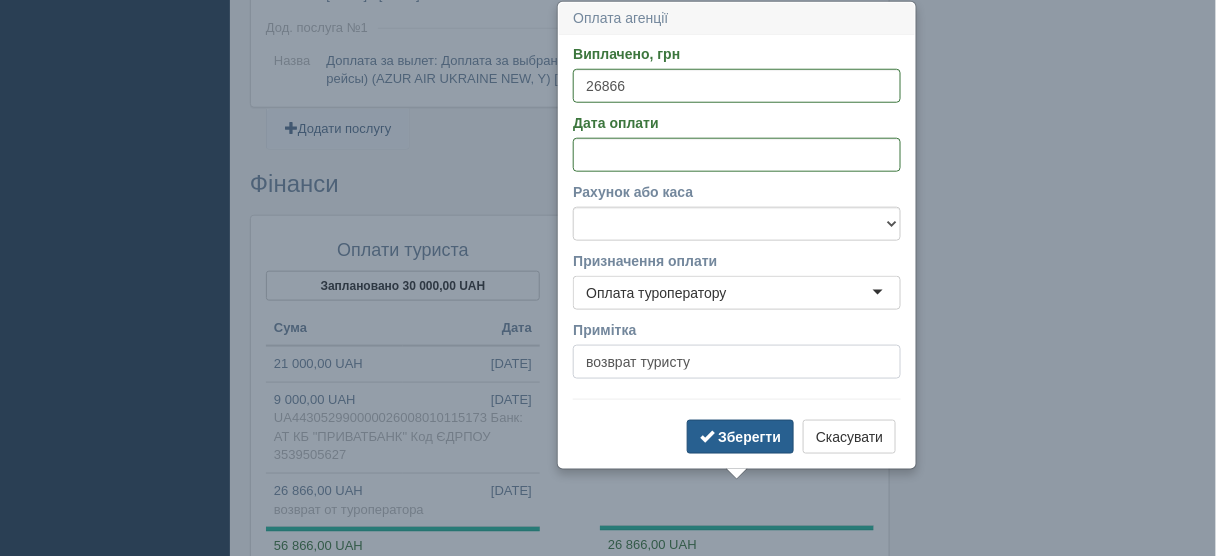 type on "возврат туристу" 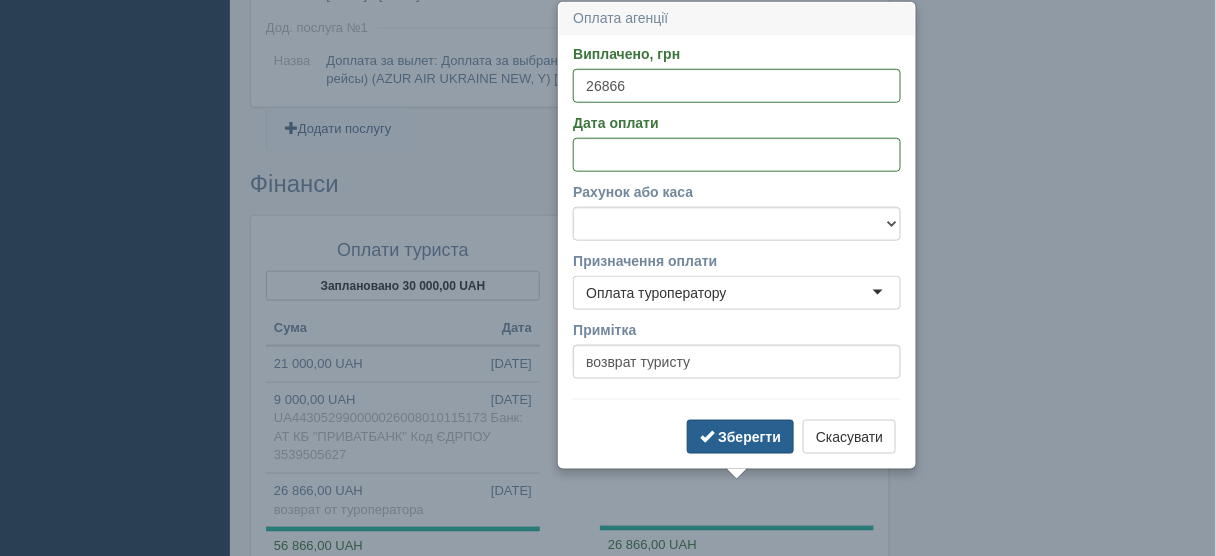 click on "Зберегти" at bounding box center [749, 437] 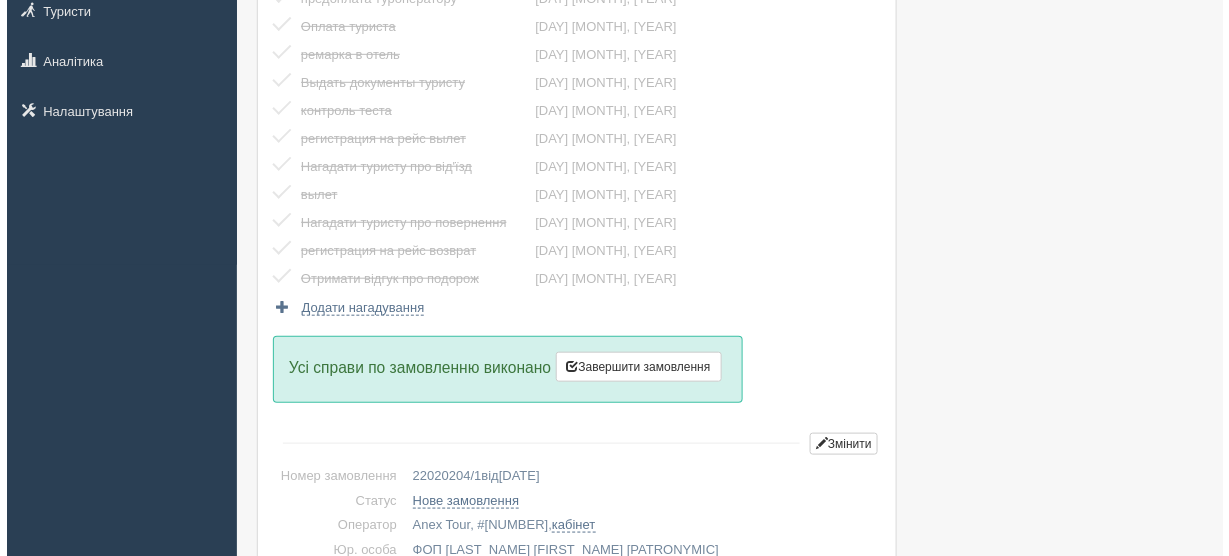 scroll, scrollTop: 320, scrollLeft: 0, axis: vertical 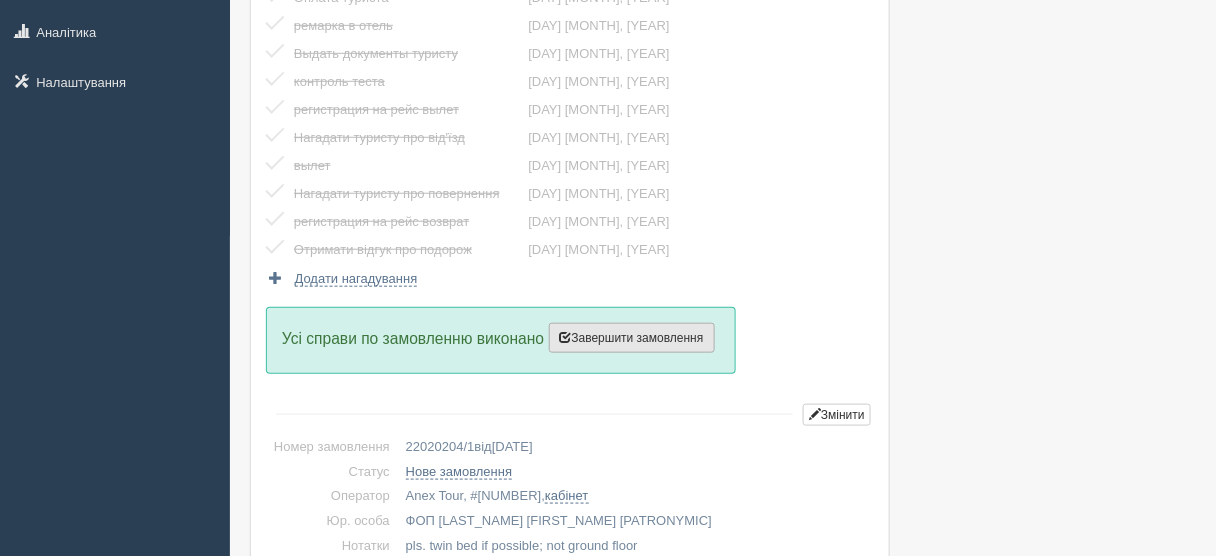 click on "Завершити замовлення" at bounding box center (632, 338) 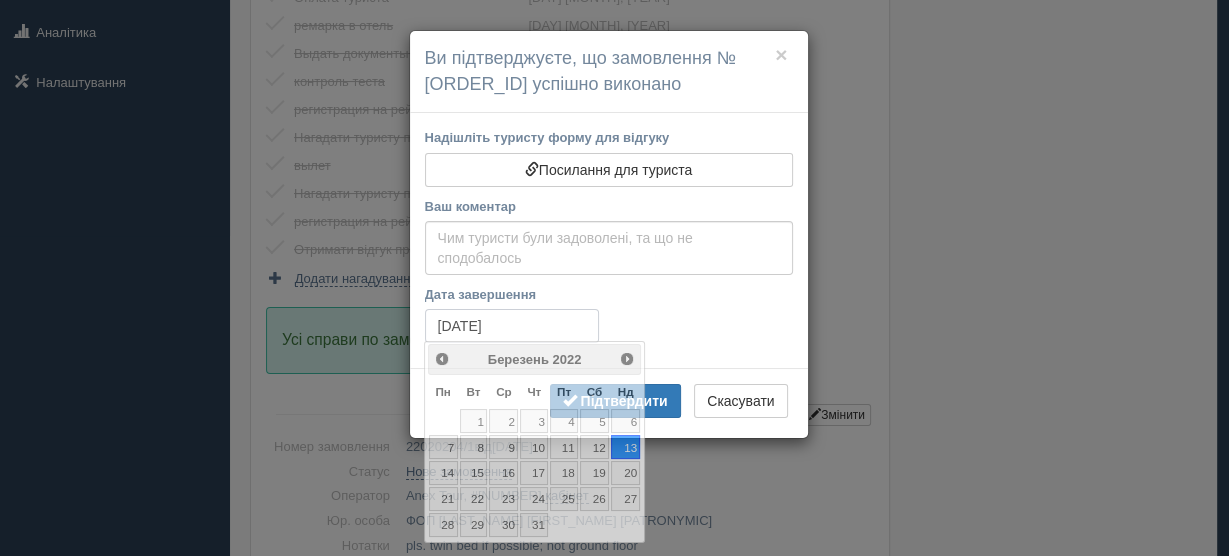 click on "13.03.2022" at bounding box center (512, 326) 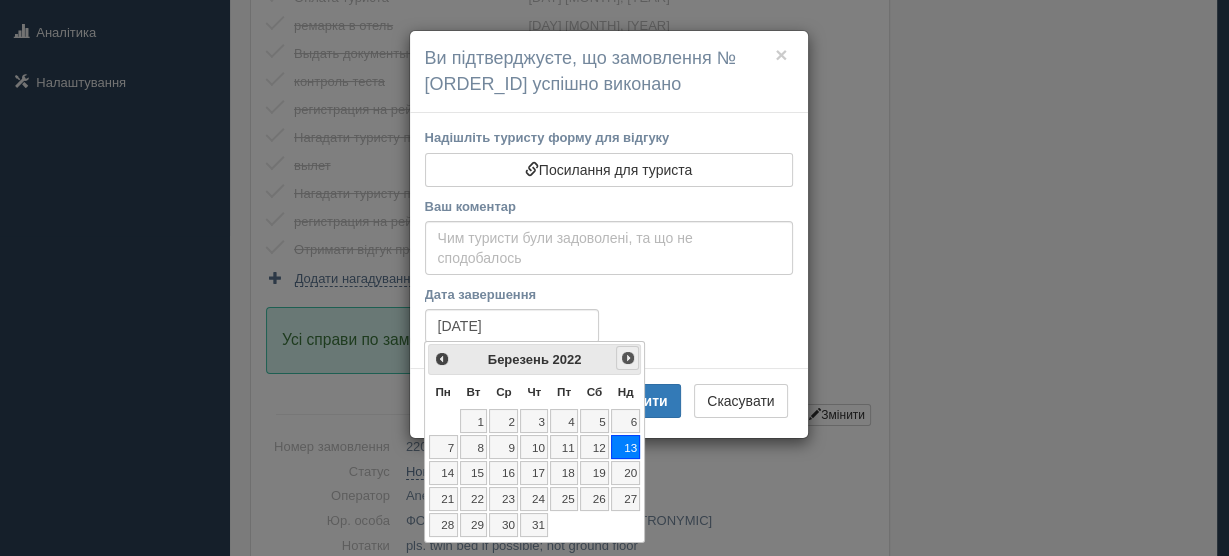 click on "Наст>" at bounding box center [628, 358] 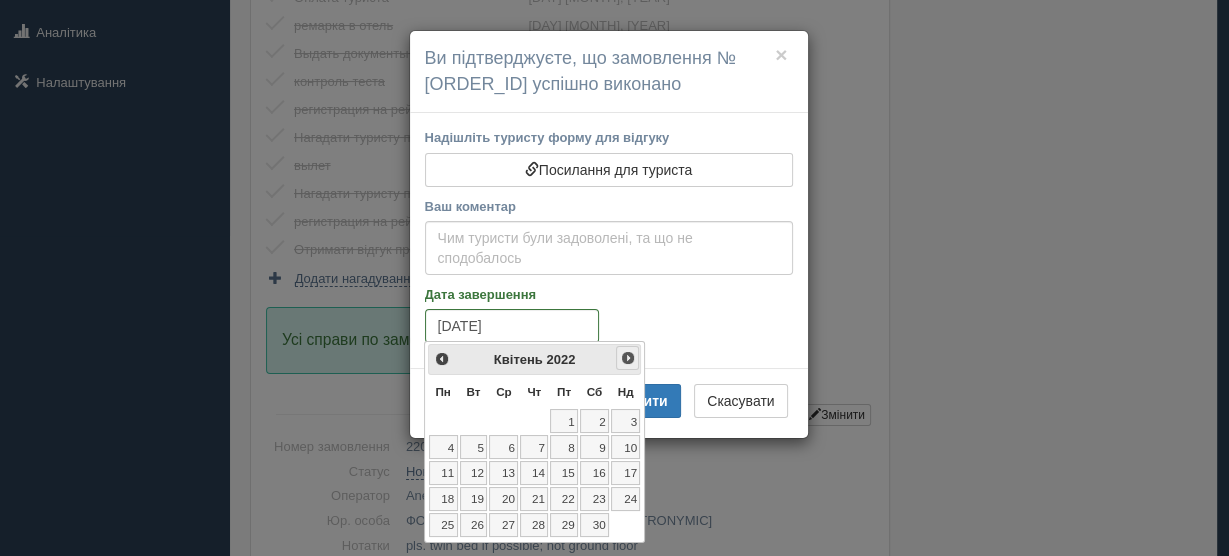 click on "Наст>" at bounding box center (628, 358) 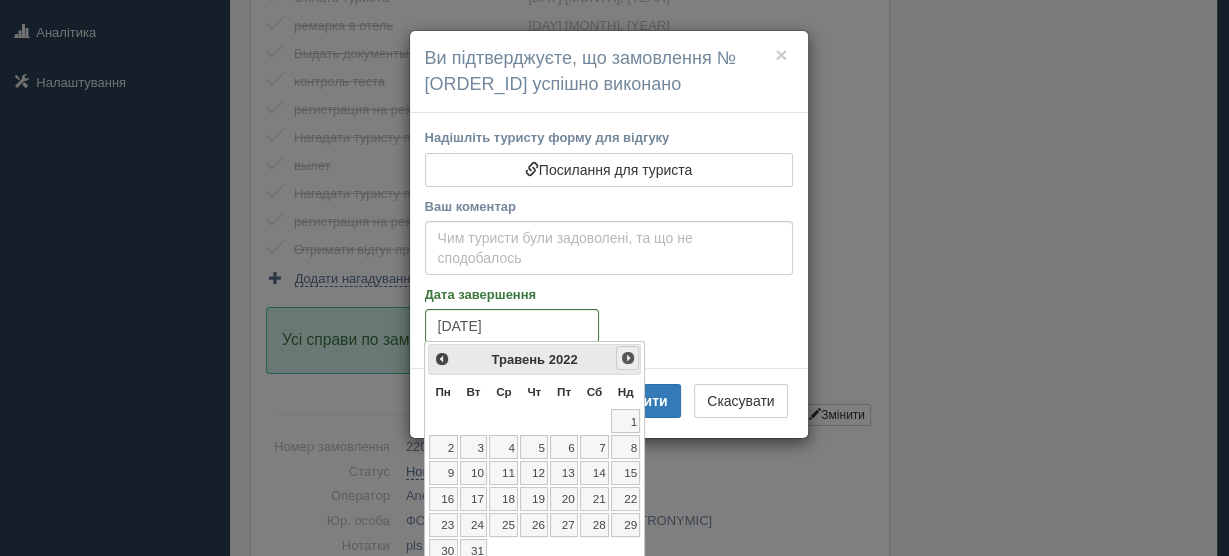 click on "Наст>" at bounding box center [628, 358] 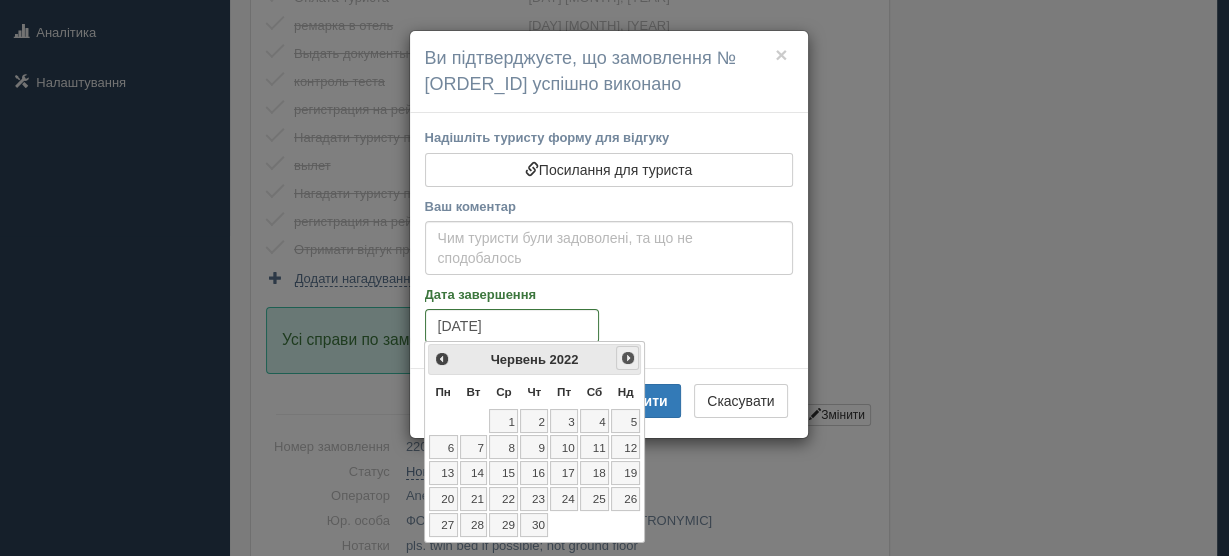 click on "Наст>" at bounding box center [628, 358] 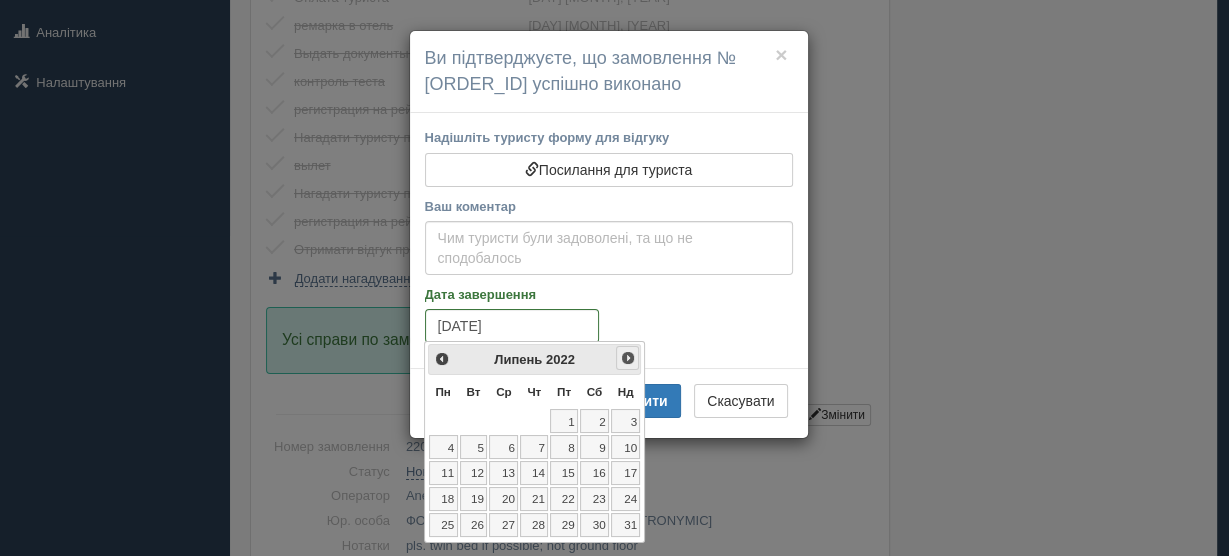 click on "Наст>" at bounding box center (628, 358) 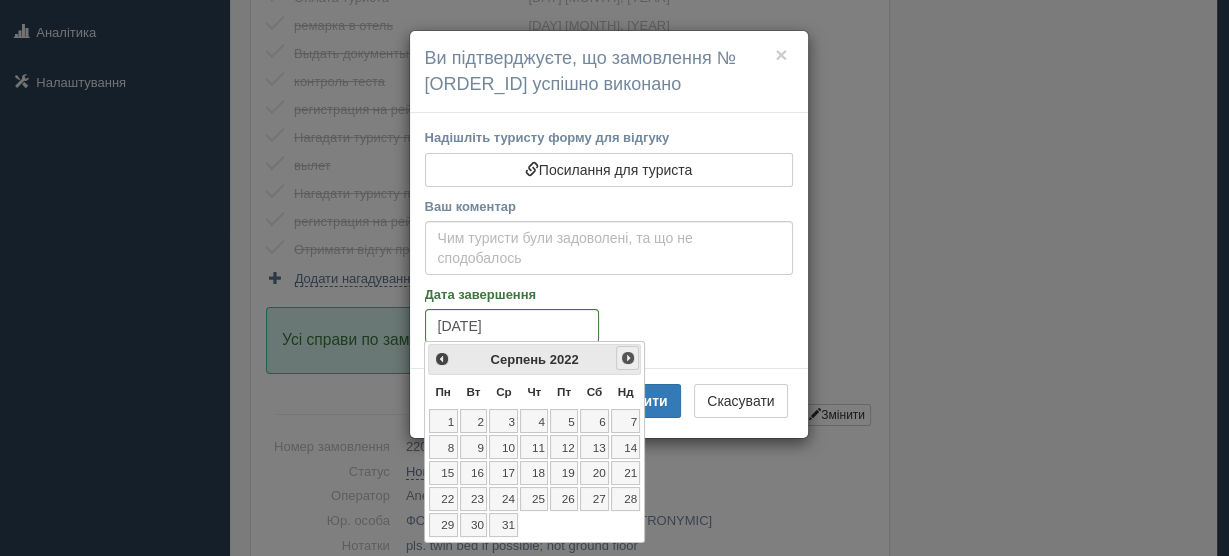 click on "Наст>" at bounding box center [628, 358] 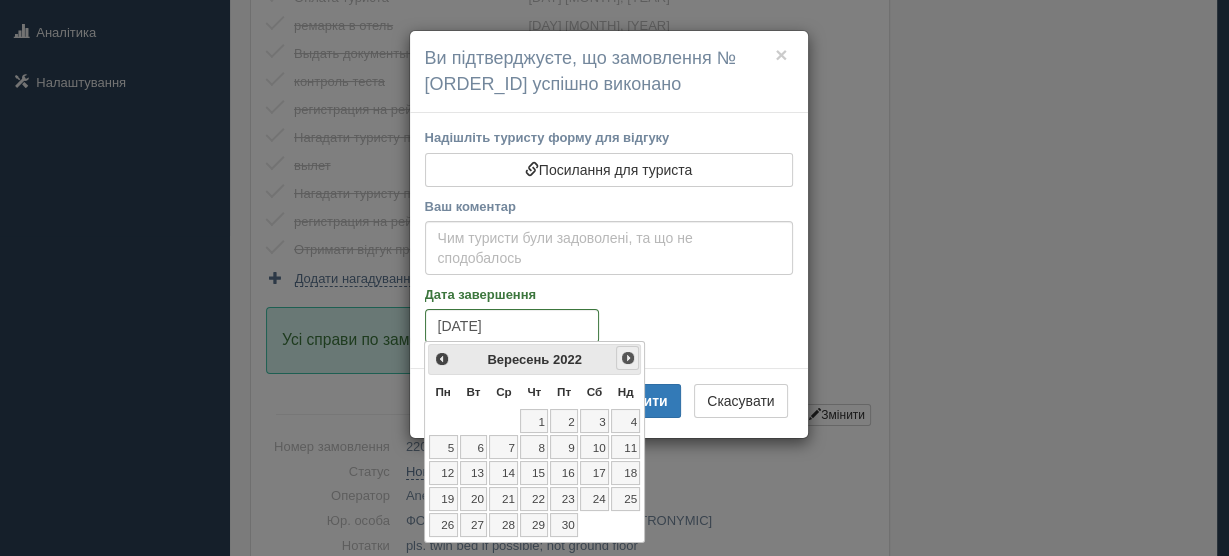click on "Наст>" at bounding box center [628, 358] 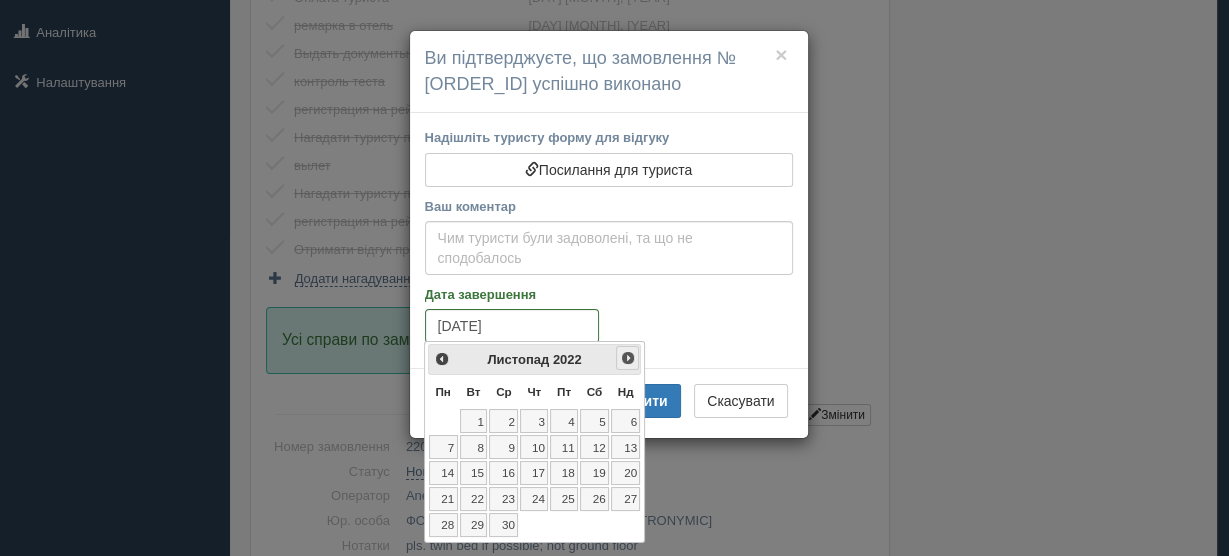 click on "Наст>" at bounding box center [628, 358] 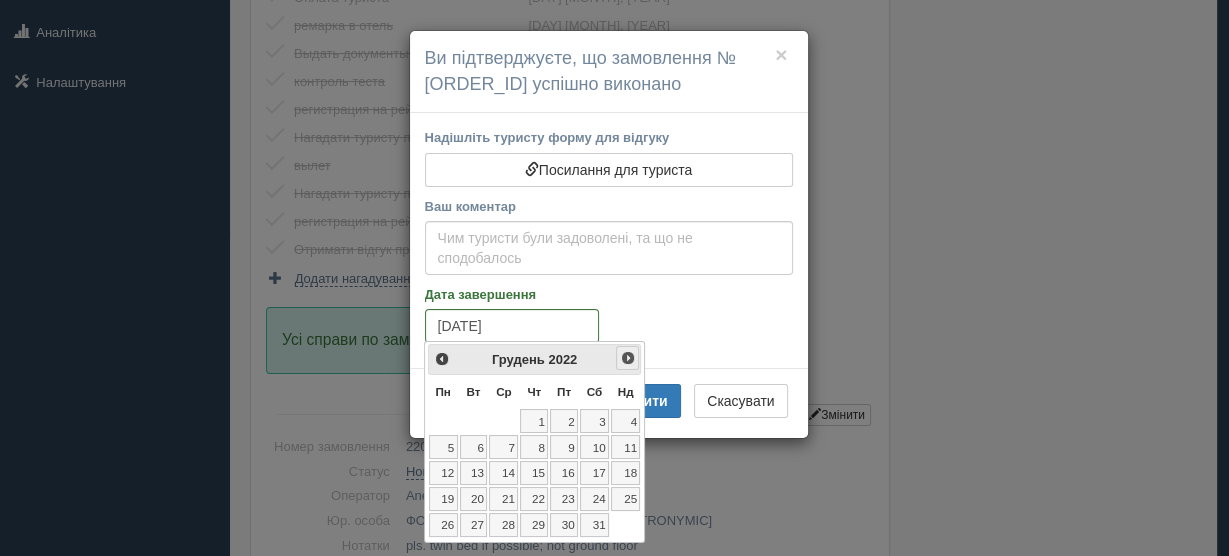 click on "Наст>" at bounding box center [628, 358] 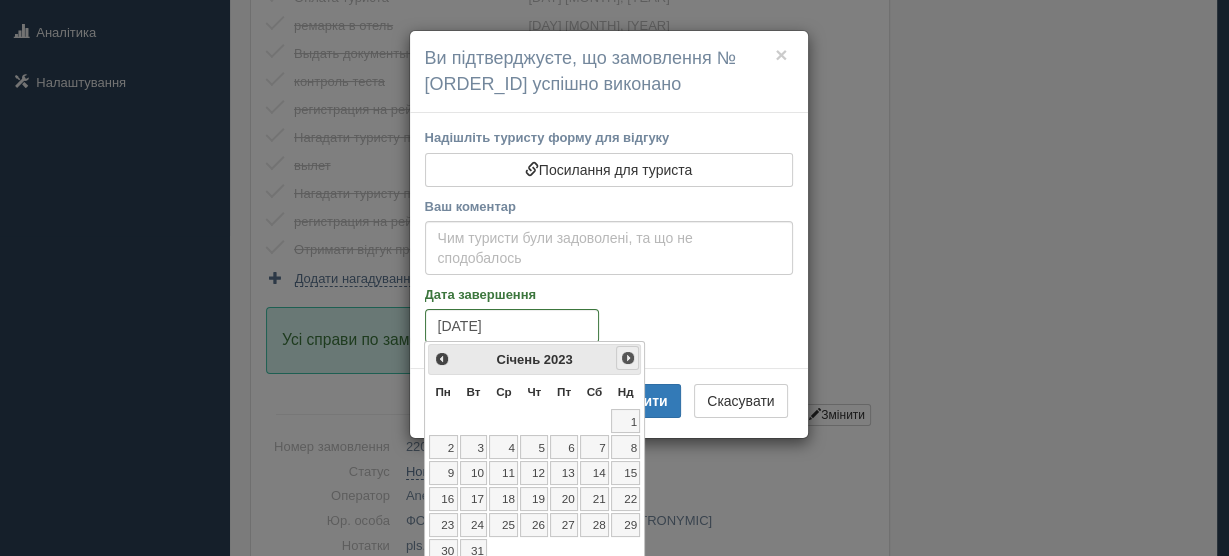 click on "Наст>" at bounding box center (628, 358) 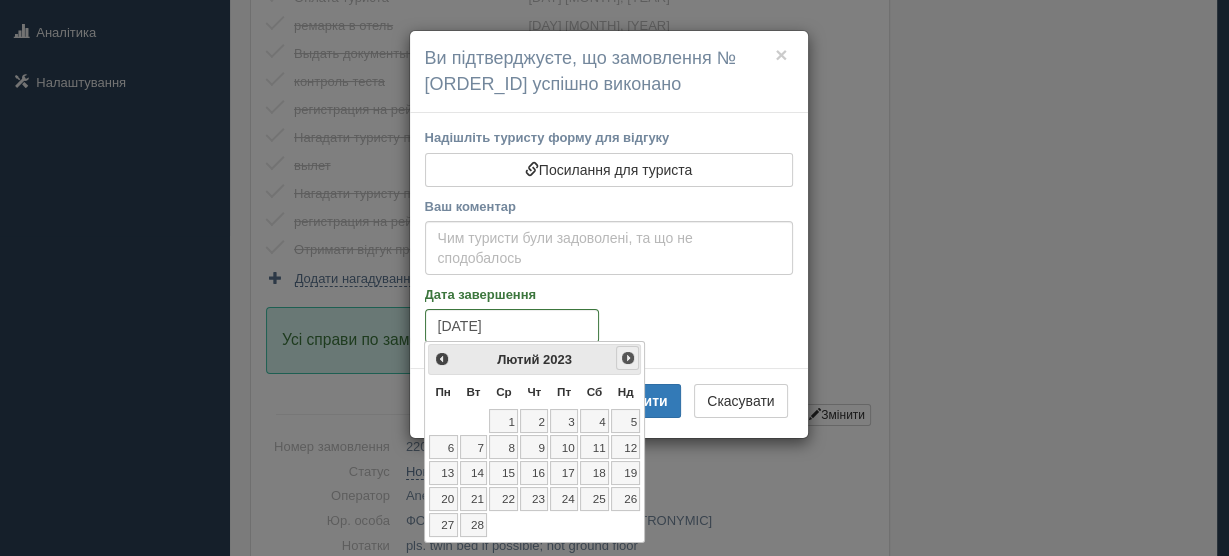 click on "Наст>" at bounding box center [628, 358] 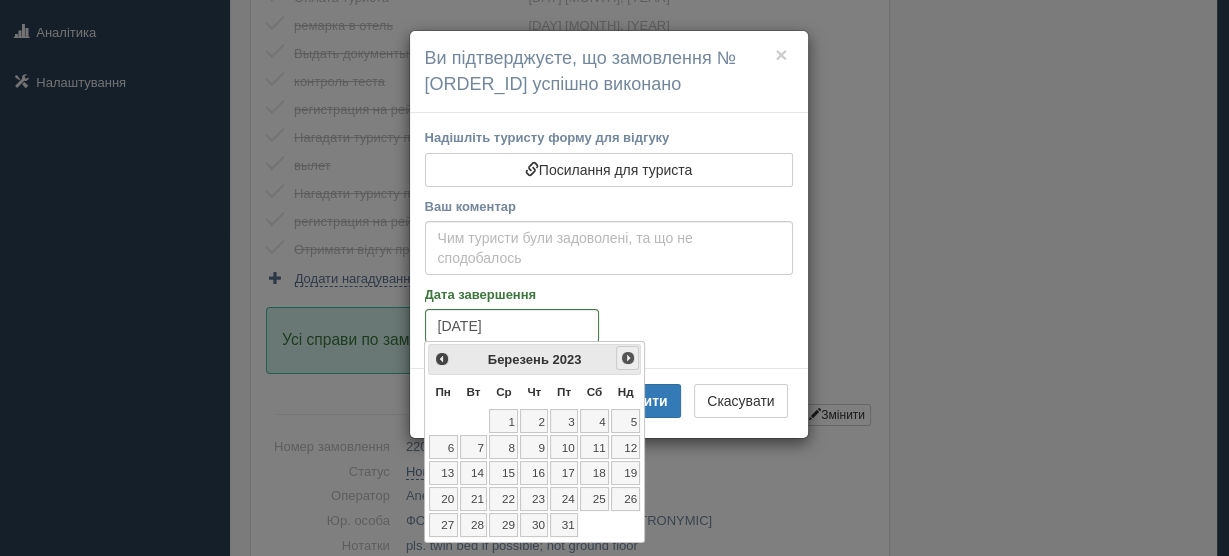 click on "Наст>" at bounding box center (628, 358) 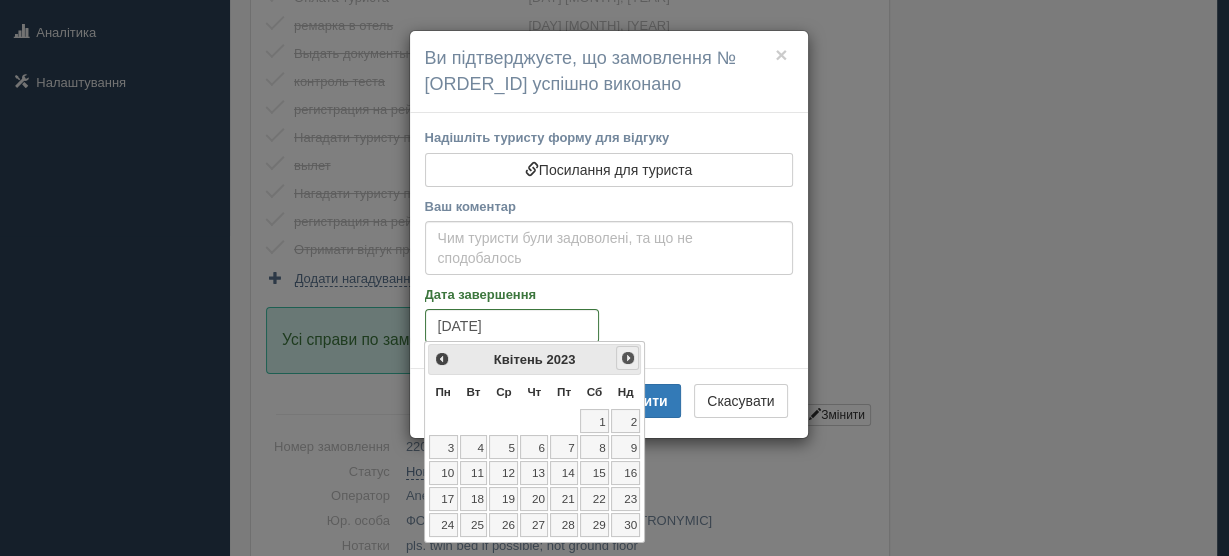 click on "Наст>" at bounding box center [628, 358] 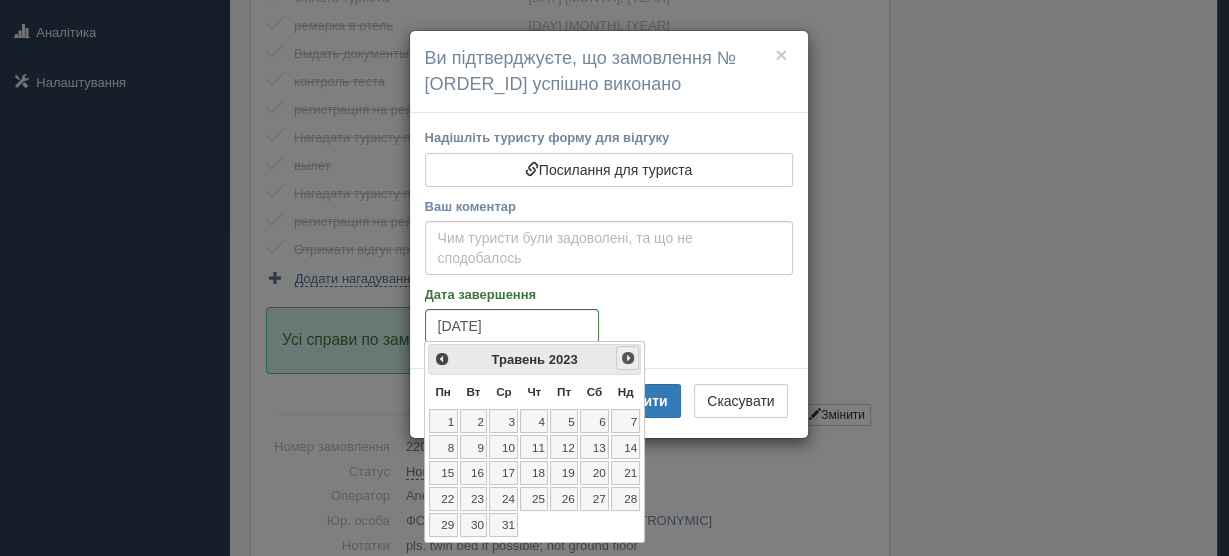 click on "Наст>" at bounding box center (628, 358) 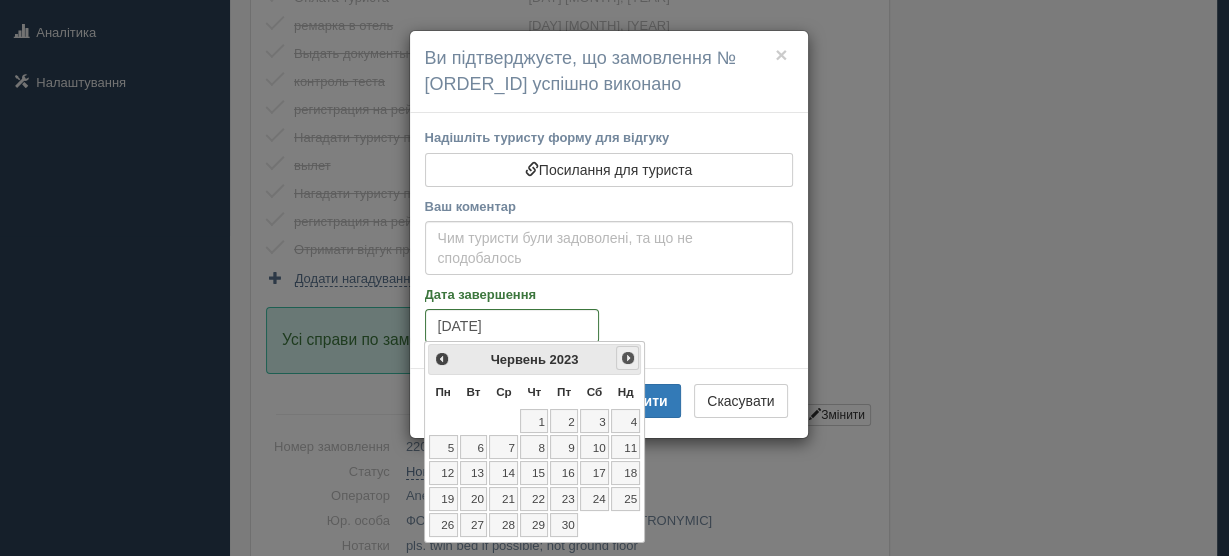 click on "Наст>" at bounding box center [628, 358] 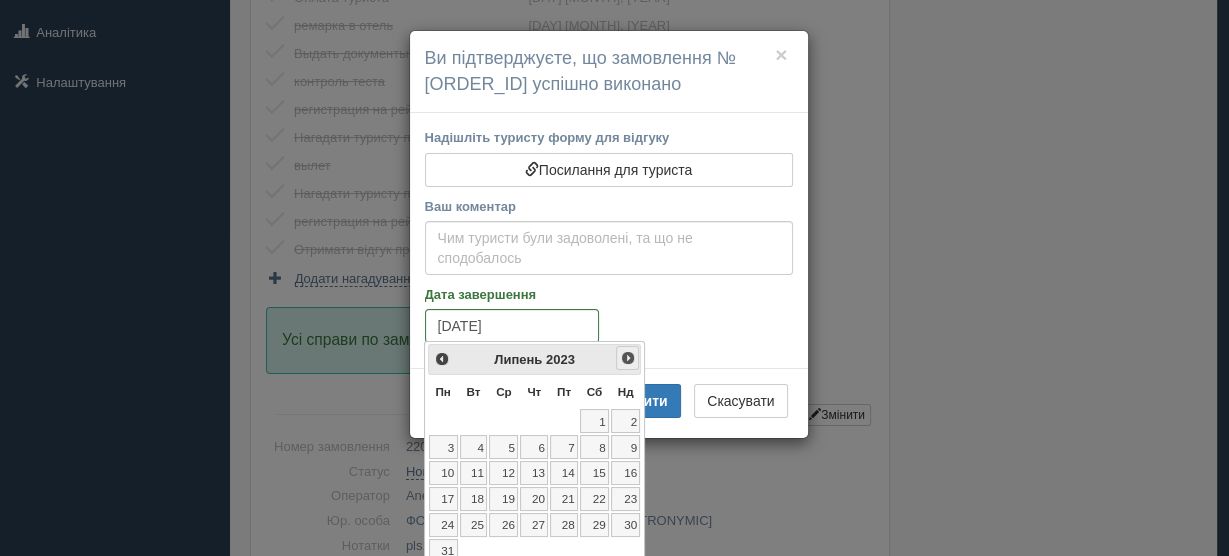 click on "Наст>" at bounding box center (628, 358) 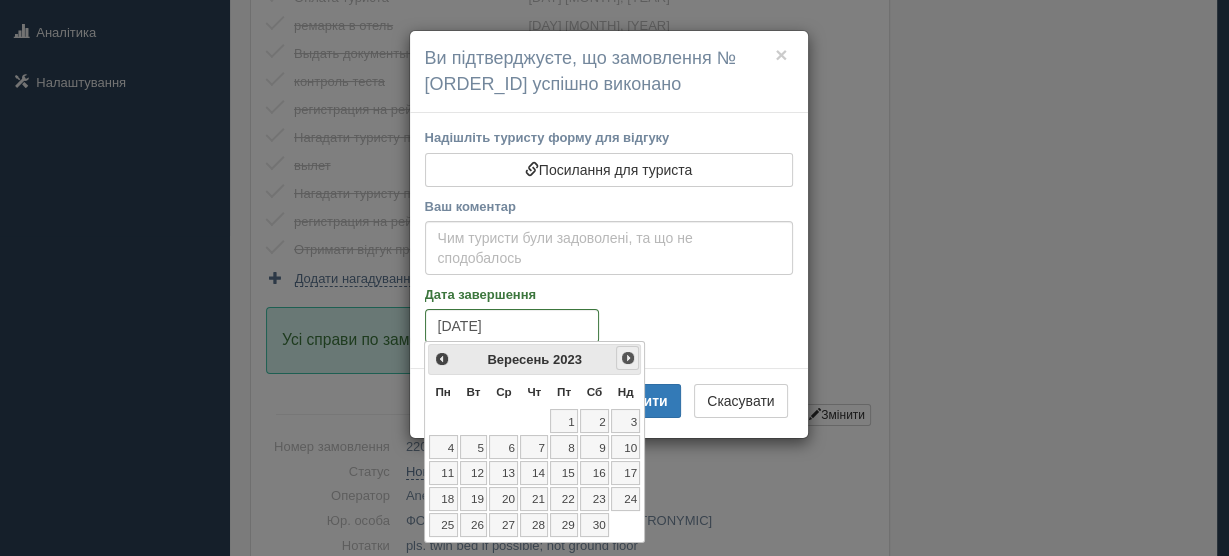 click on "Наст>" at bounding box center (628, 358) 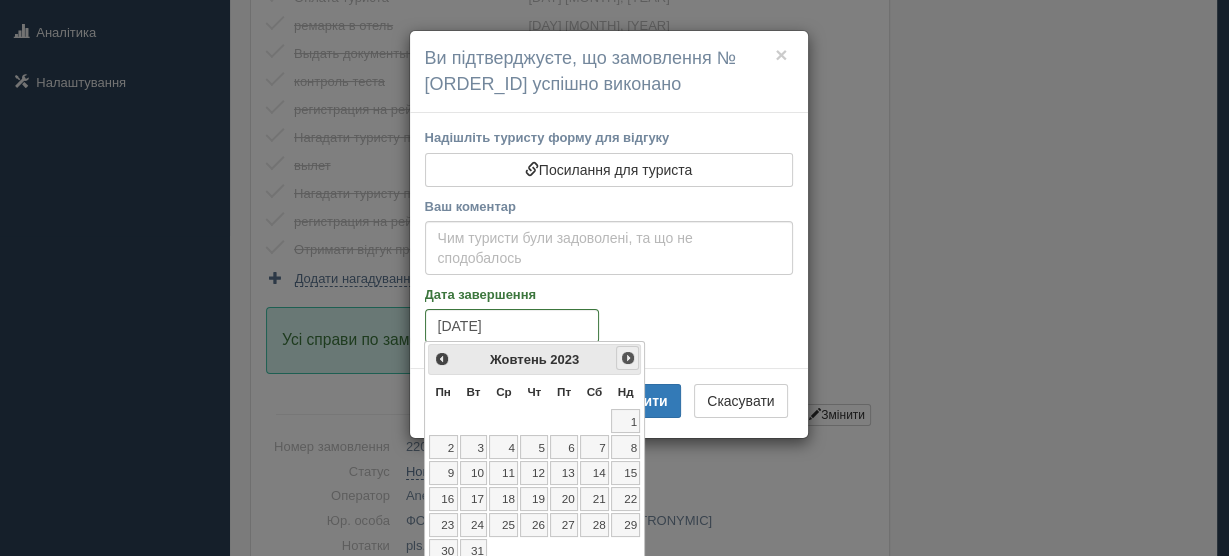 click on "Наст>" at bounding box center (628, 358) 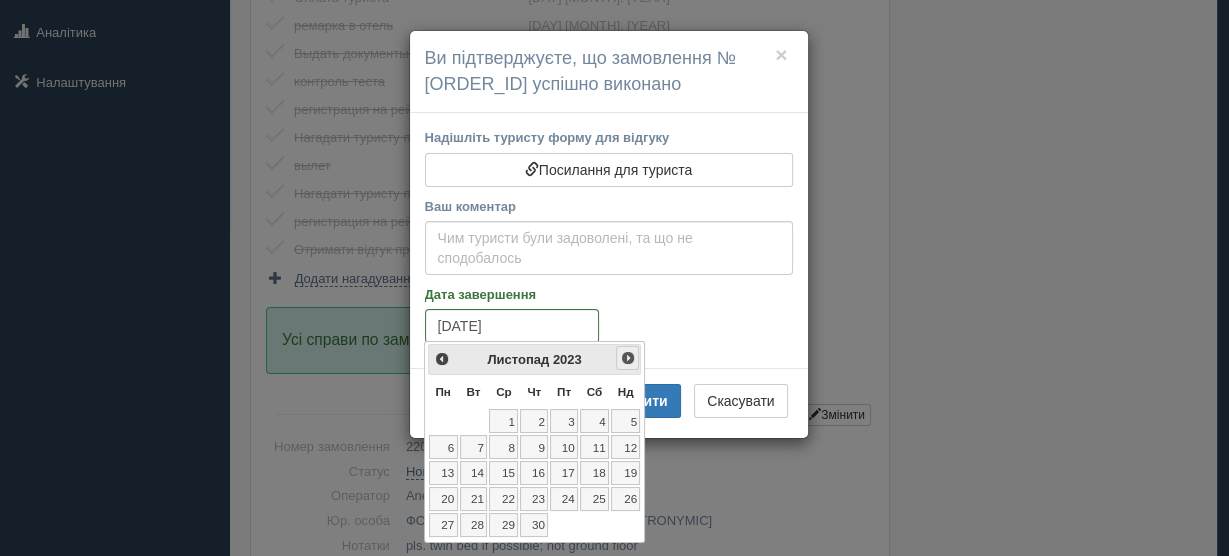 click on "Наст>" at bounding box center [628, 358] 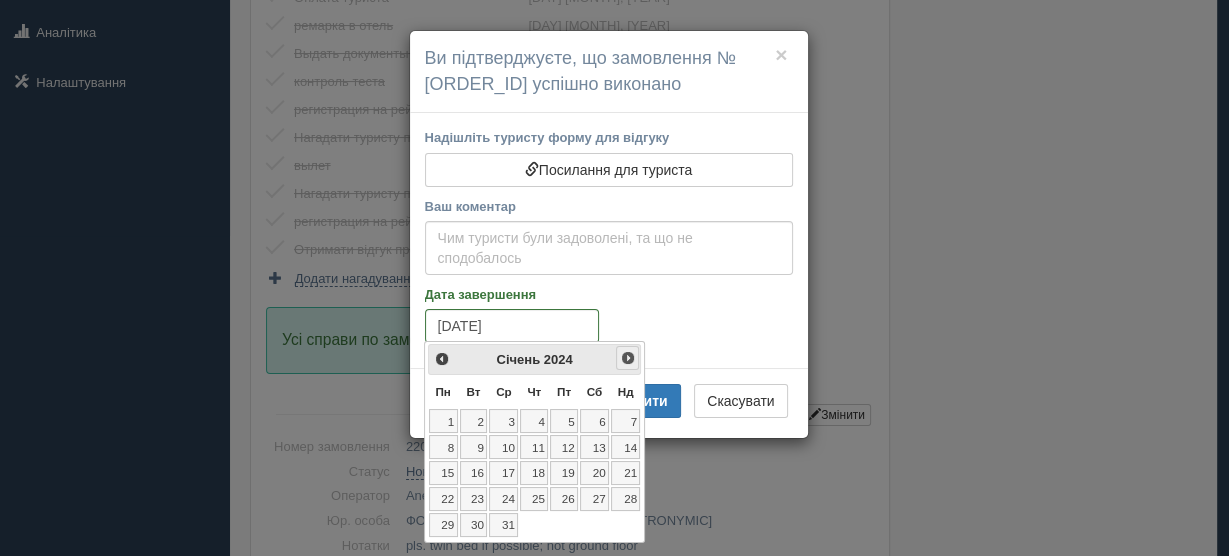 click on "Наст>" at bounding box center (628, 358) 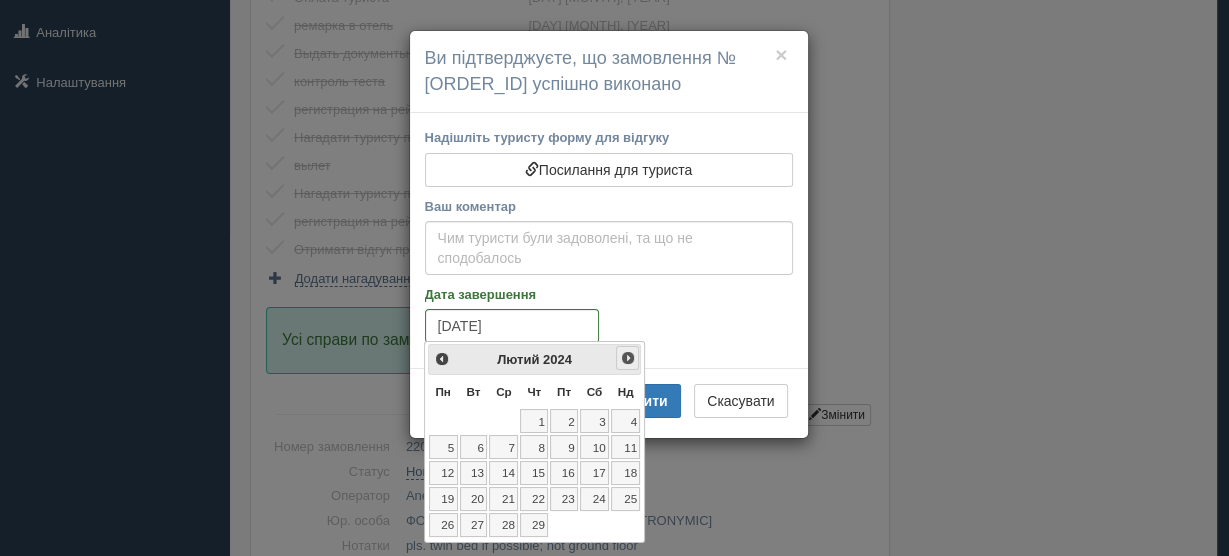 click on "Наст>" at bounding box center (628, 358) 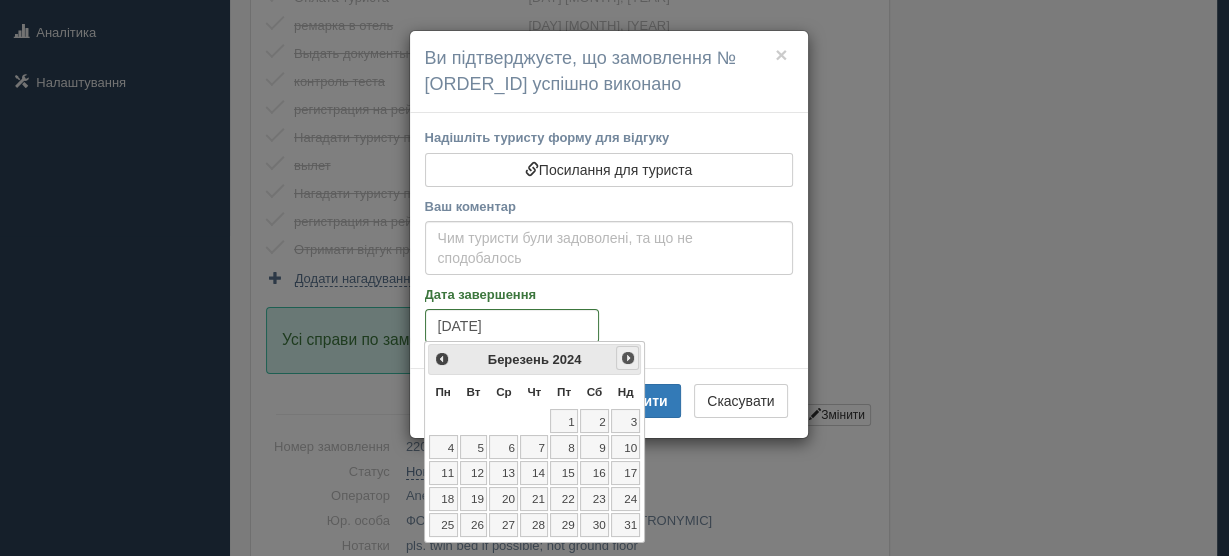 click on "Наст>" at bounding box center (628, 358) 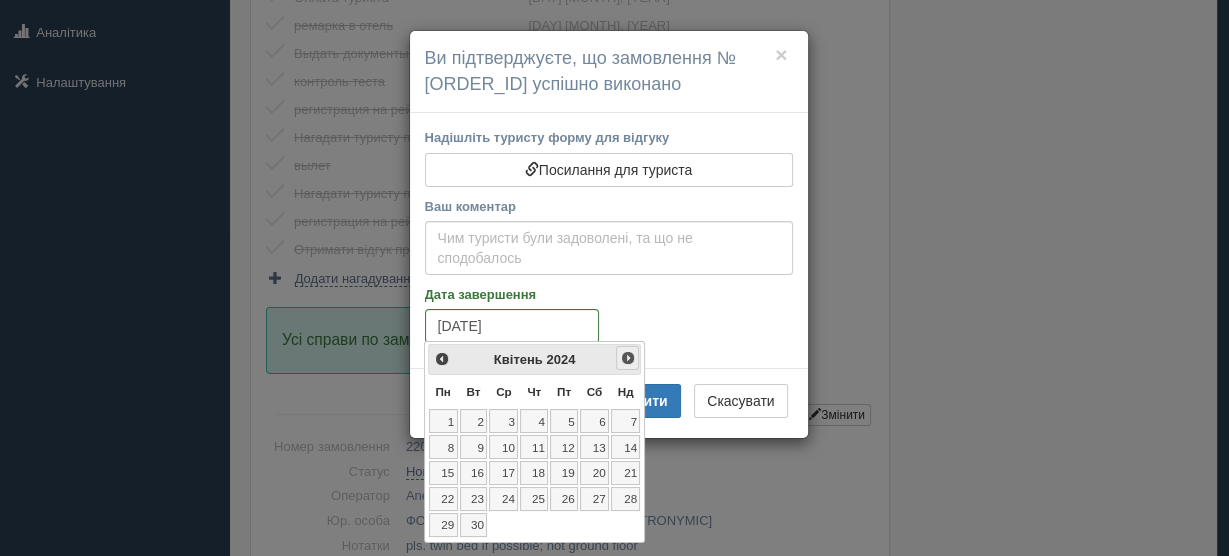click on "Наст>" at bounding box center [628, 358] 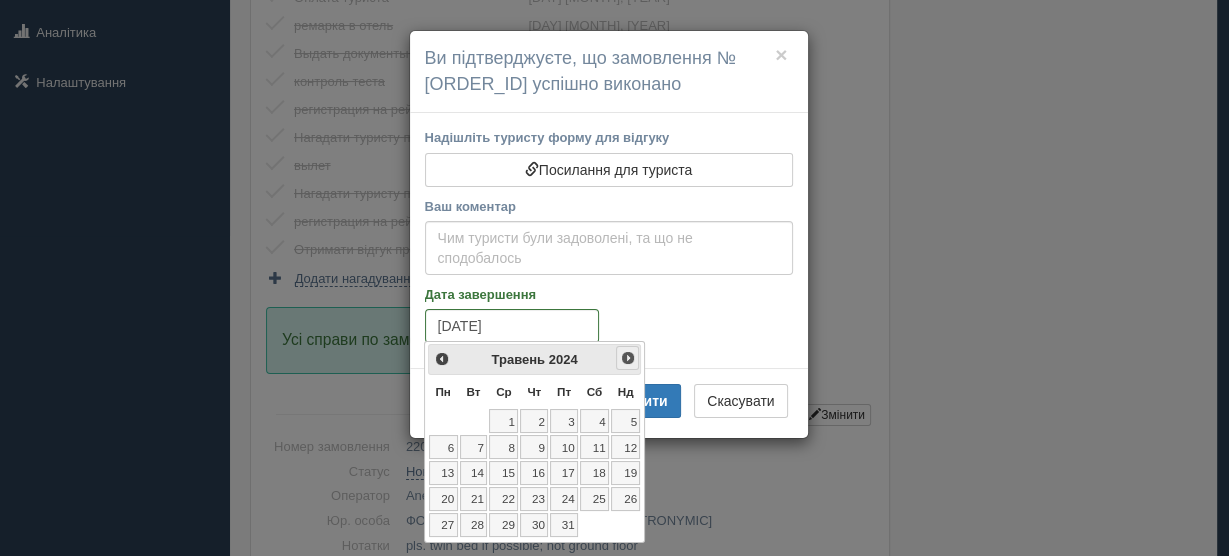 click on "Наст>" at bounding box center [628, 358] 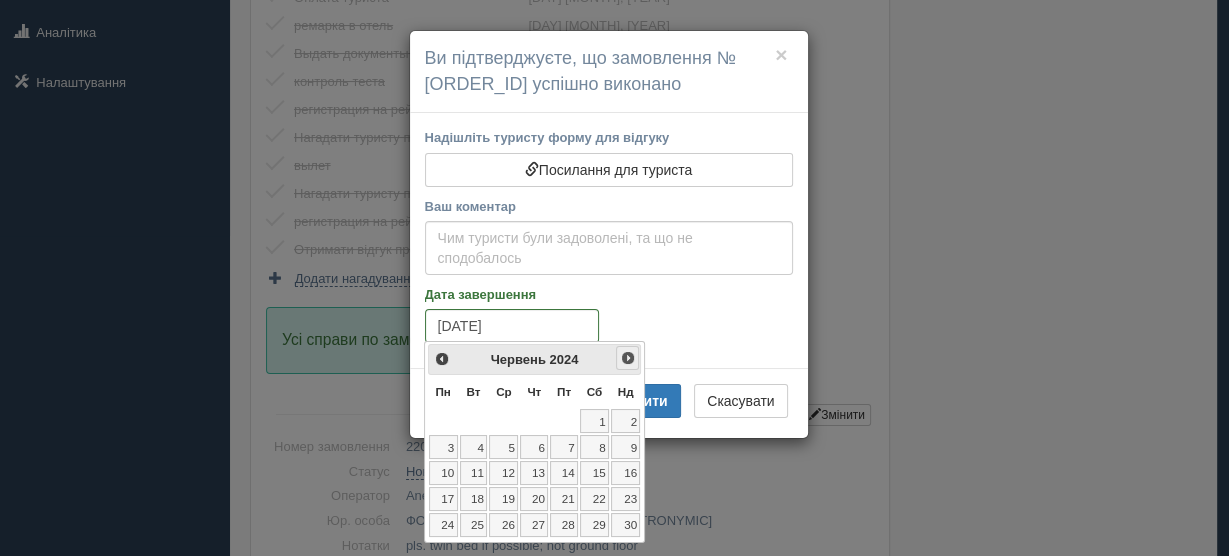 click on "Наст>" at bounding box center [628, 358] 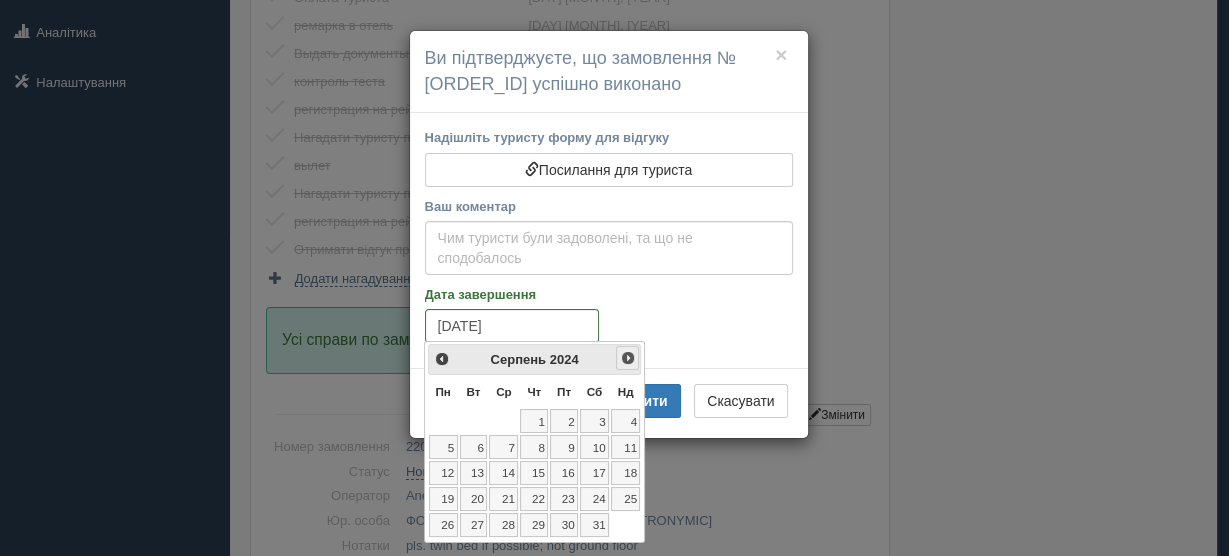 click on "Наст>" at bounding box center (628, 358) 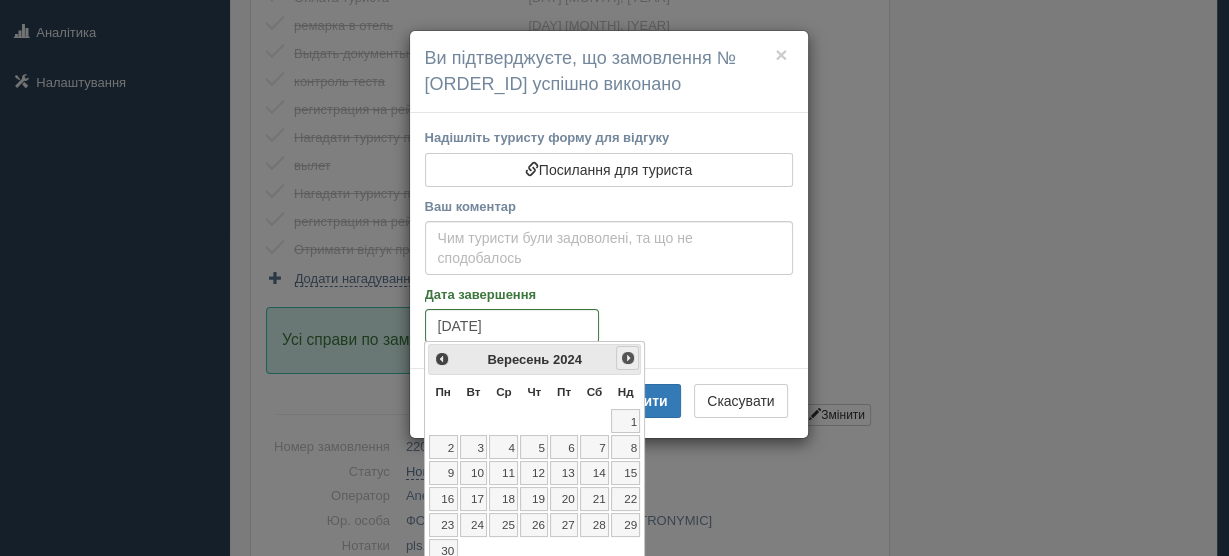 click on "Наст>" at bounding box center (628, 358) 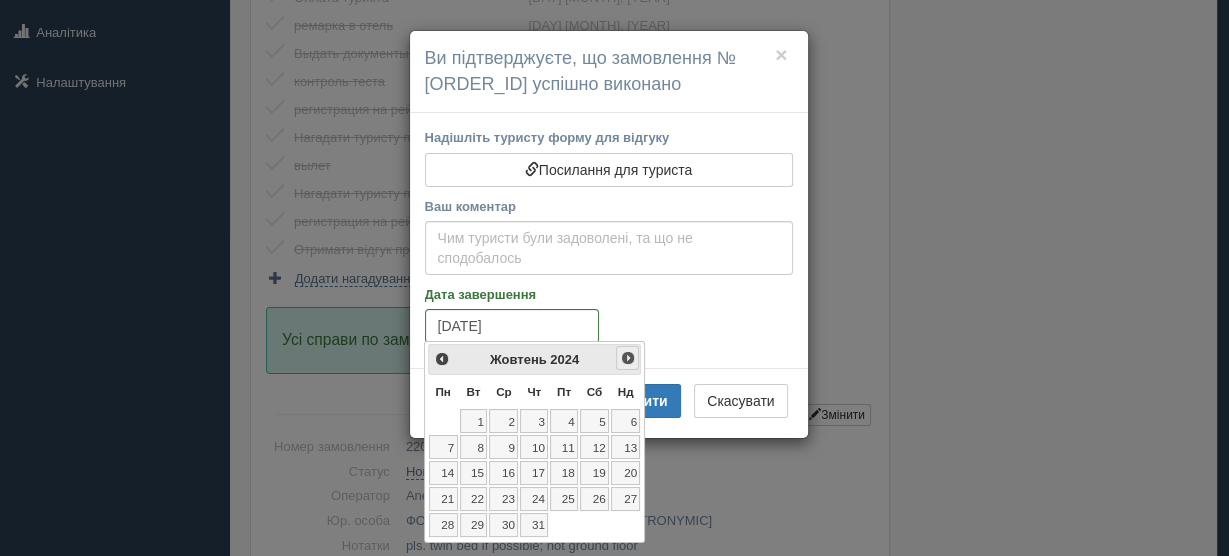 click on "Наст>" at bounding box center [628, 358] 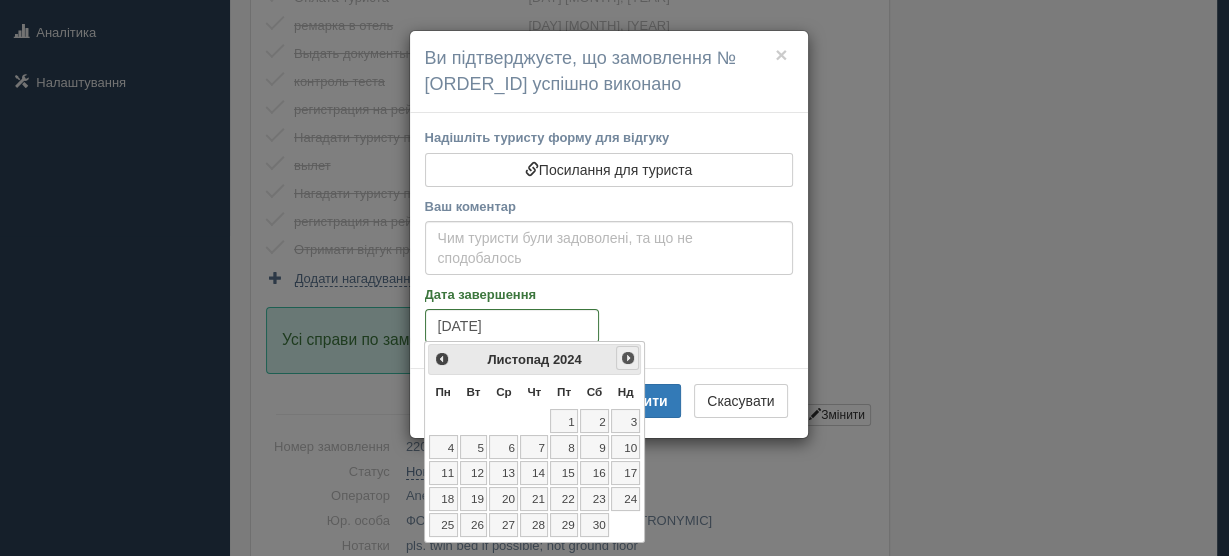 click on "Наст>" at bounding box center [628, 358] 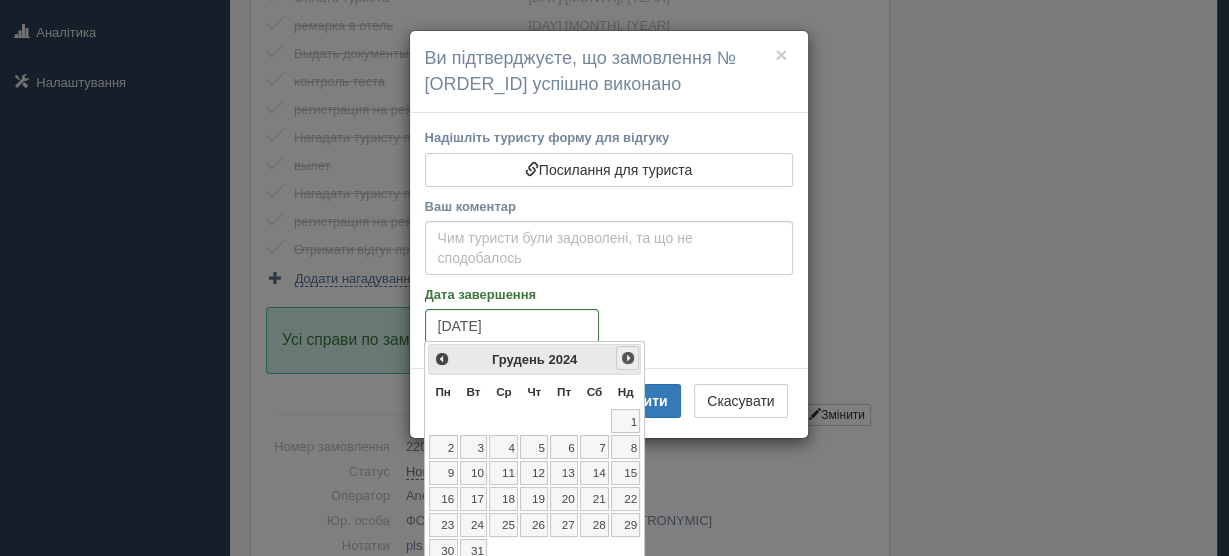 click on "Наст>" at bounding box center (628, 358) 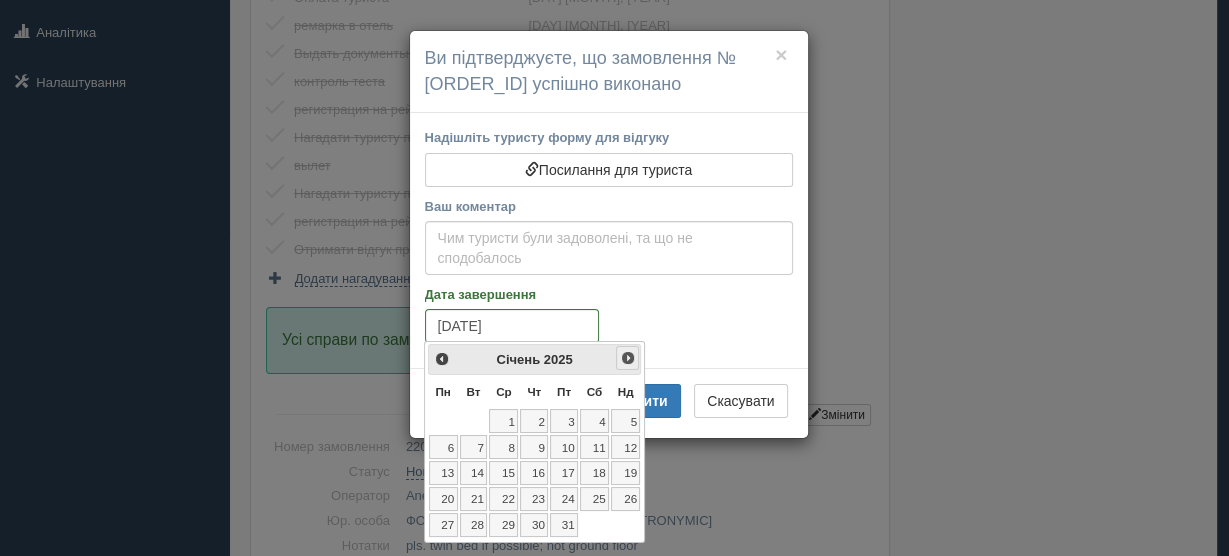 click on "Наст>" at bounding box center [628, 358] 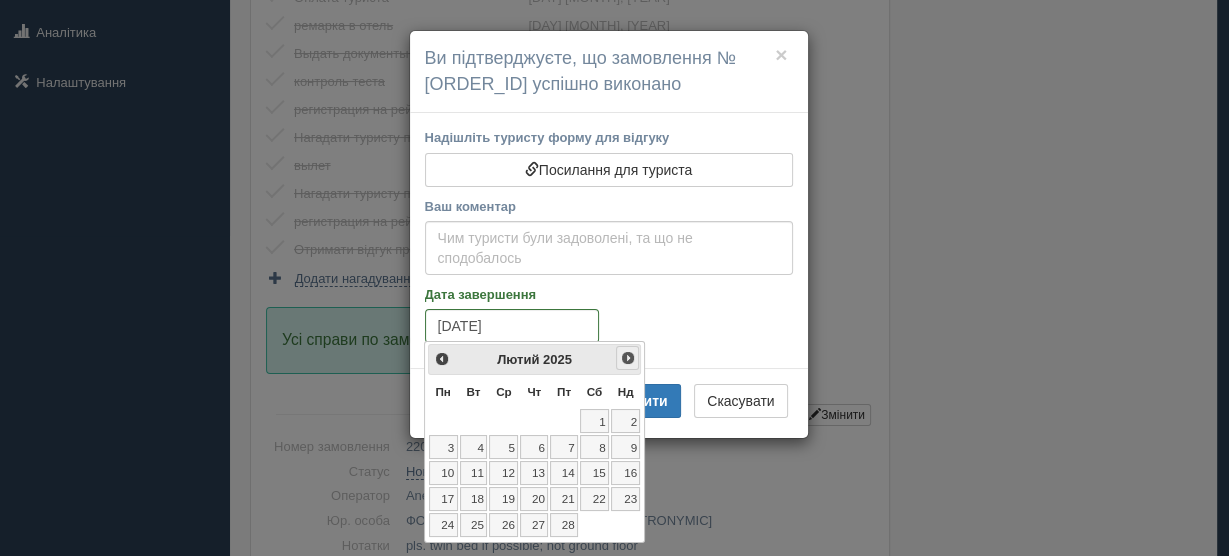click on "Наст>" at bounding box center [628, 358] 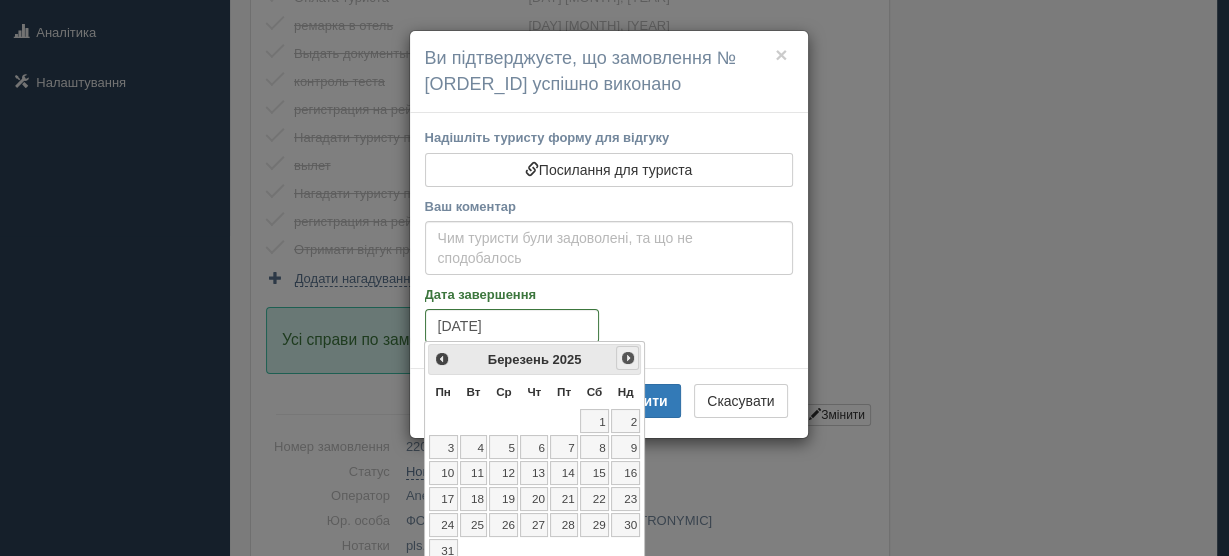 click on "Наст>" at bounding box center (628, 358) 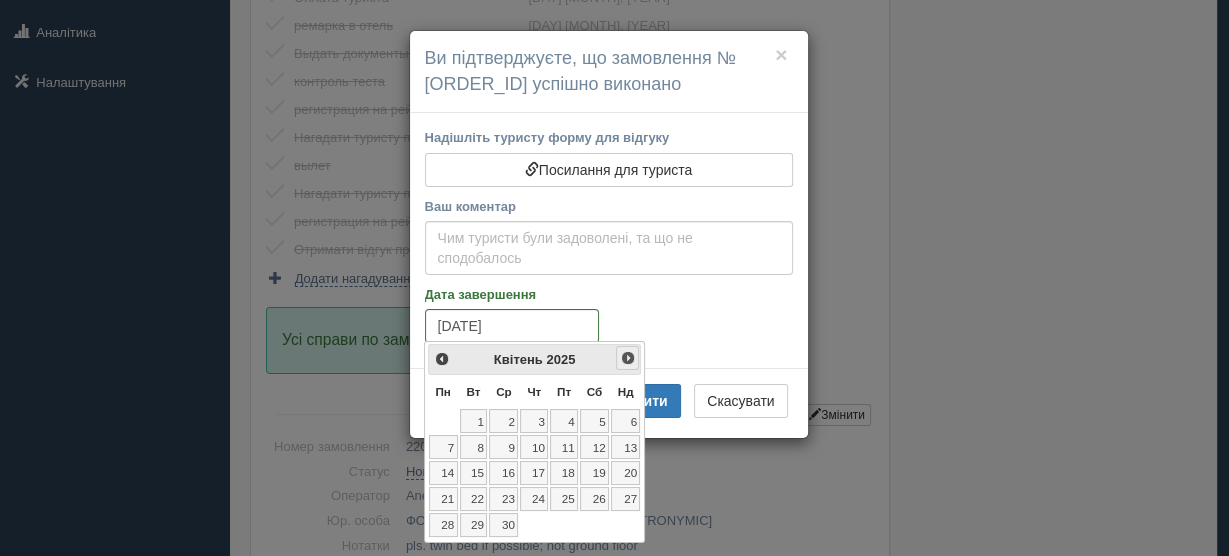 click on "Наст>" at bounding box center [628, 358] 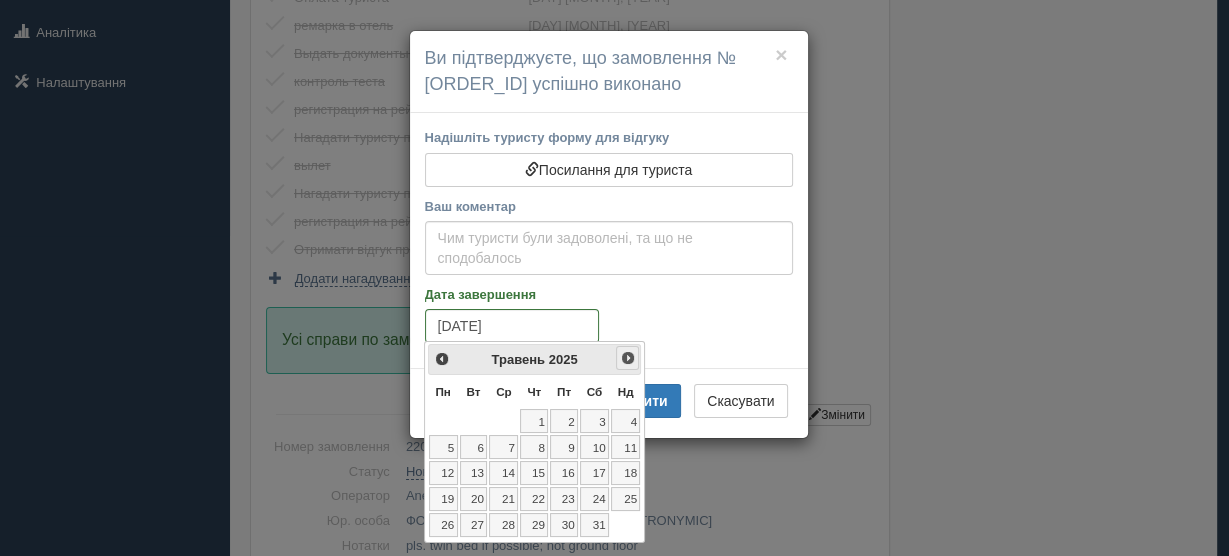 click on "Наст>" at bounding box center (628, 358) 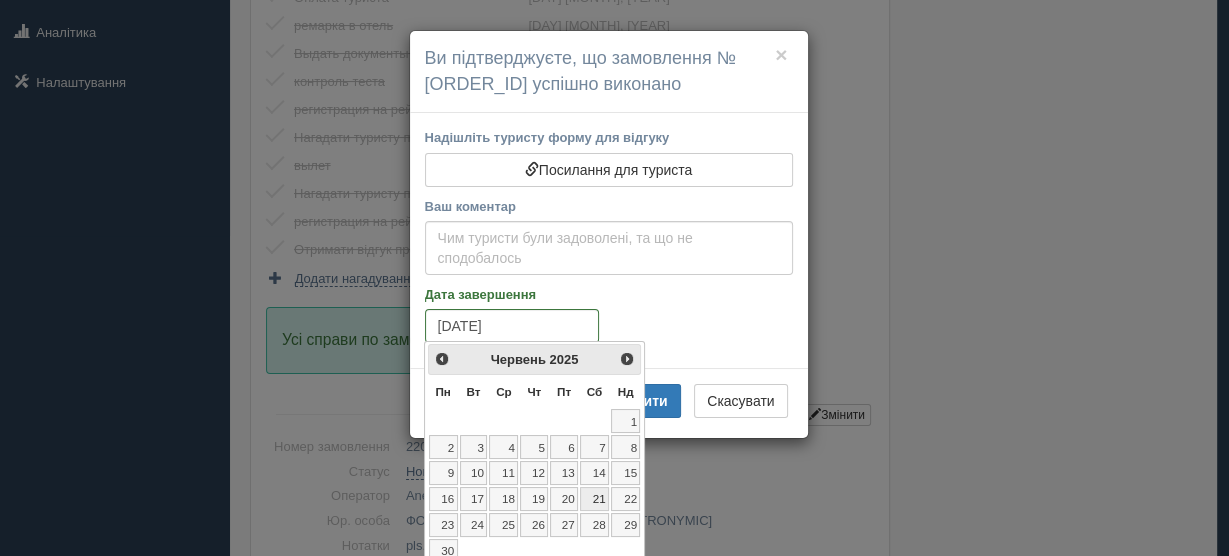 click on "21" at bounding box center [594, 499] 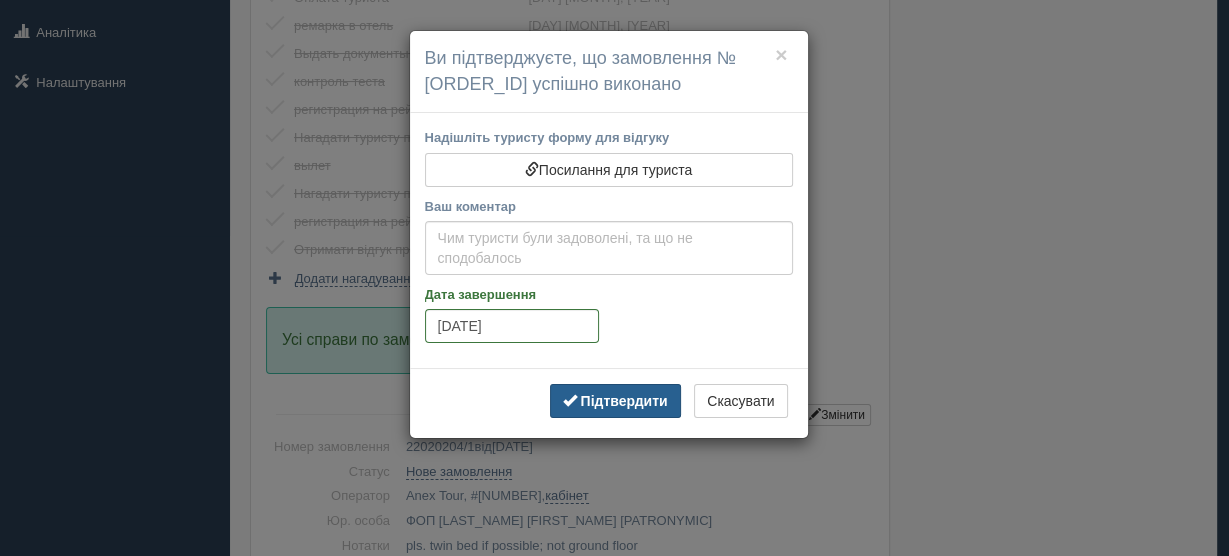 click on "Підтвердити" at bounding box center [623, 401] 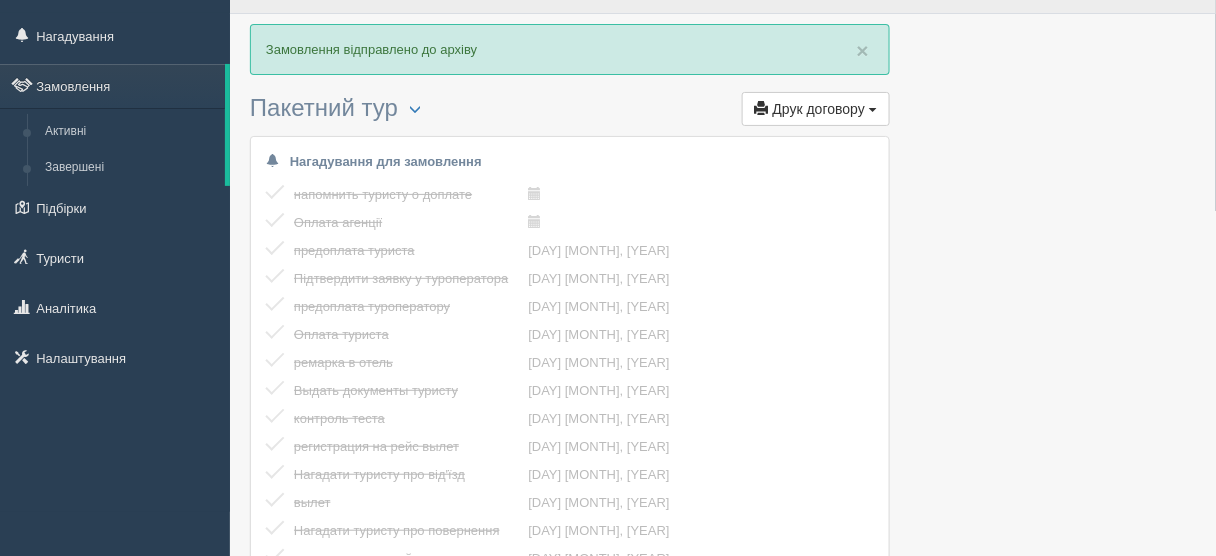 scroll, scrollTop: 0, scrollLeft: 0, axis: both 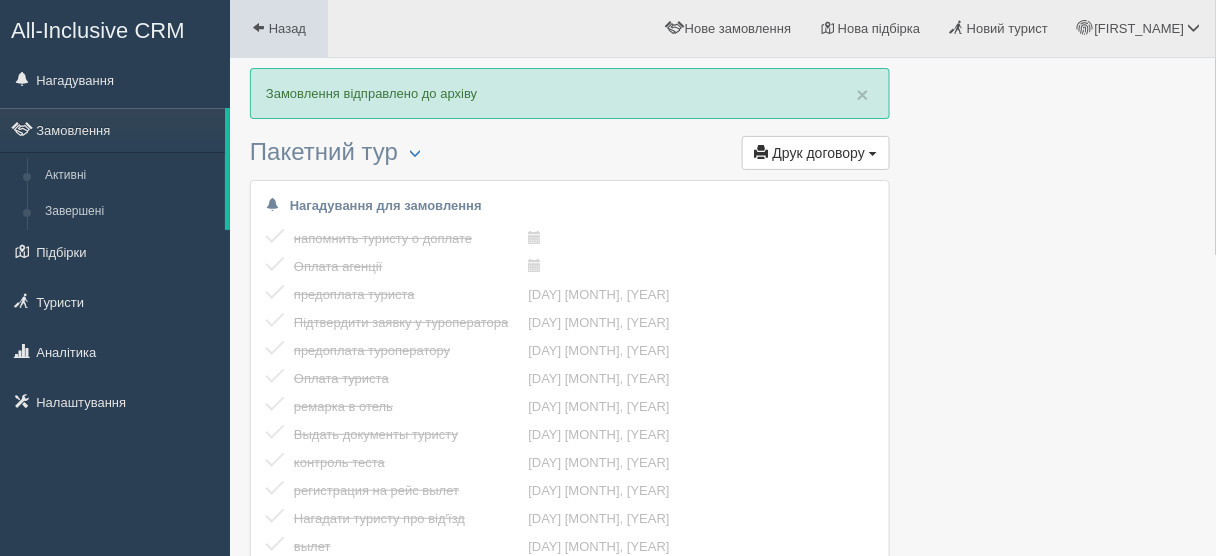 click on "Назад" at bounding box center (279, 28) 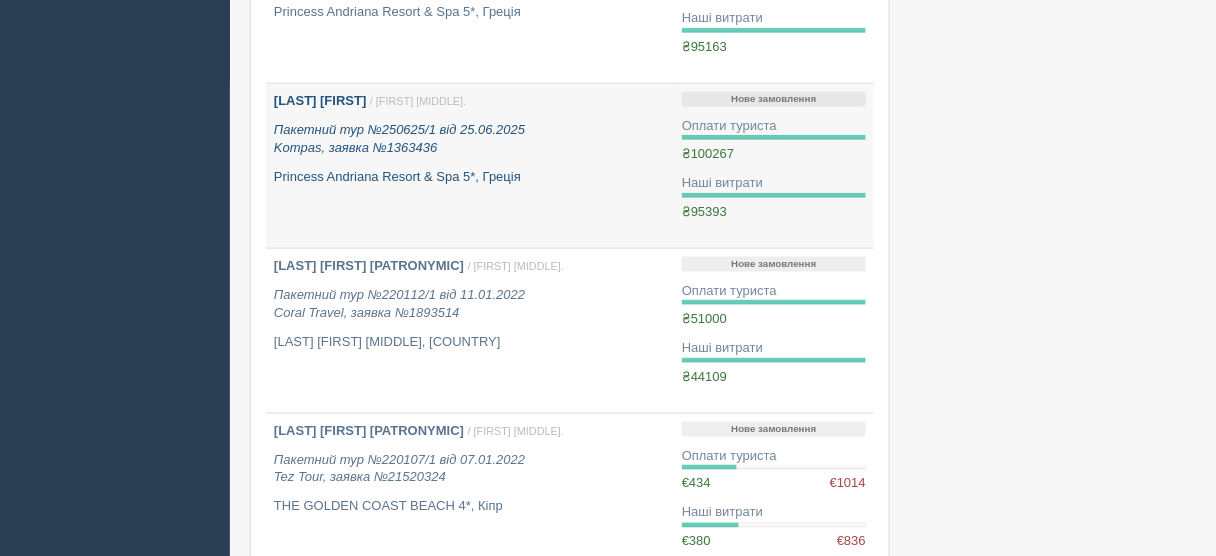 scroll, scrollTop: 0, scrollLeft: 0, axis: both 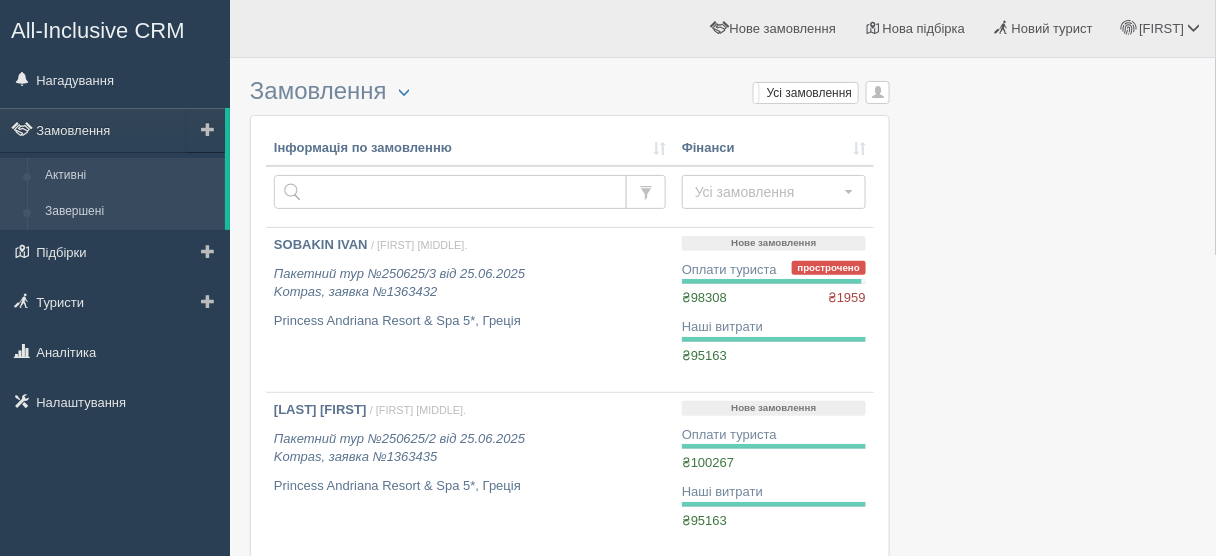 click on "Завершені" at bounding box center (130, 212) 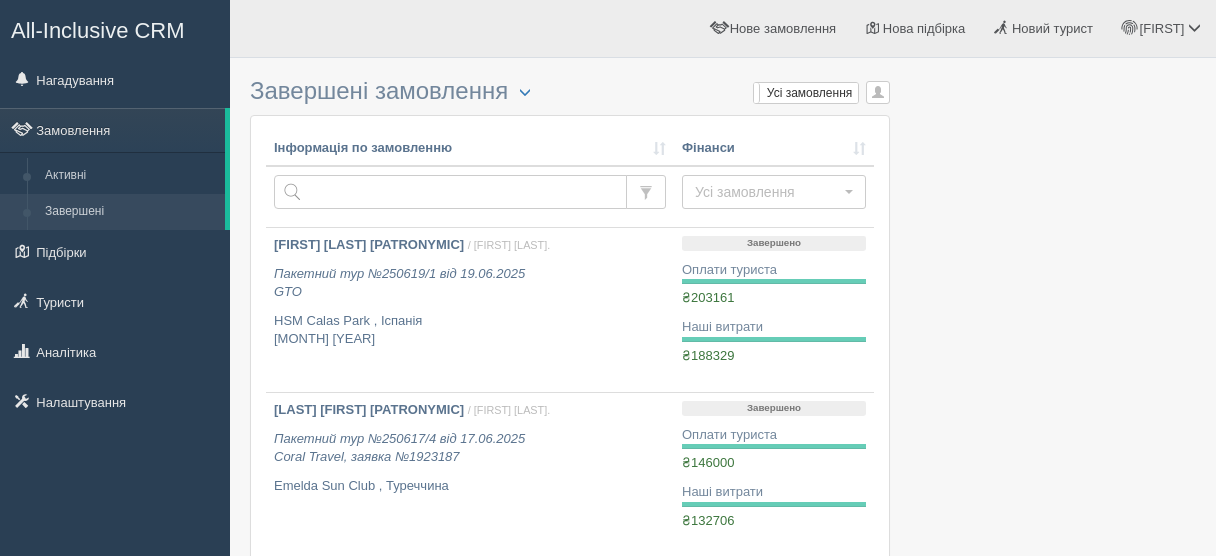 scroll, scrollTop: 0, scrollLeft: 0, axis: both 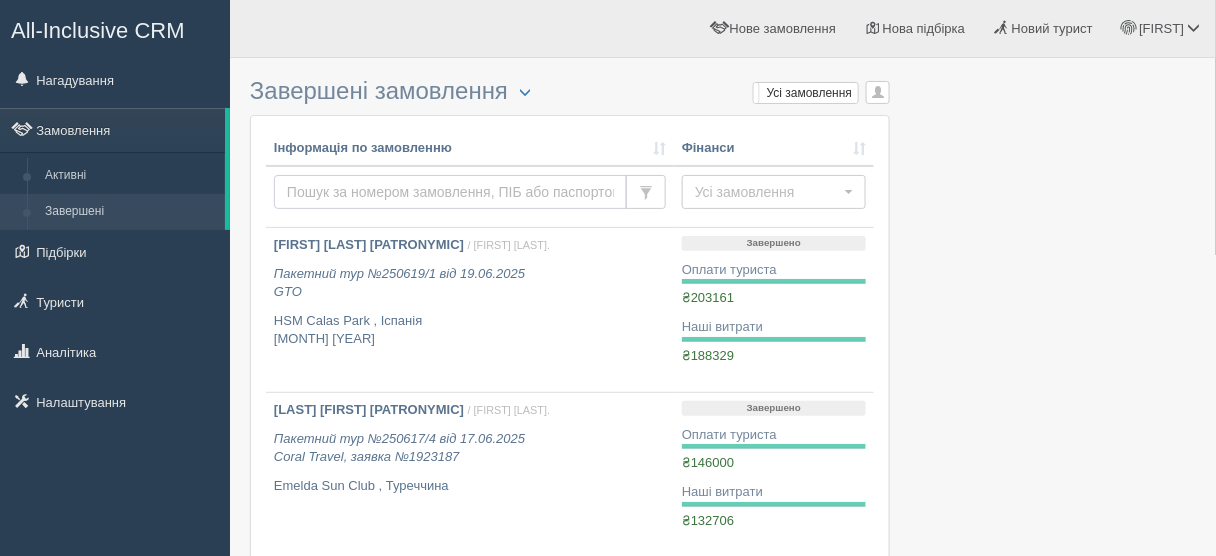 click at bounding box center (450, 192) 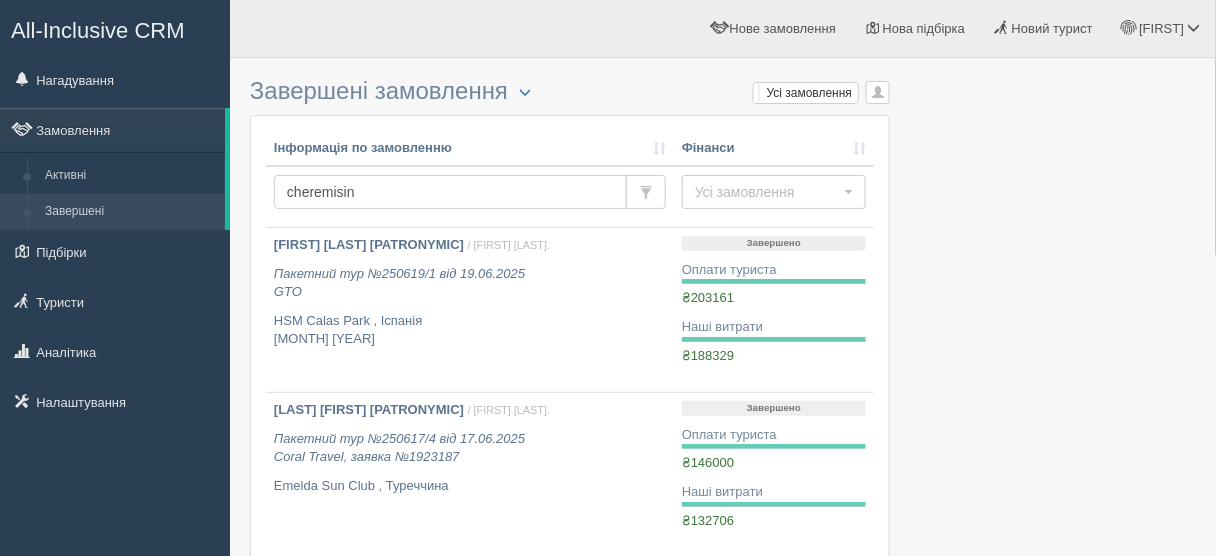 type on "cheremisina" 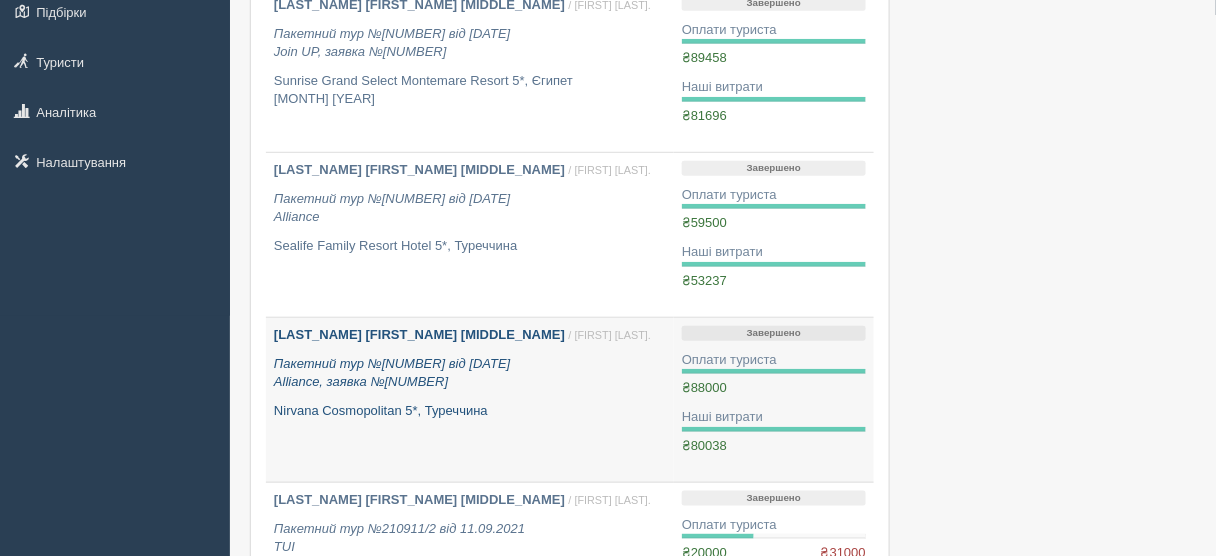 scroll, scrollTop: 160, scrollLeft: 0, axis: vertical 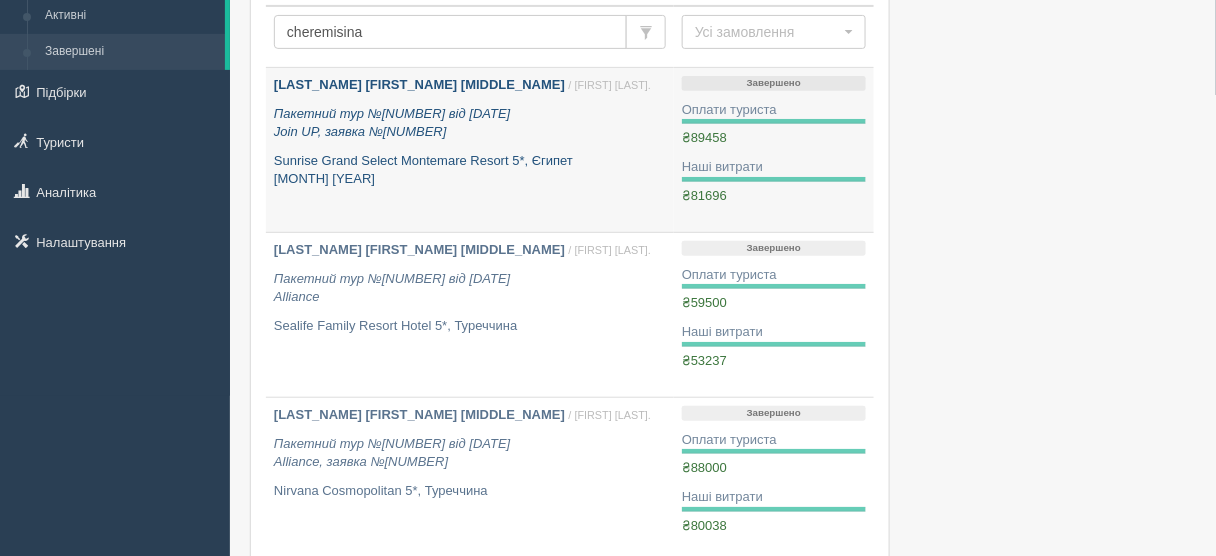 click on "Пакетний тур №[NUMBER] від [DATE]
Join UP, заявка №[NUMBER]" at bounding box center (392, 123) 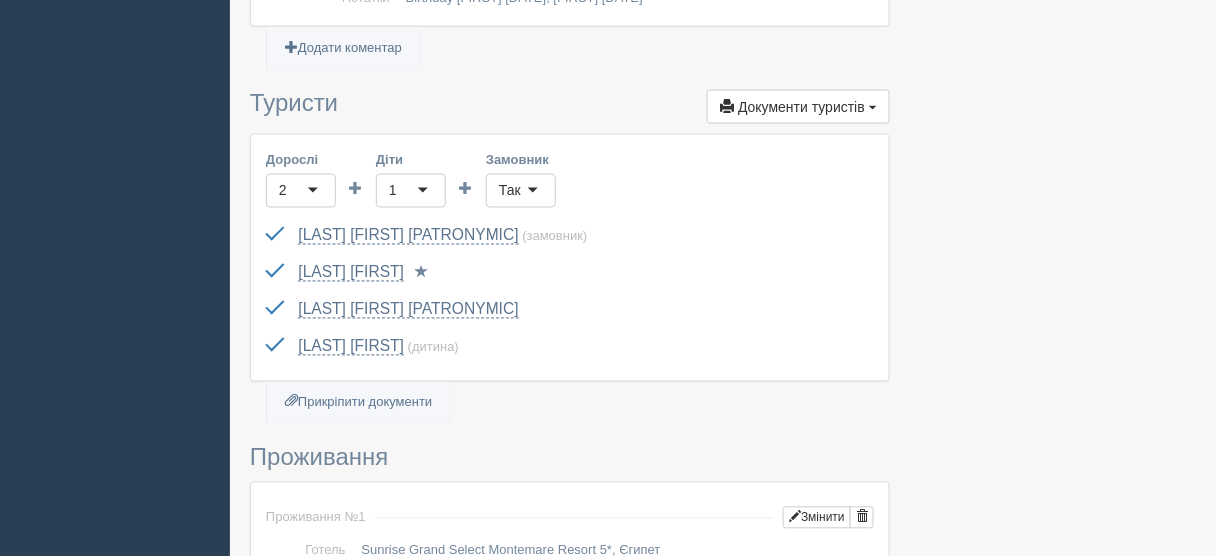 scroll, scrollTop: 800, scrollLeft: 0, axis: vertical 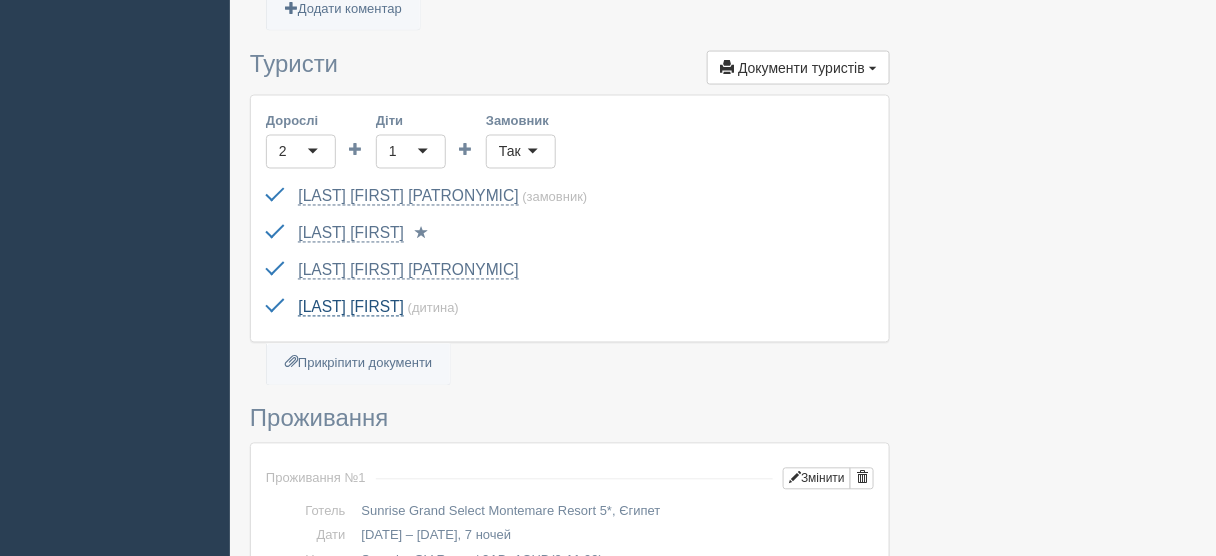 click on "[LAST] [FIRST]" at bounding box center (351, 308) 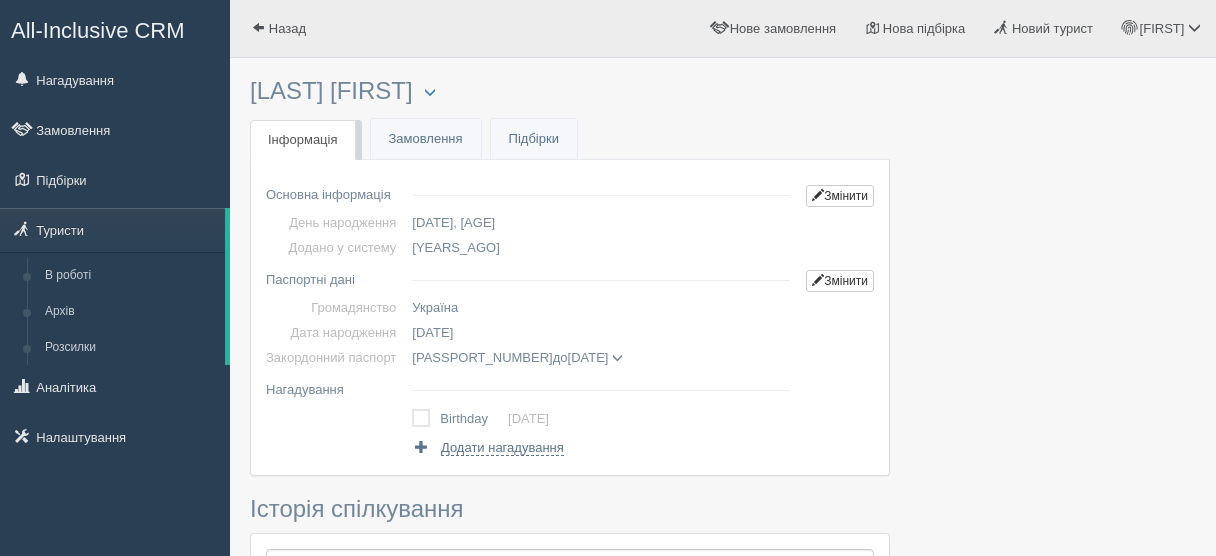 scroll, scrollTop: 0, scrollLeft: 0, axis: both 